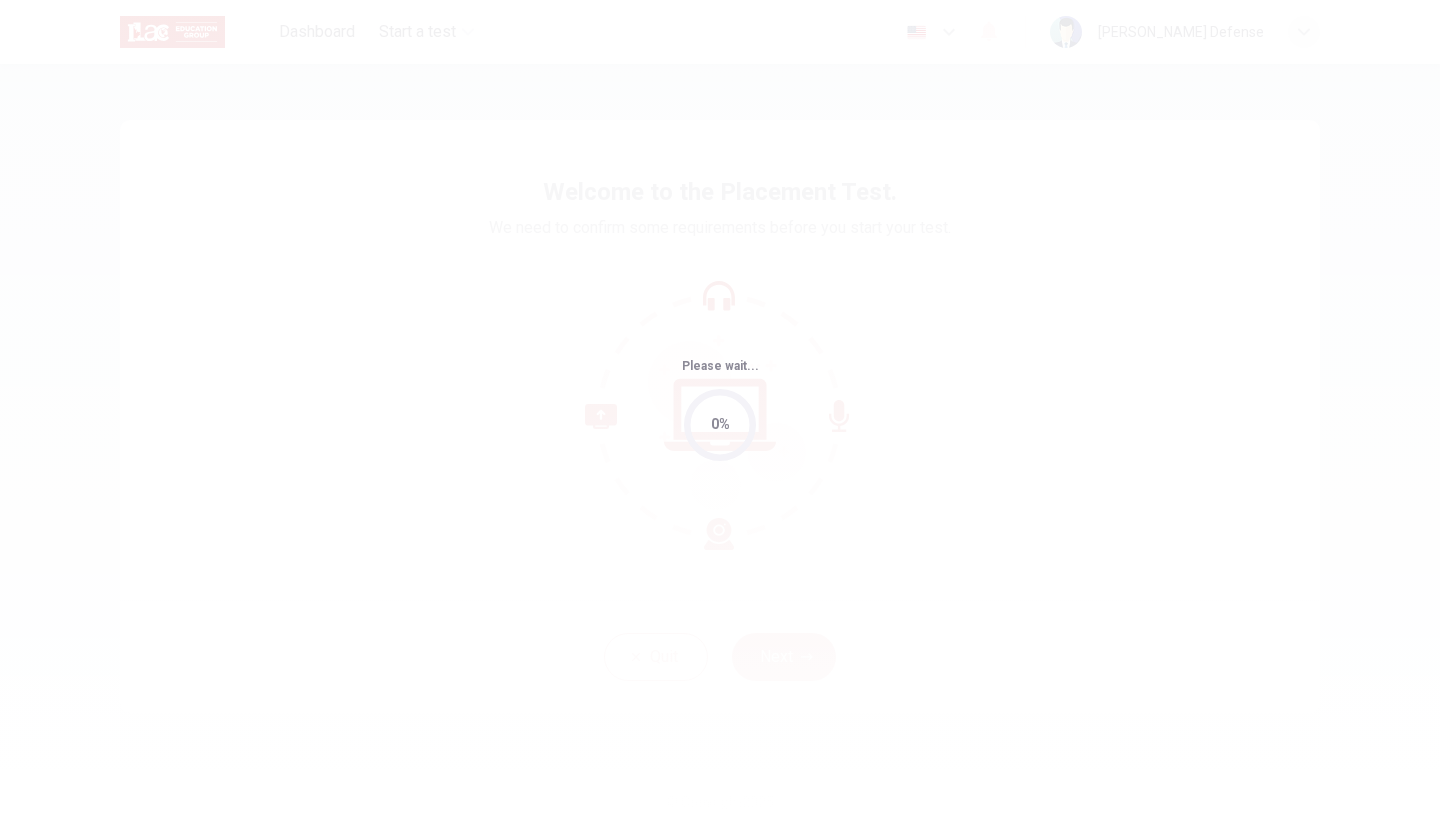 scroll, scrollTop: 0, scrollLeft: 0, axis: both 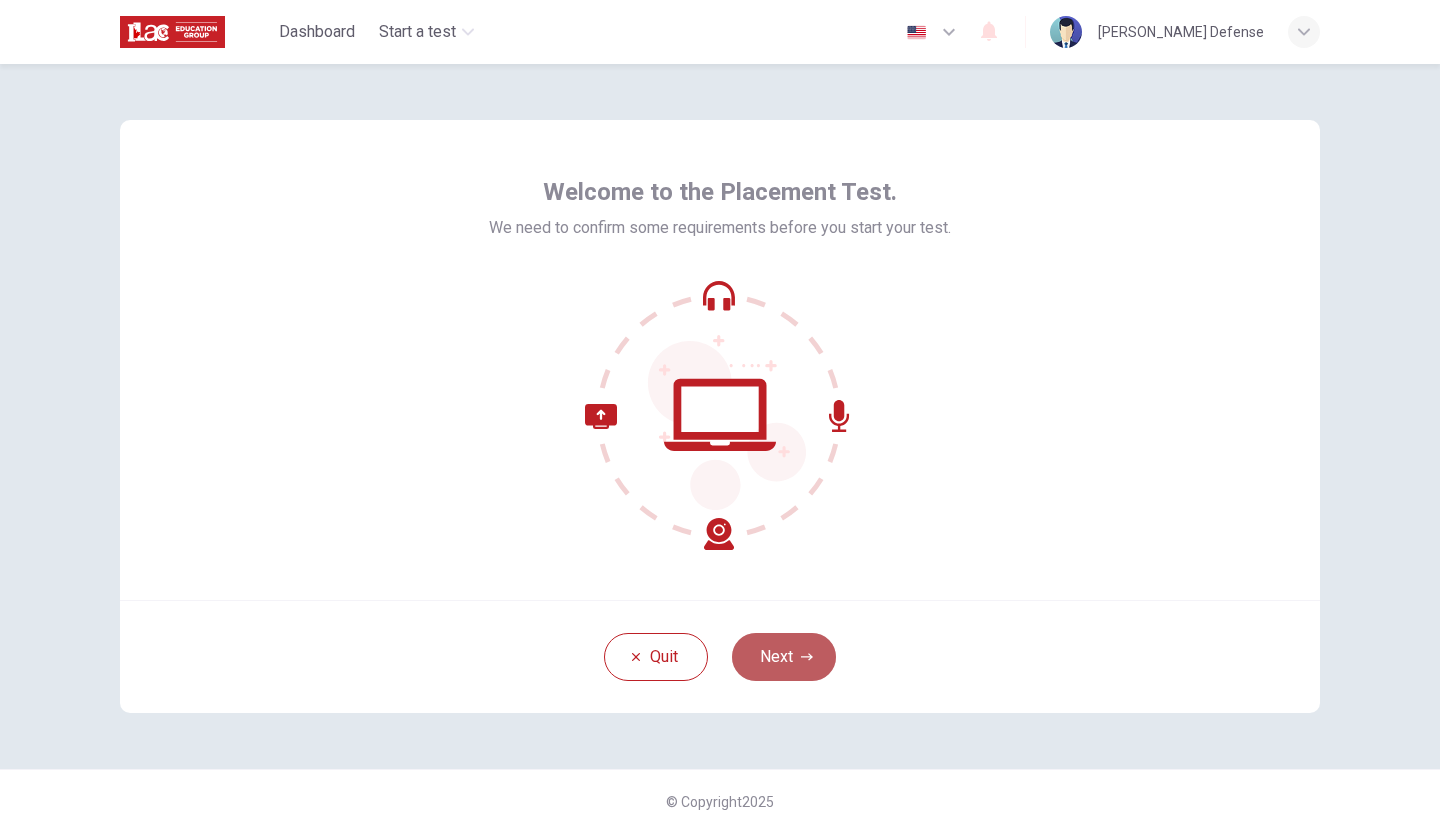 click on "Next" at bounding box center [784, 657] 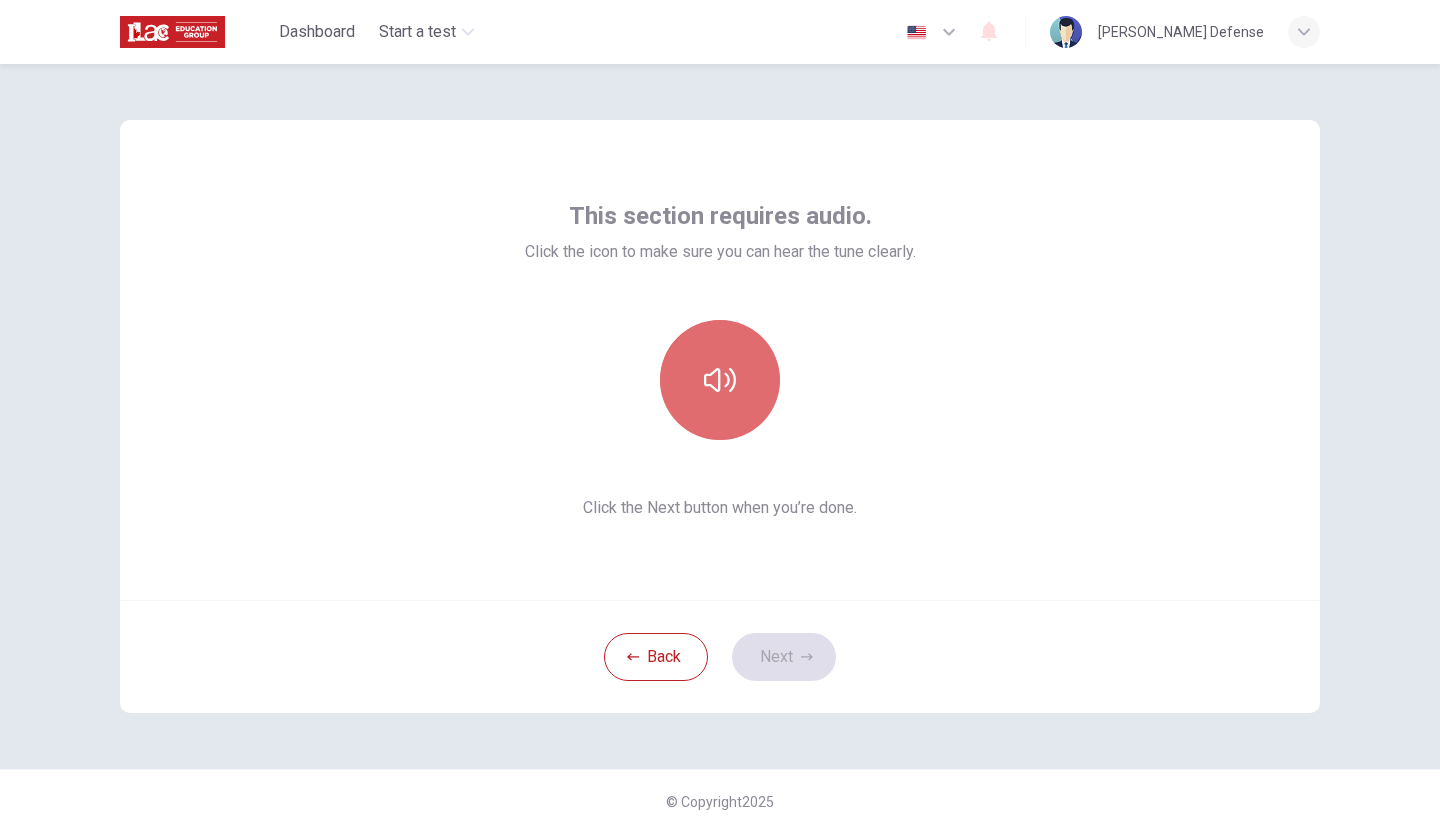 click 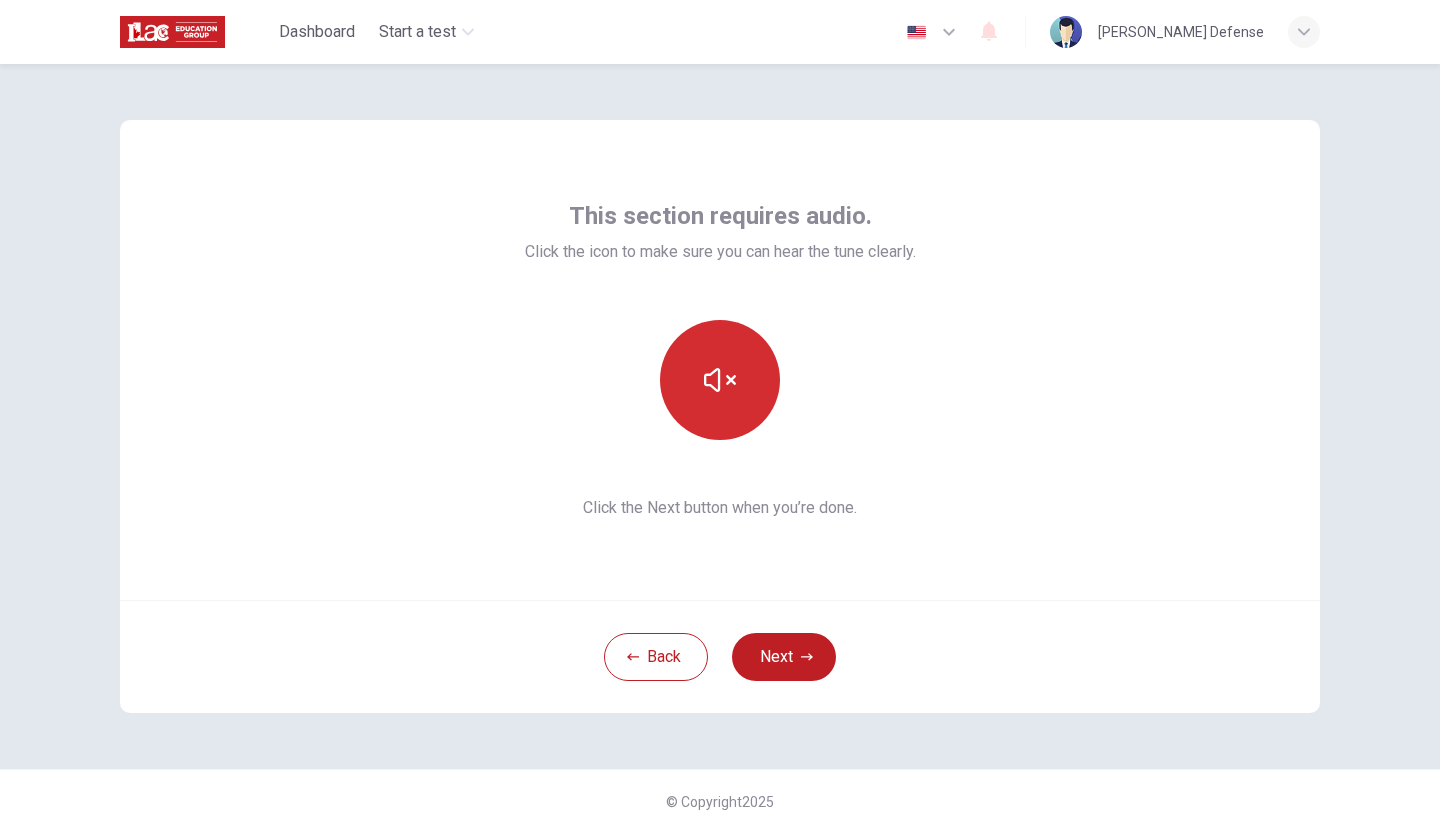 click at bounding box center [720, 380] 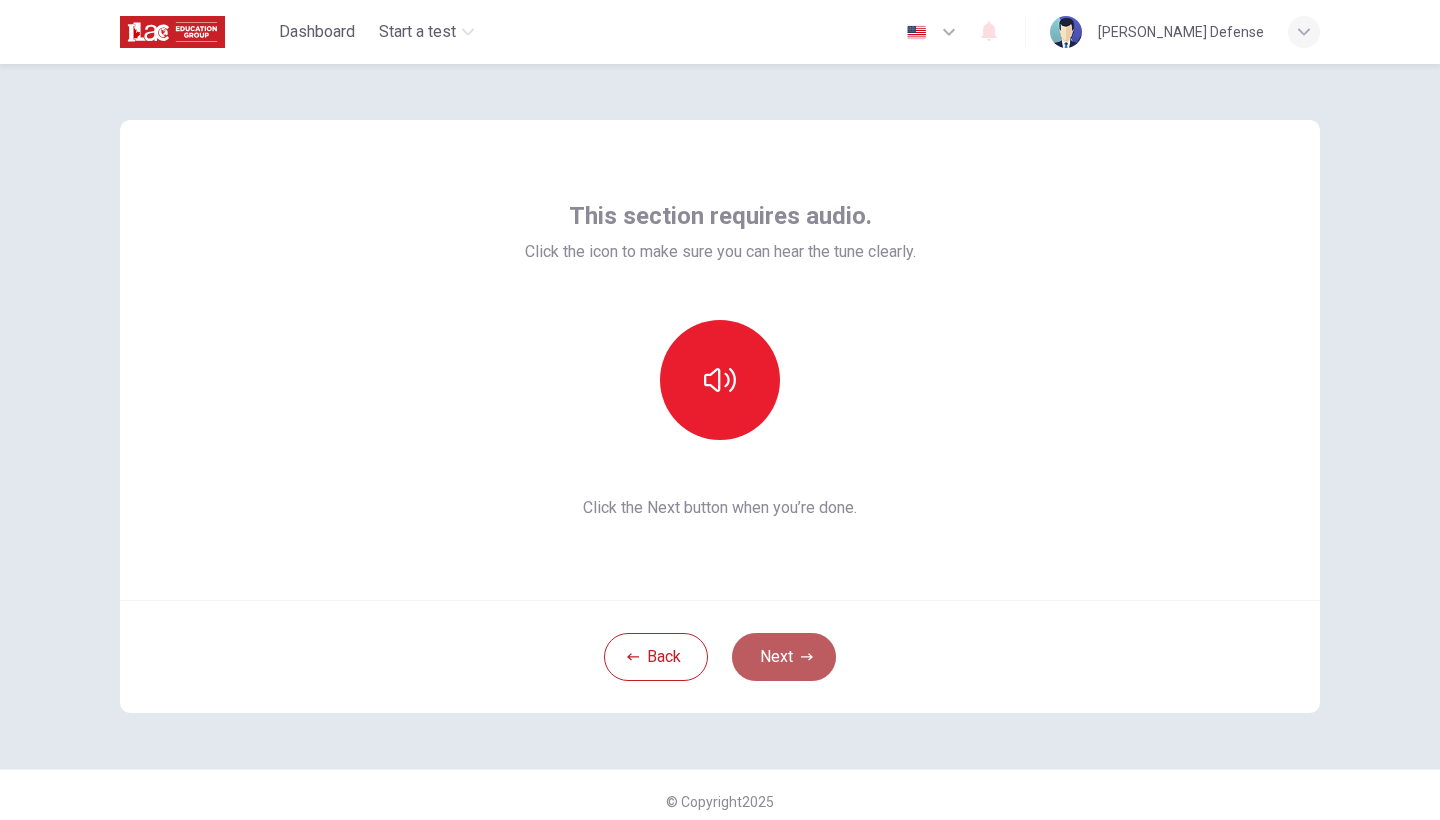 click on "Next" at bounding box center [784, 657] 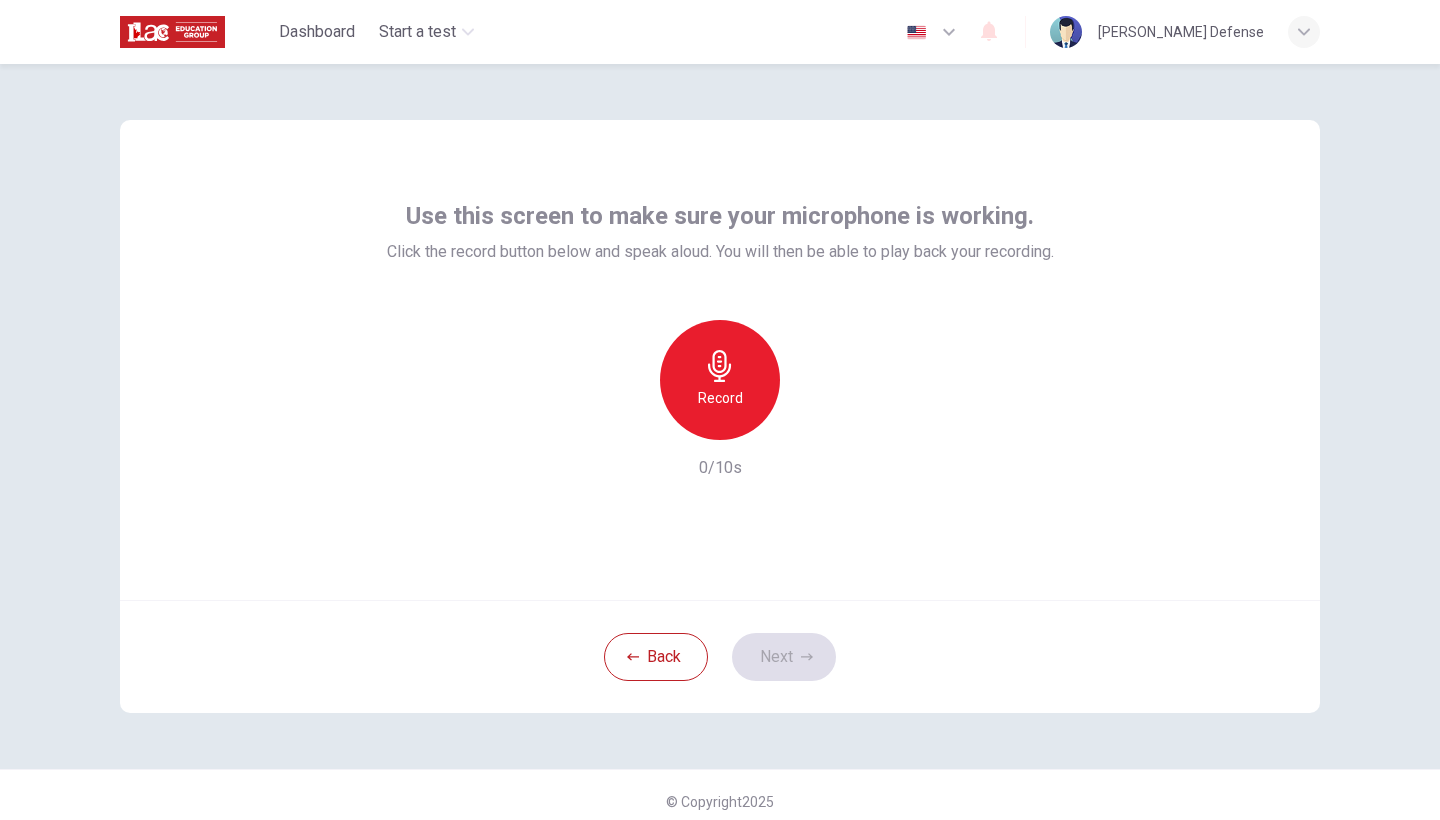 click 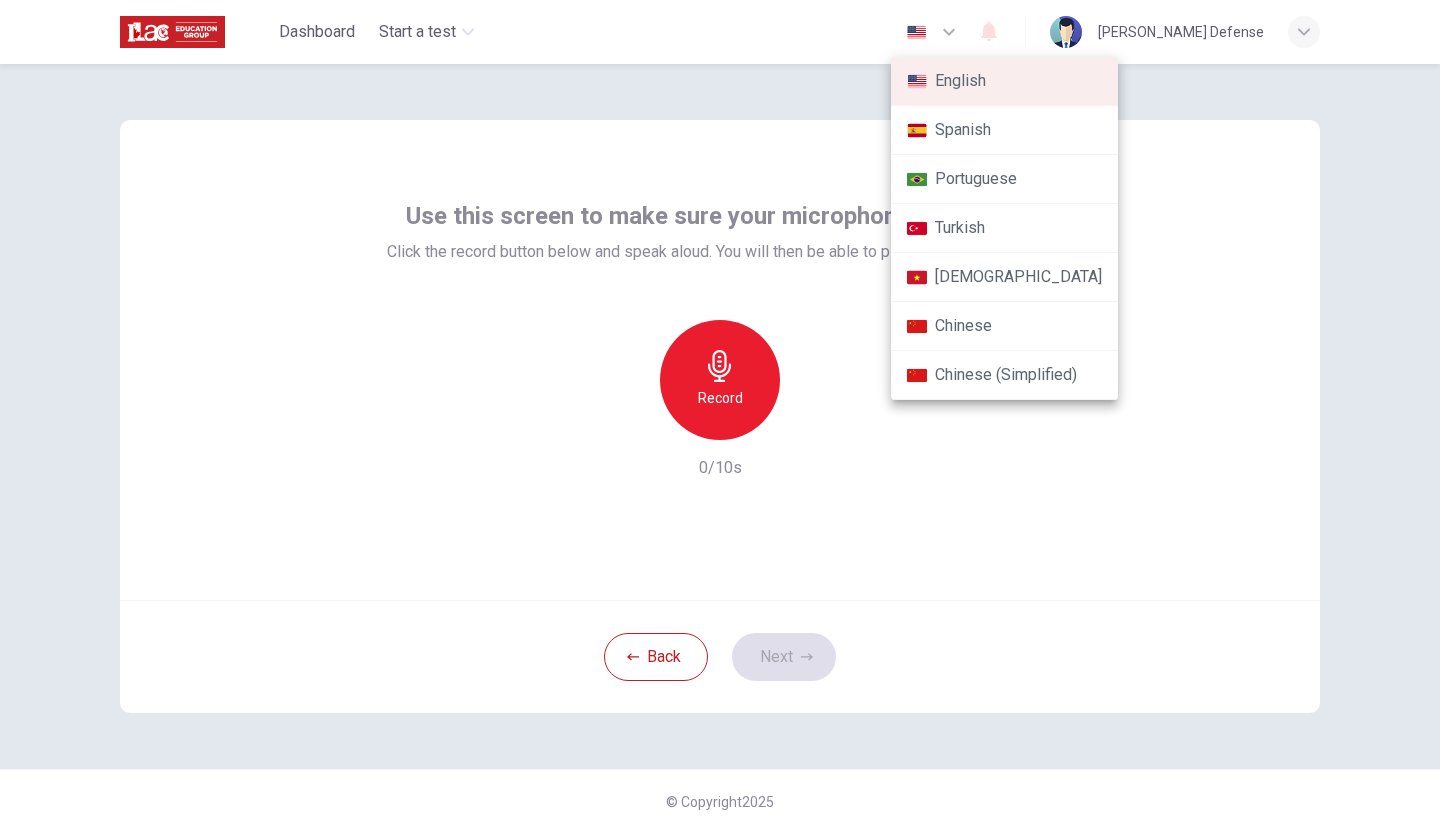 click at bounding box center [720, 410] 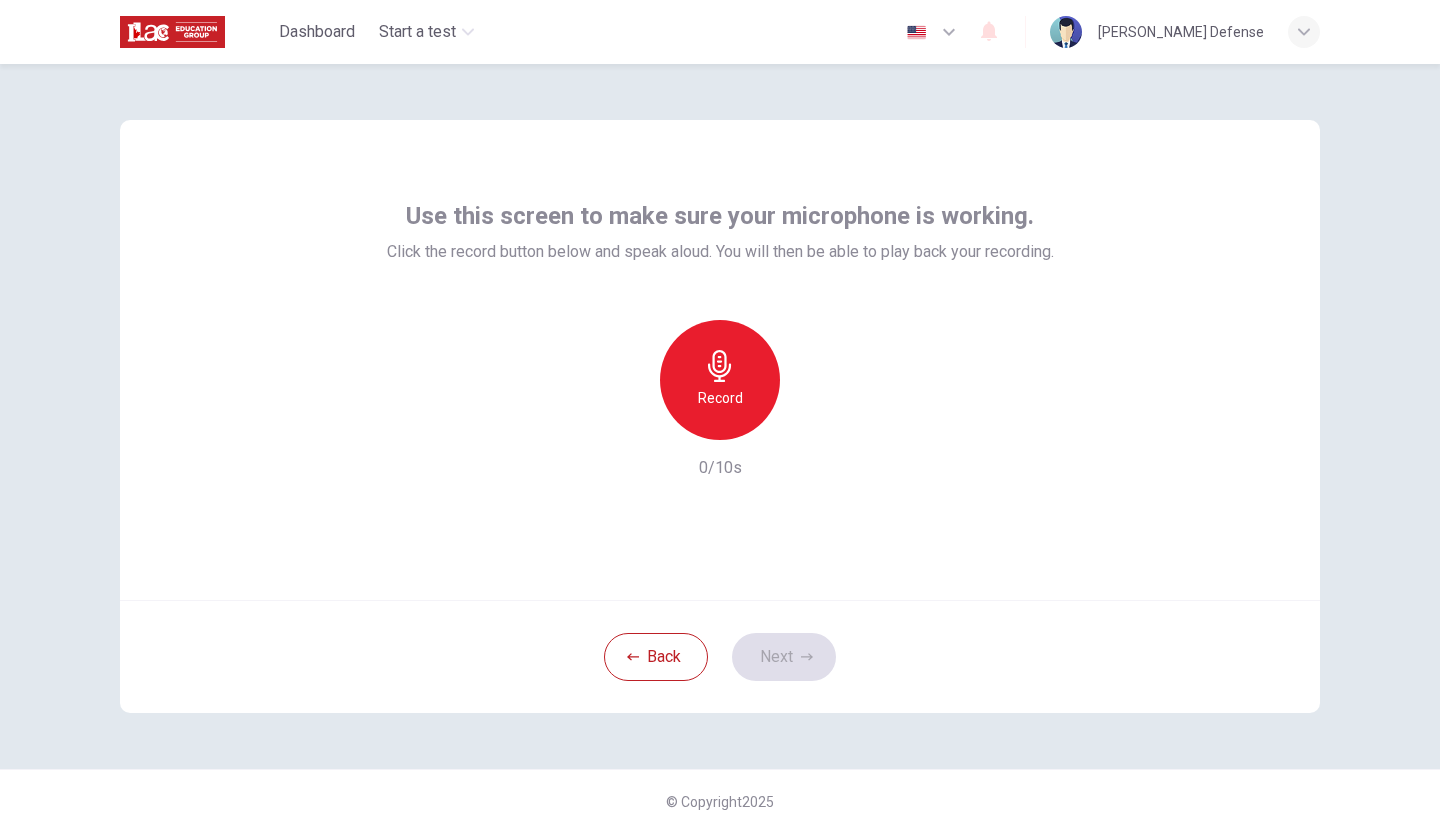 click on "Back Next" at bounding box center [720, 656] 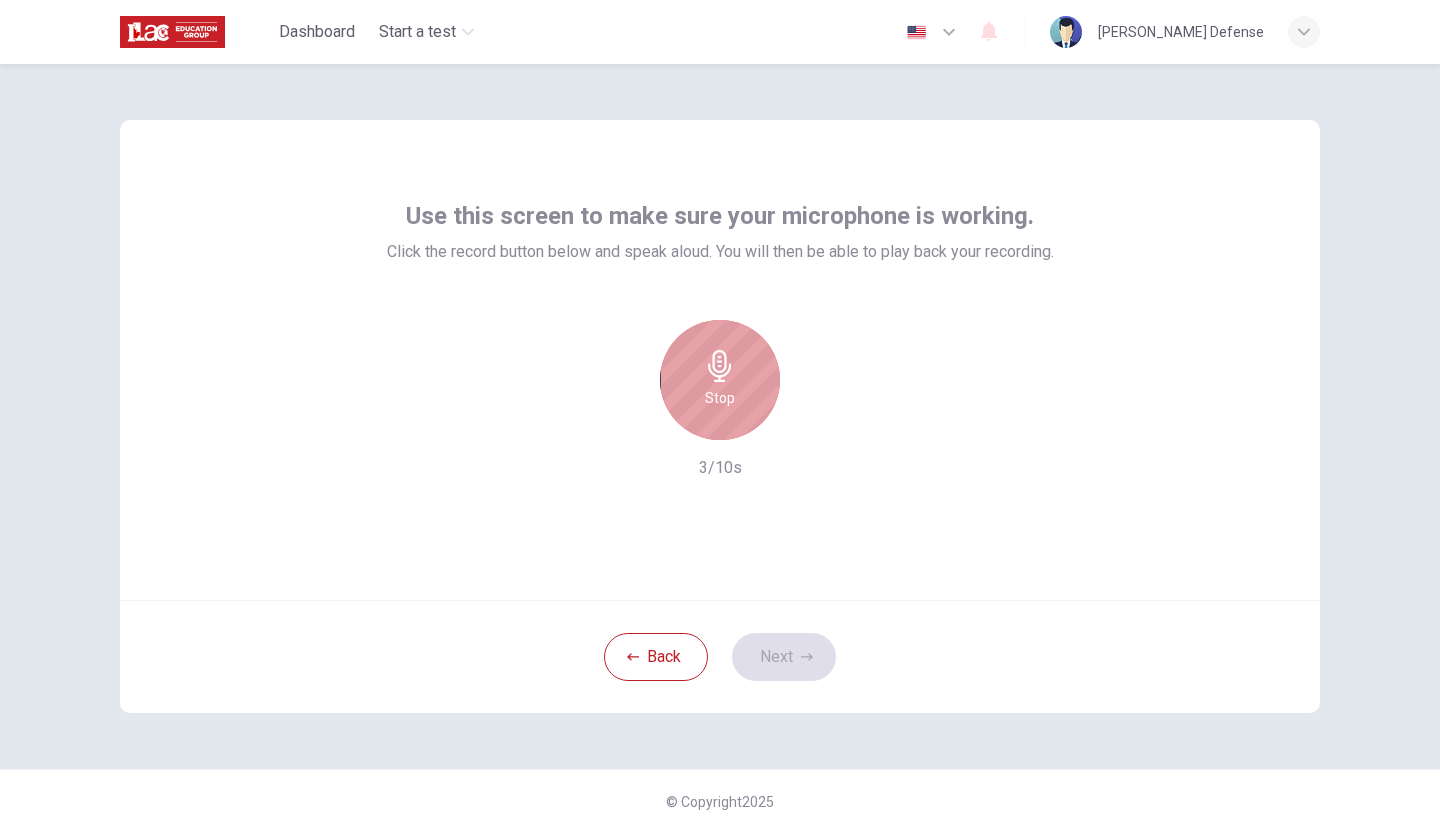 click on "Stop" at bounding box center (720, 380) 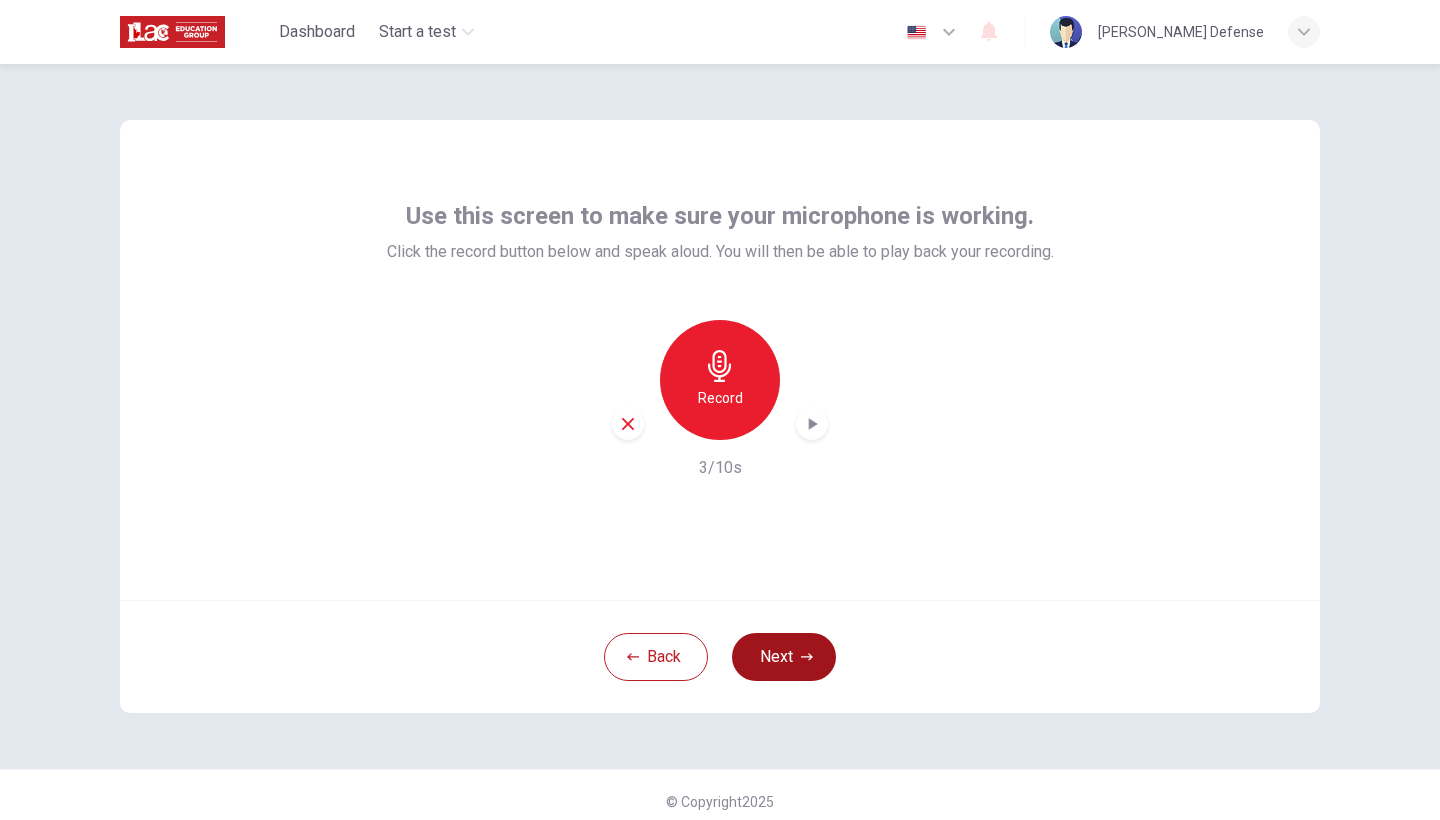 click on "Next" at bounding box center [784, 657] 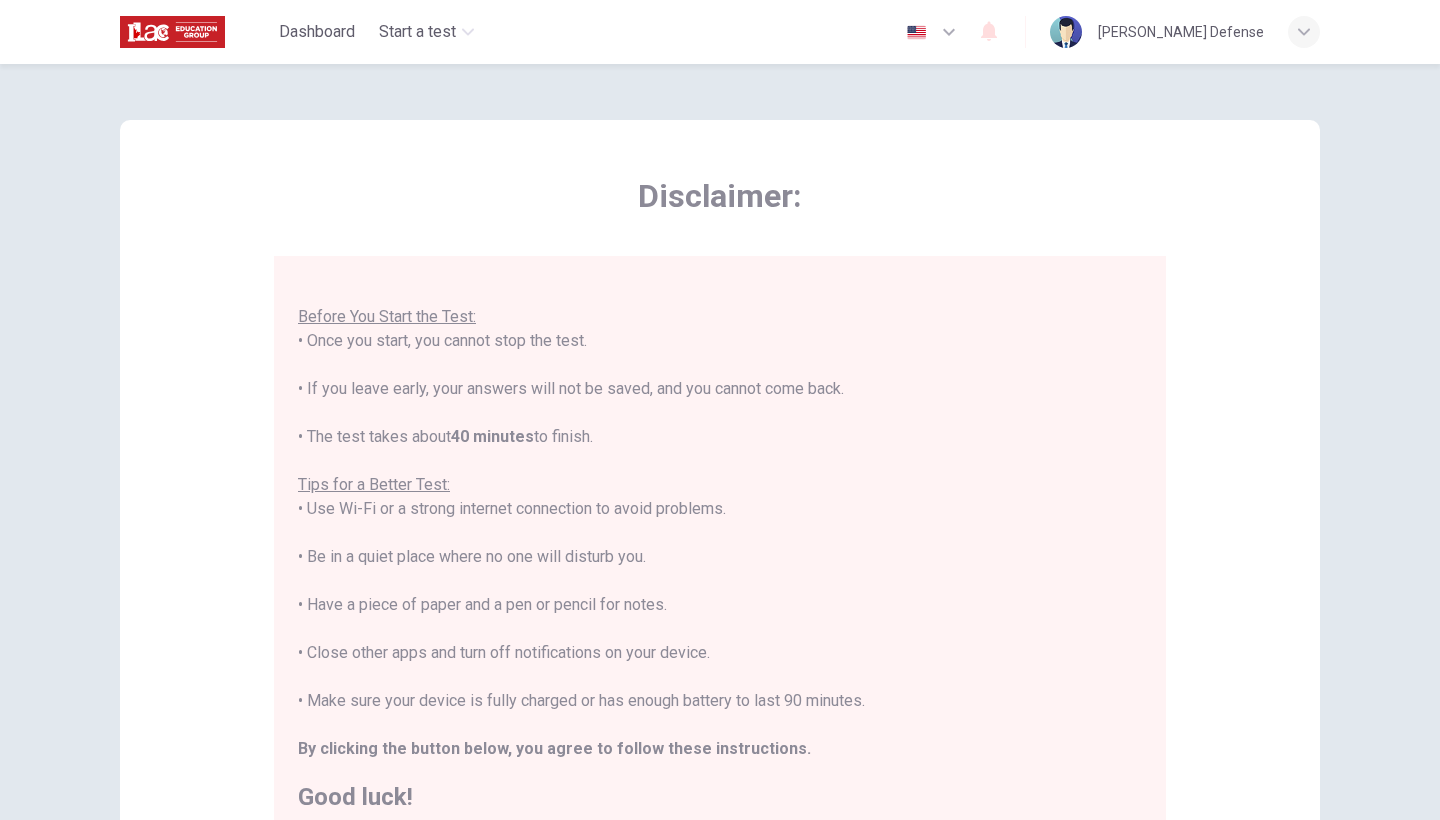 scroll, scrollTop: 33, scrollLeft: 0, axis: vertical 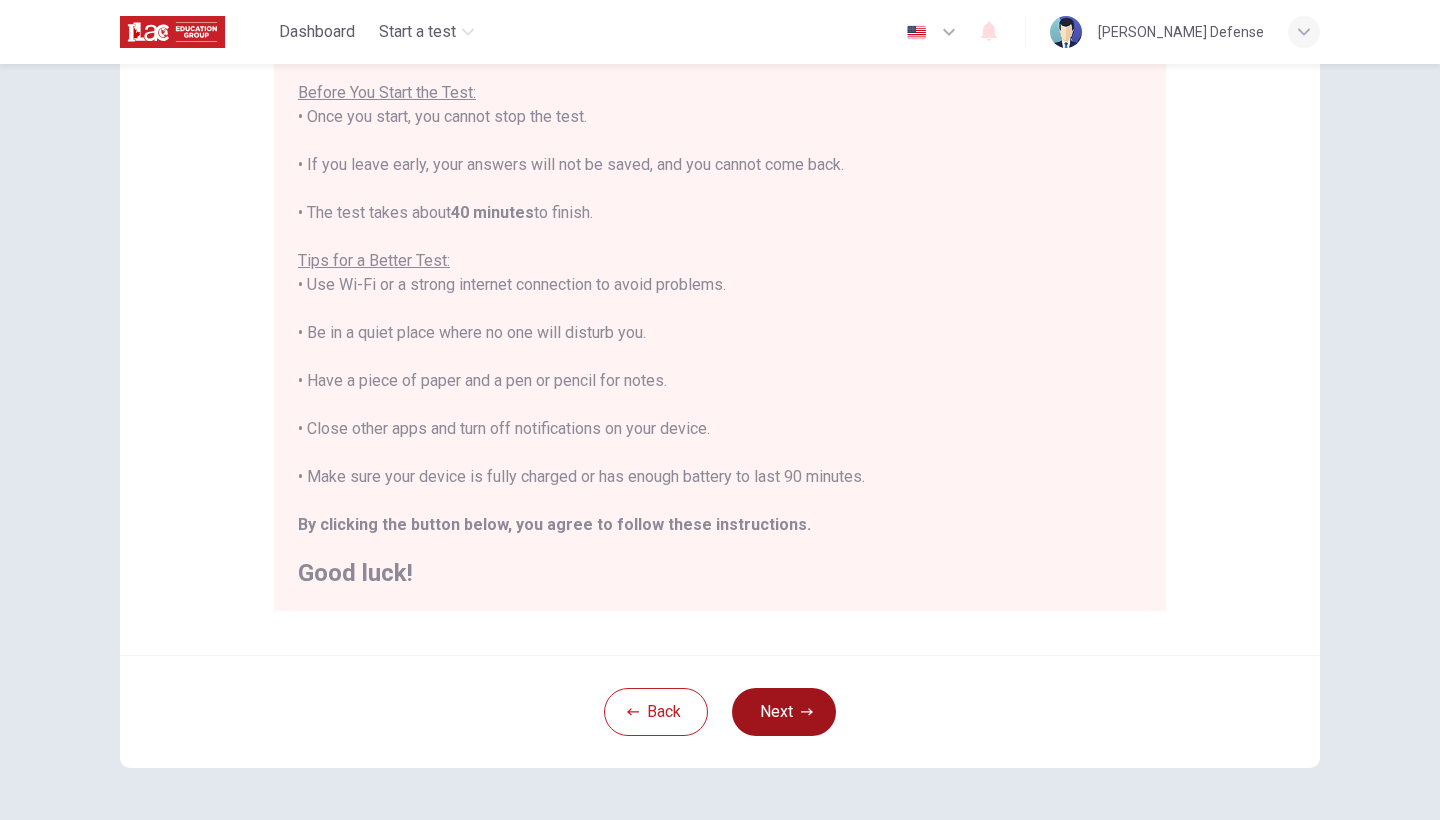 click on "Next" at bounding box center (784, 712) 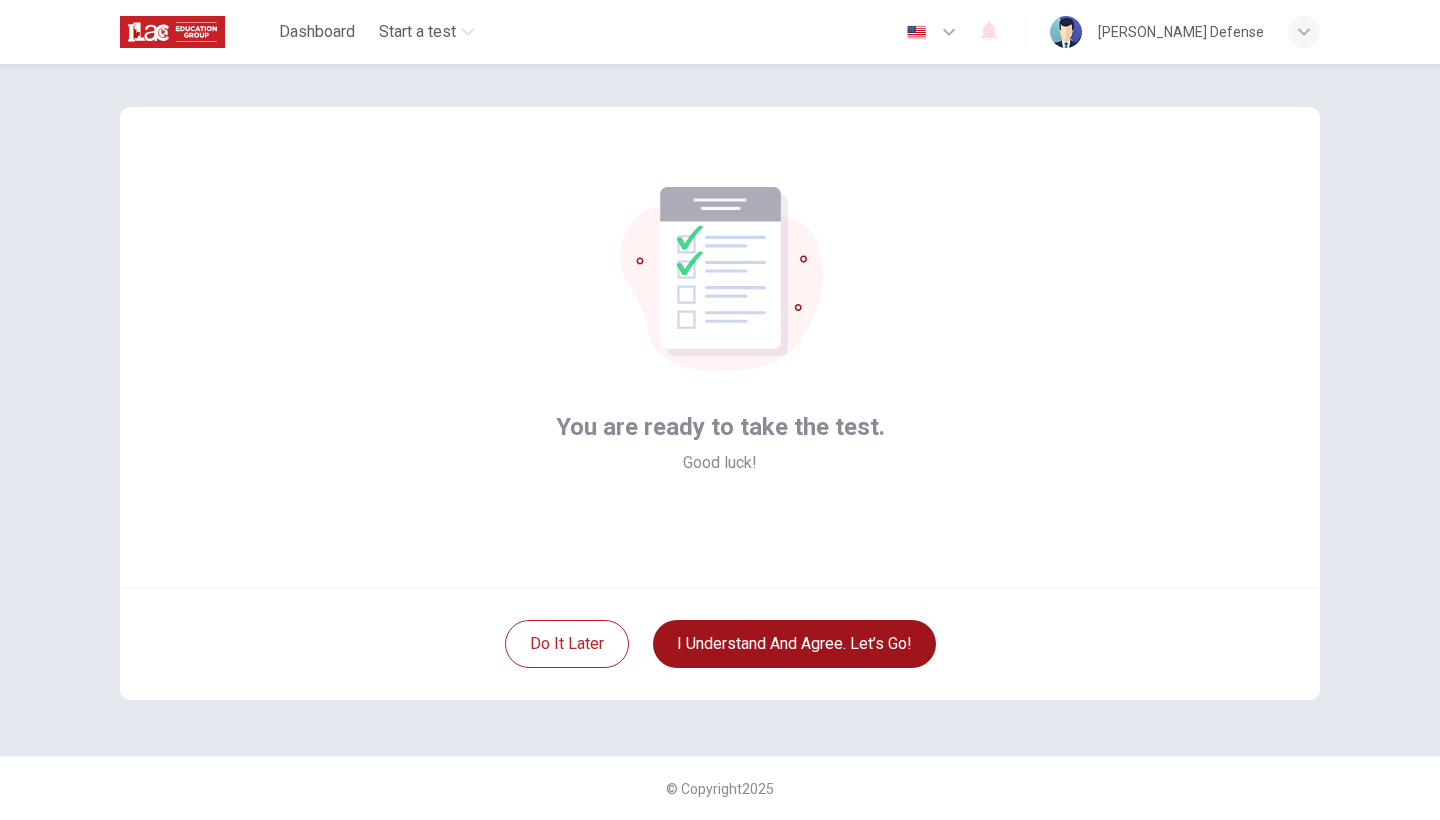 scroll, scrollTop: 13, scrollLeft: 0, axis: vertical 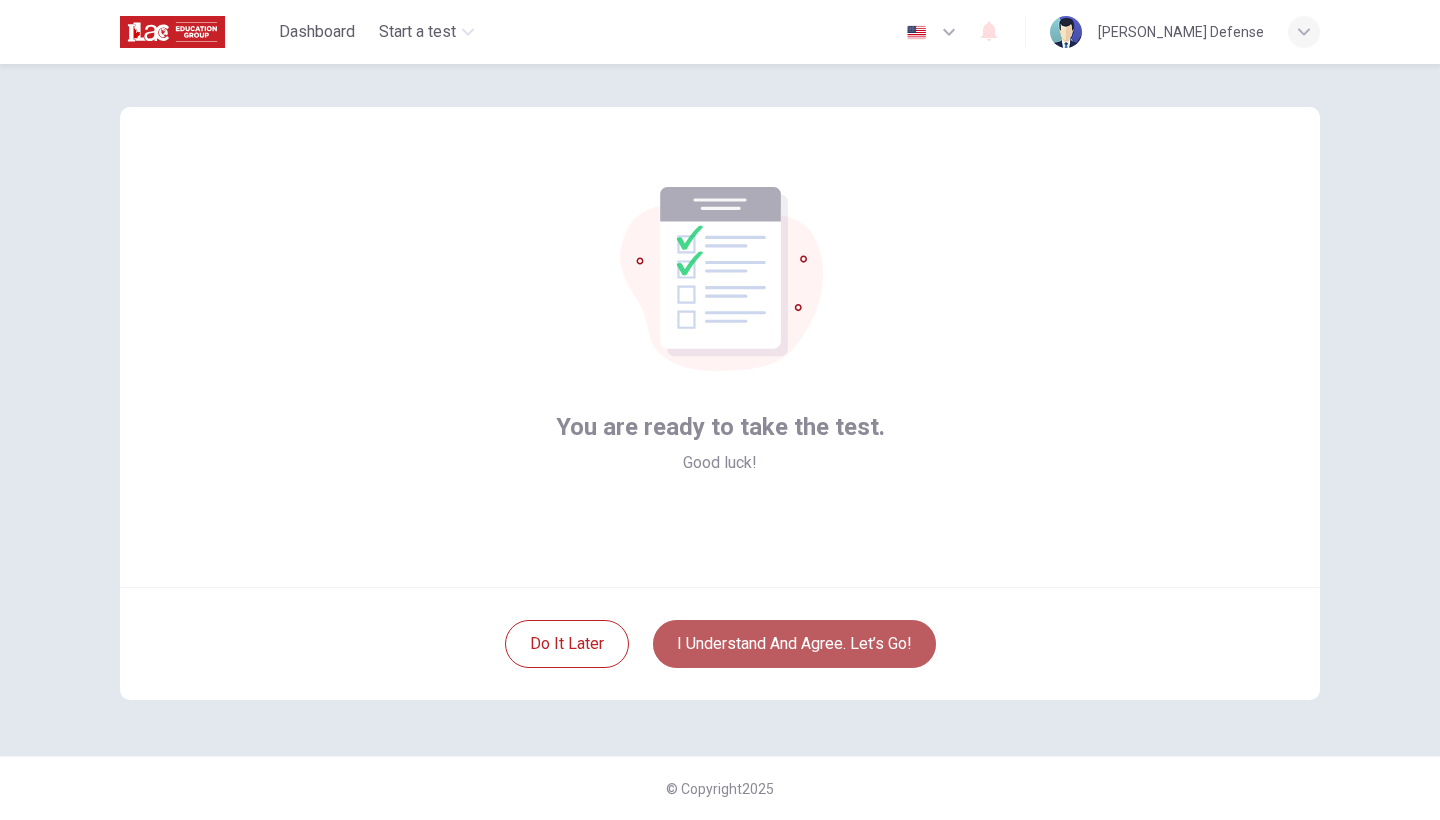 click on "I understand and agree. Let’s go!" at bounding box center (794, 644) 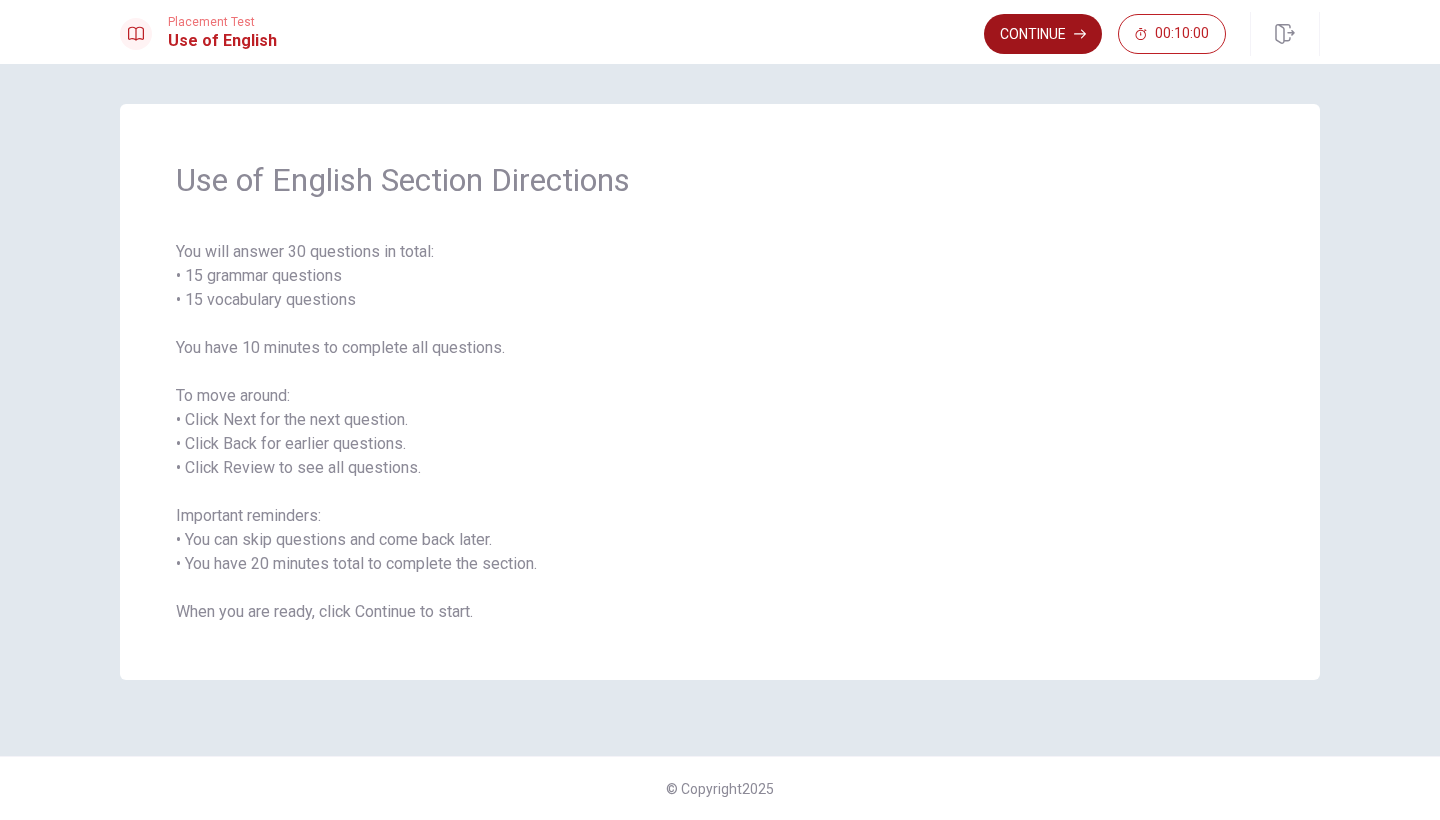 click on "Continue" at bounding box center [1043, 34] 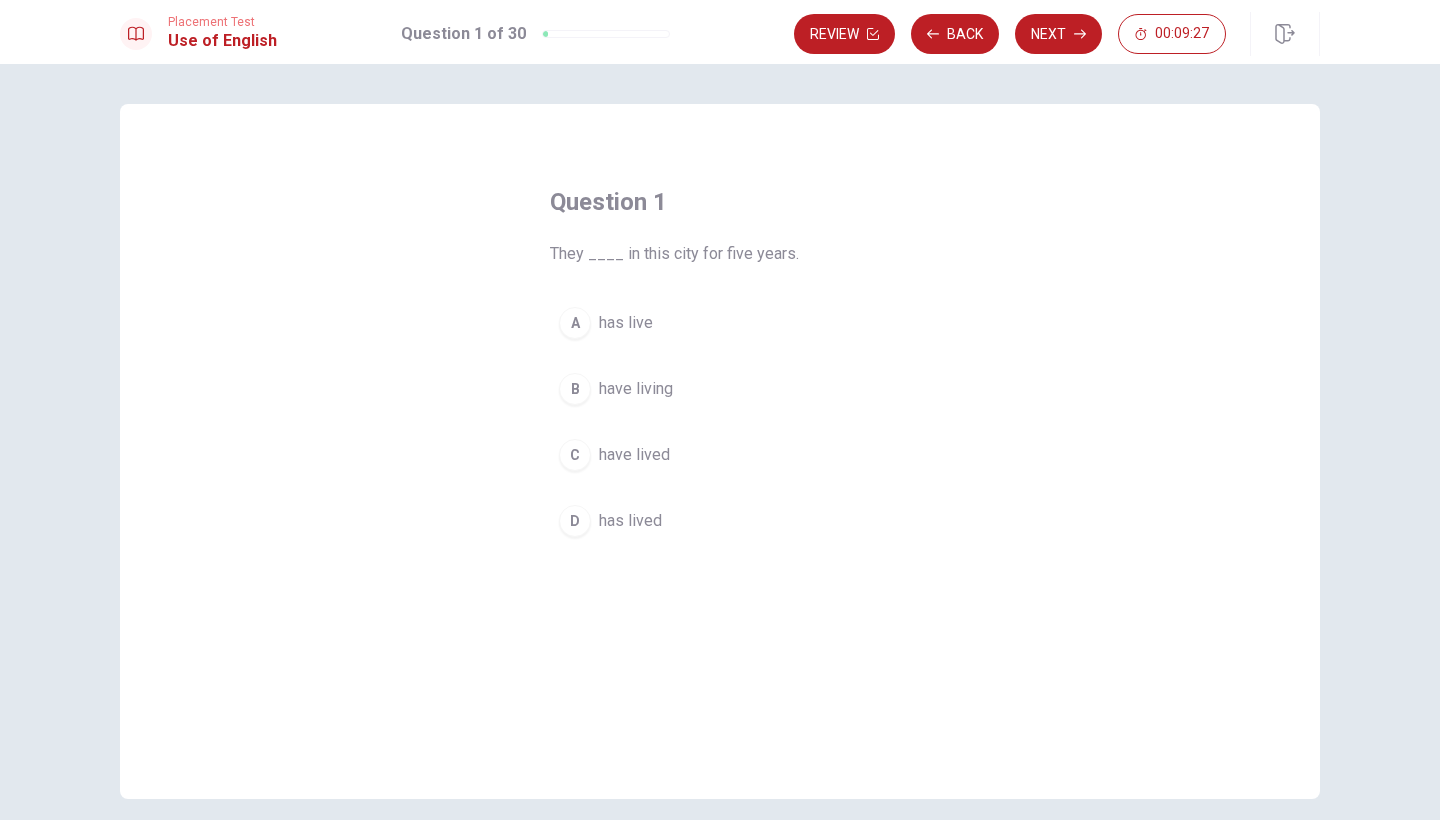click on "have living" at bounding box center (636, 389) 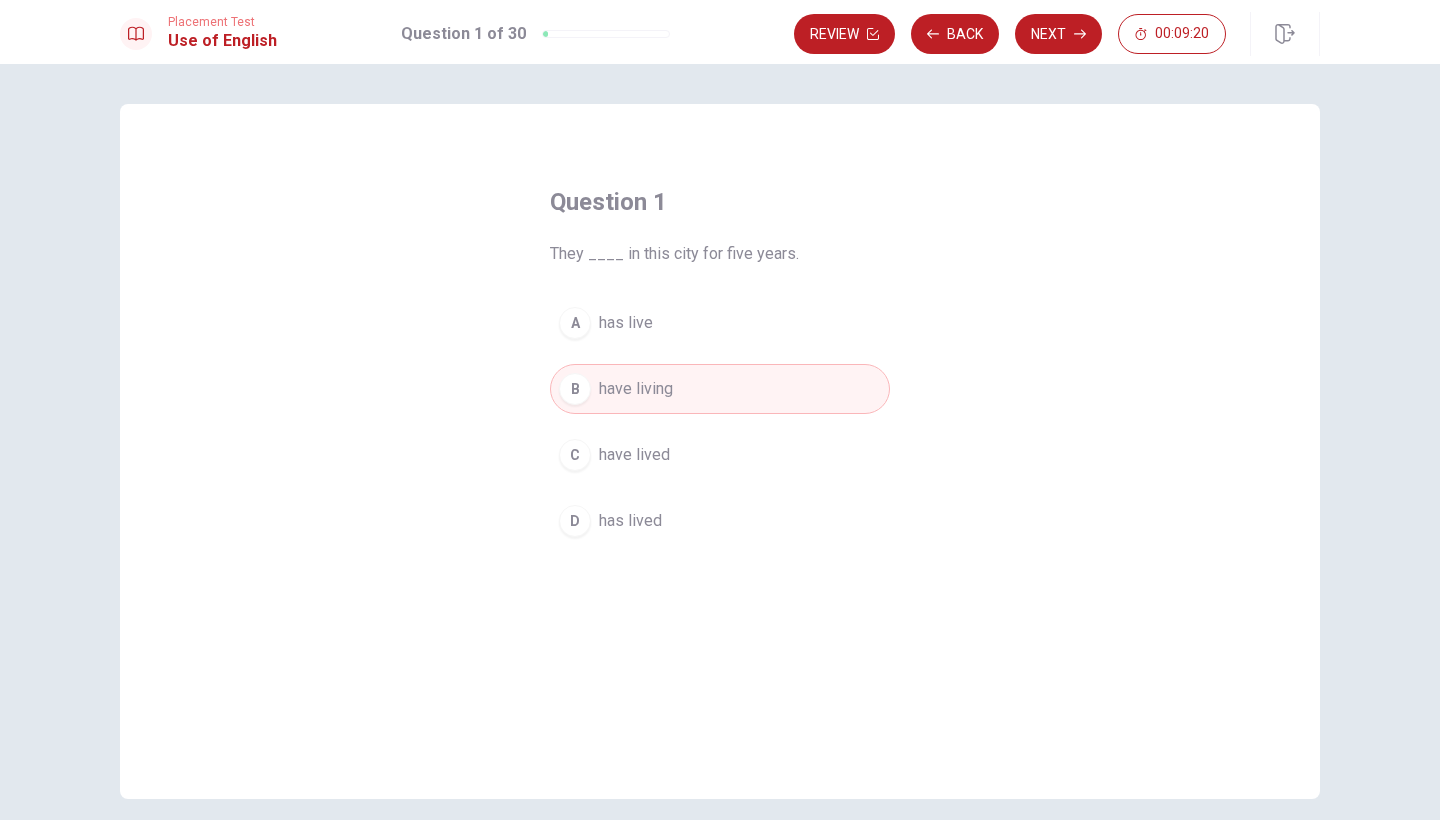 click on "have living" at bounding box center (636, 389) 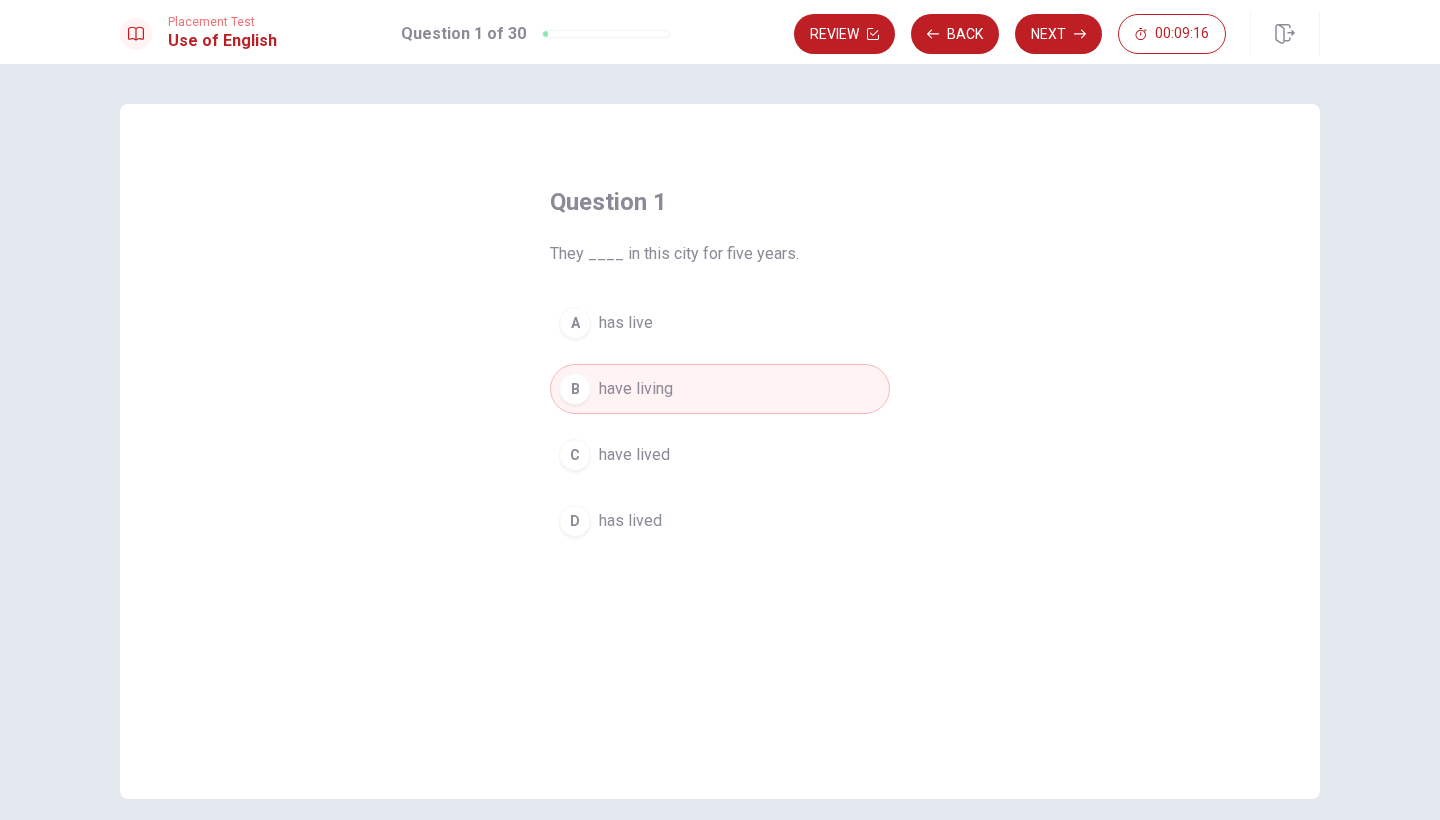drag, startPoint x: 675, startPoint y: 389, endPoint x: 659, endPoint y: 332, distance: 59.20304 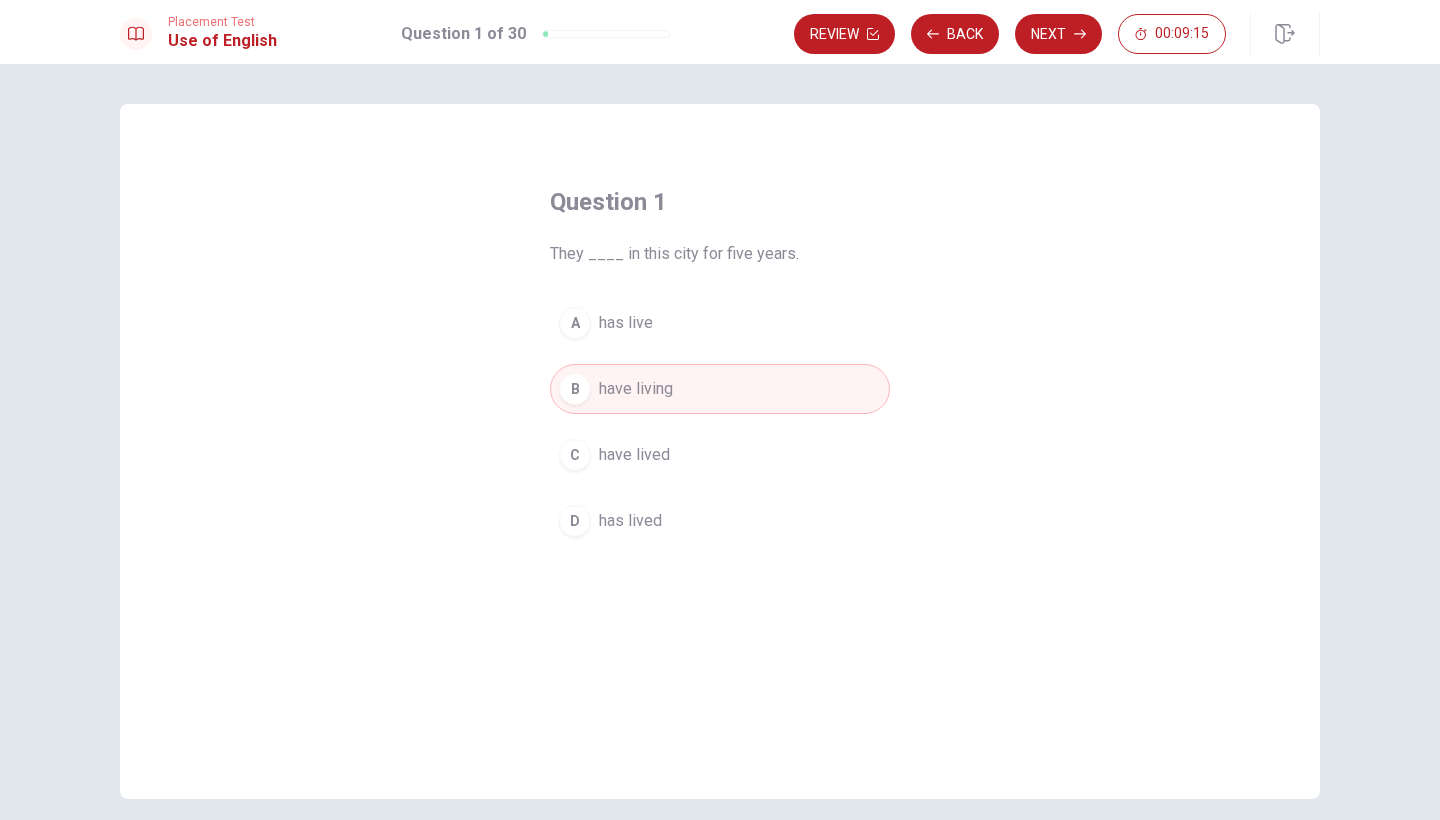 click on "A has live B have living C have lived D has lived" at bounding box center [720, 422] 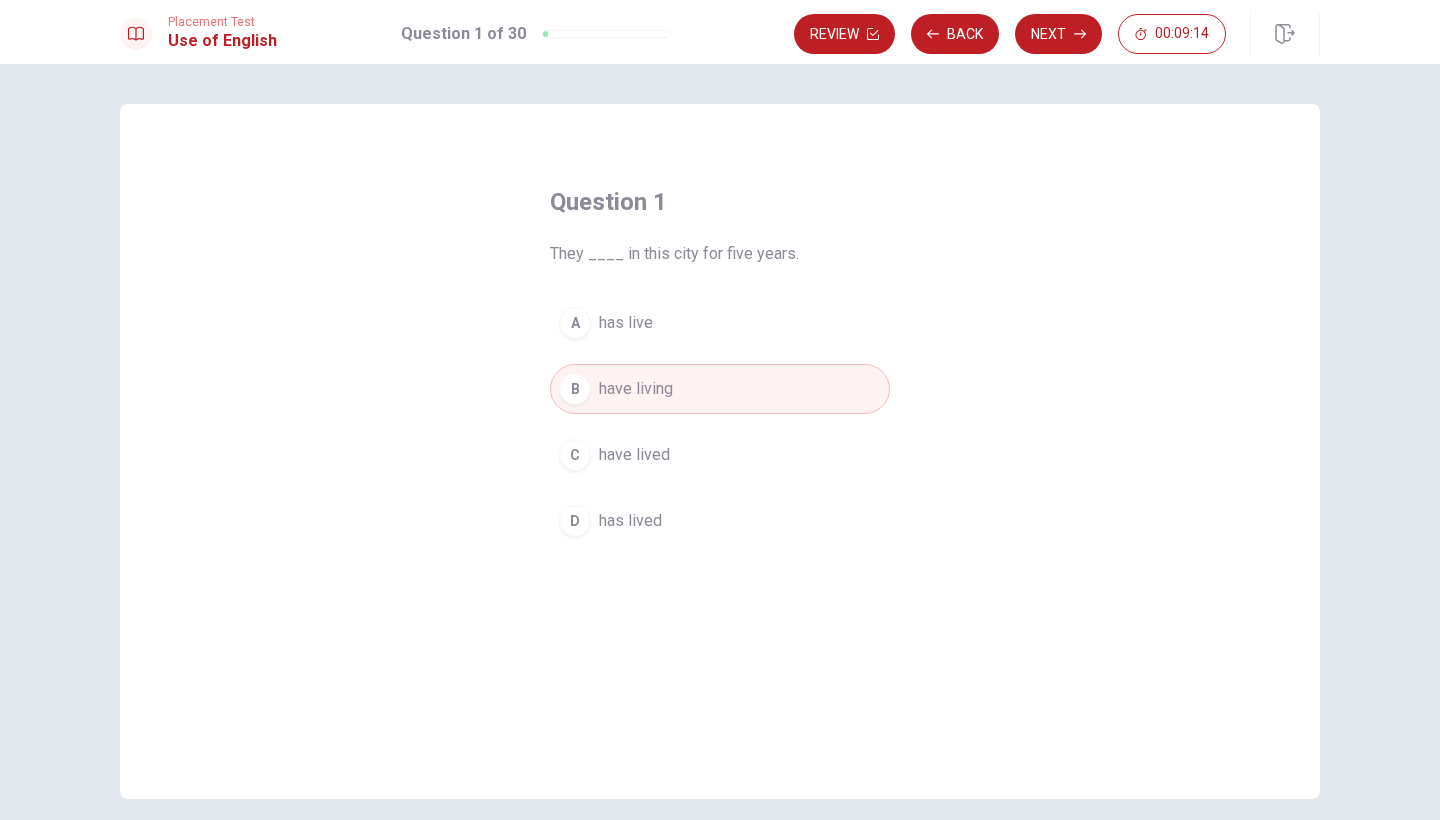 click on "B have living" at bounding box center (720, 389) 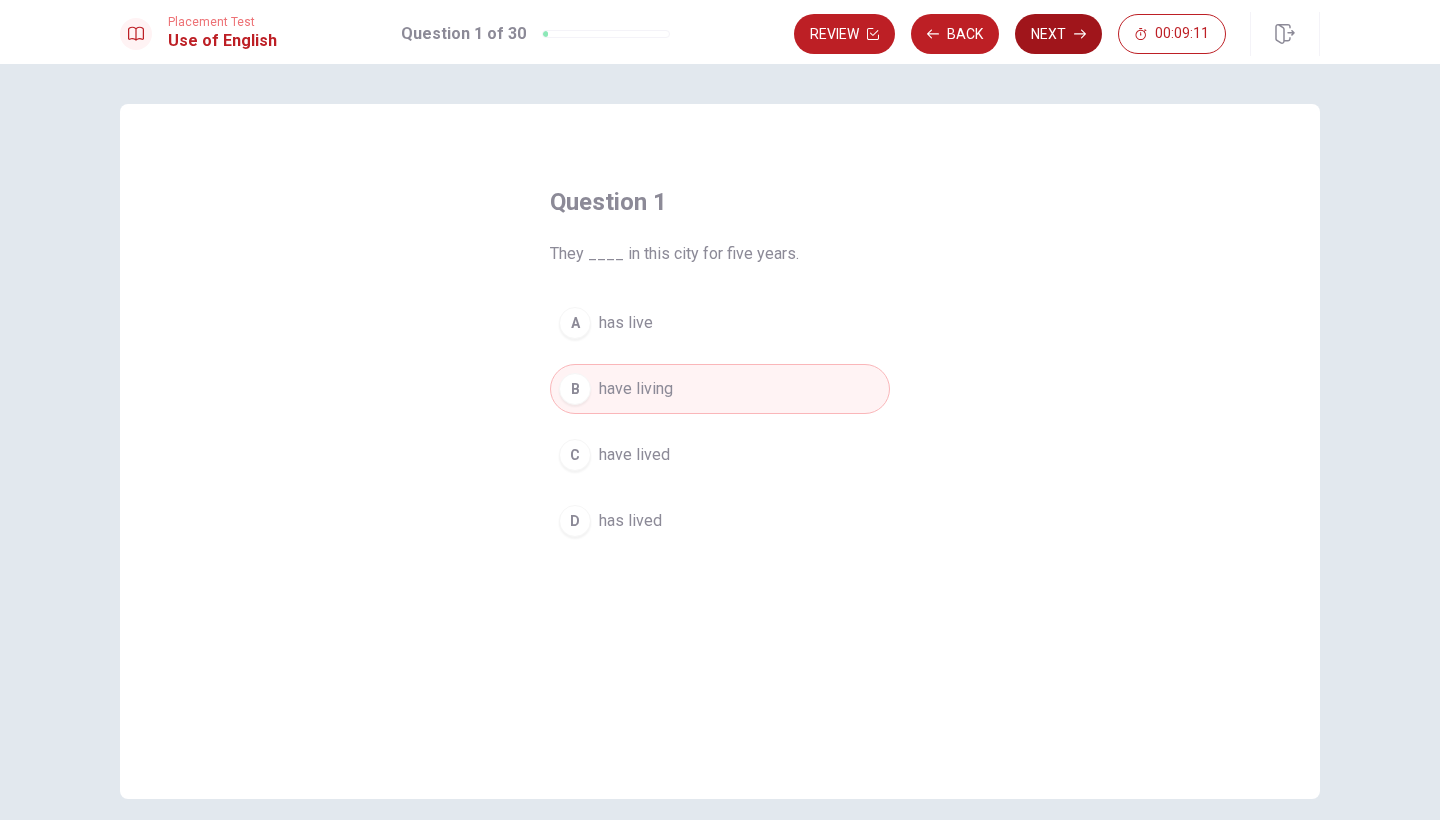 click on "Next" at bounding box center (1058, 34) 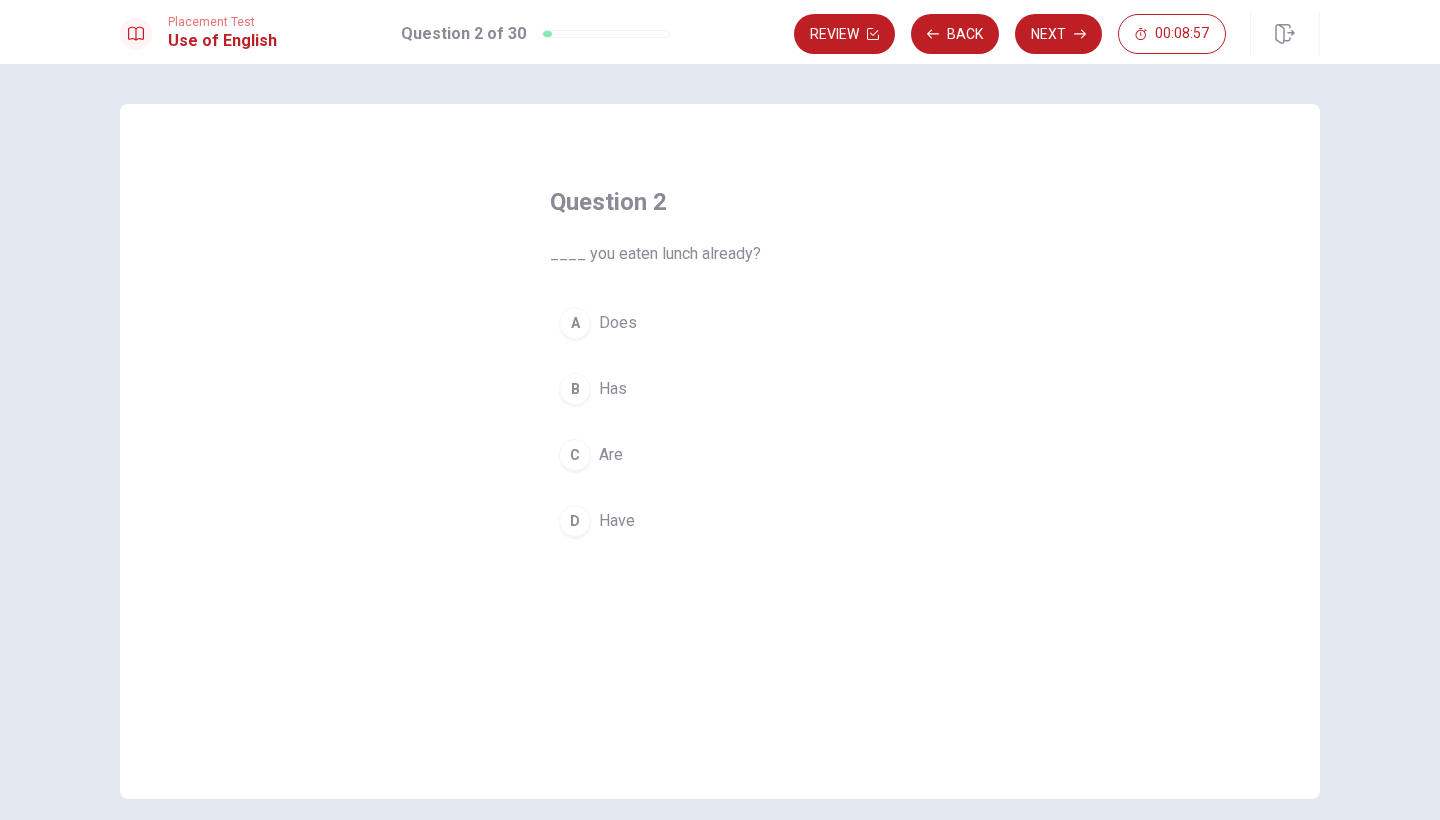 click on "Are" at bounding box center (611, 455) 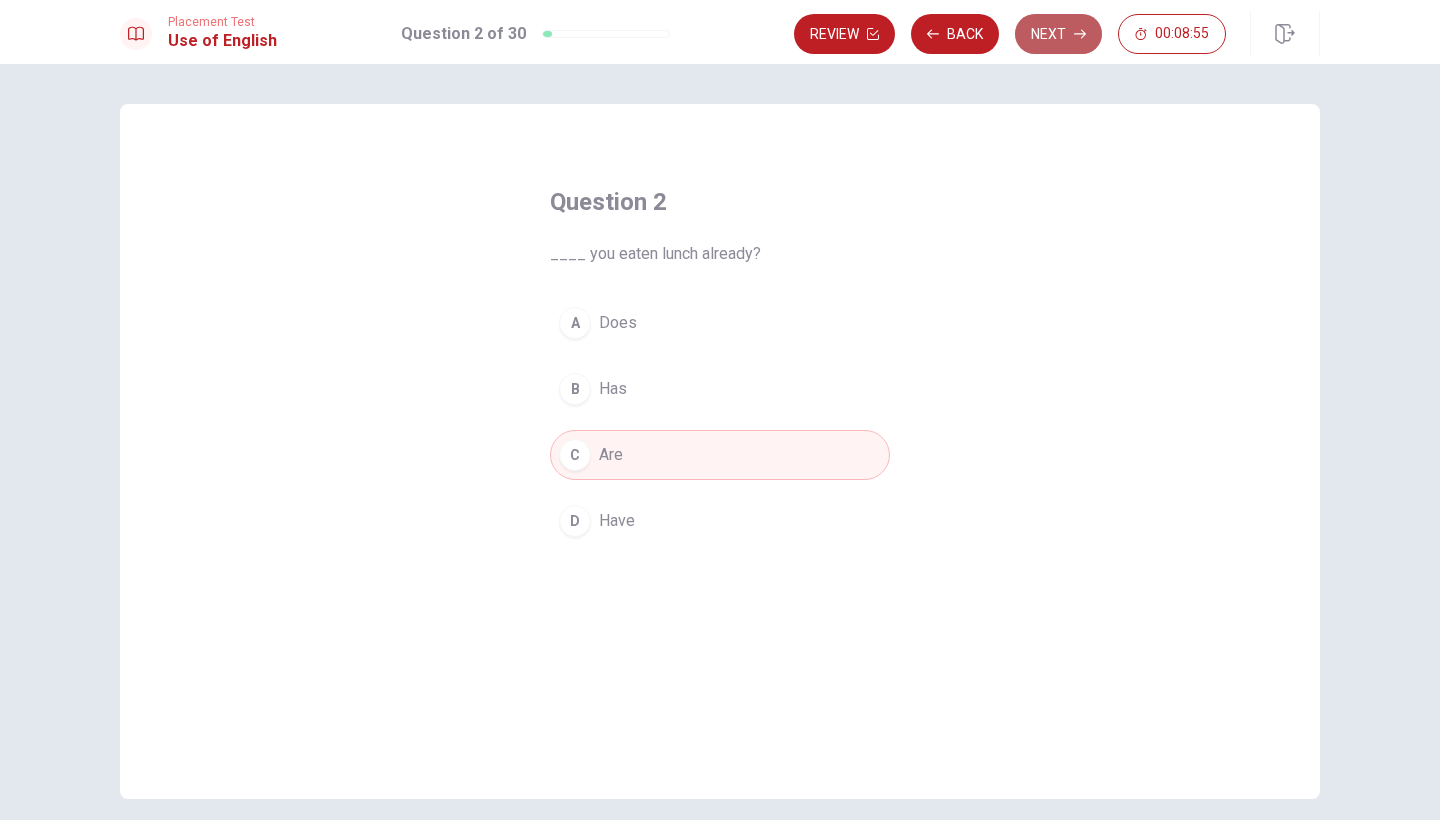 click on "Next" at bounding box center (1058, 34) 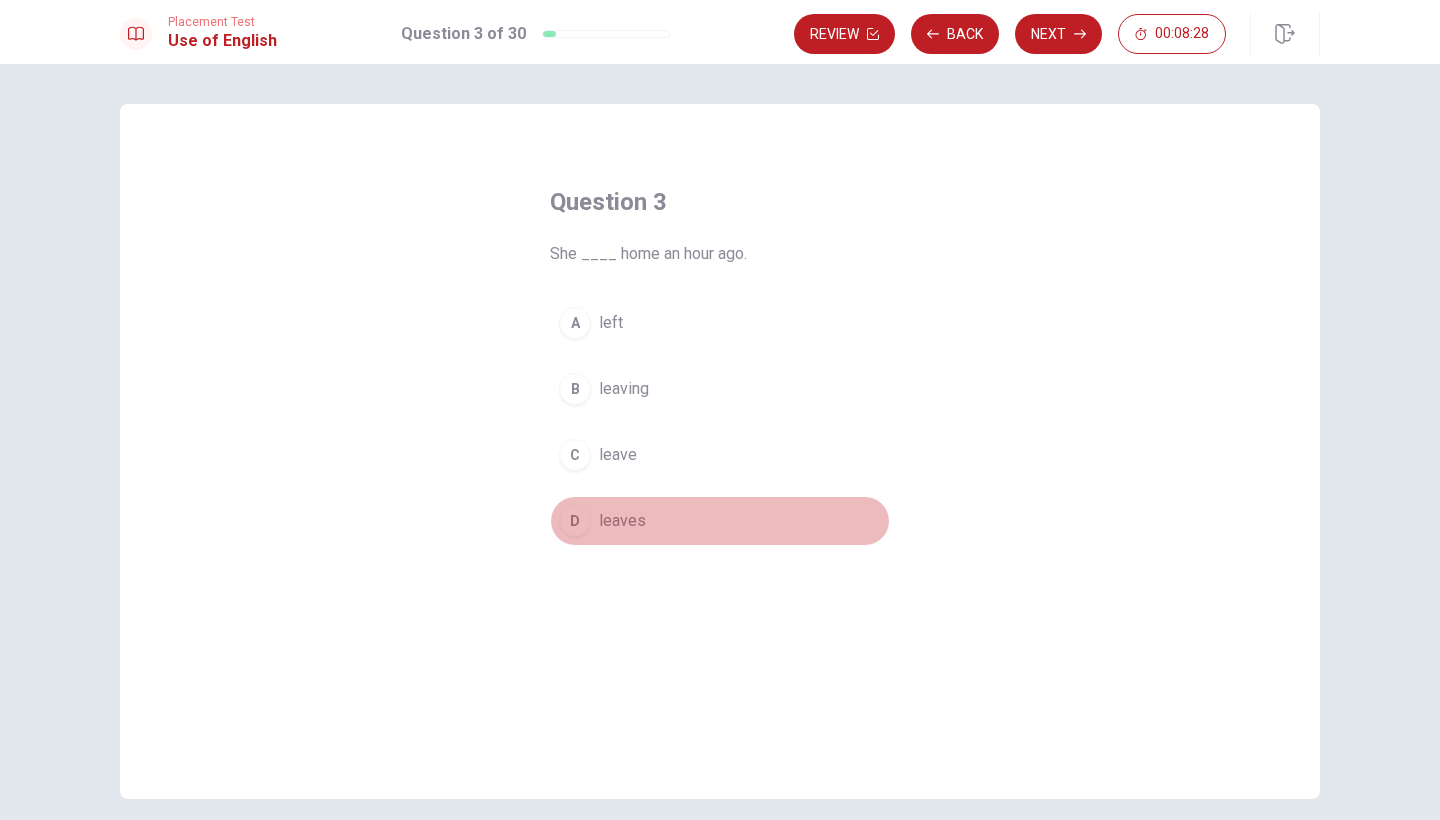 click on "leaves" at bounding box center (622, 521) 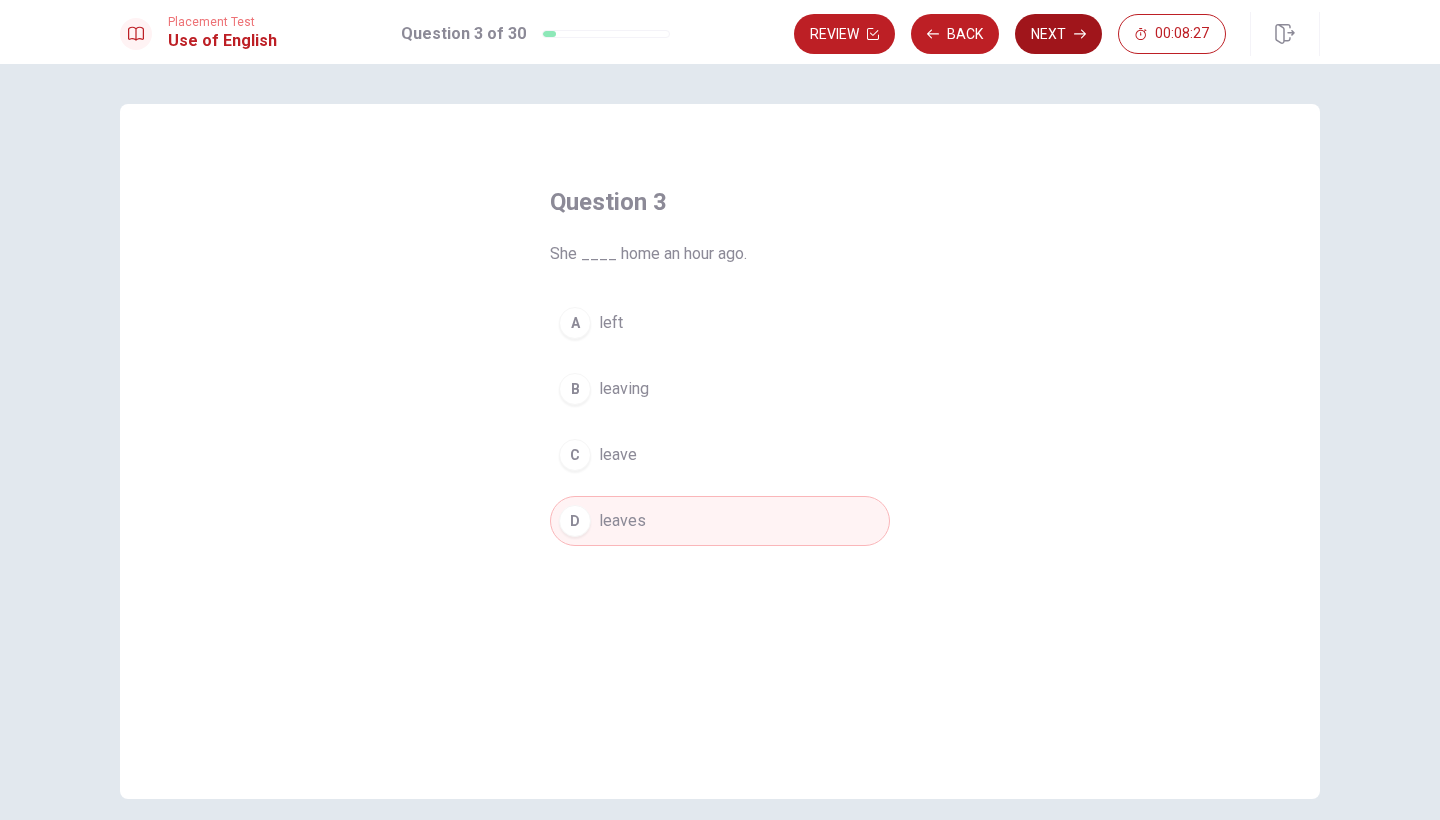 click on "Next" at bounding box center (1058, 34) 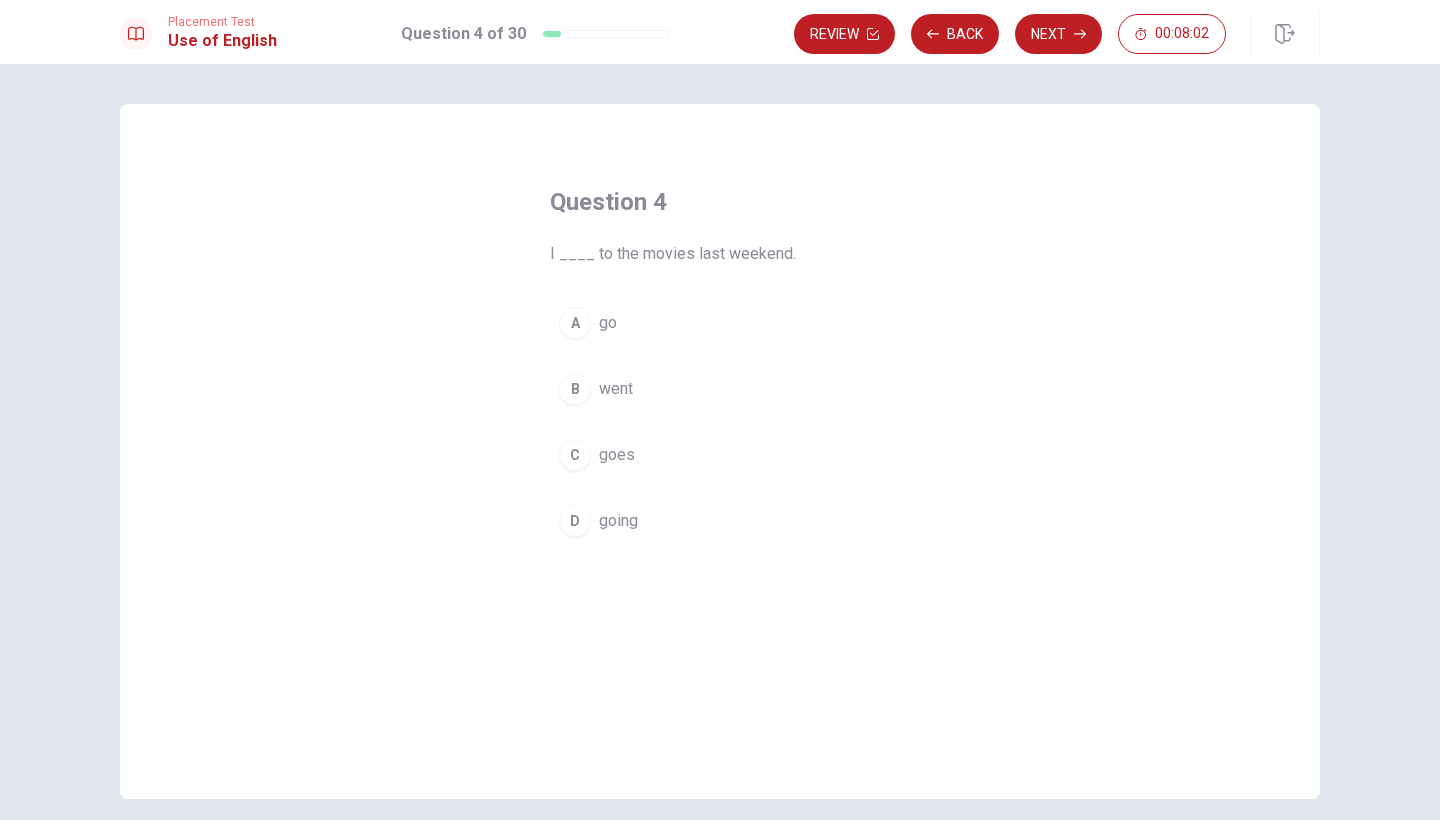 click on "went" at bounding box center (616, 389) 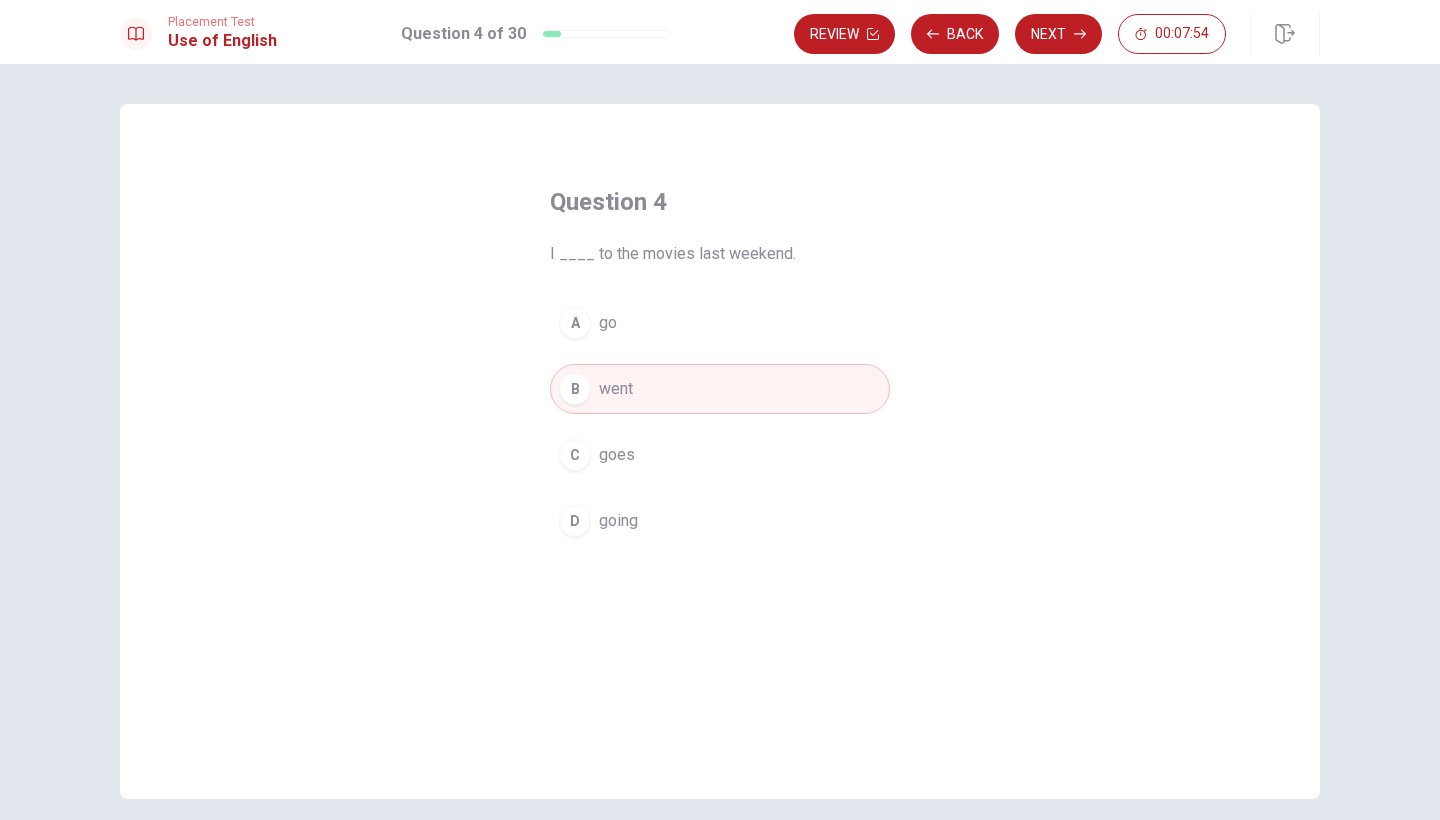 drag, startPoint x: 812, startPoint y: 249, endPoint x: 528, endPoint y: 251, distance: 284.00705 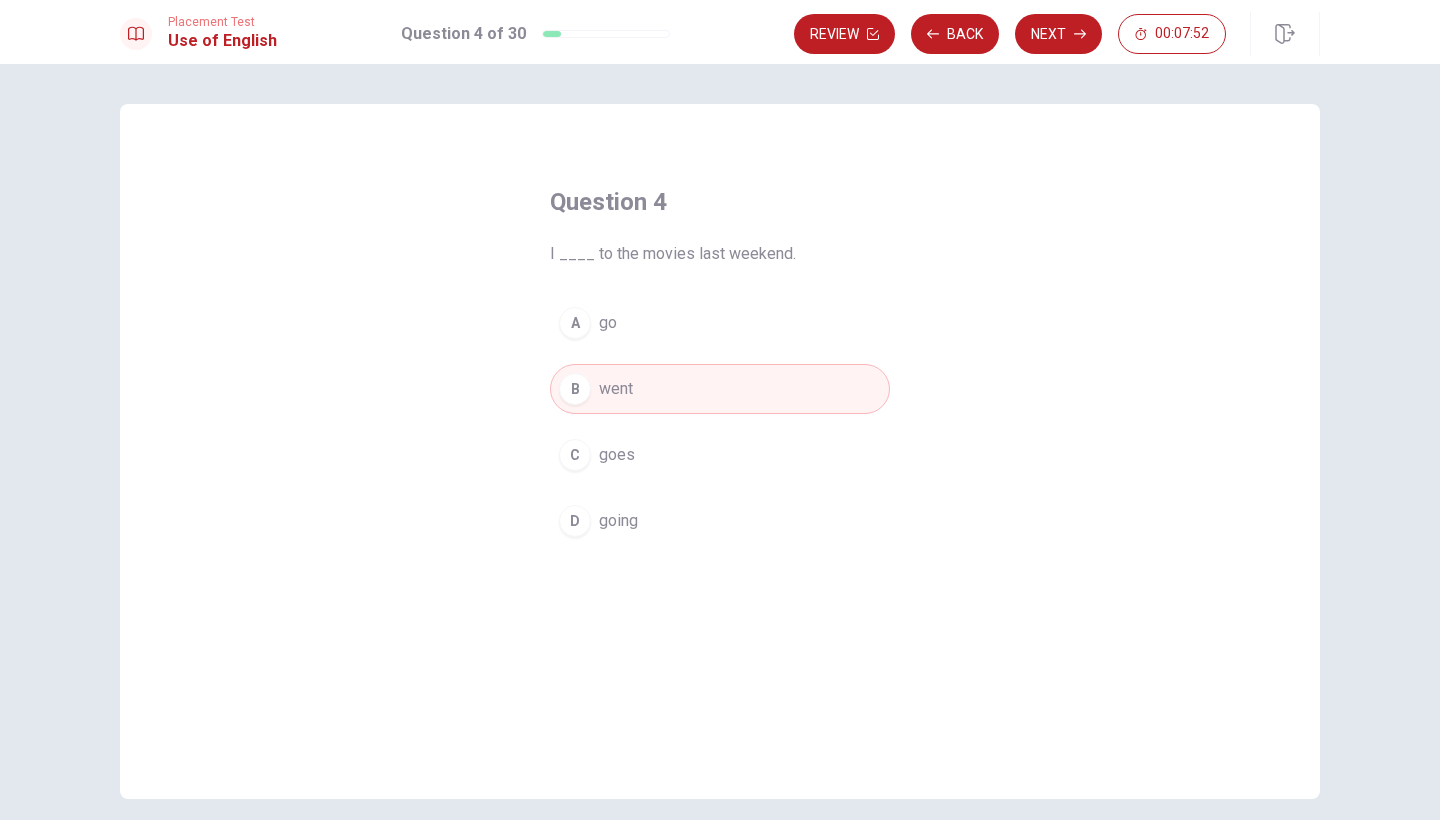 drag, startPoint x: 778, startPoint y: 250, endPoint x: 614, endPoint y: 246, distance: 164.04877 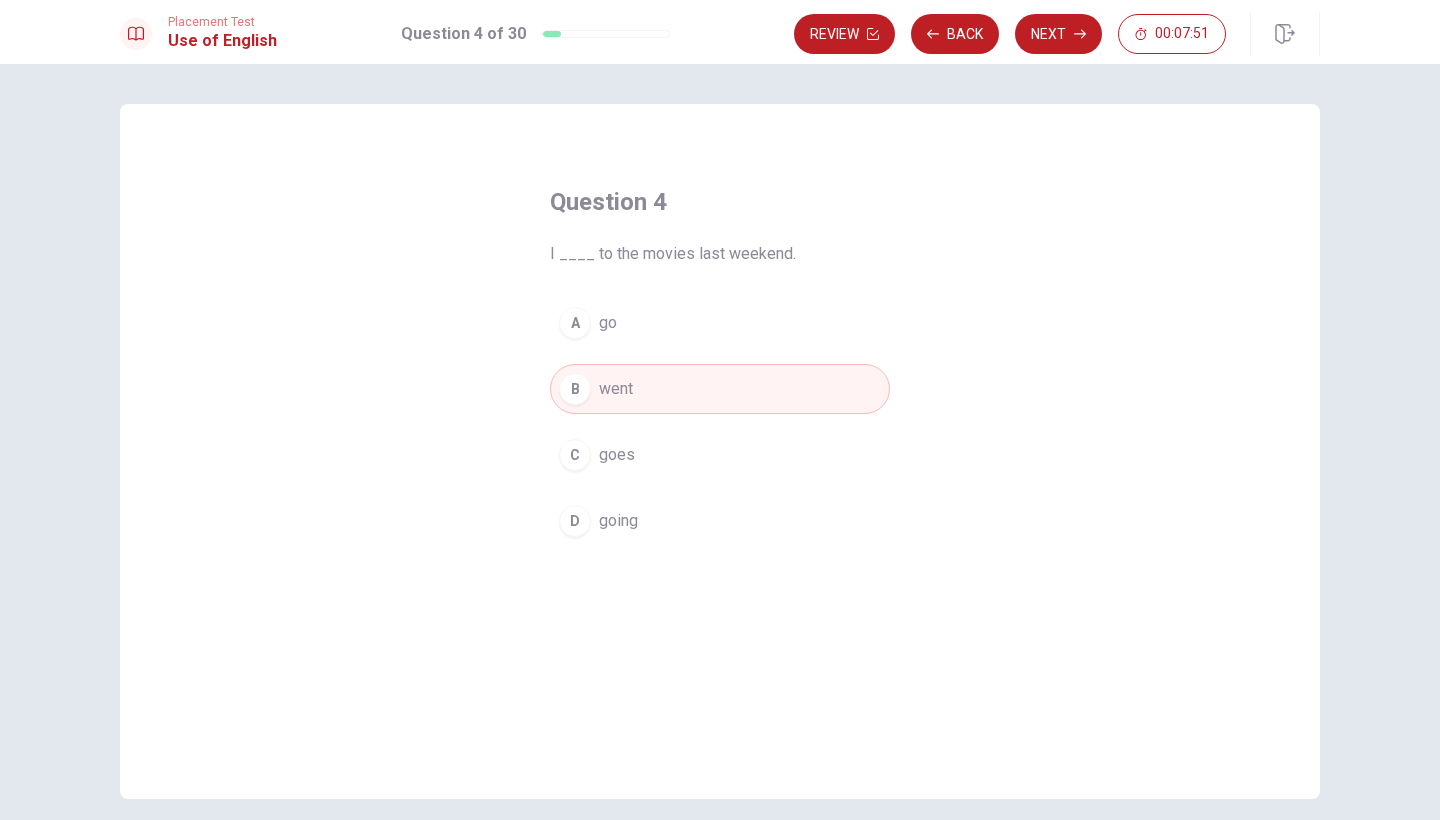 drag, startPoint x: 614, startPoint y: 246, endPoint x: 735, endPoint y: 249, distance: 121.037186 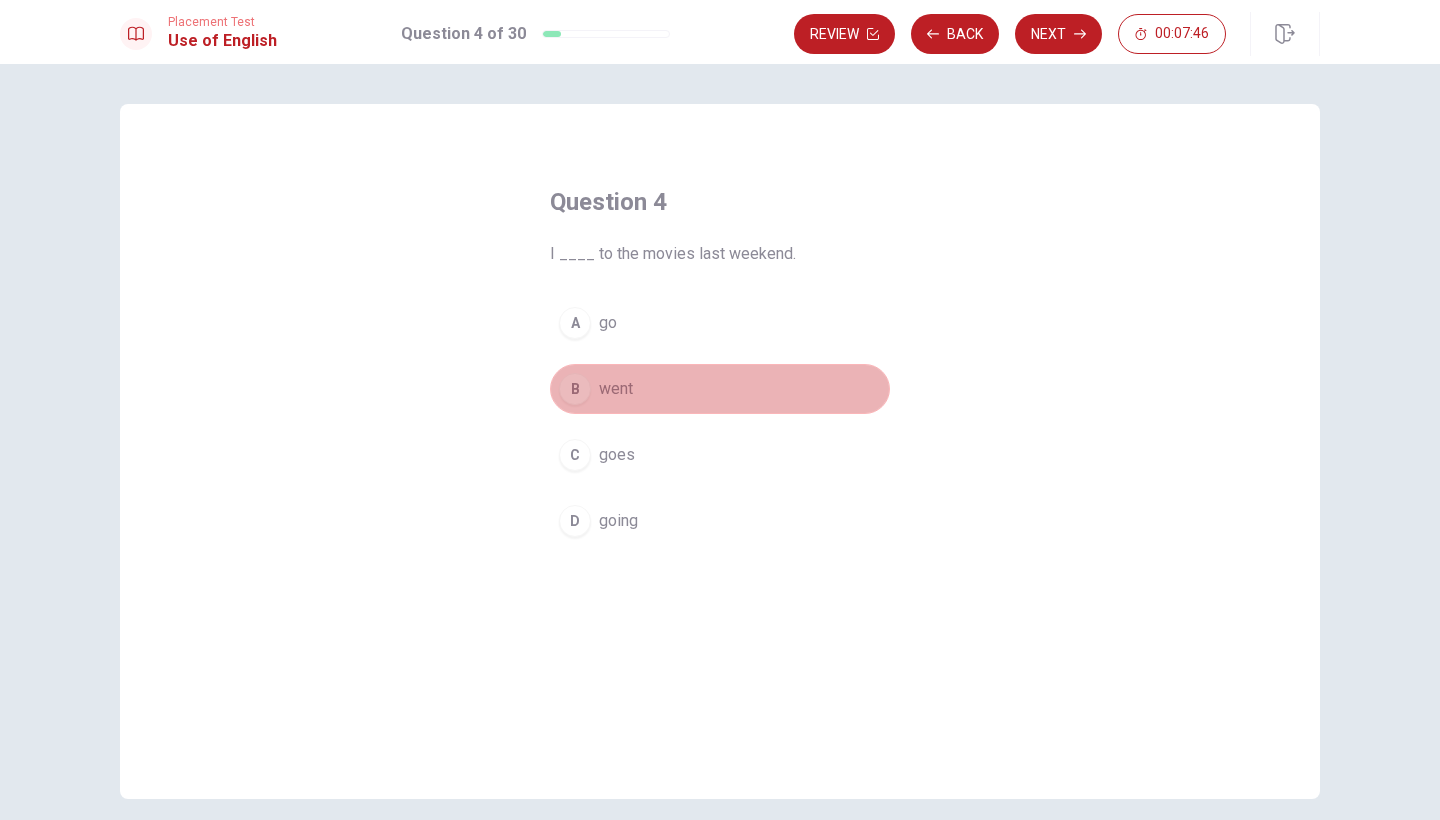 click on "B went" at bounding box center (720, 389) 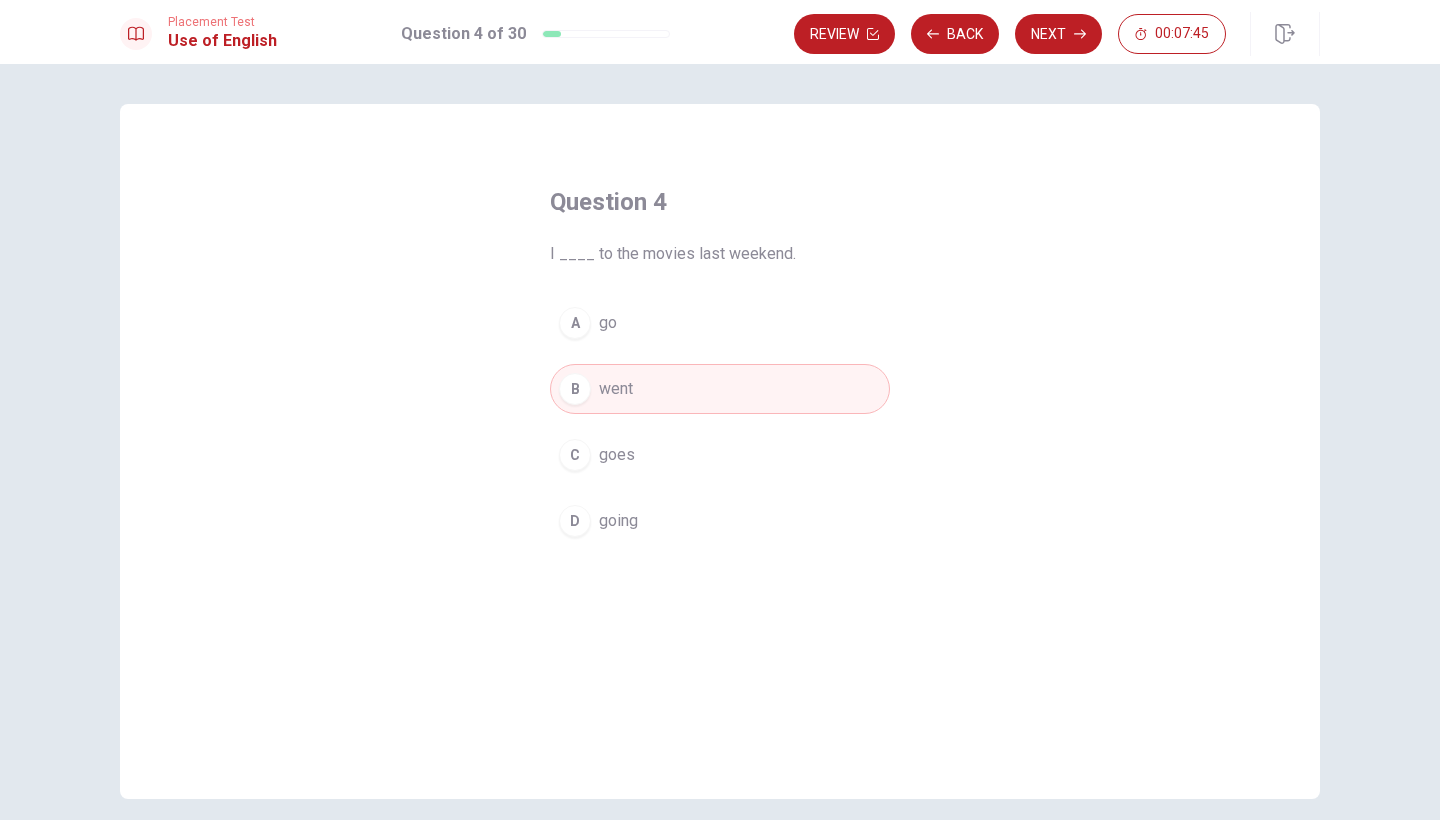 click on "B went" at bounding box center (720, 389) 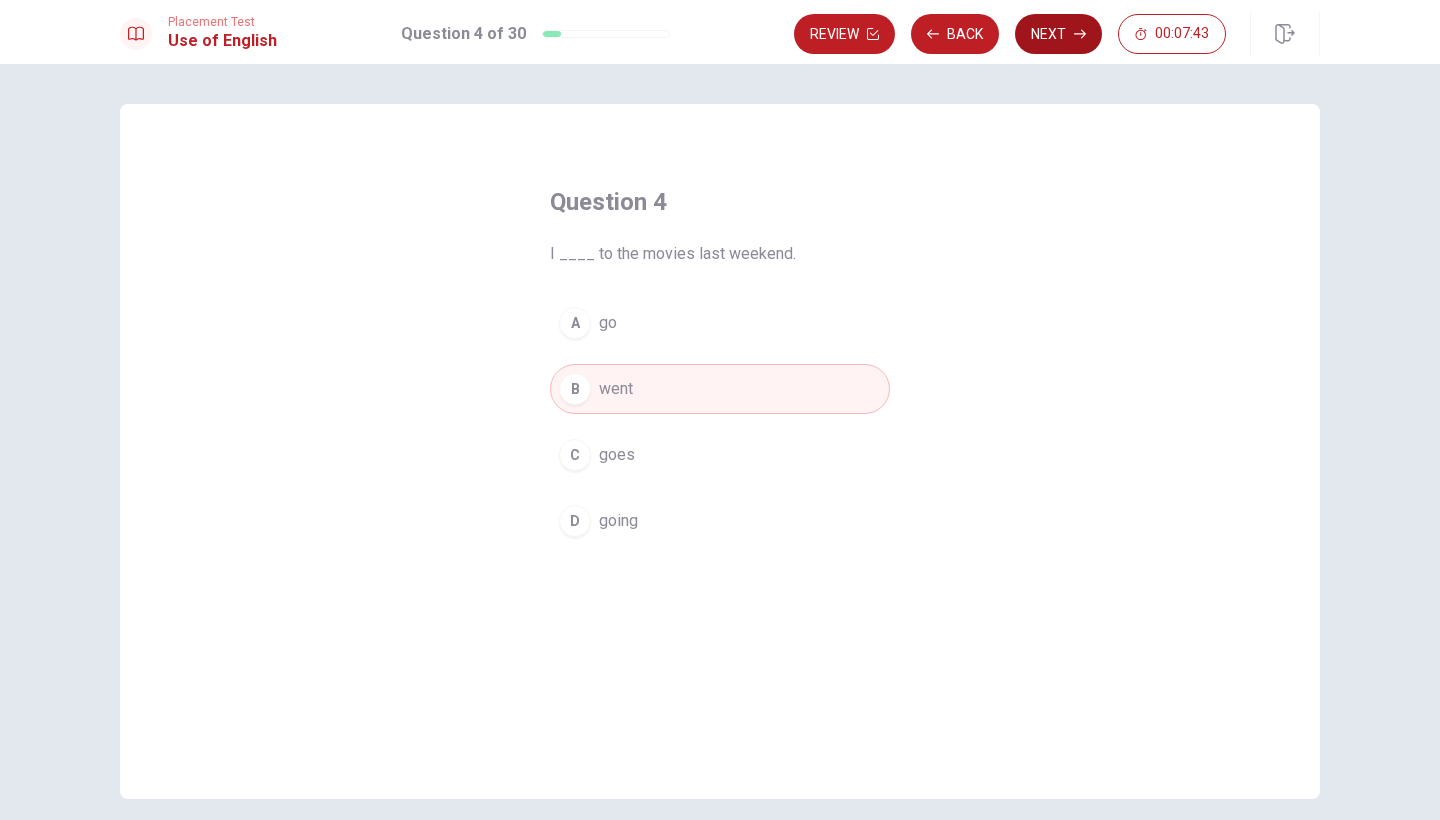 click 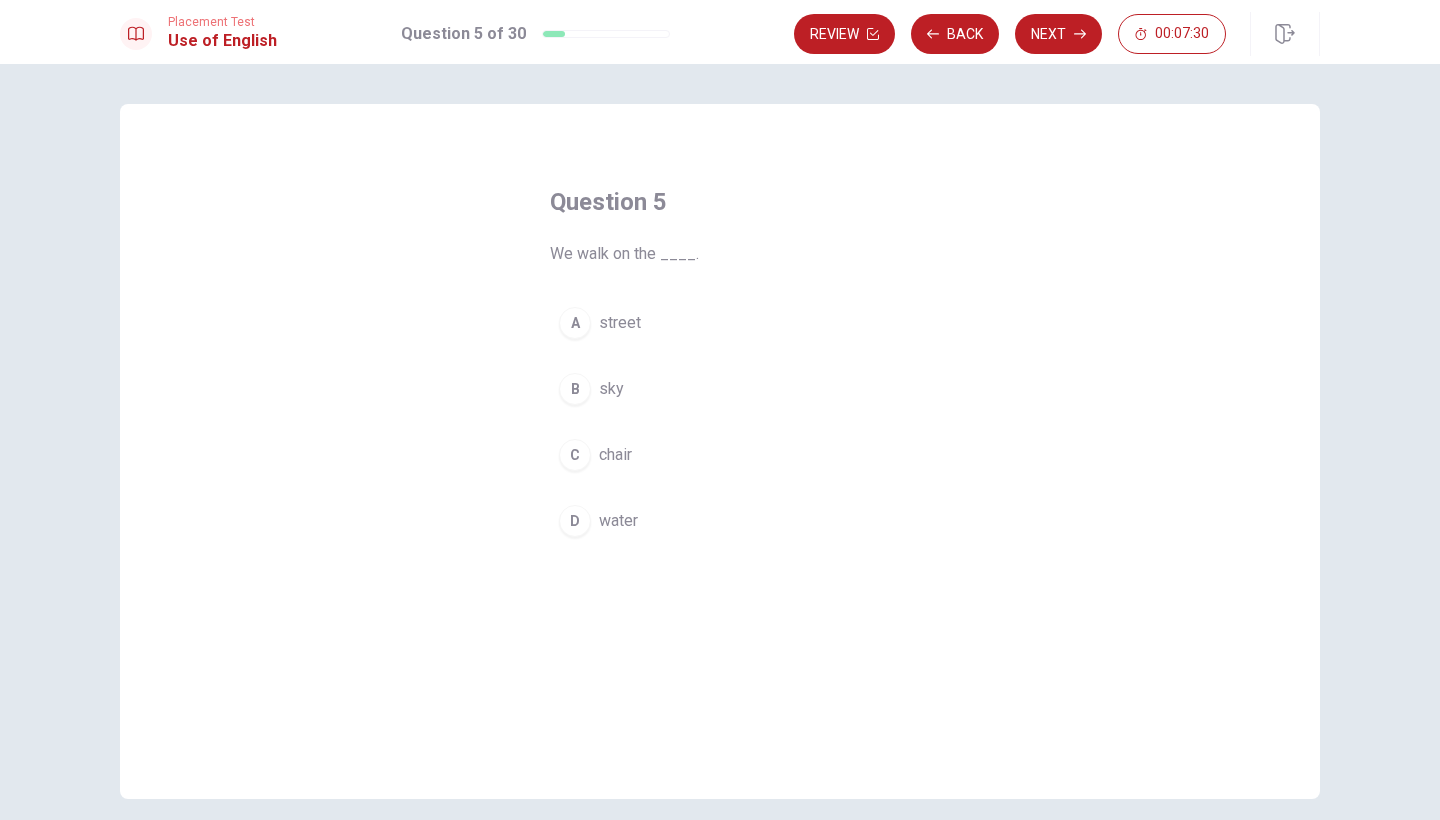 click on "A" at bounding box center (575, 323) 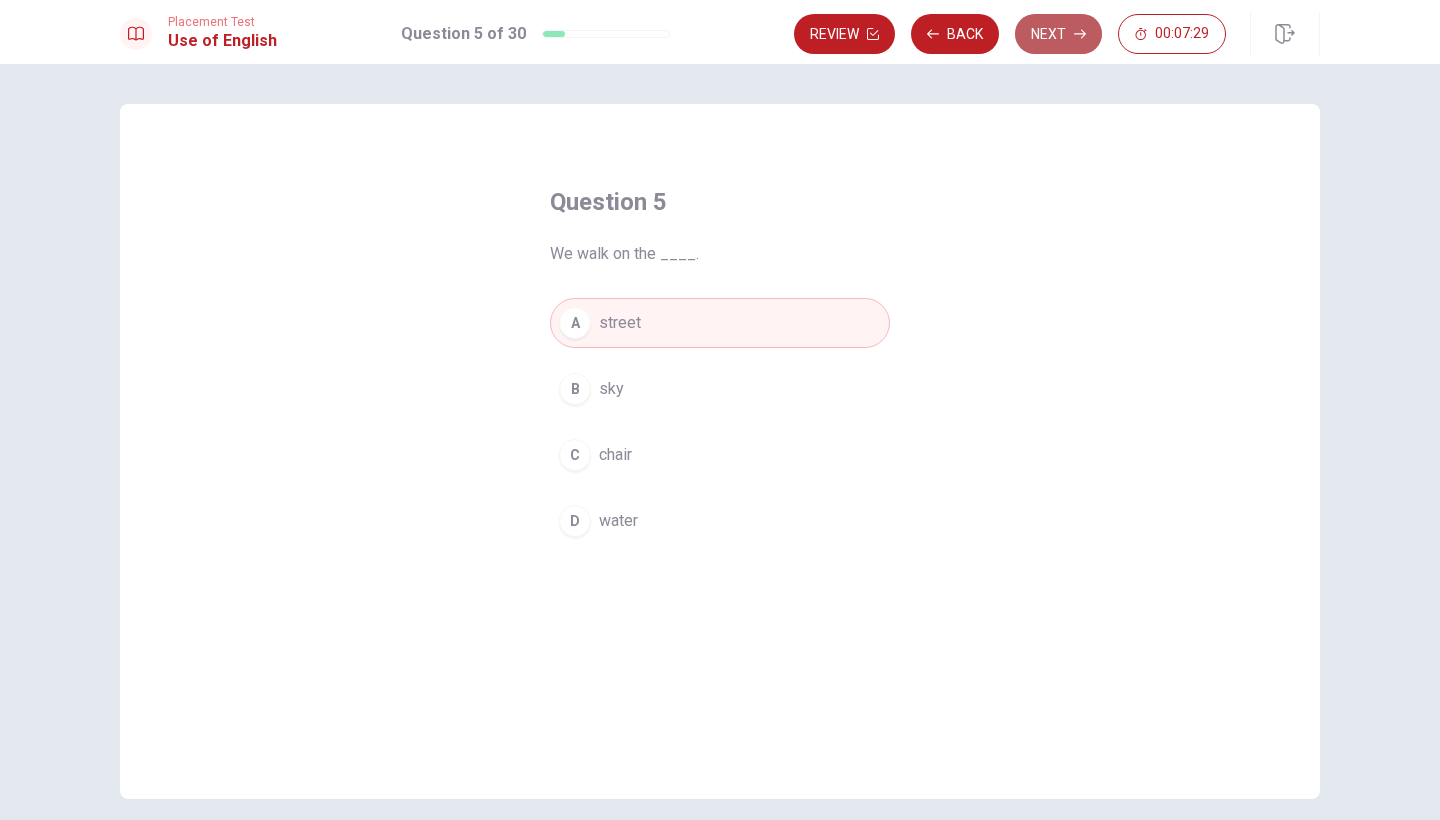 click on "Next" at bounding box center (1058, 34) 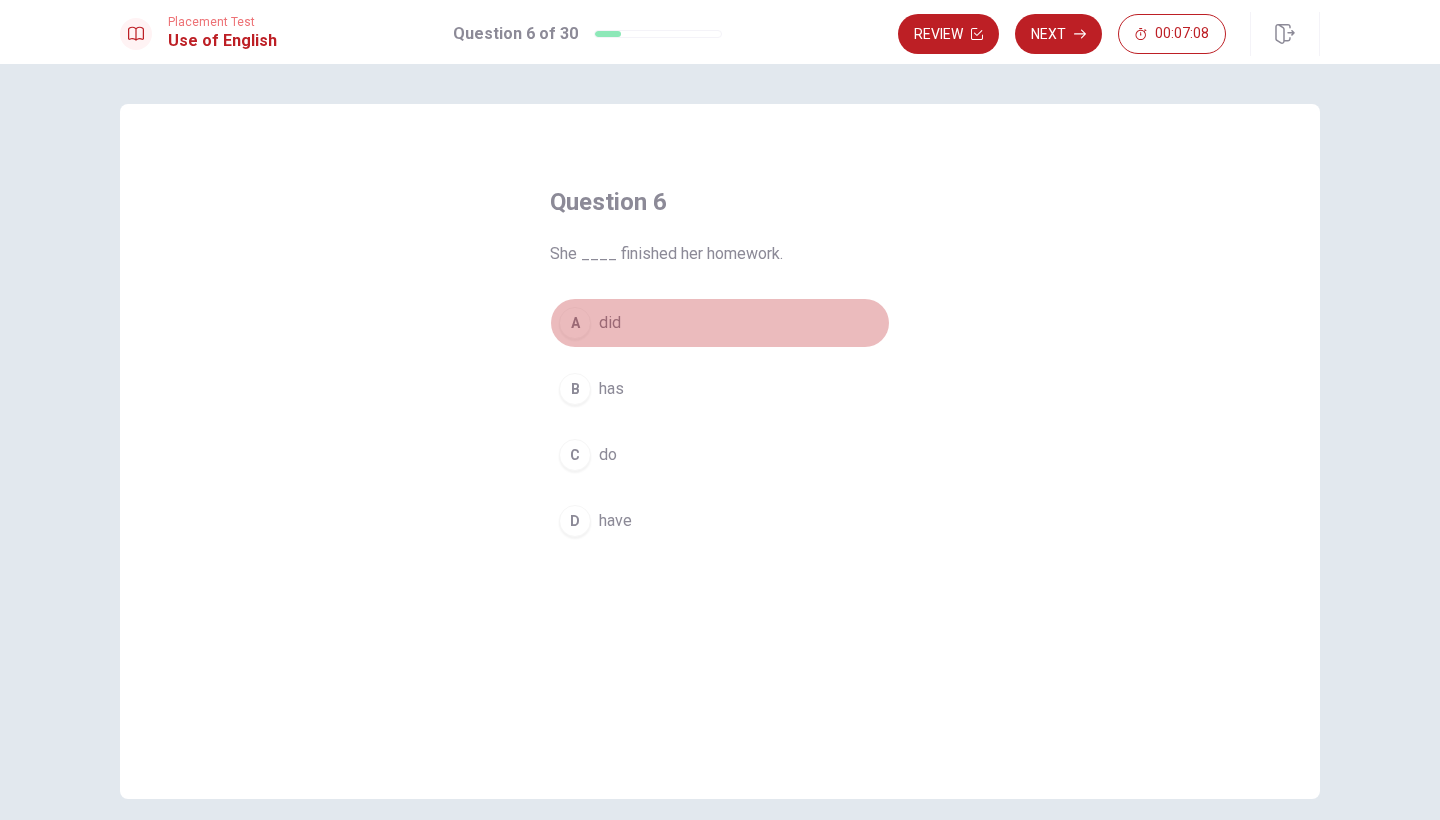 click on "did" at bounding box center (610, 323) 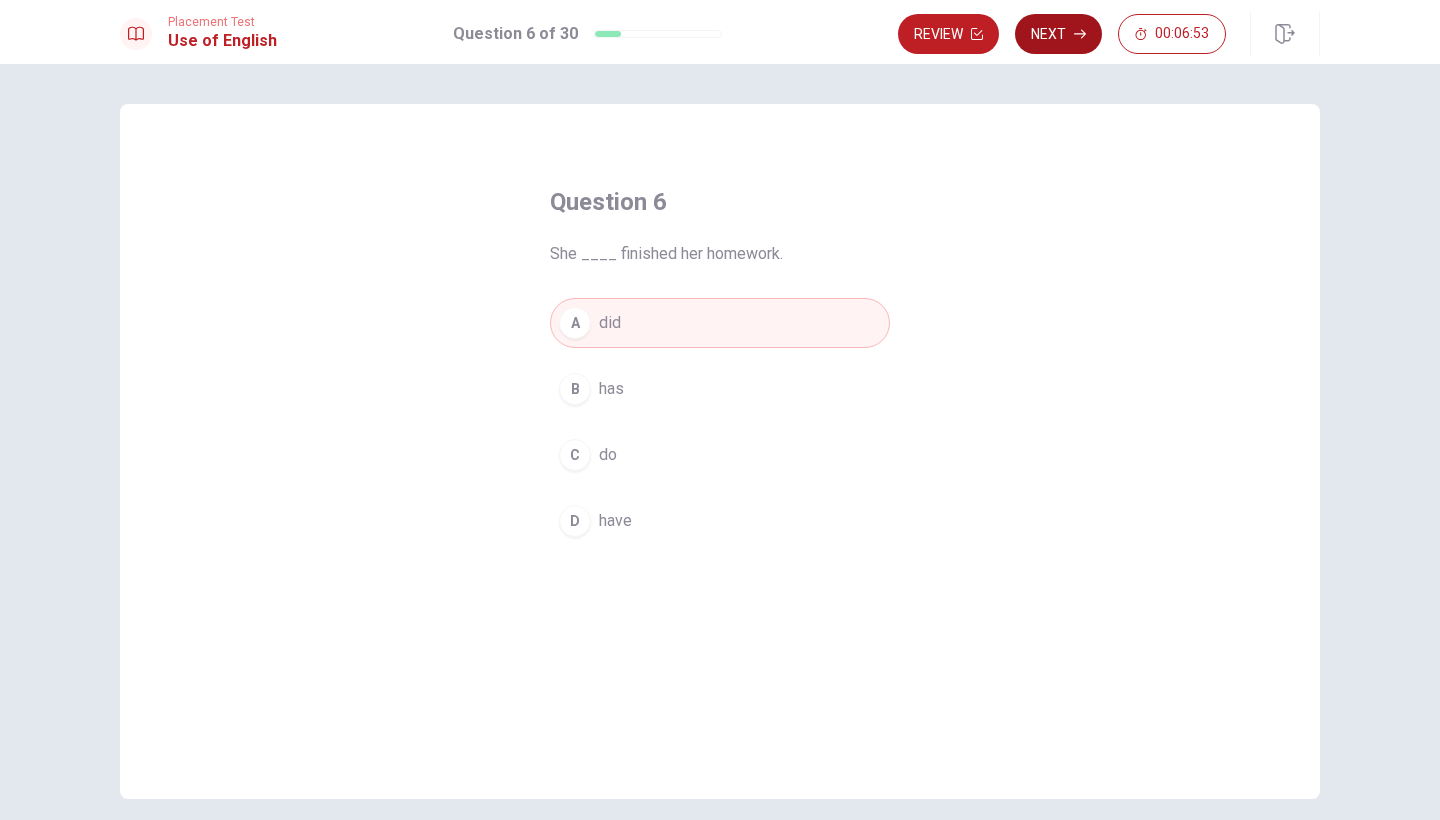 click on "Next" at bounding box center (1058, 34) 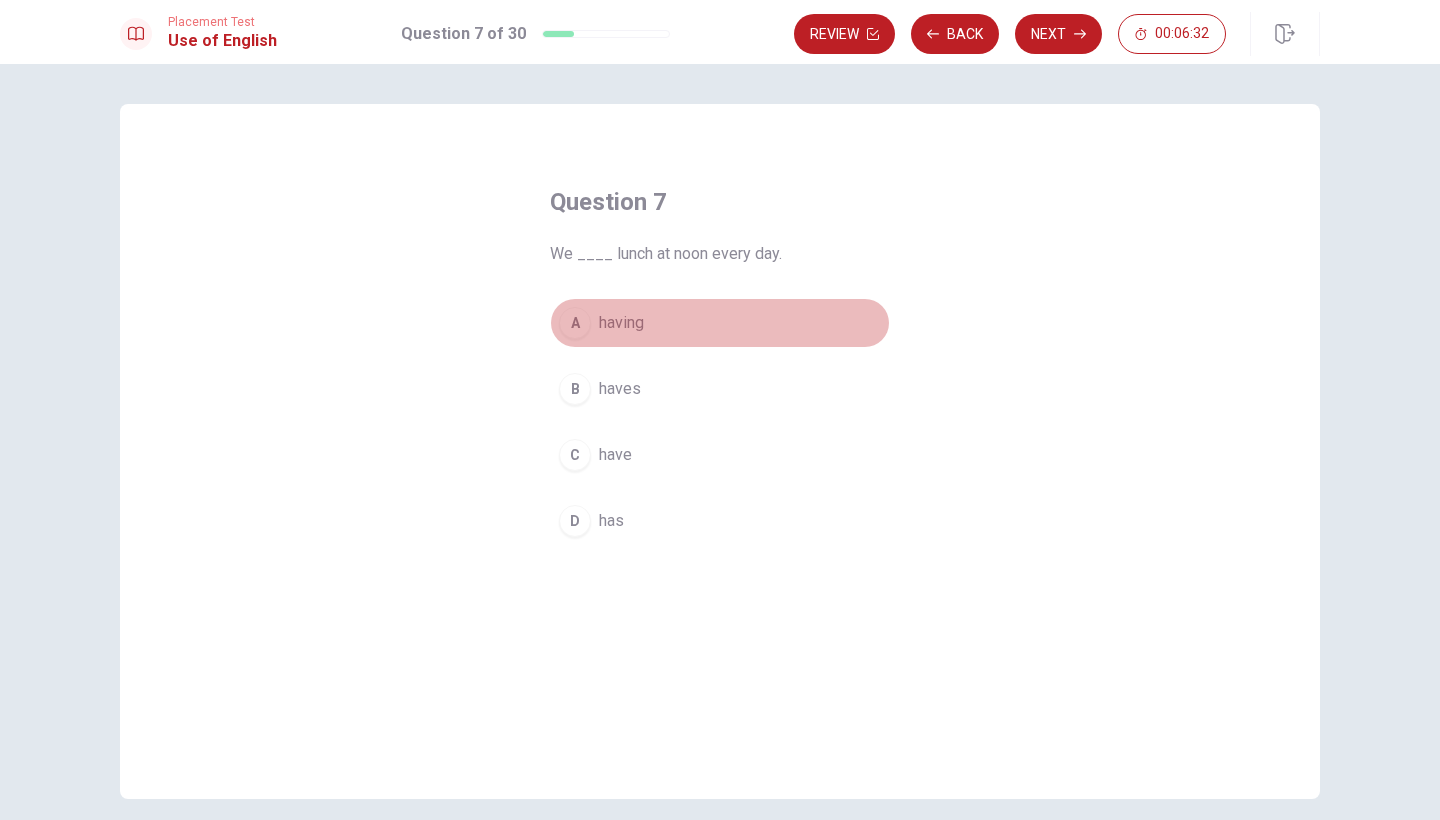 click on "having" at bounding box center [621, 323] 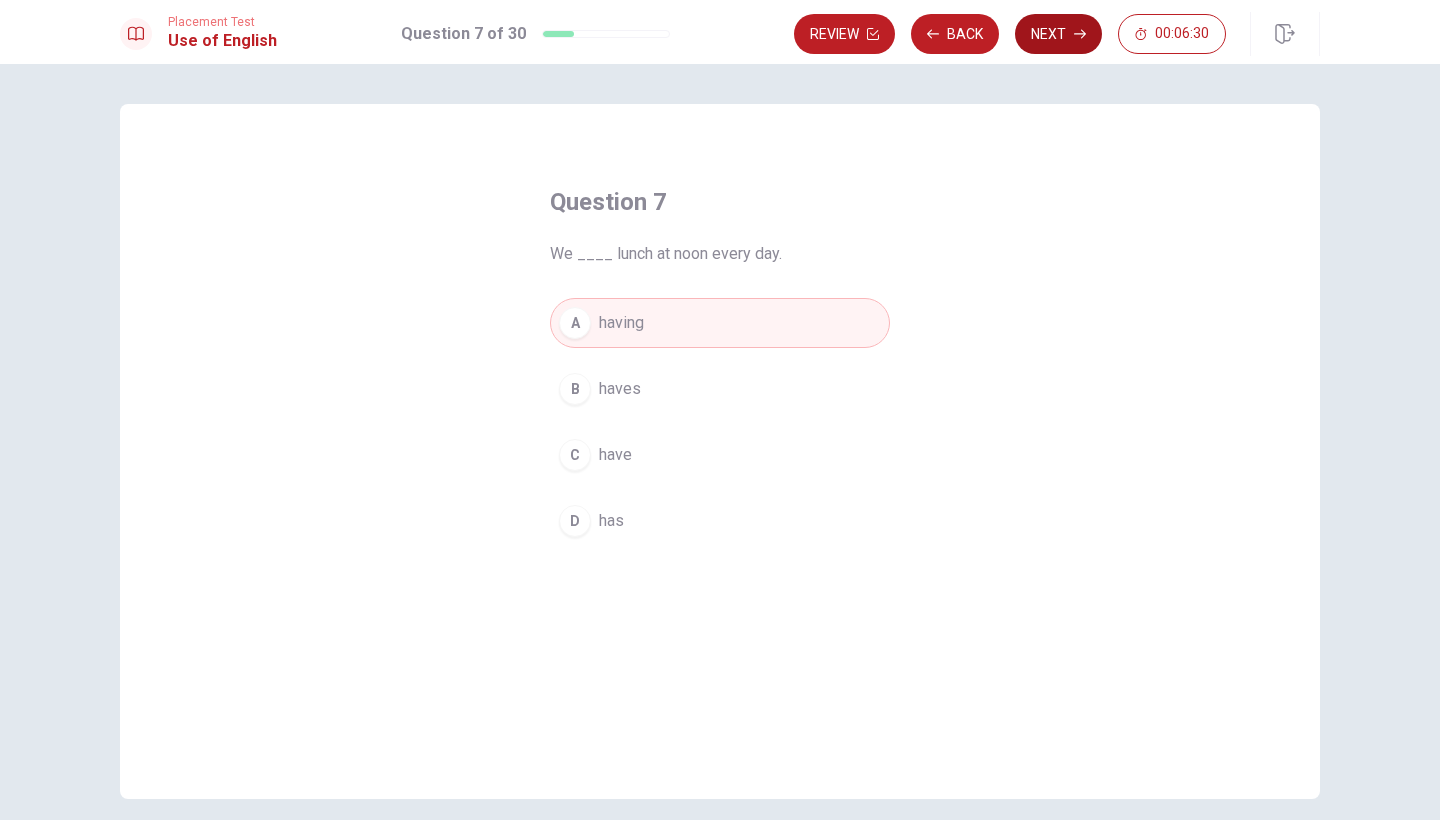 click on "Next" at bounding box center [1058, 34] 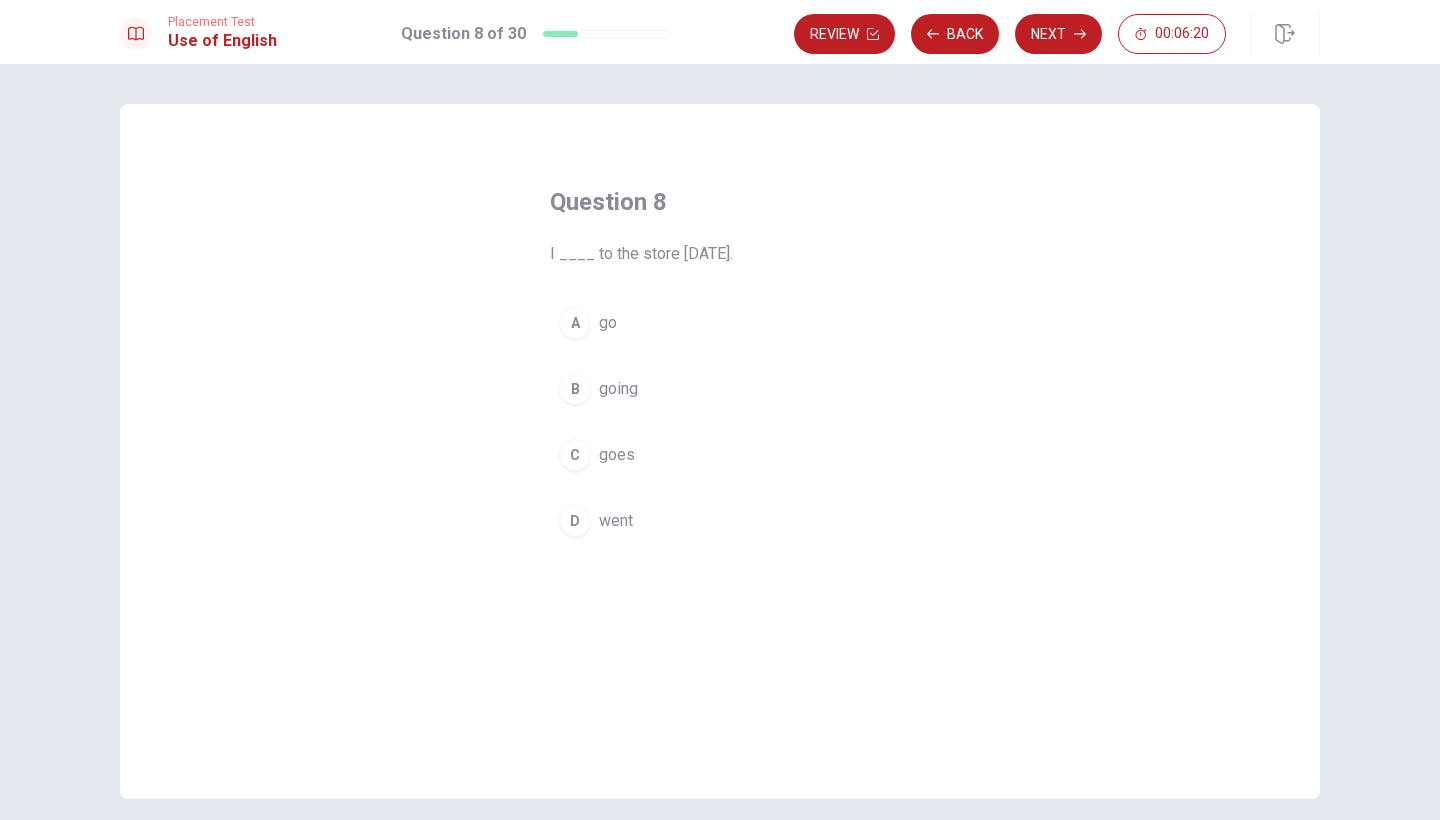 click on "went" at bounding box center (616, 521) 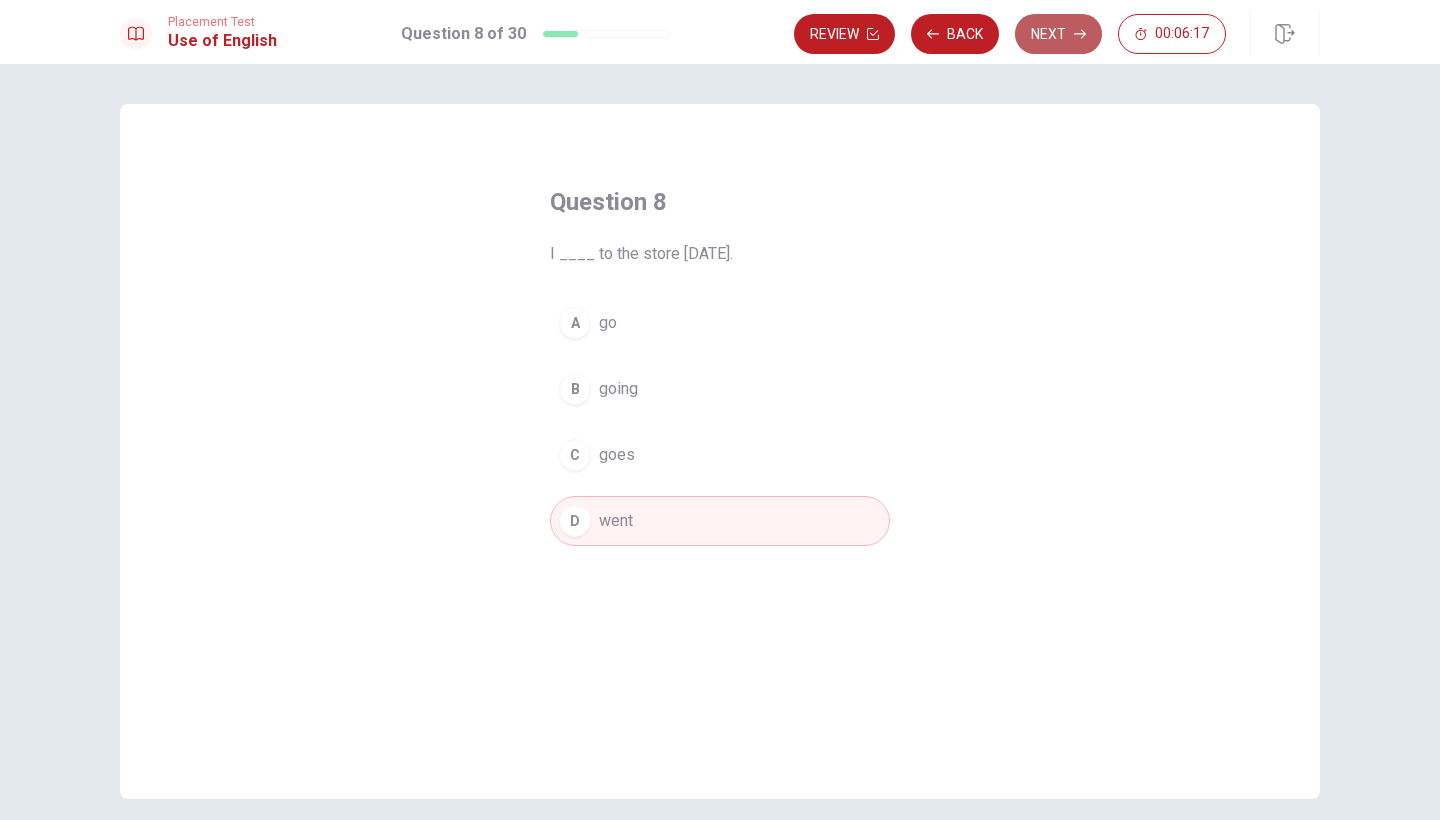 click on "Next" at bounding box center (1058, 34) 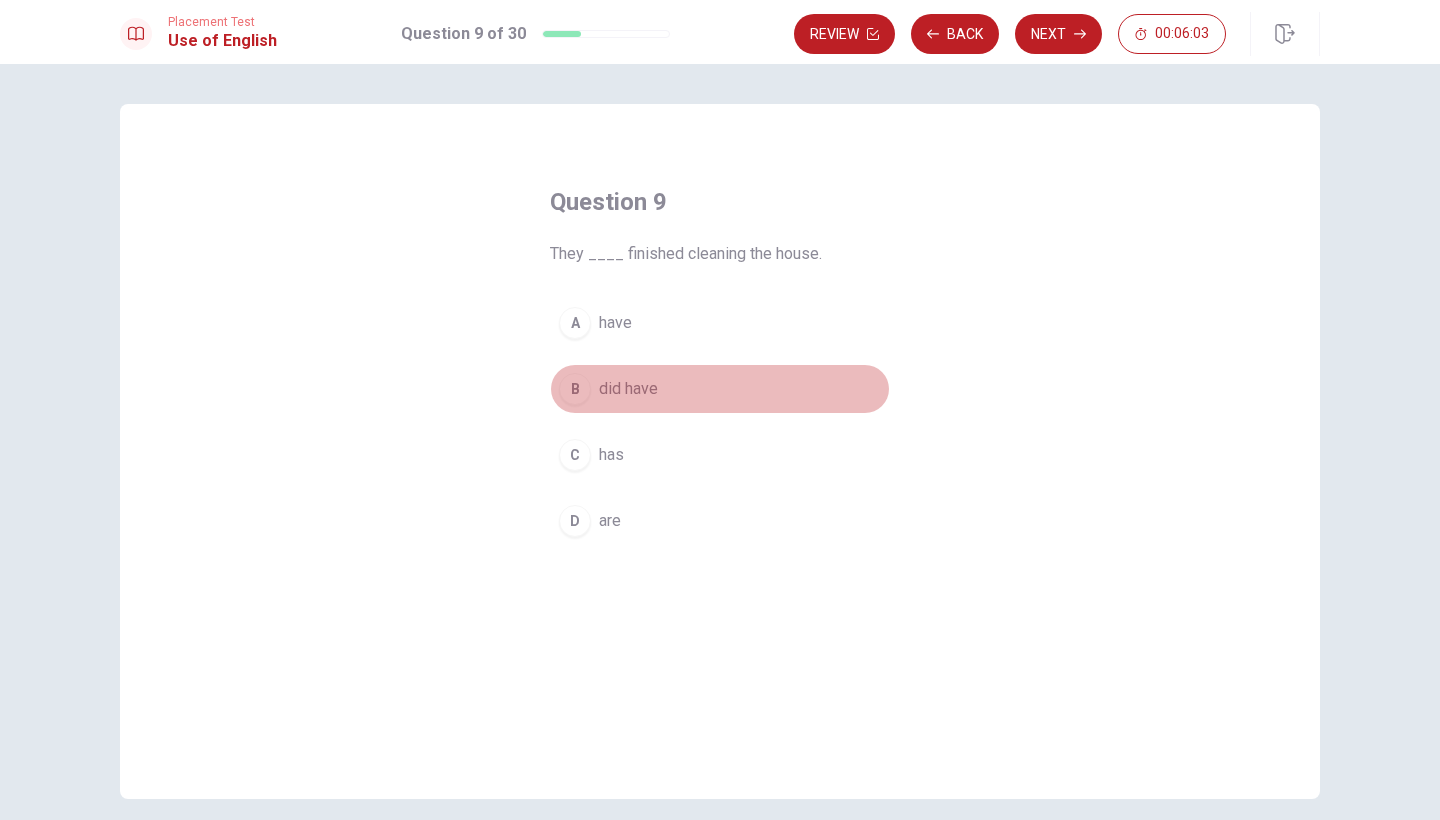 click on "did have" at bounding box center [628, 389] 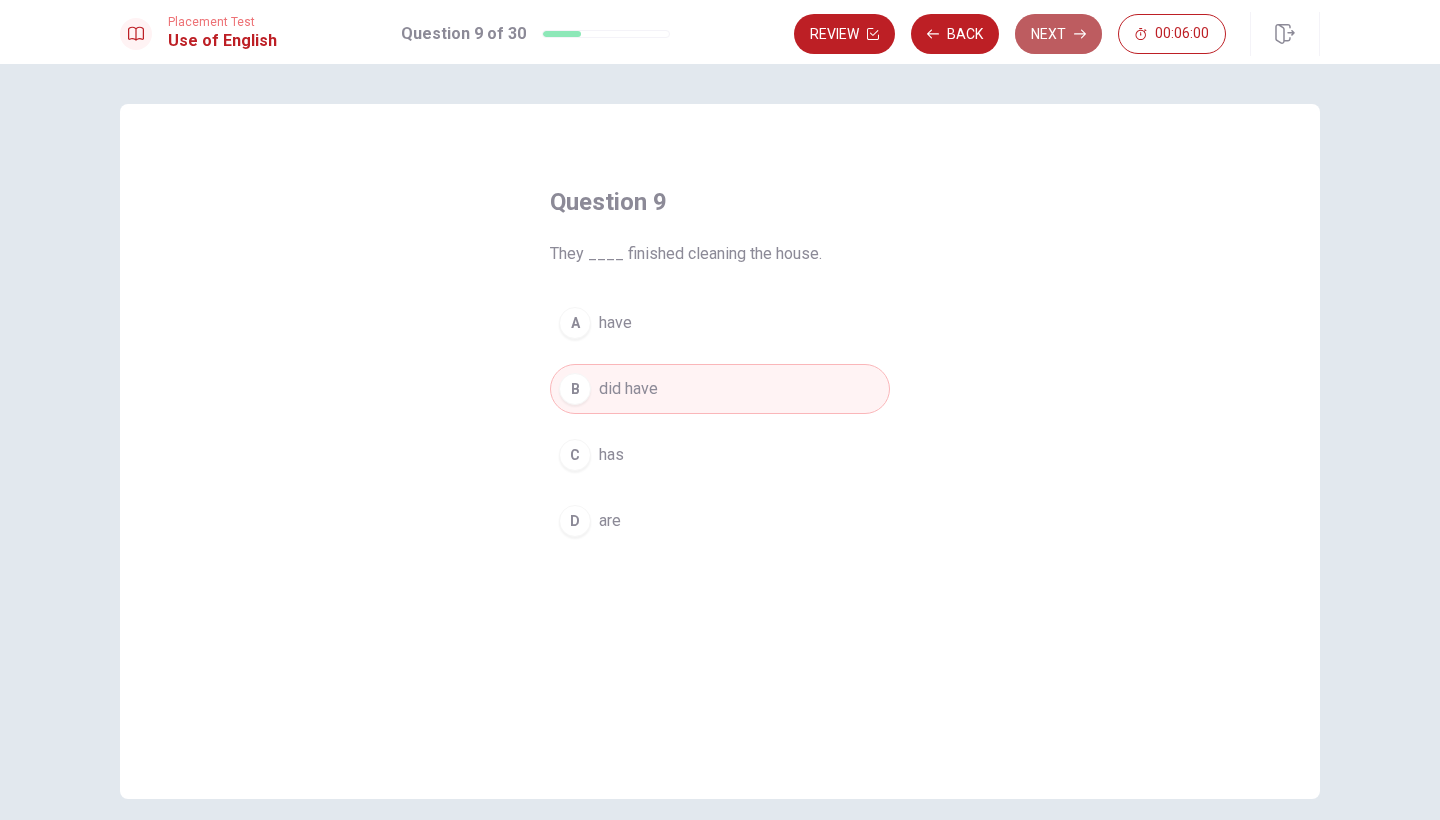 click on "Next" at bounding box center [1058, 34] 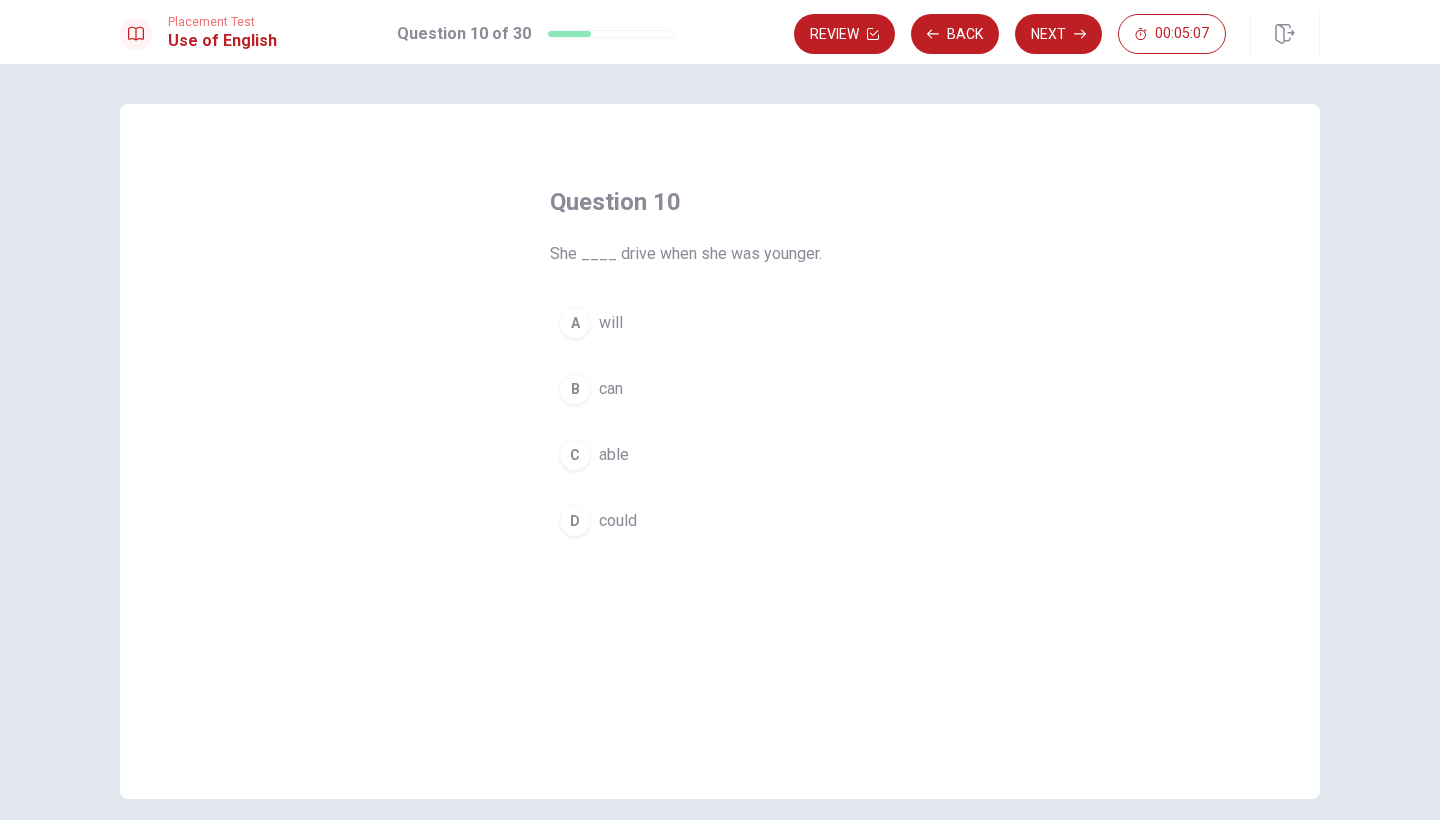 click on "will" at bounding box center (611, 323) 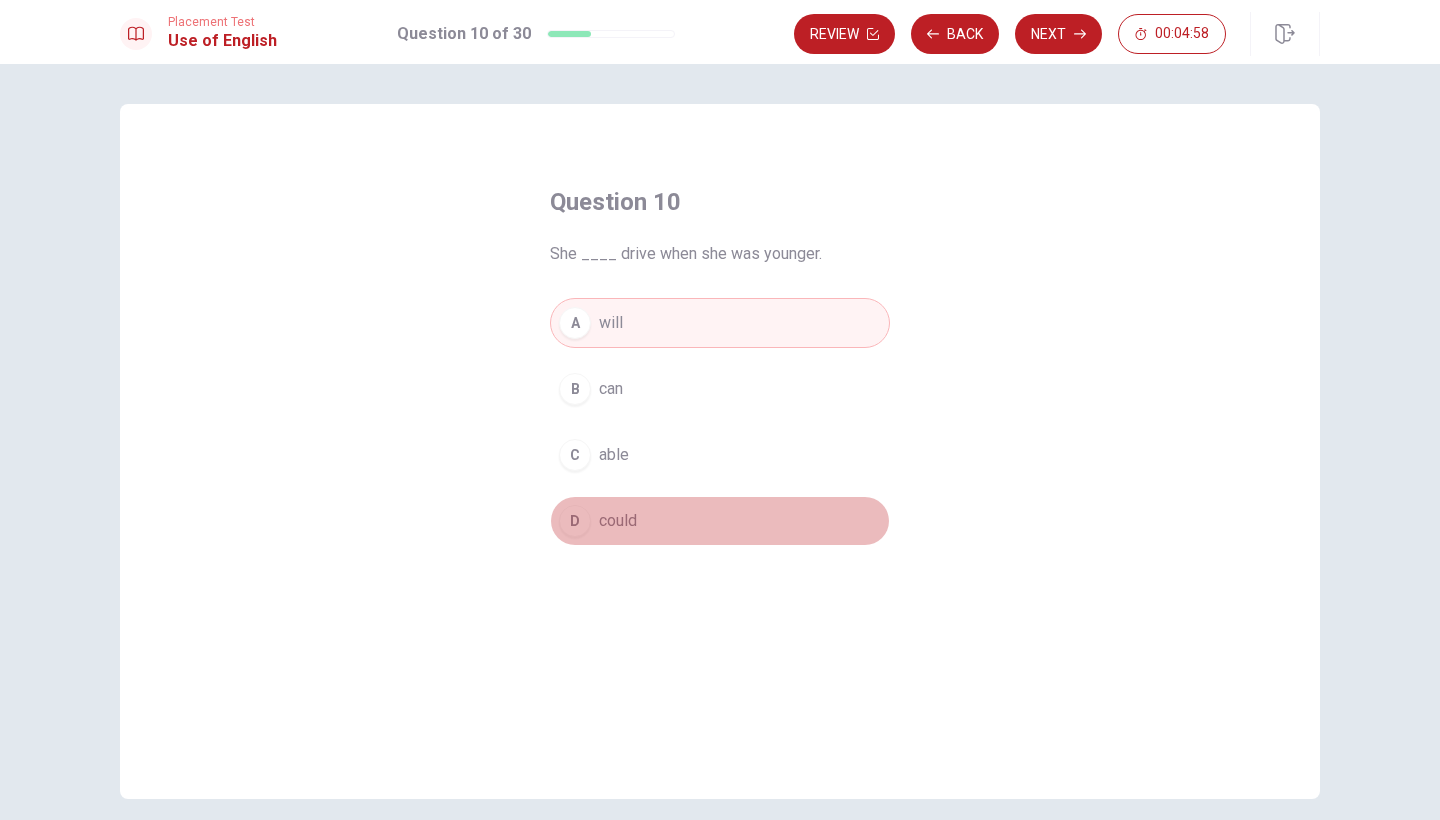 click on "D could" at bounding box center (720, 521) 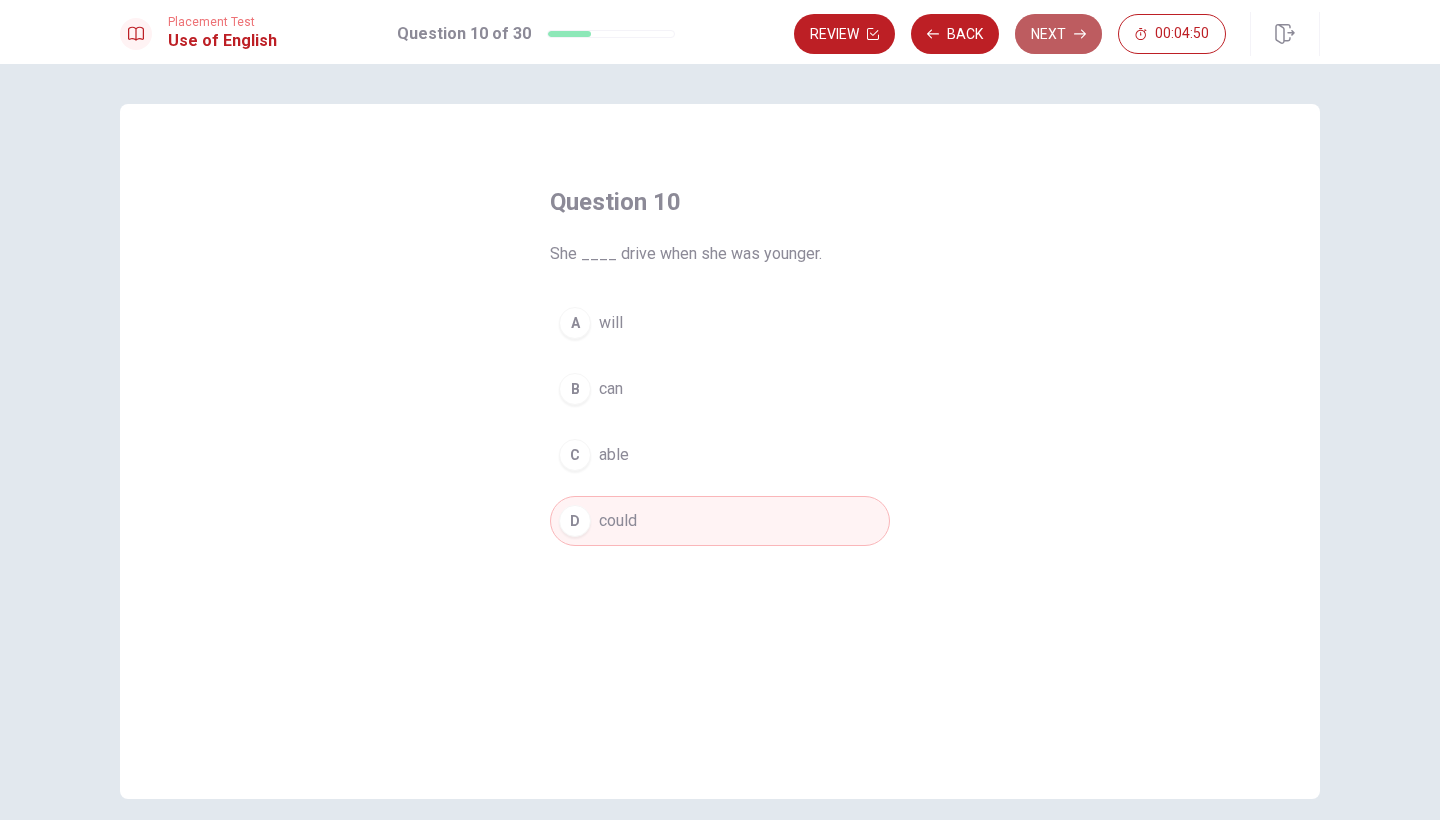 click on "Next" at bounding box center [1058, 34] 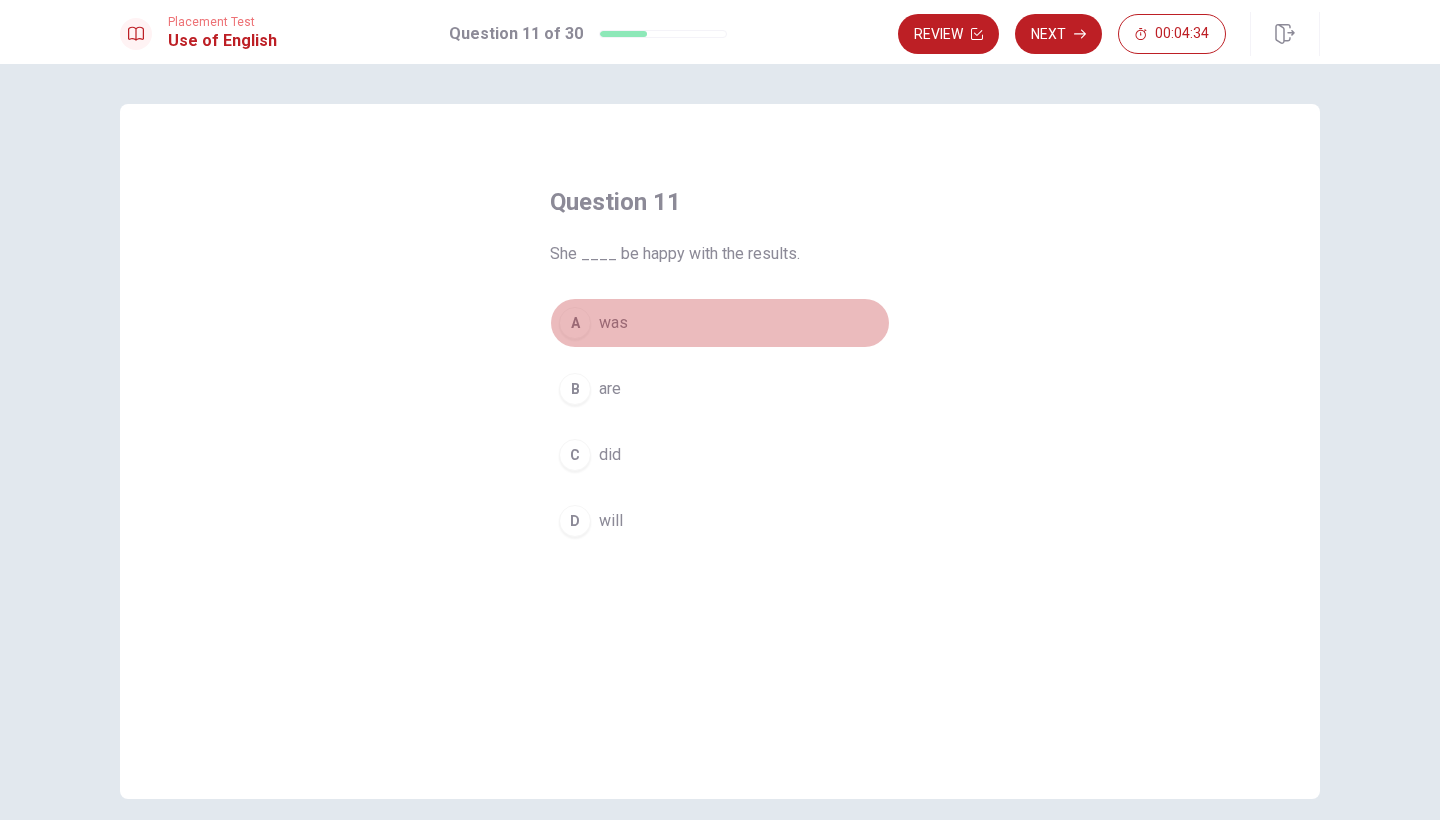 click on "was" at bounding box center [613, 323] 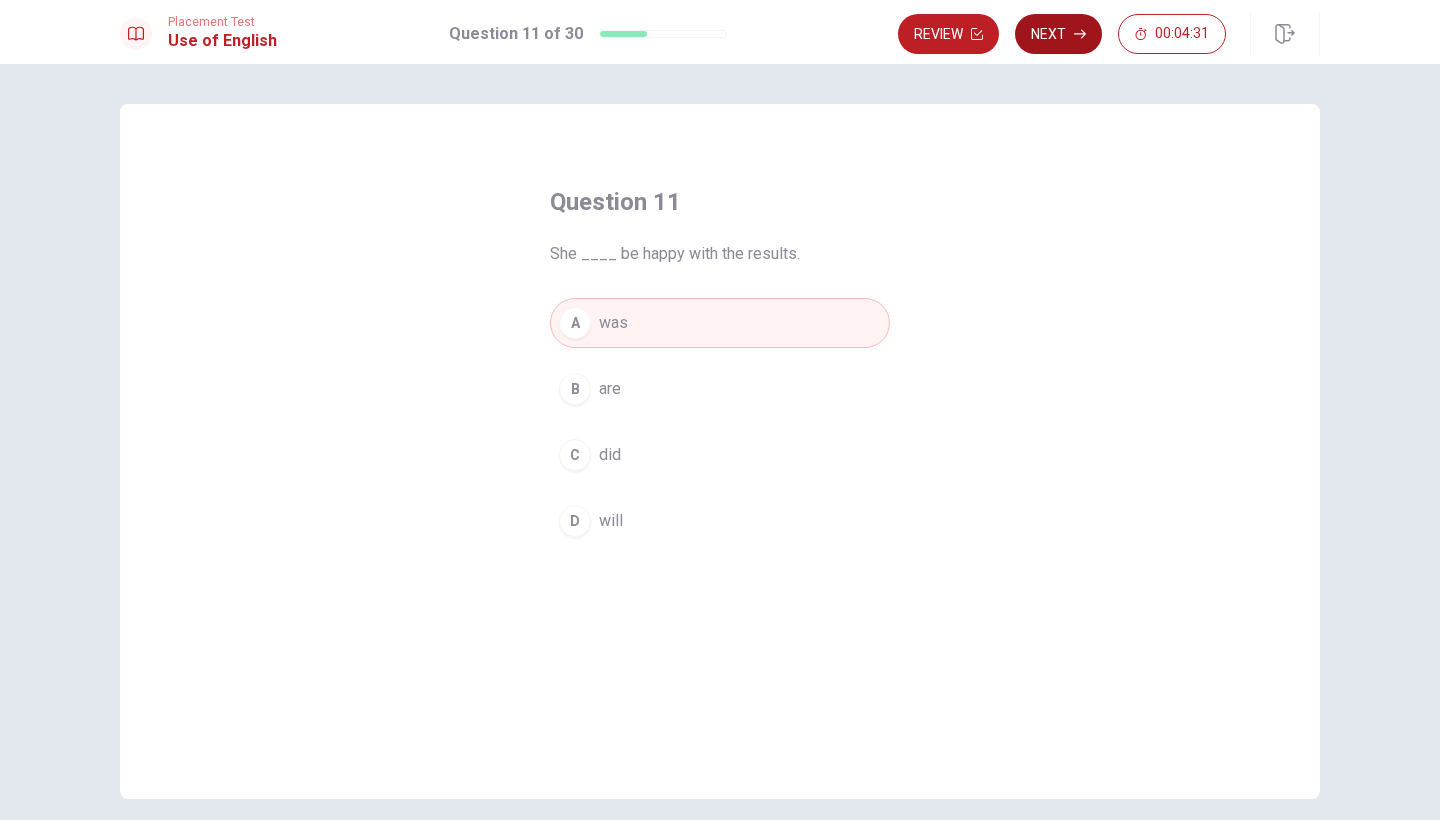 click 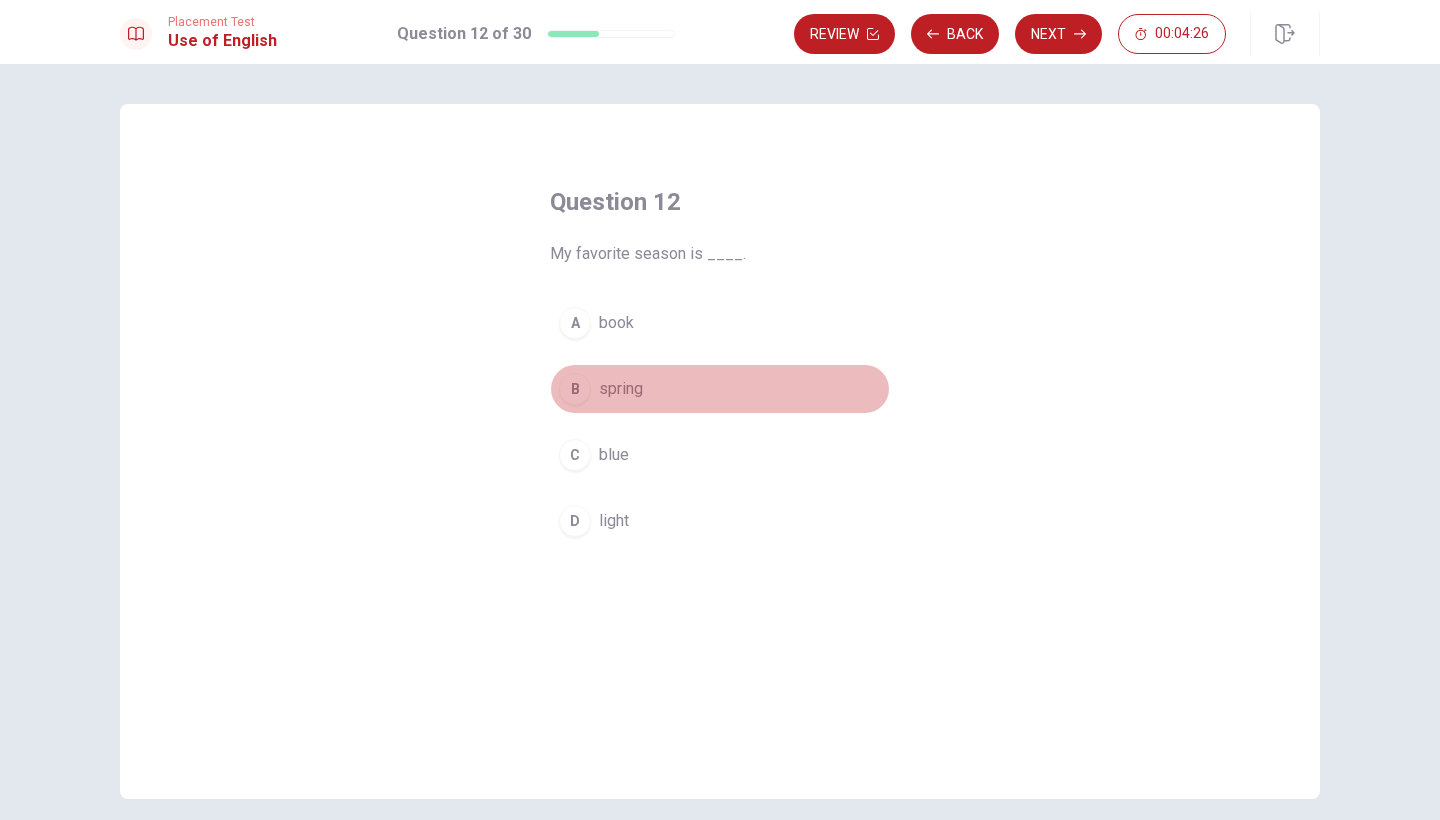 click on "spring" at bounding box center (621, 389) 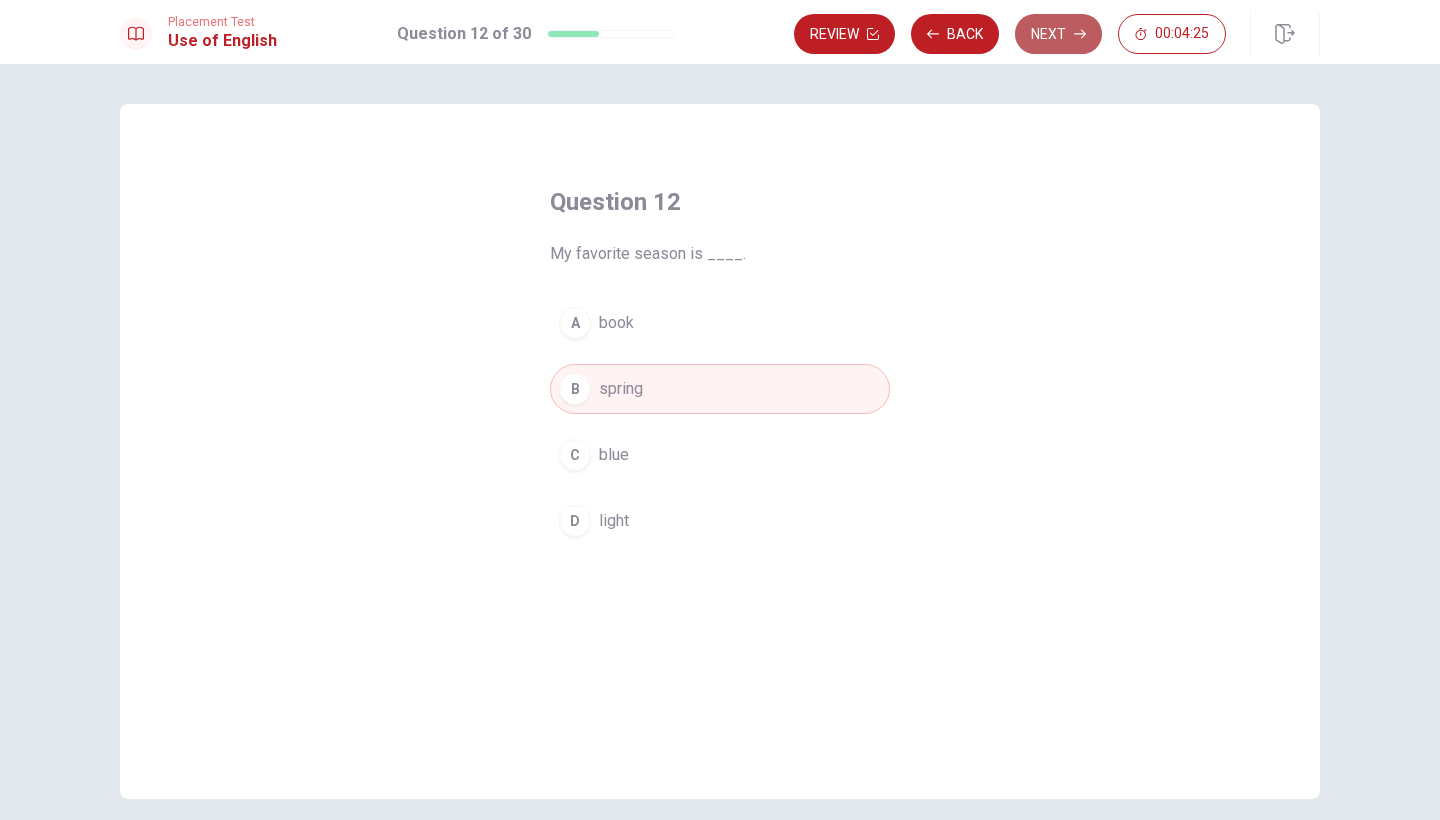 click on "Next" at bounding box center (1058, 34) 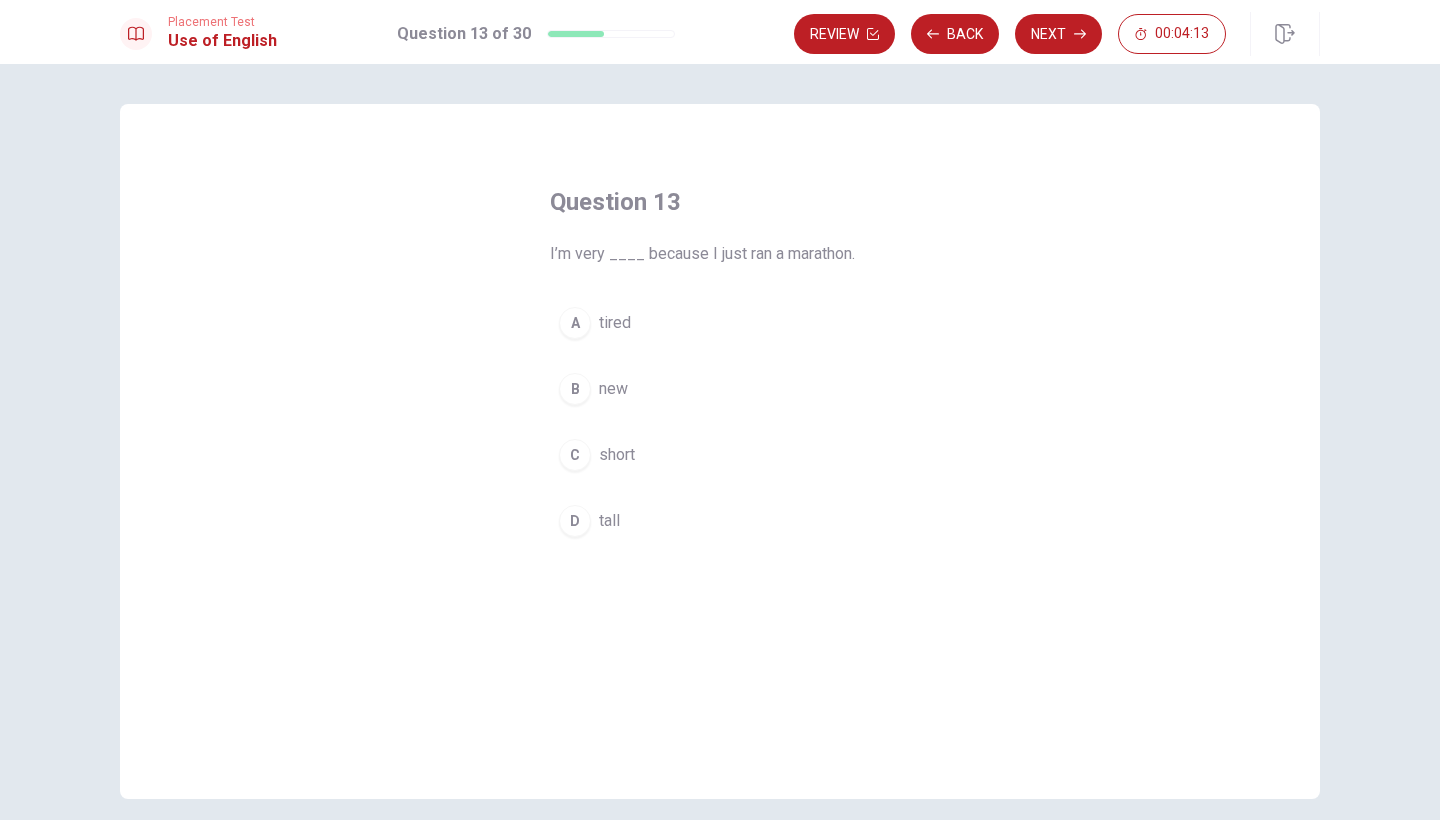 click on "tired" at bounding box center [615, 323] 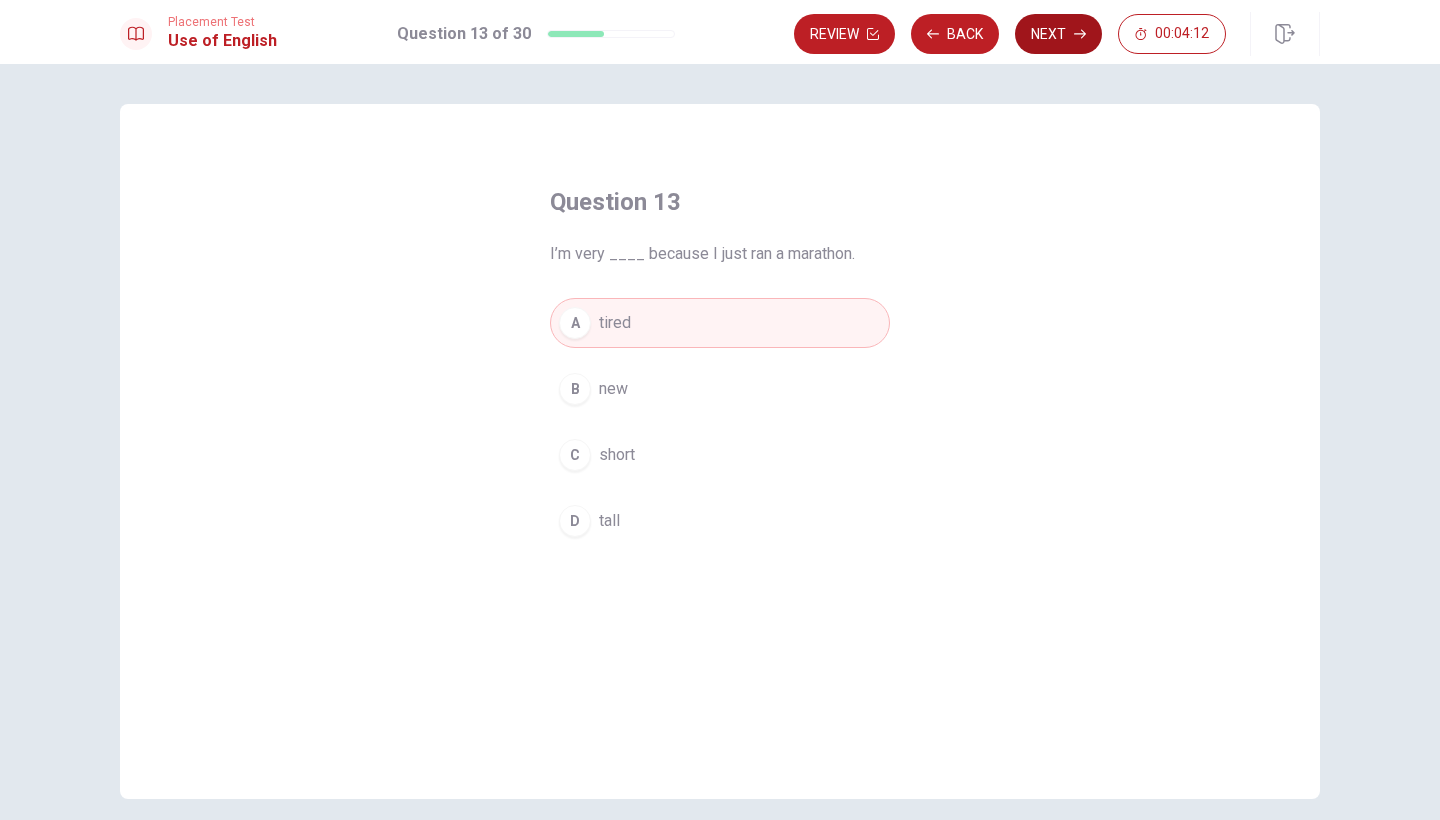click on "Next" at bounding box center [1058, 34] 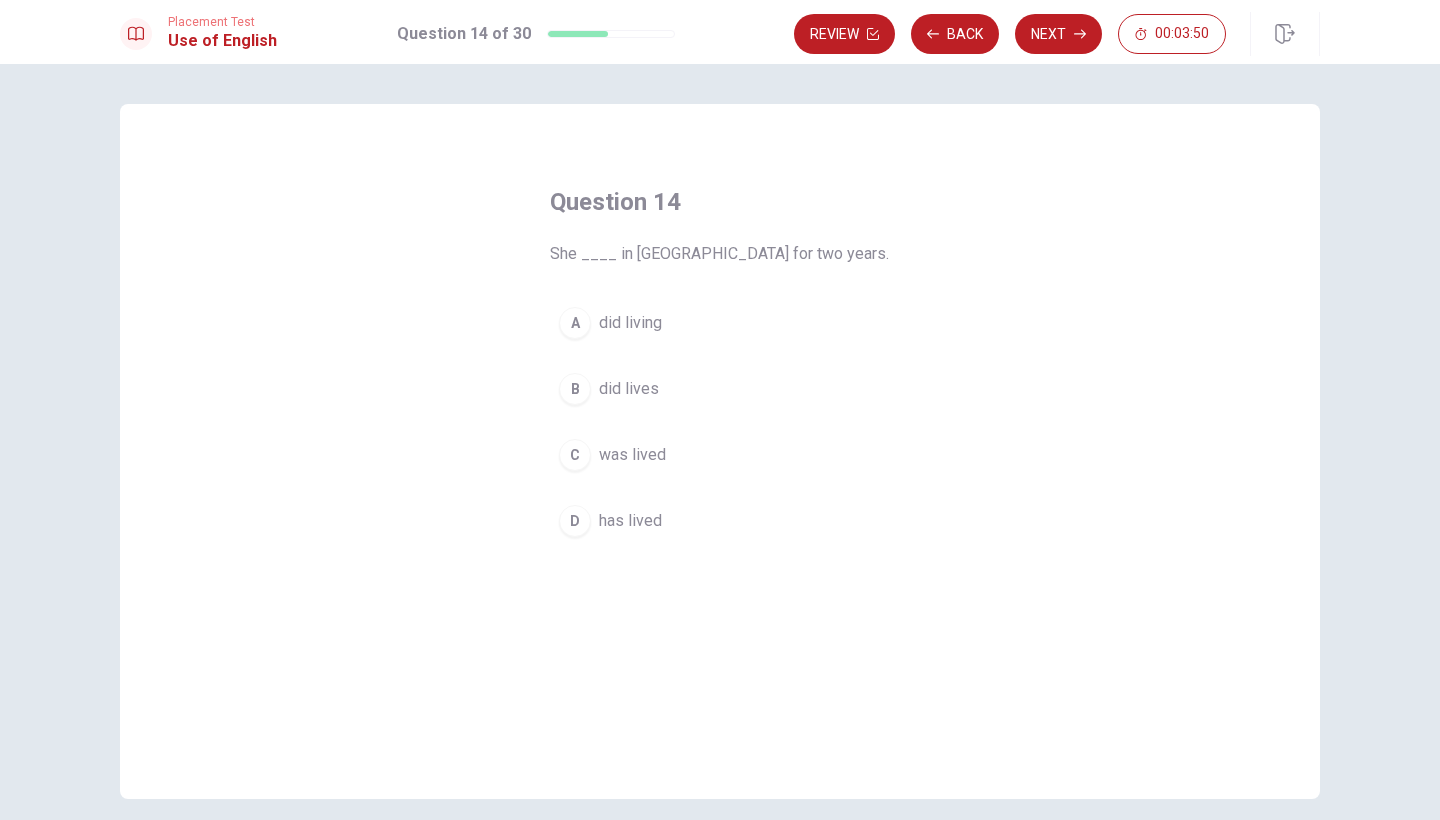 click on "was lived" at bounding box center (632, 455) 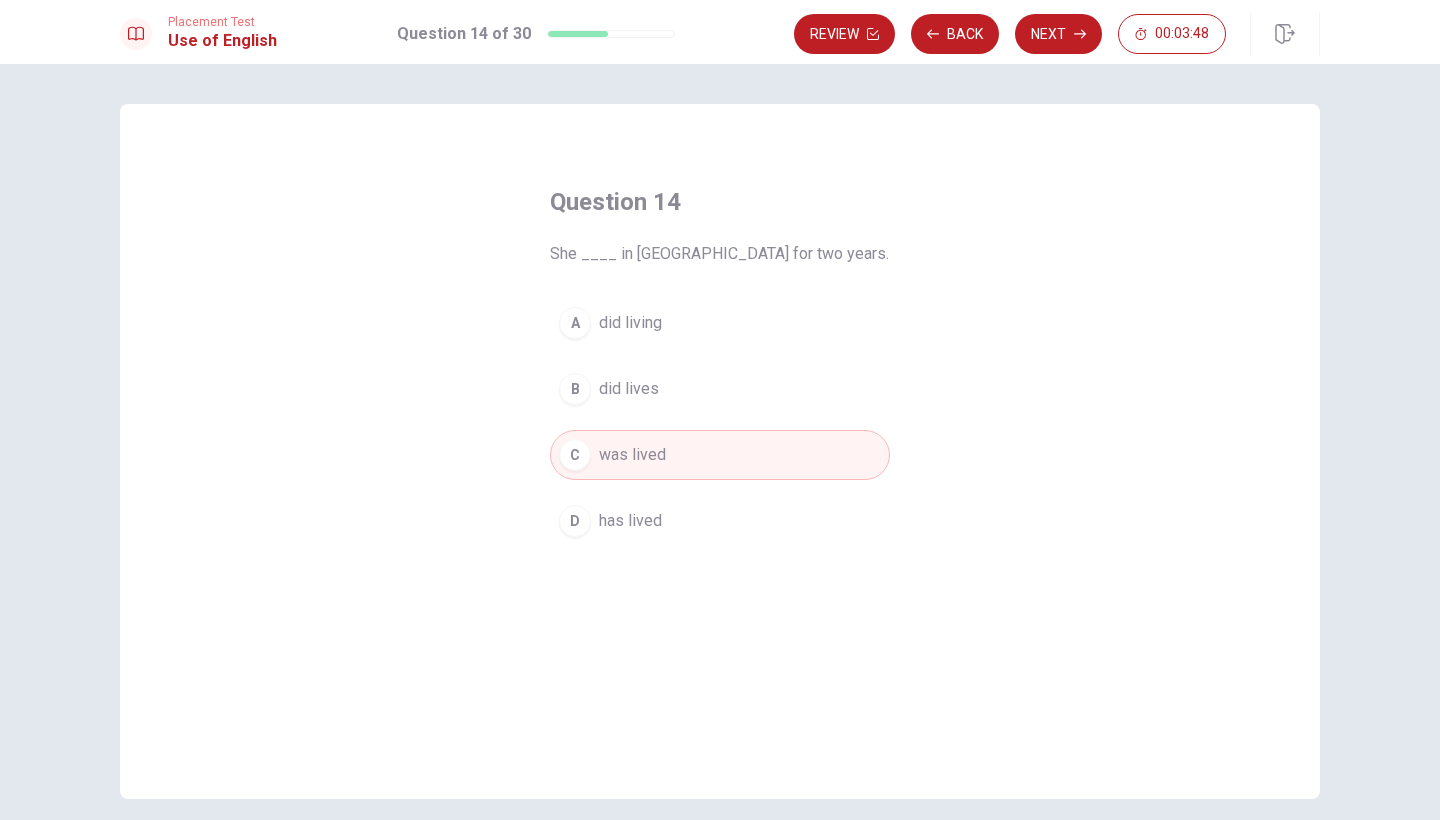 click on "Placement Test   Use of English Question 14 of 30 Review Back Next 00:03:48" at bounding box center (720, 32) 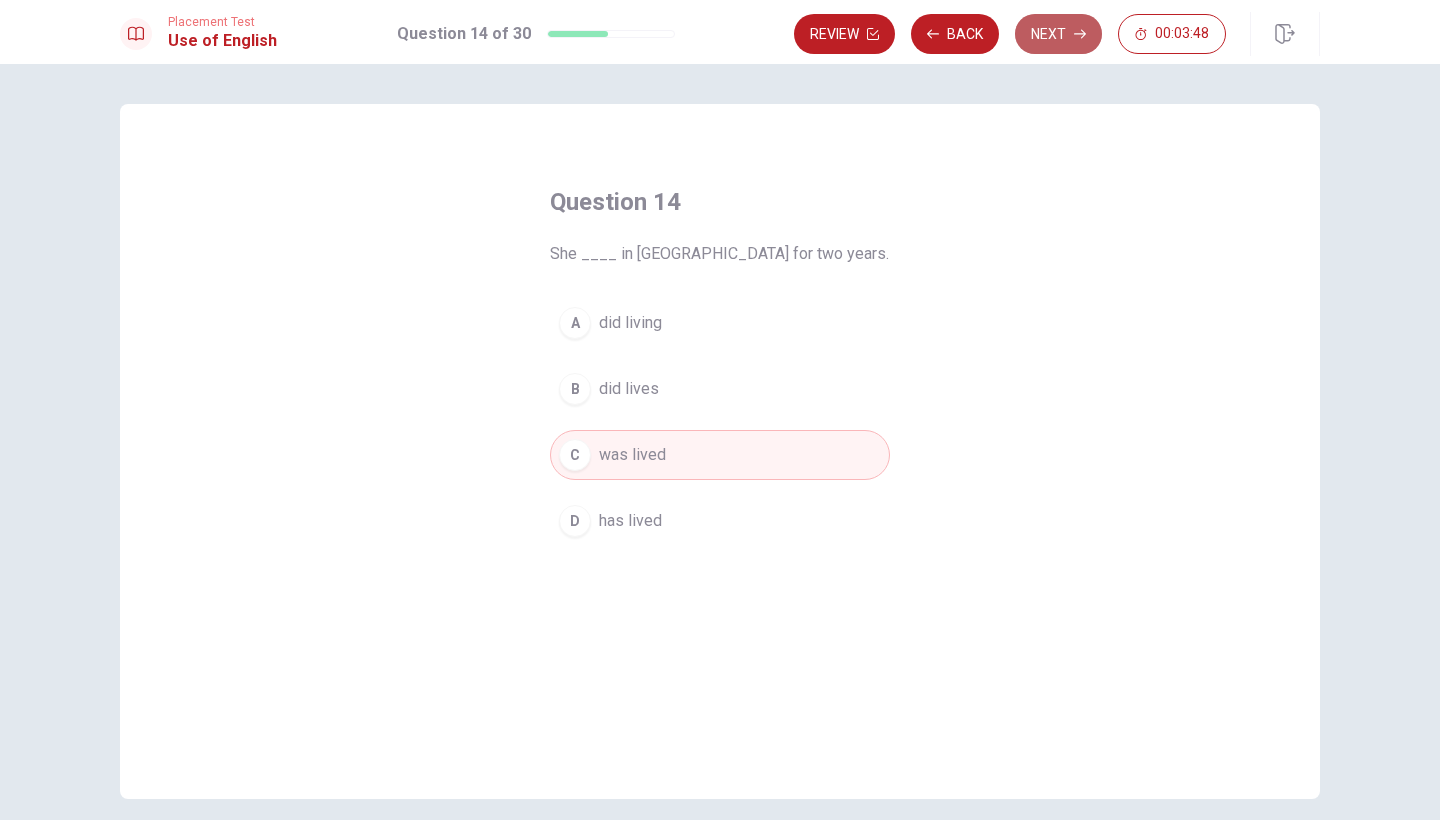 click on "Next" at bounding box center (1058, 34) 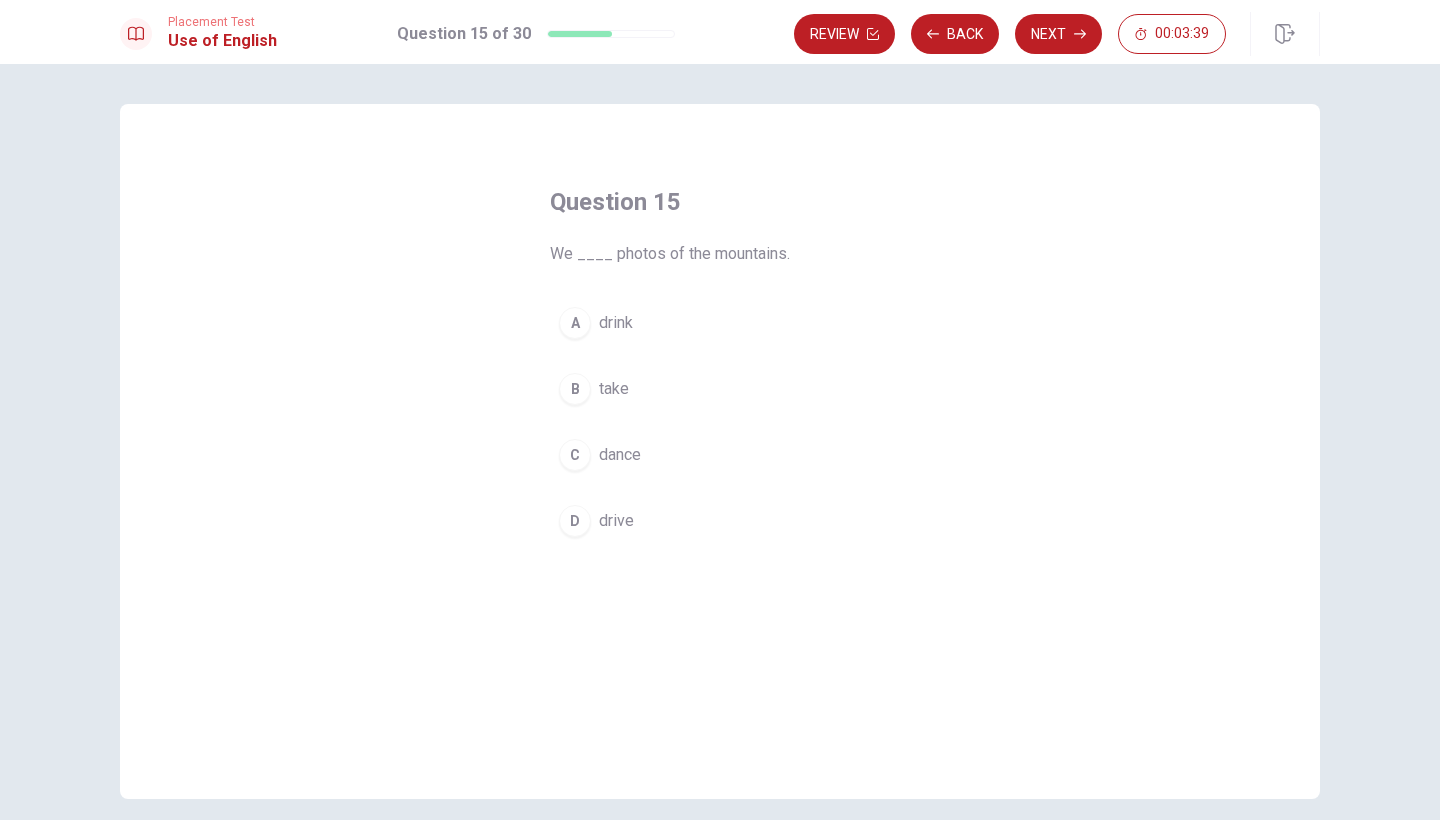 click on "take" at bounding box center [614, 389] 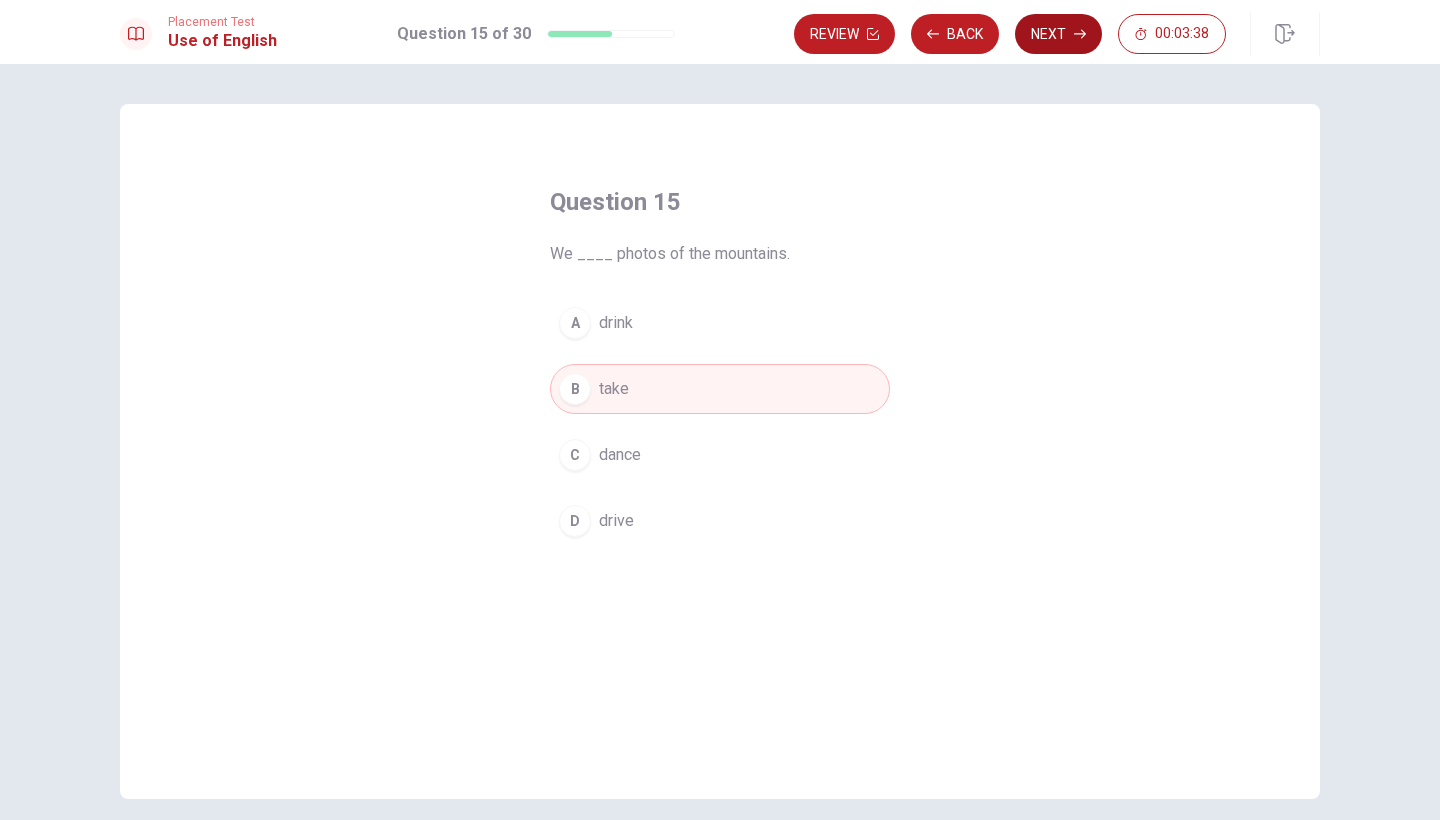 click 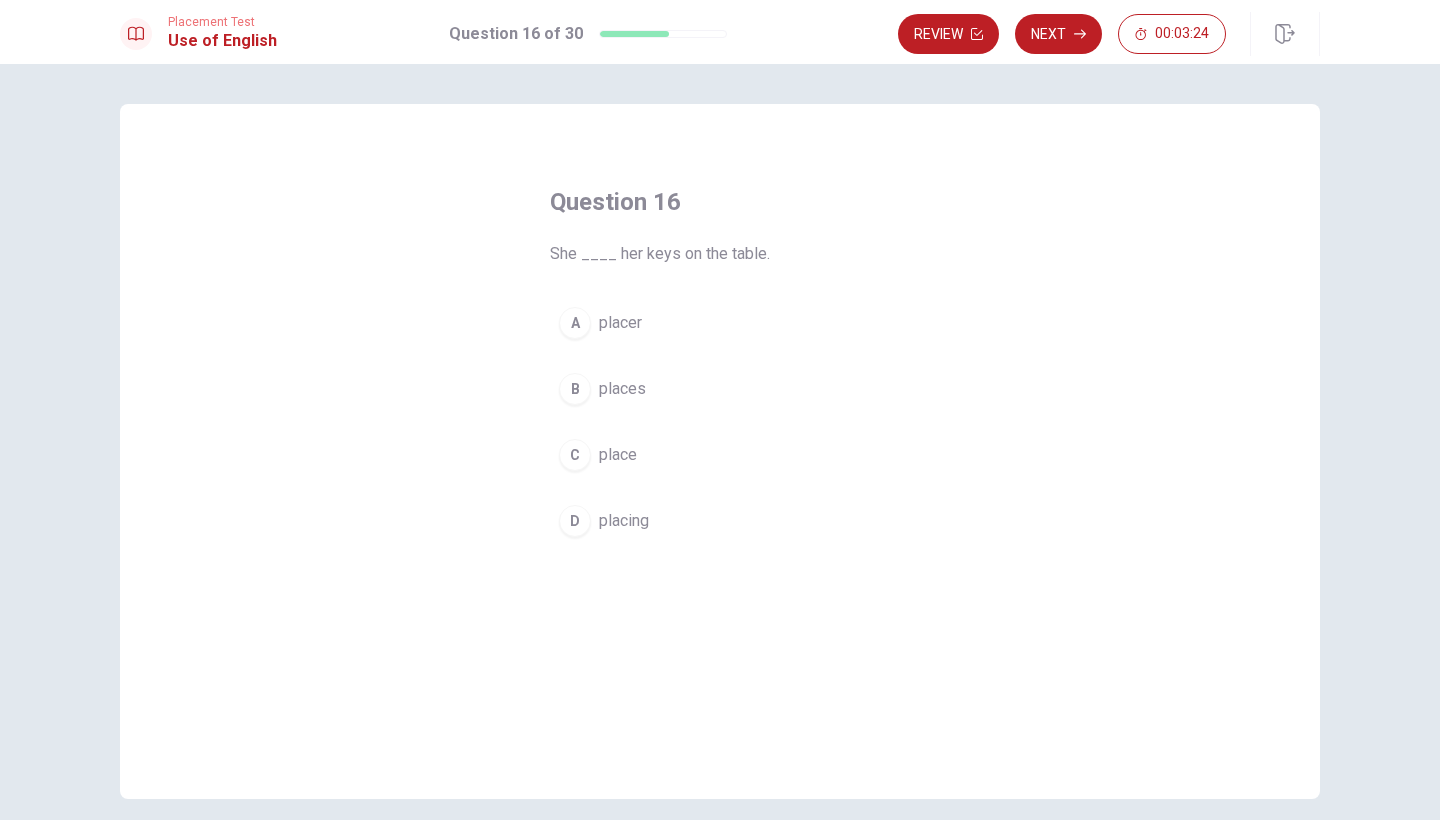 click on "places" at bounding box center (622, 389) 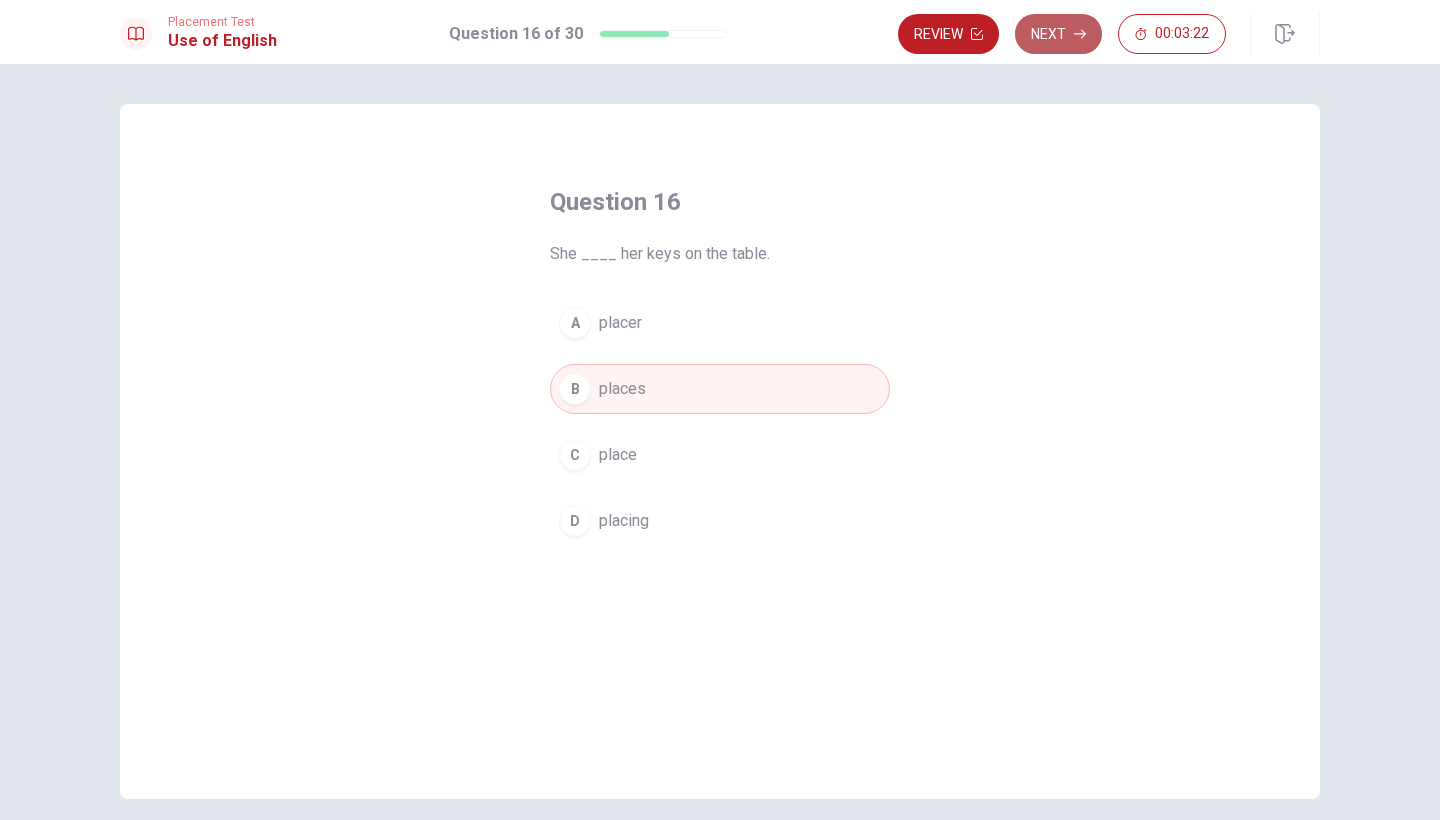 click on "Next" at bounding box center (1058, 34) 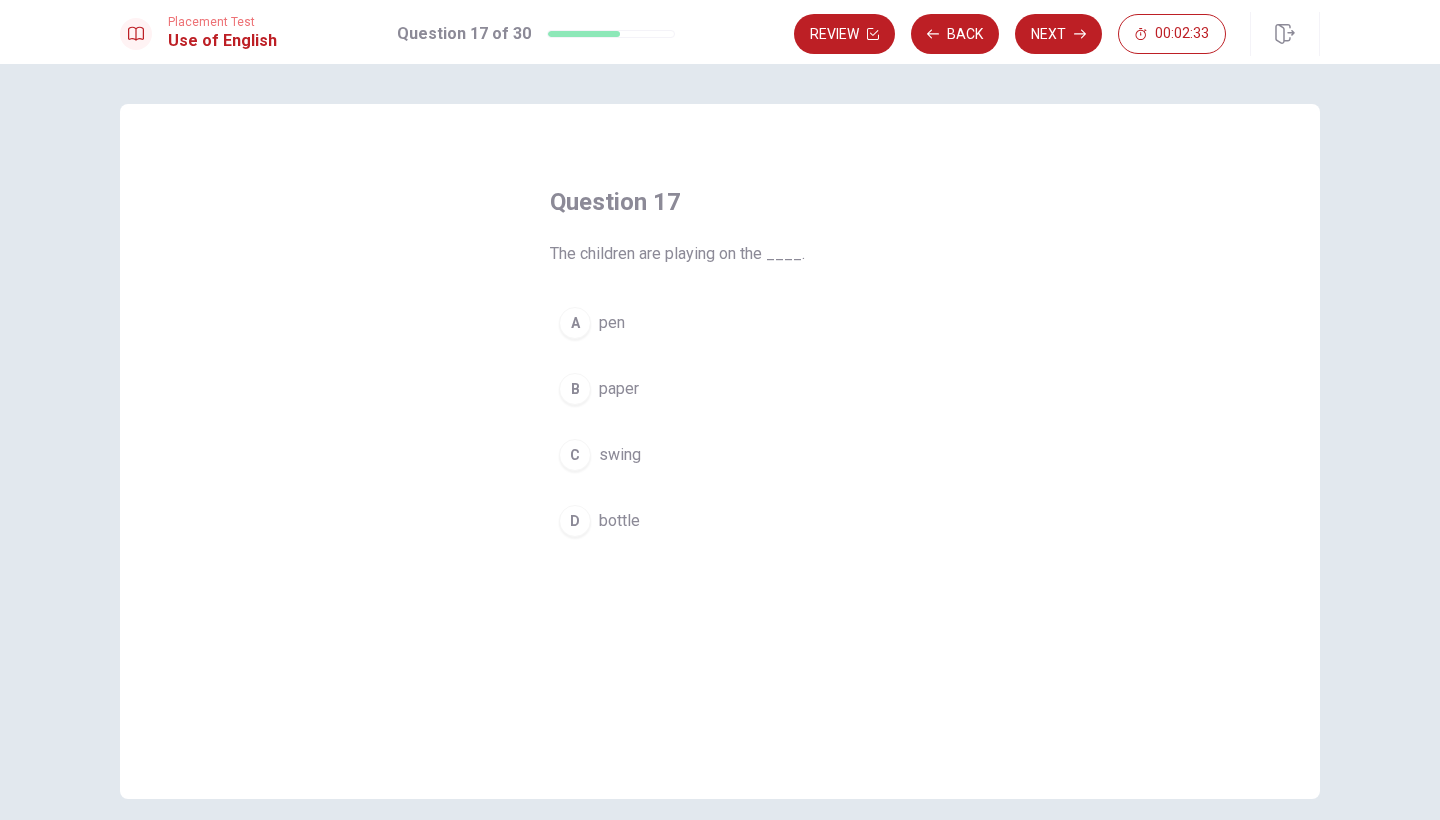 click on "swing" at bounding box center (620, 455) 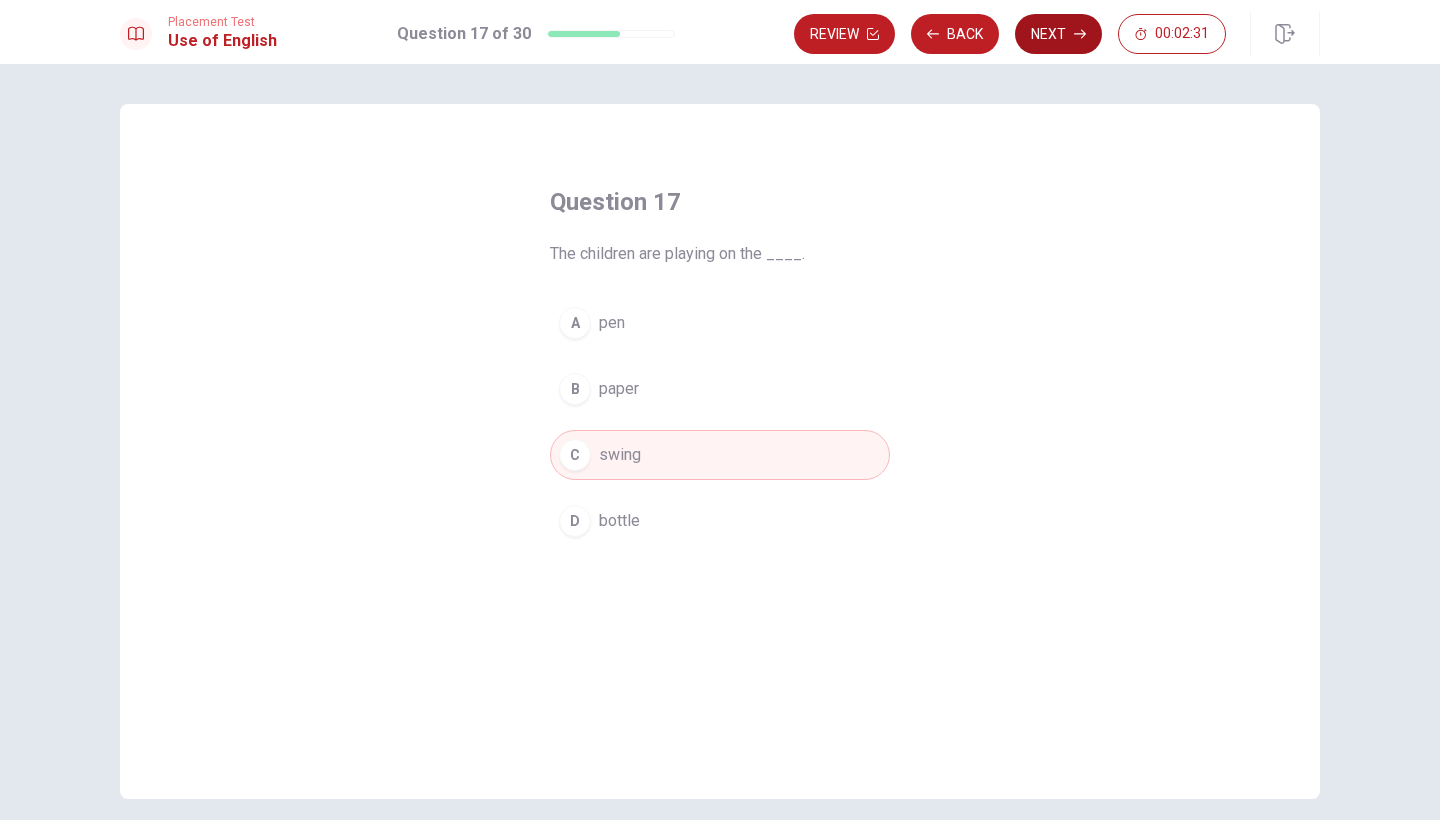 click on "Next" at bounding box center [1058, 34] 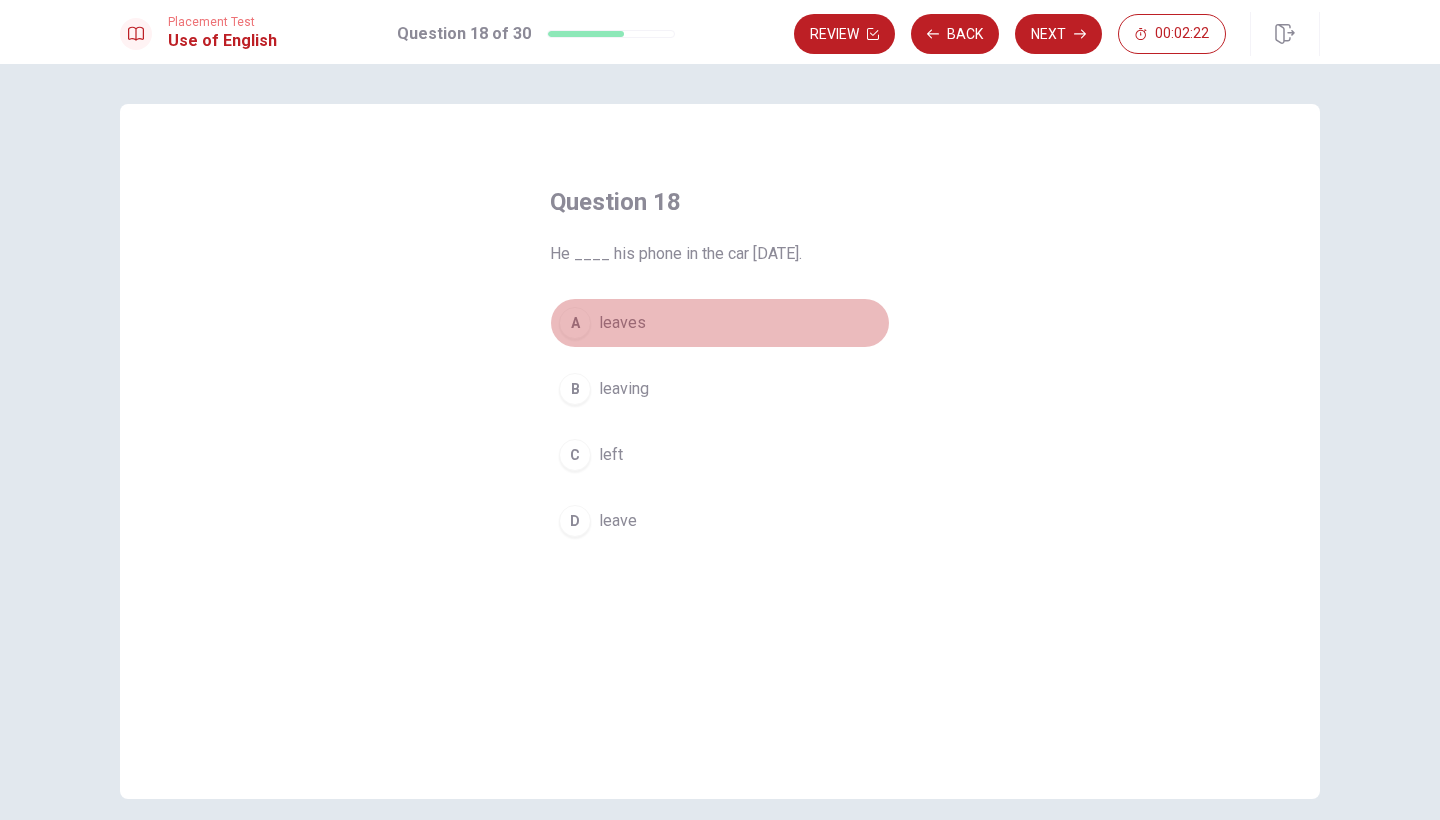 click on "leaves" at bounding box center [622, 323] 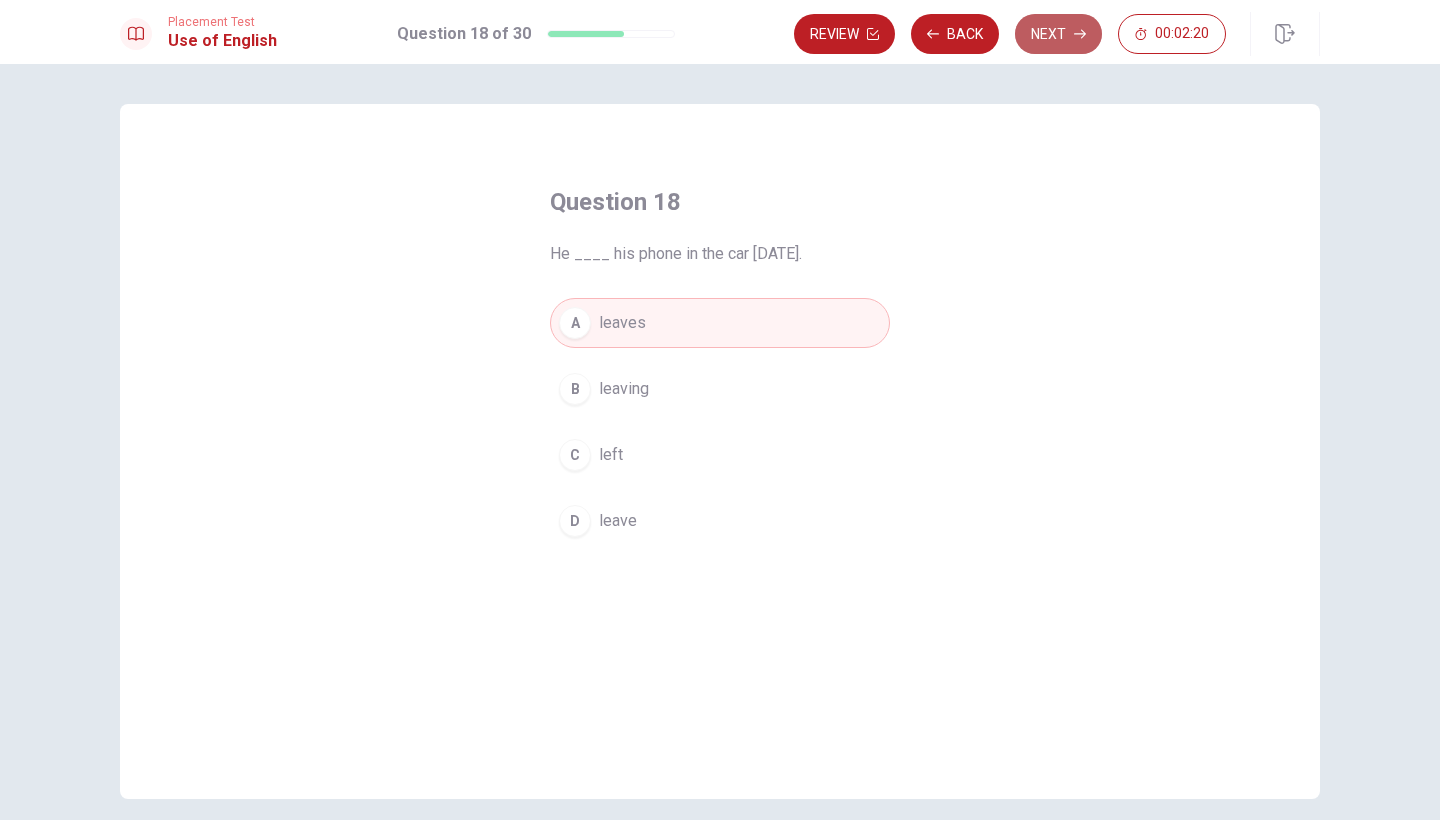 click on "Next" at bounding box center (1058, 34) 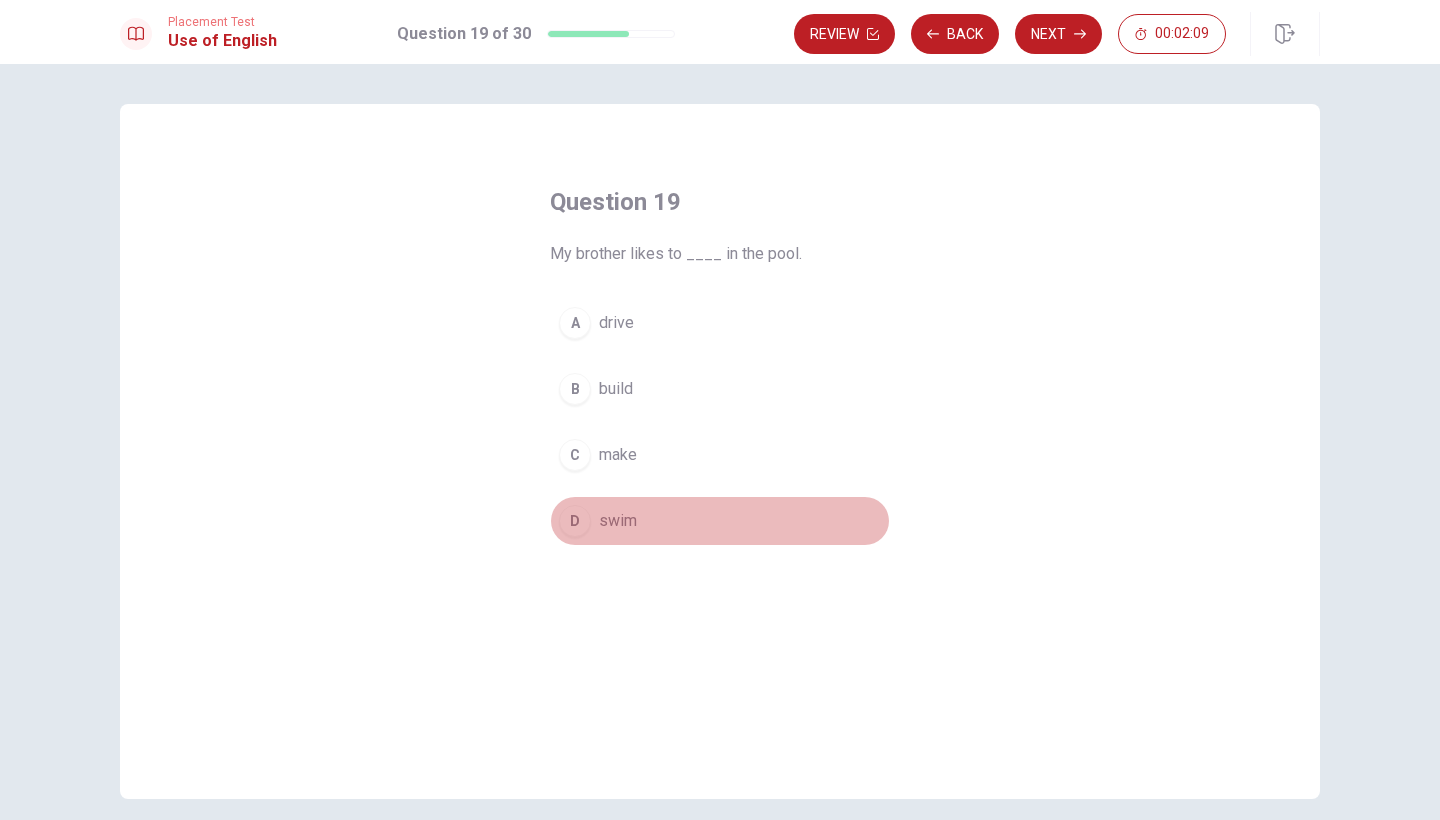 click on "swim" at bounding box center [618, 521] 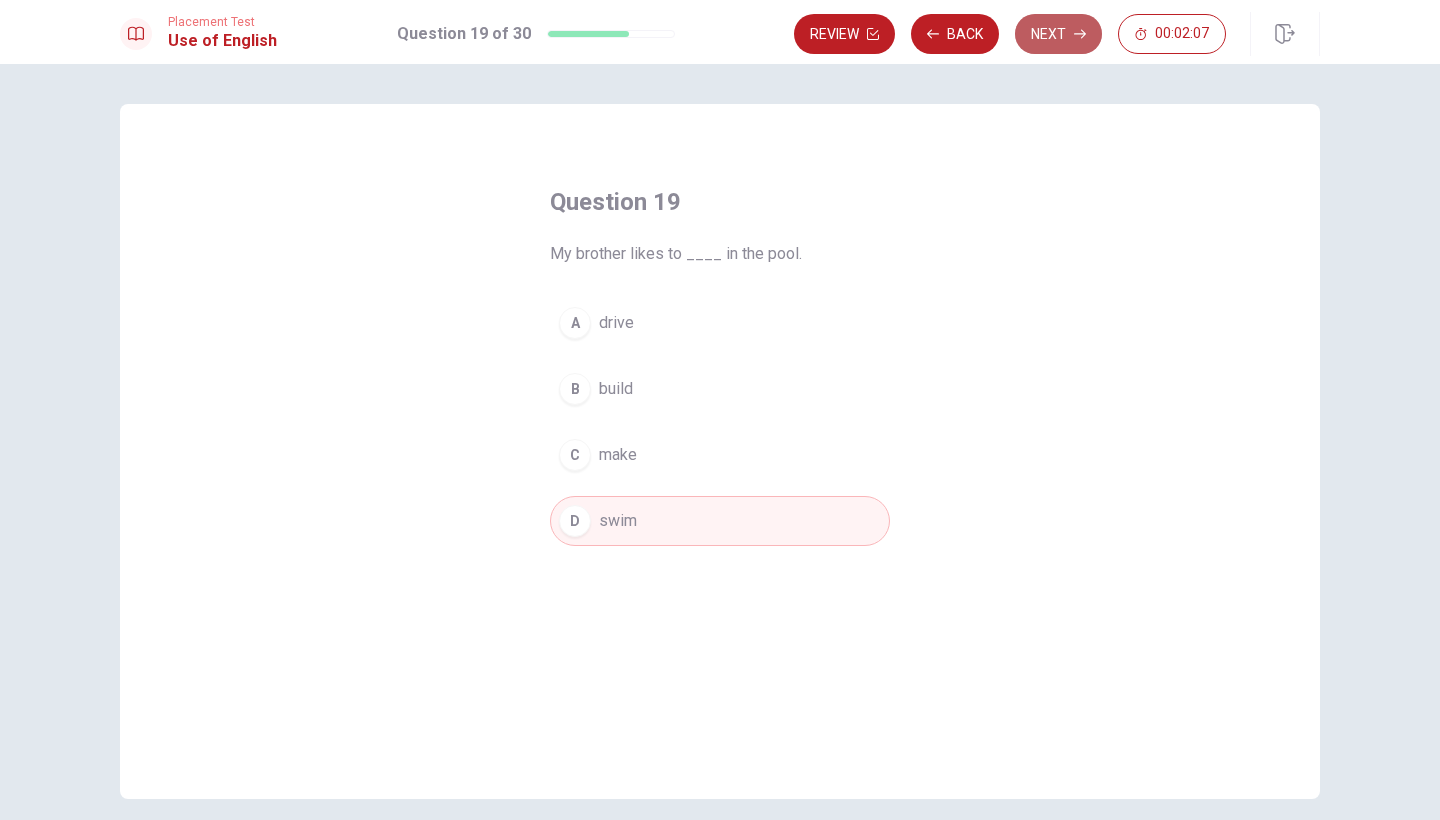 click 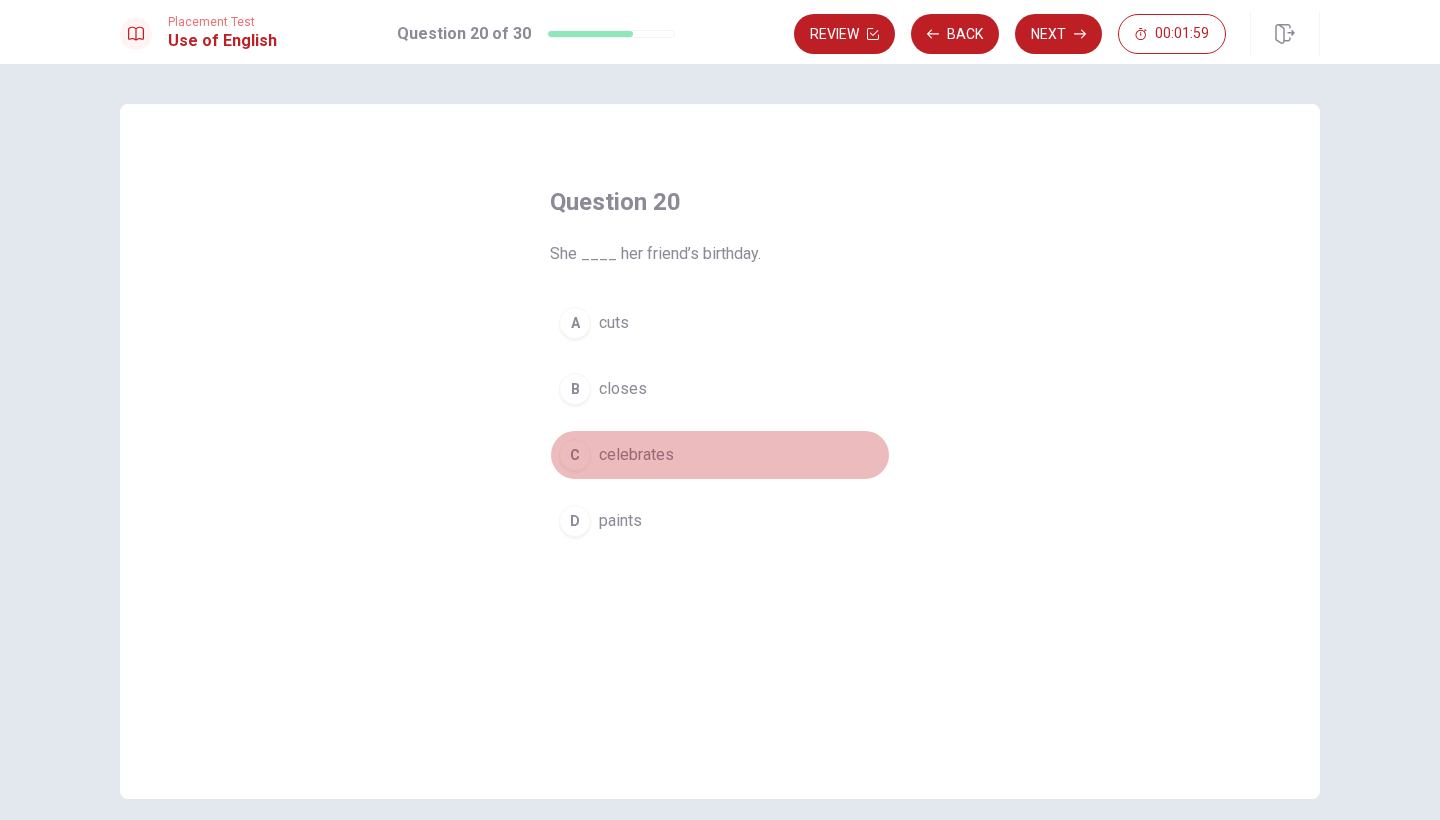 click on "celebrates" at bounding box center (636, 455) 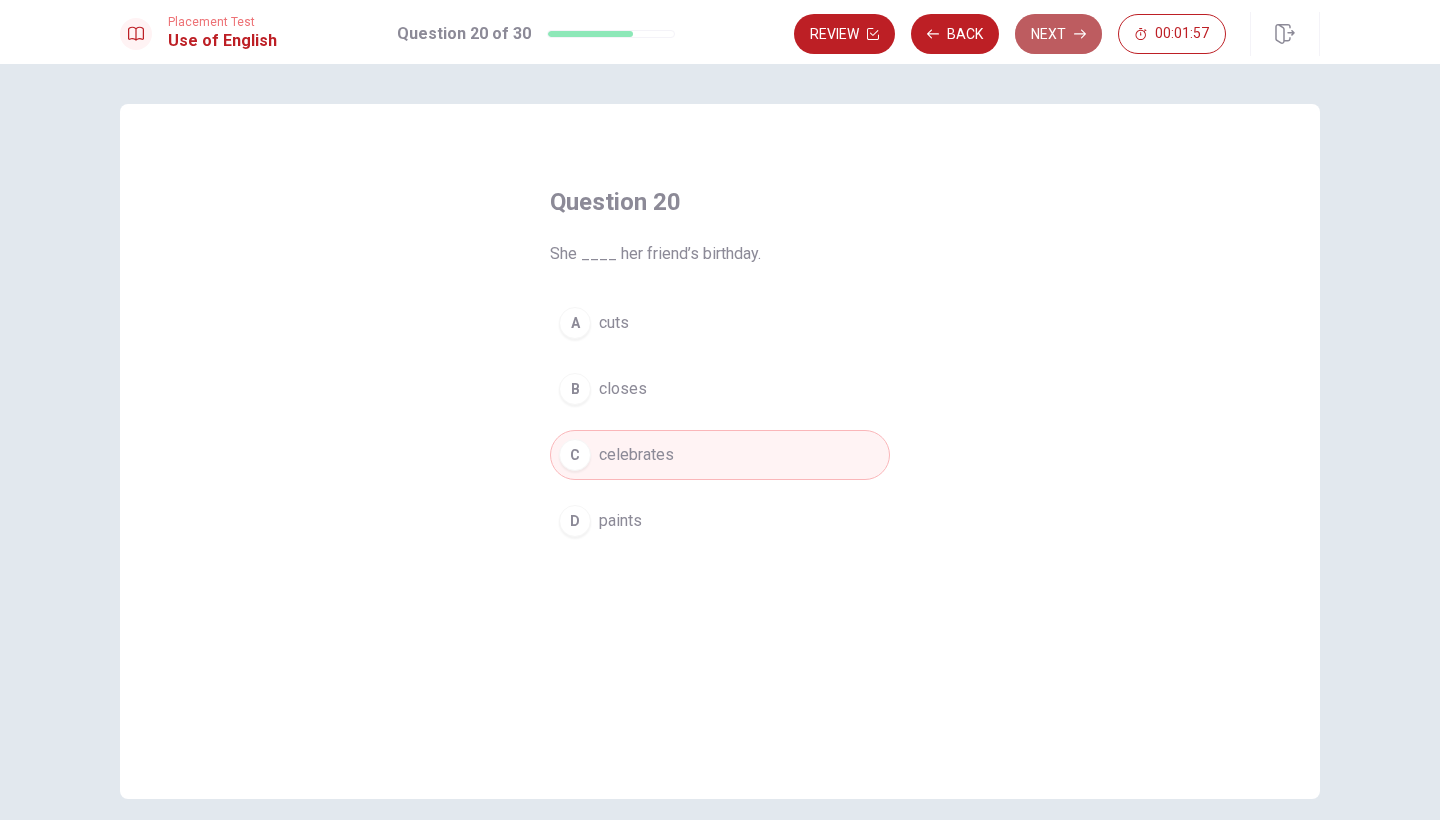 click on "Next" at bounding box center (1058, 34) 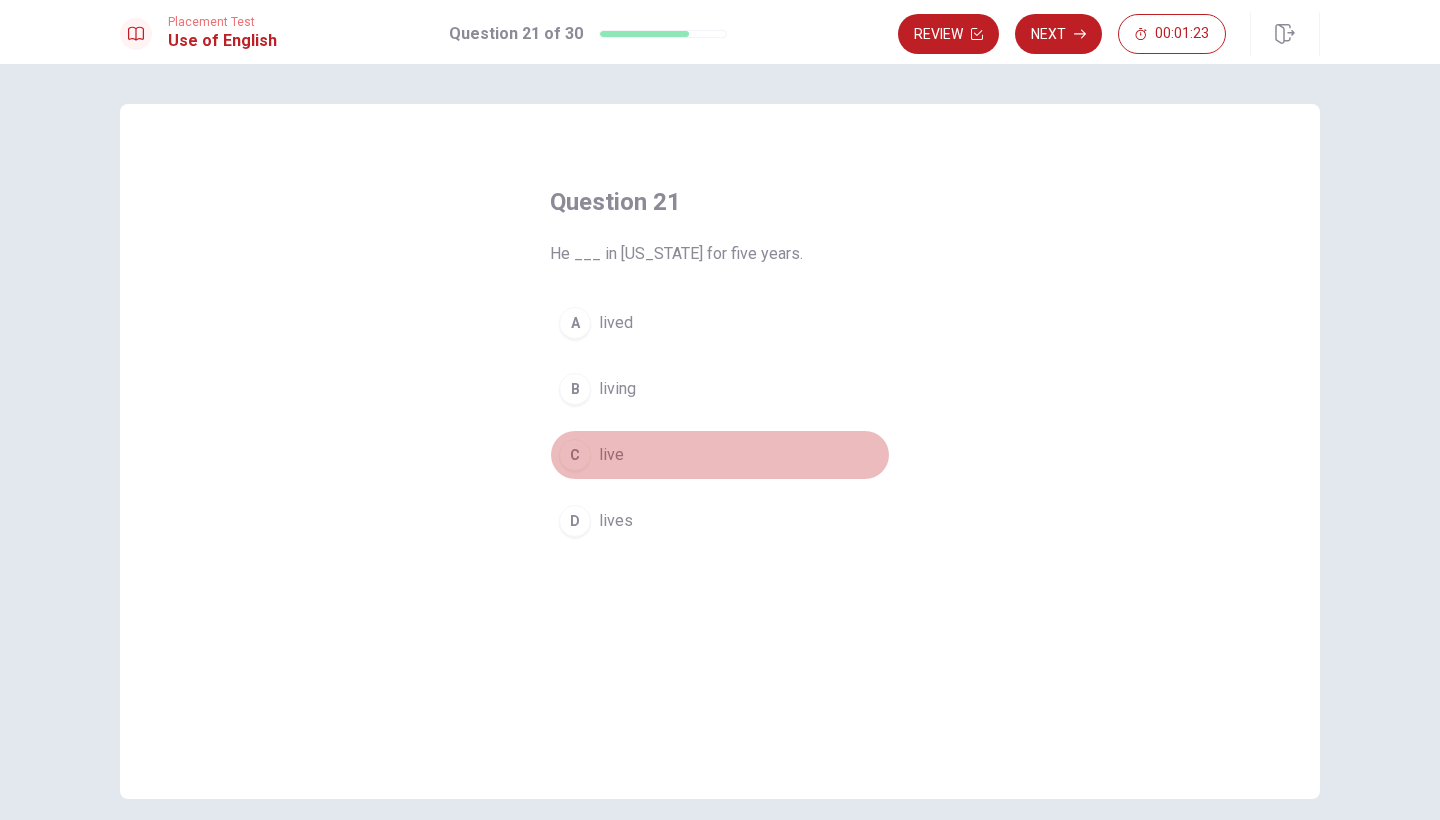 click on "live" at bounding box center (611, 455) 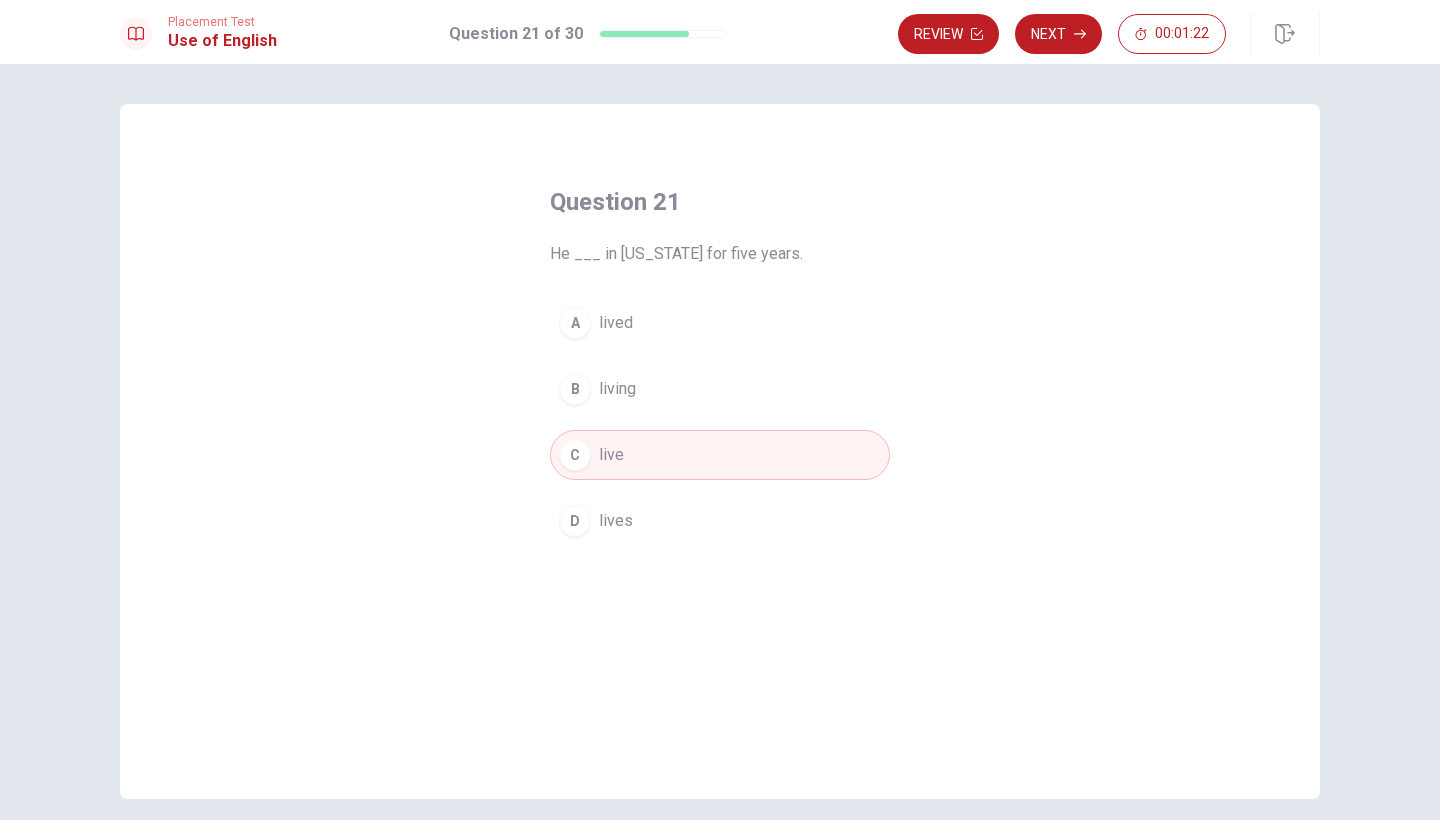 click on "lives" at bounding box center [616, 521] 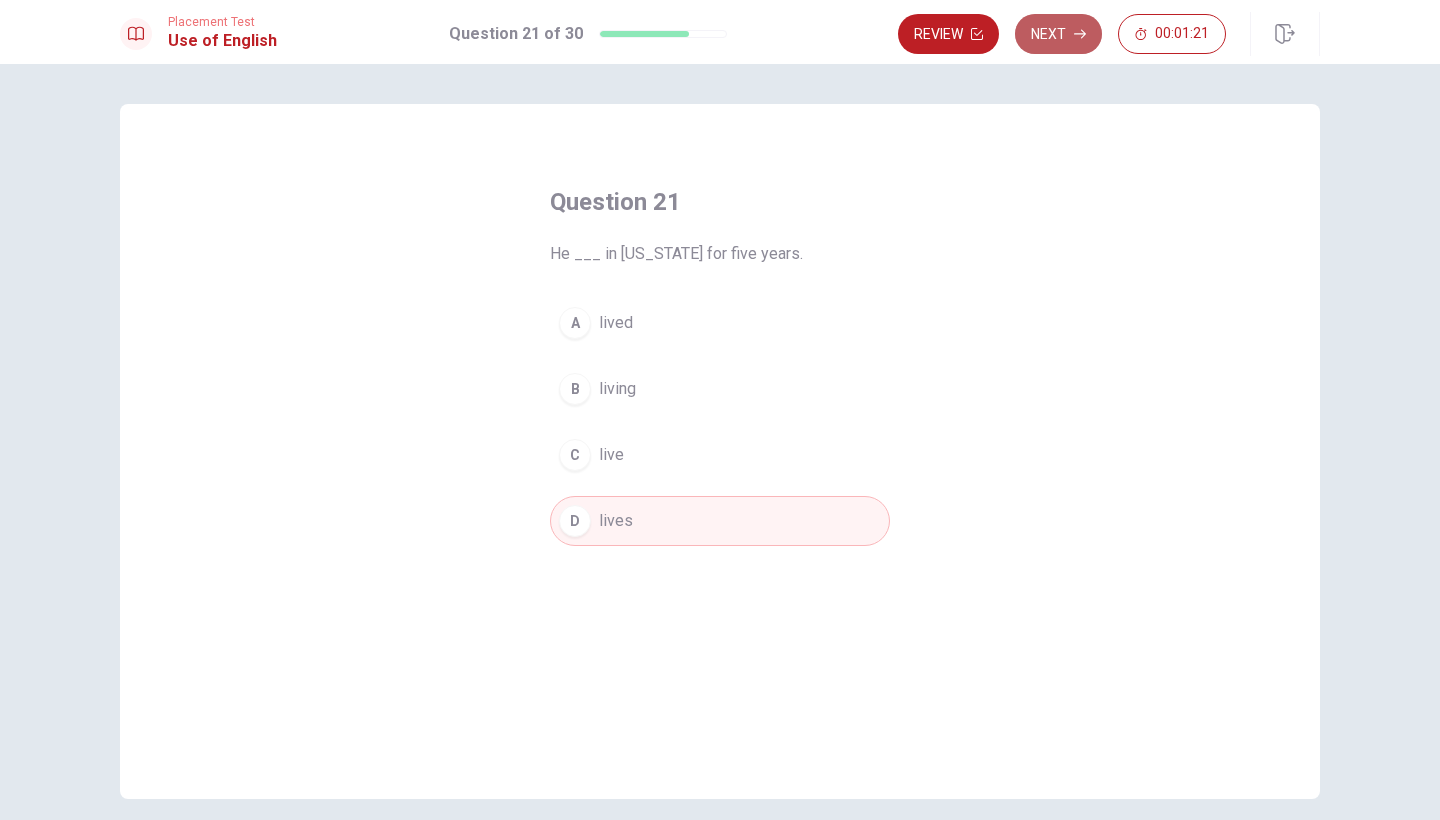 click on "Next" at bounding box center (1058, 34) 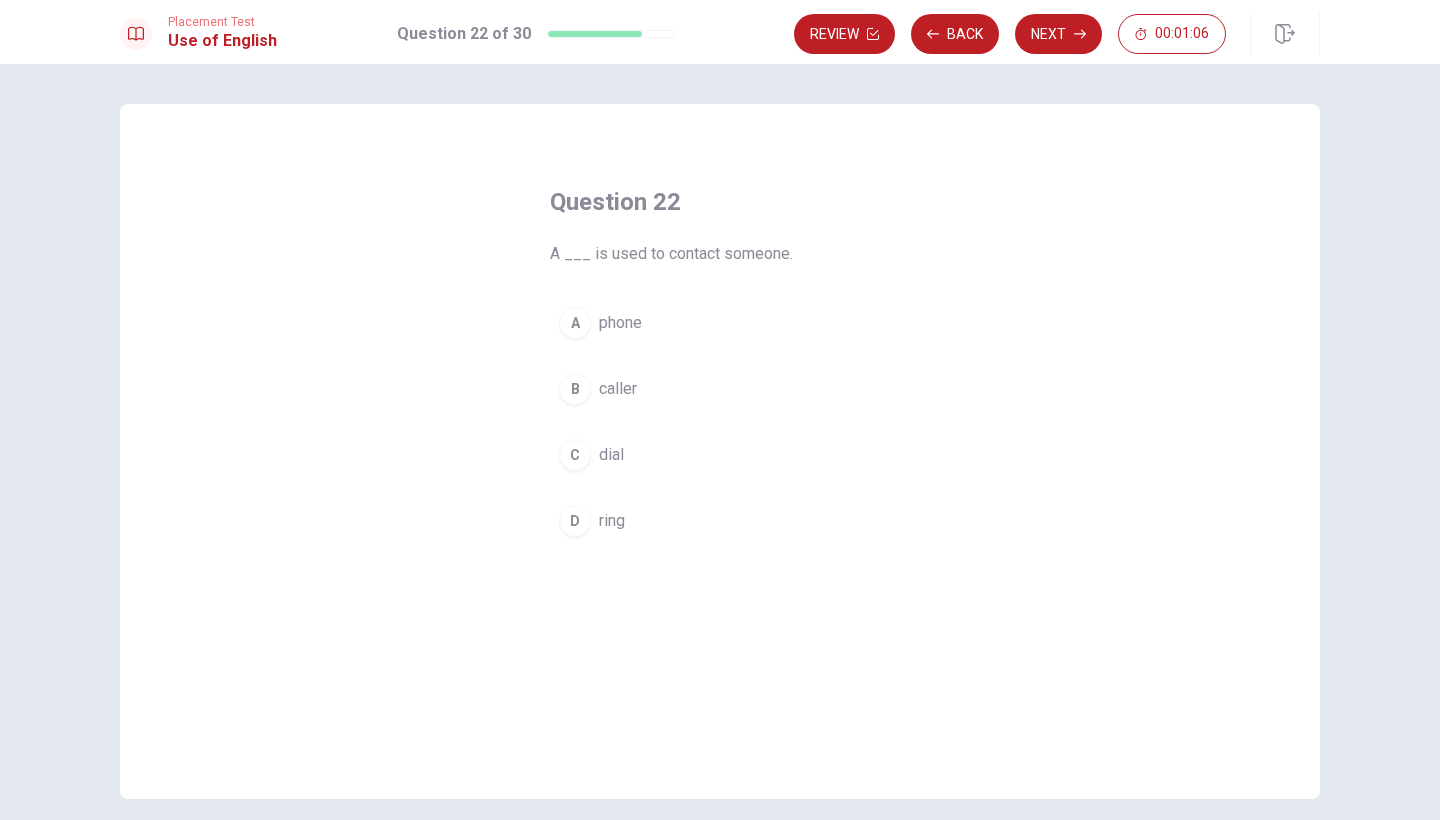 click on "phone" at bounding box center (620, 323) 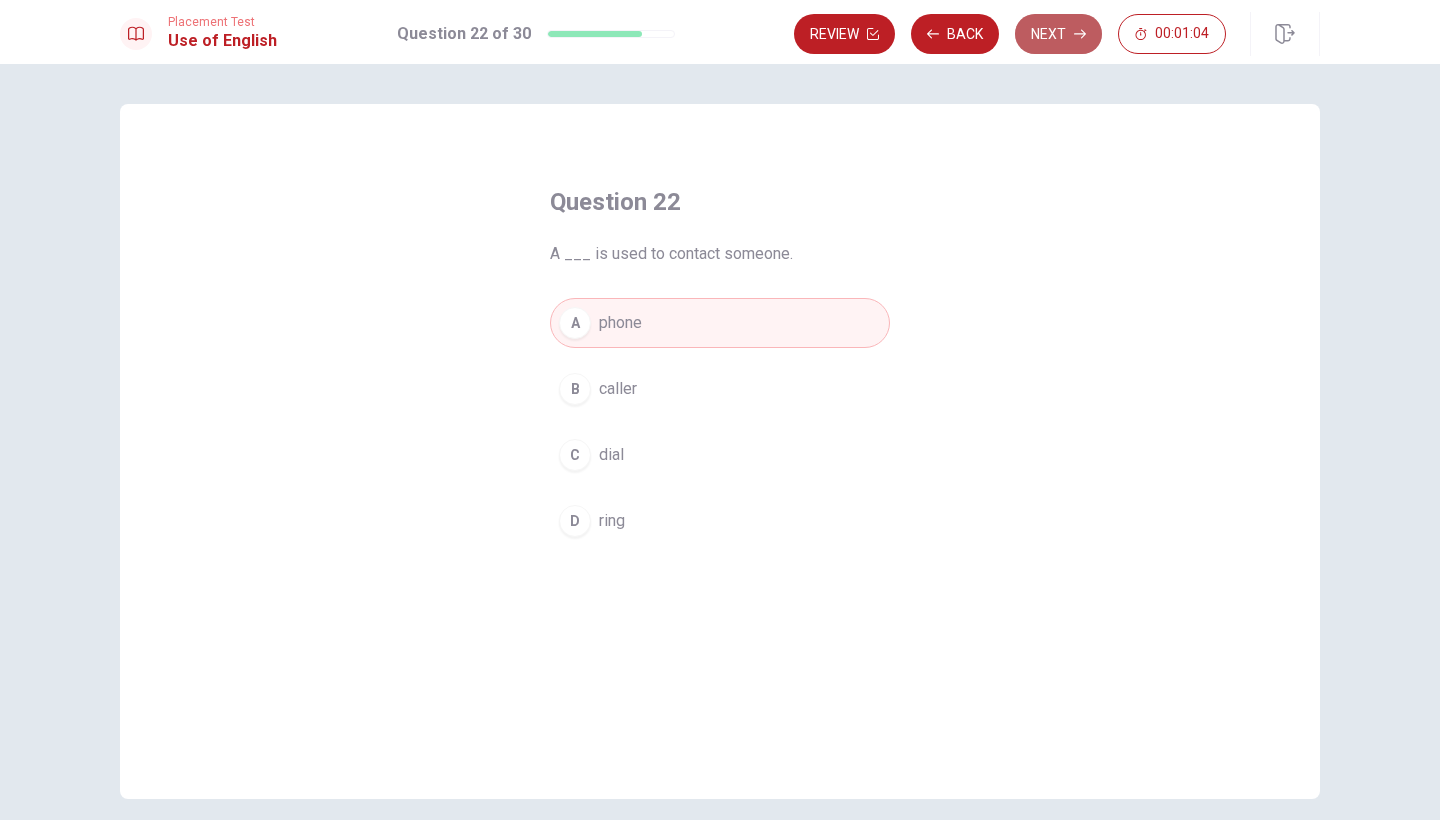 click on "Next" at bounding box center (1058, 34) 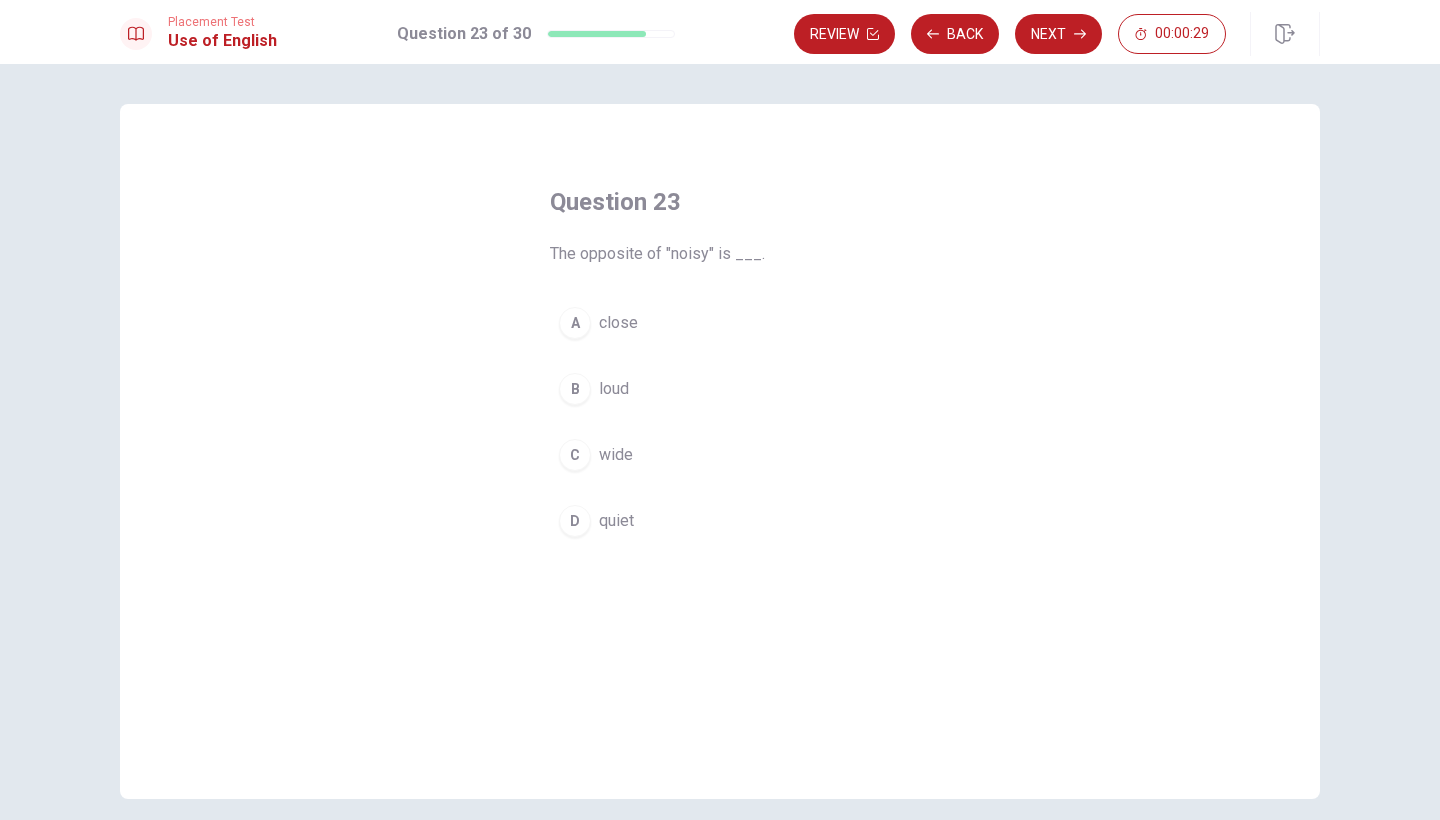 click on "D quiet" at bounding box center (720, 521) 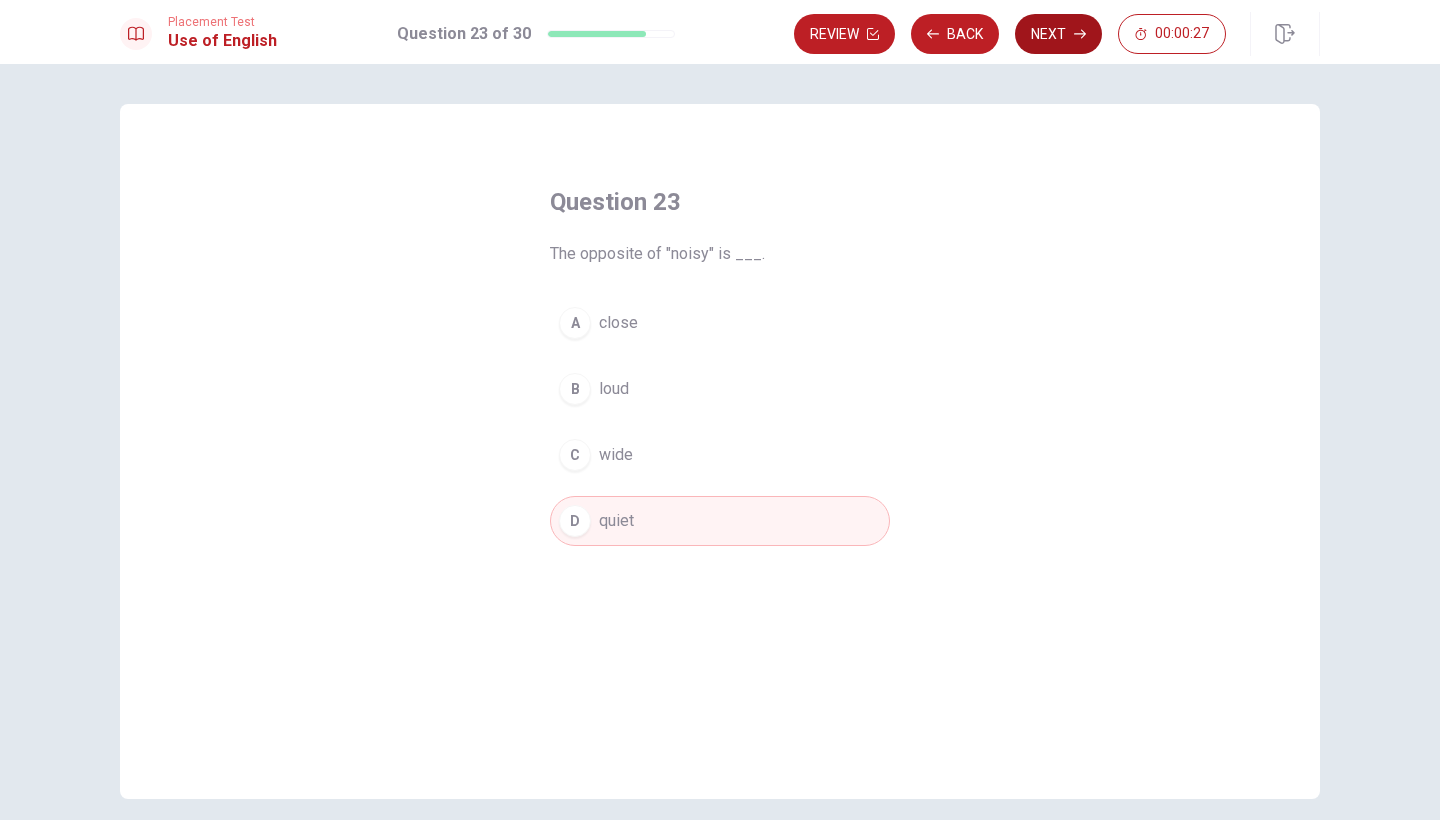 click on "Next" at bounding box center (1058, 34) 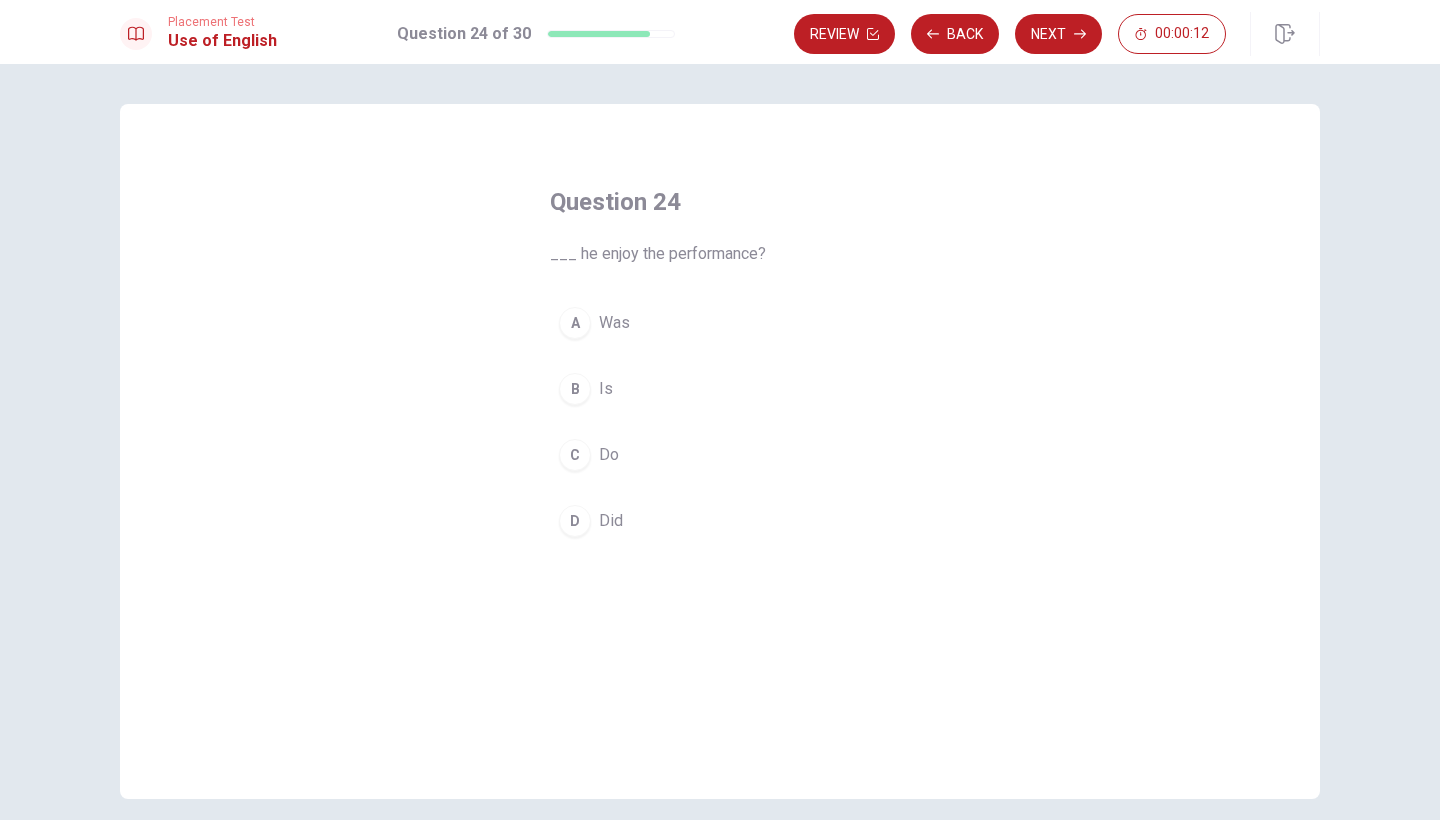 click on "Was" at bounding box center [614, 323] 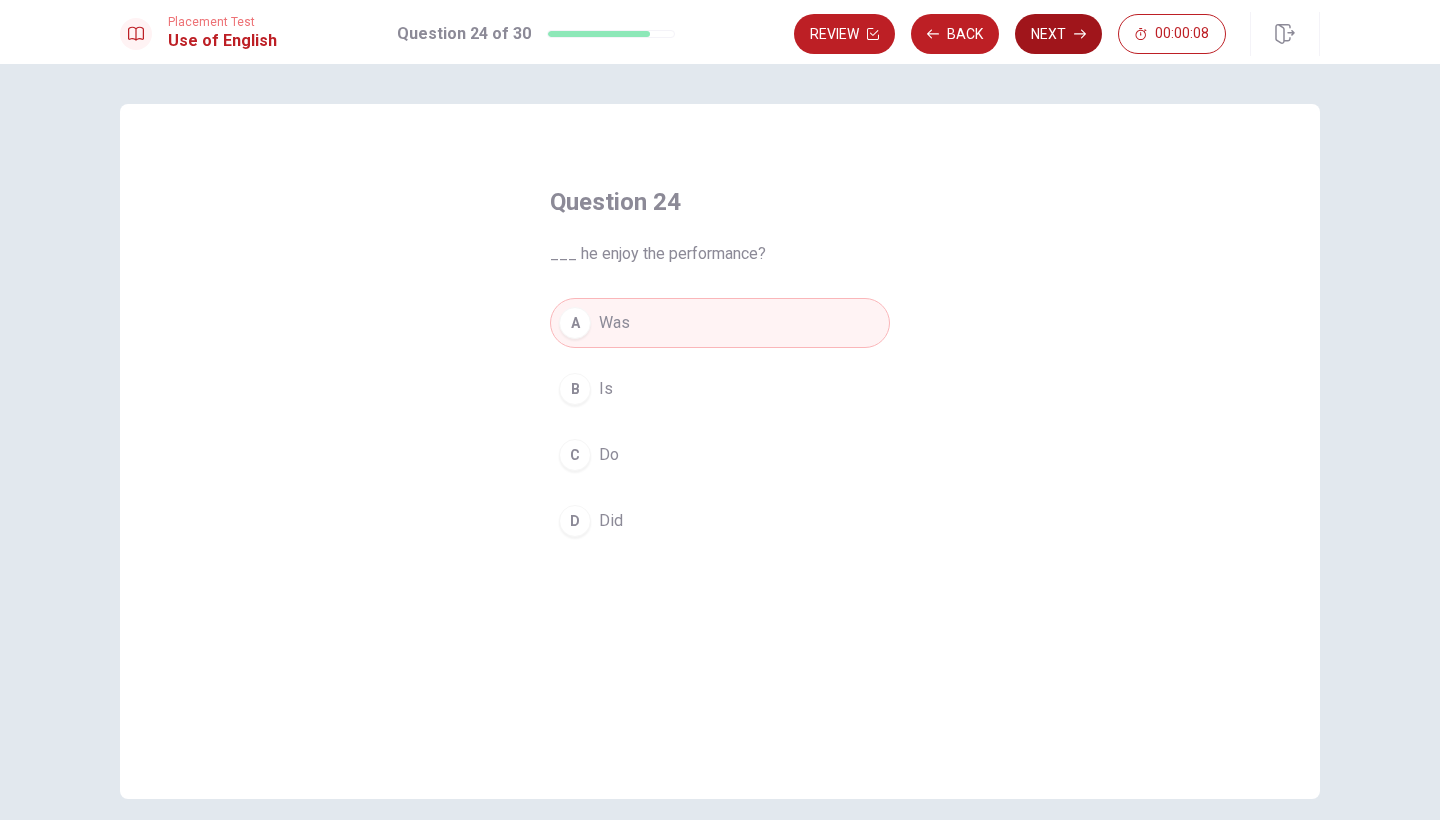 click on "Next" at bounding box center (1058, 34) 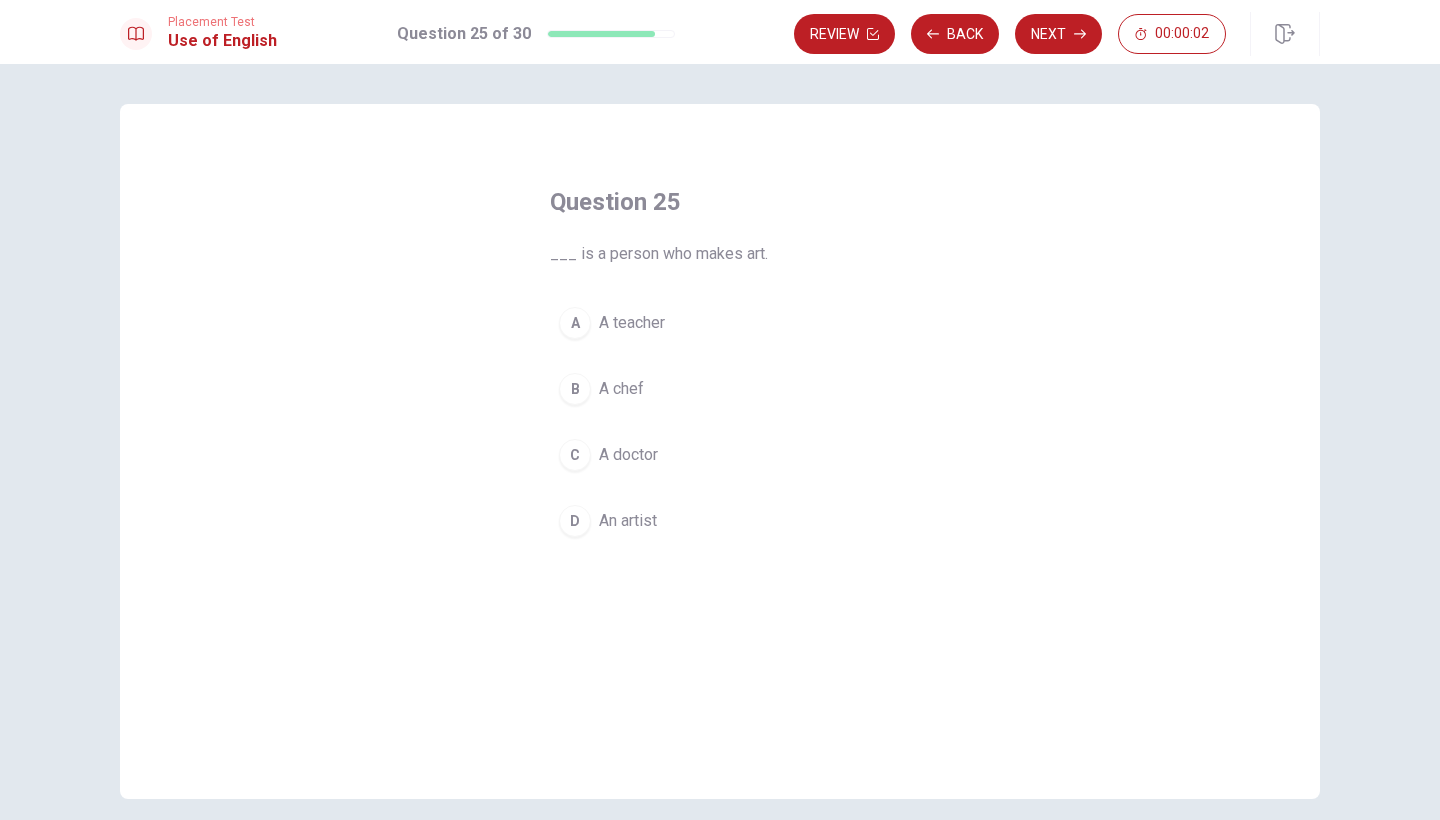 click on "A" at bounding box center (575, 323) 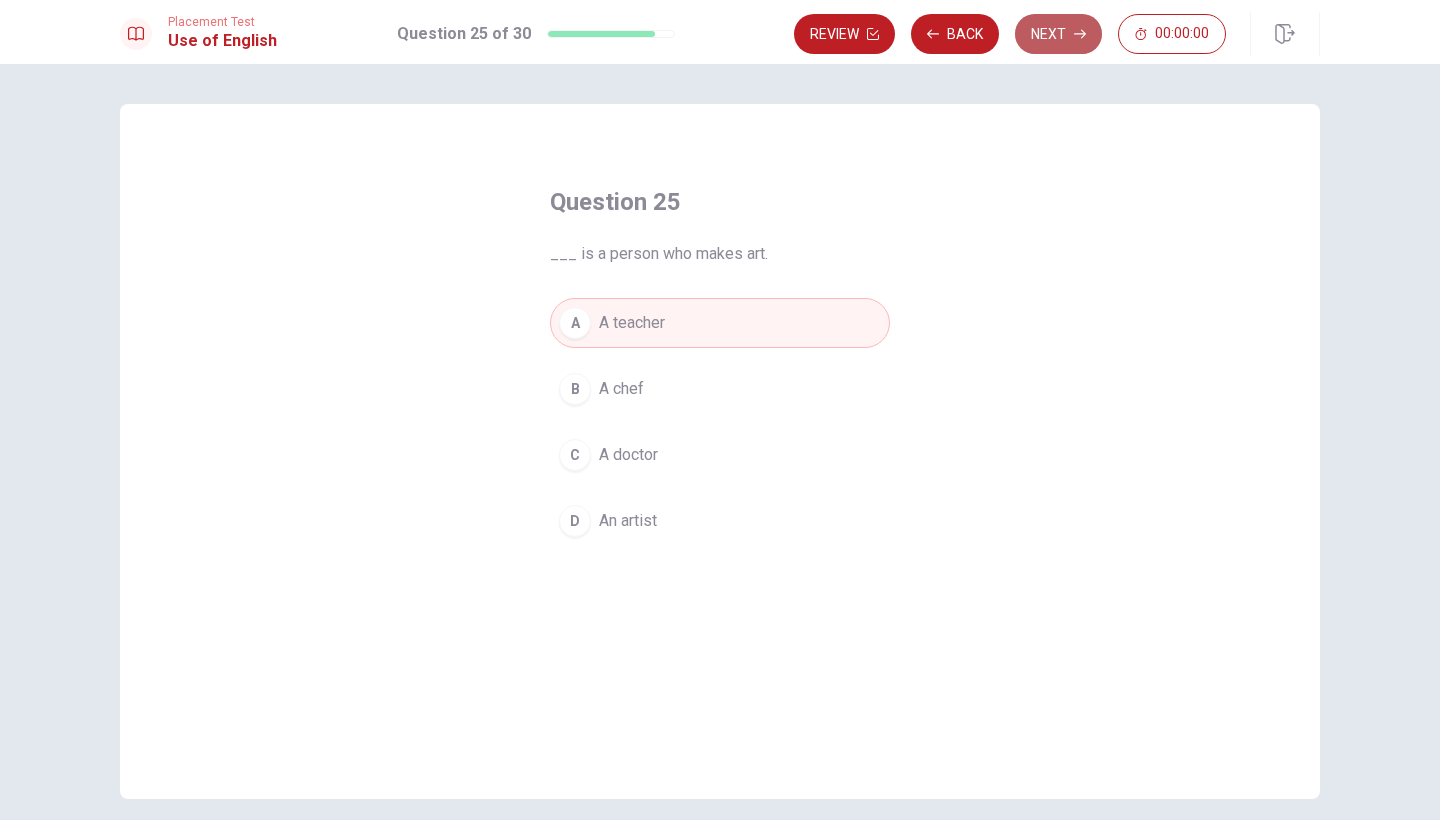 click on "Next" at bounding box center [1058, 34] 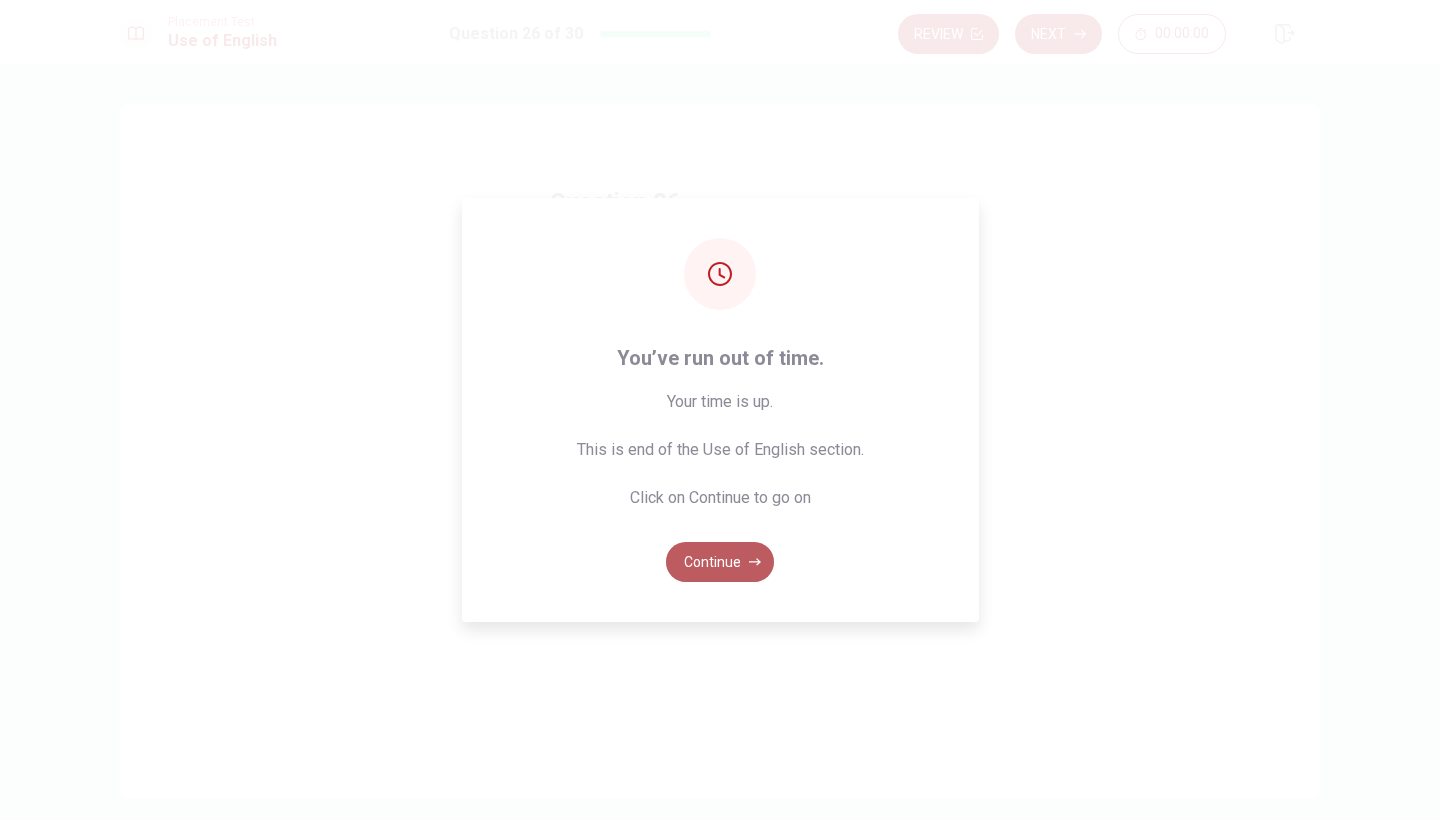 click on "Continue" at bounding box center [720, 562] 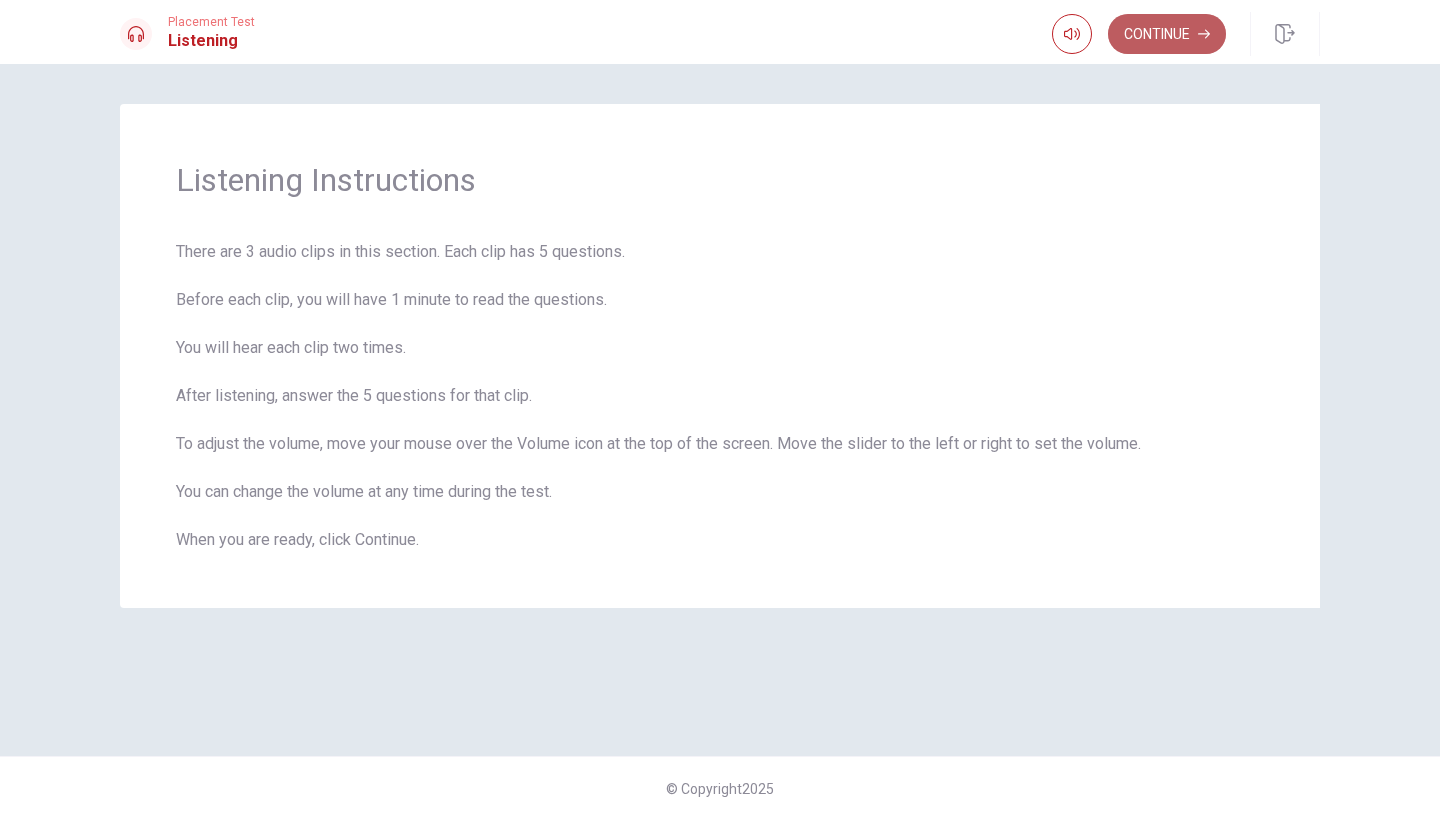 click on "Continue" at bounding box center (1167, 34) 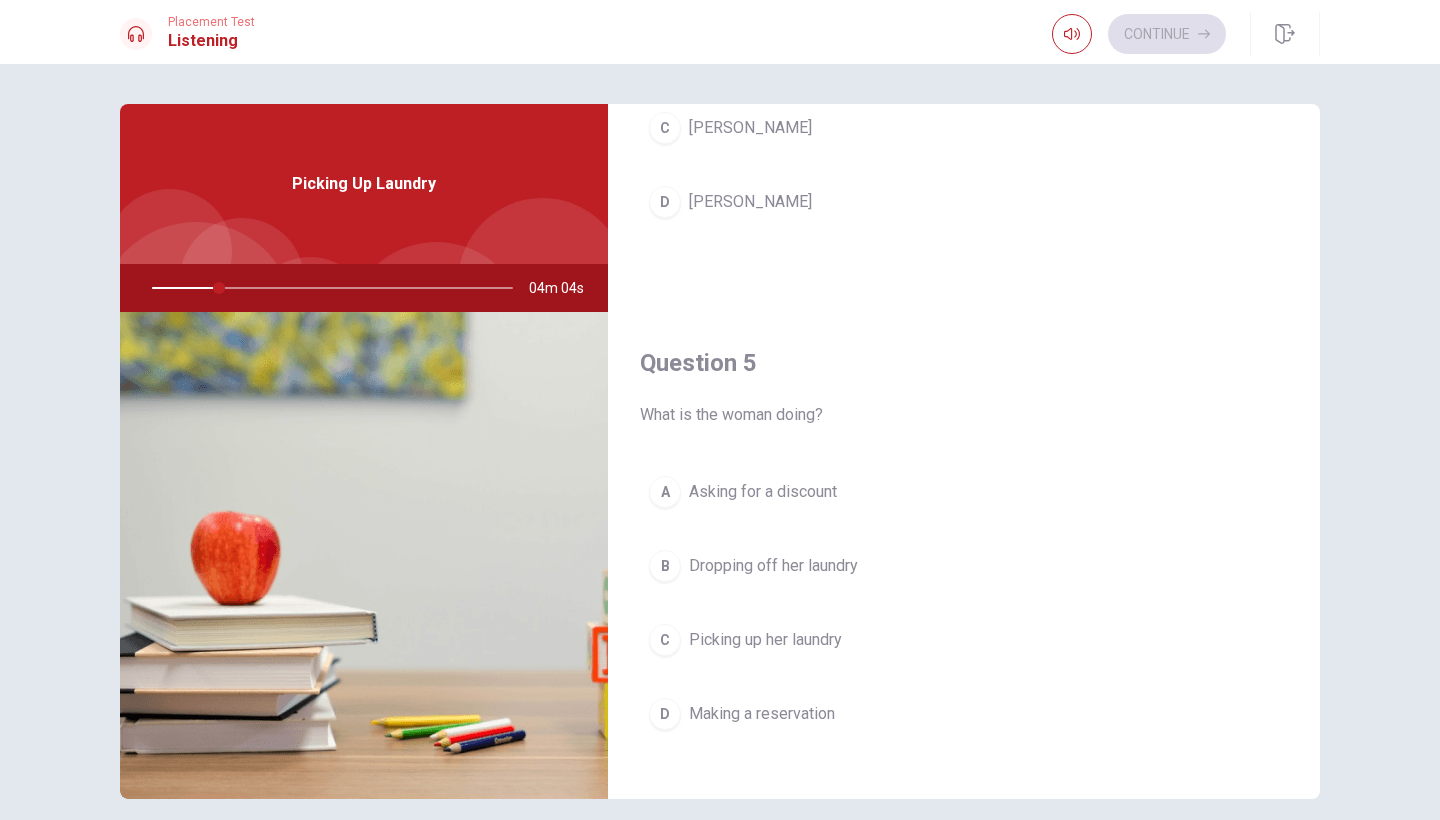 scroll, scrollTop: 1866, scrollLeft: 0, axis: vertical 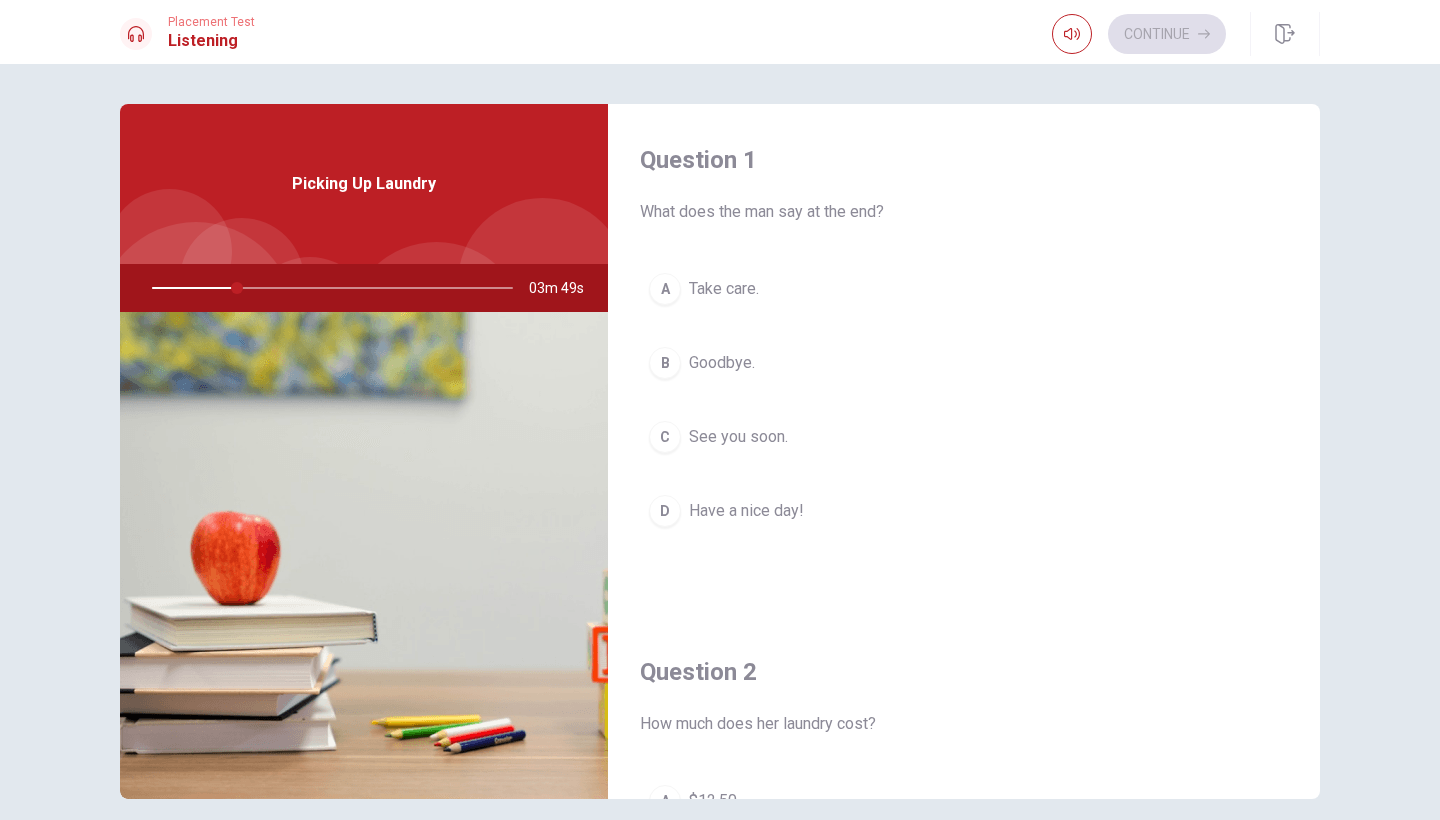click at bounding box center [328, 288] 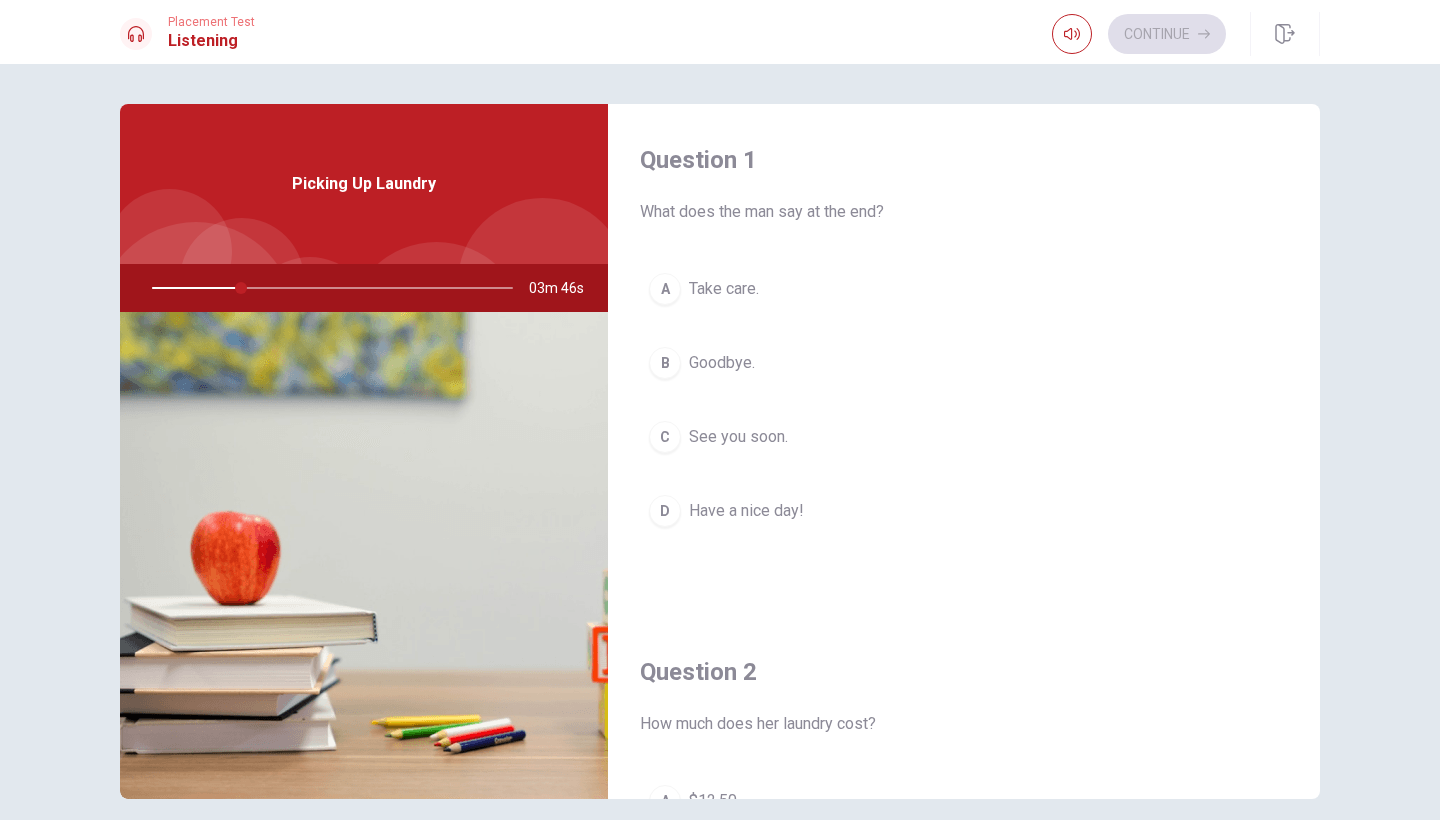 click on "Picking Up Laundry" at bounding box center (364, 184) 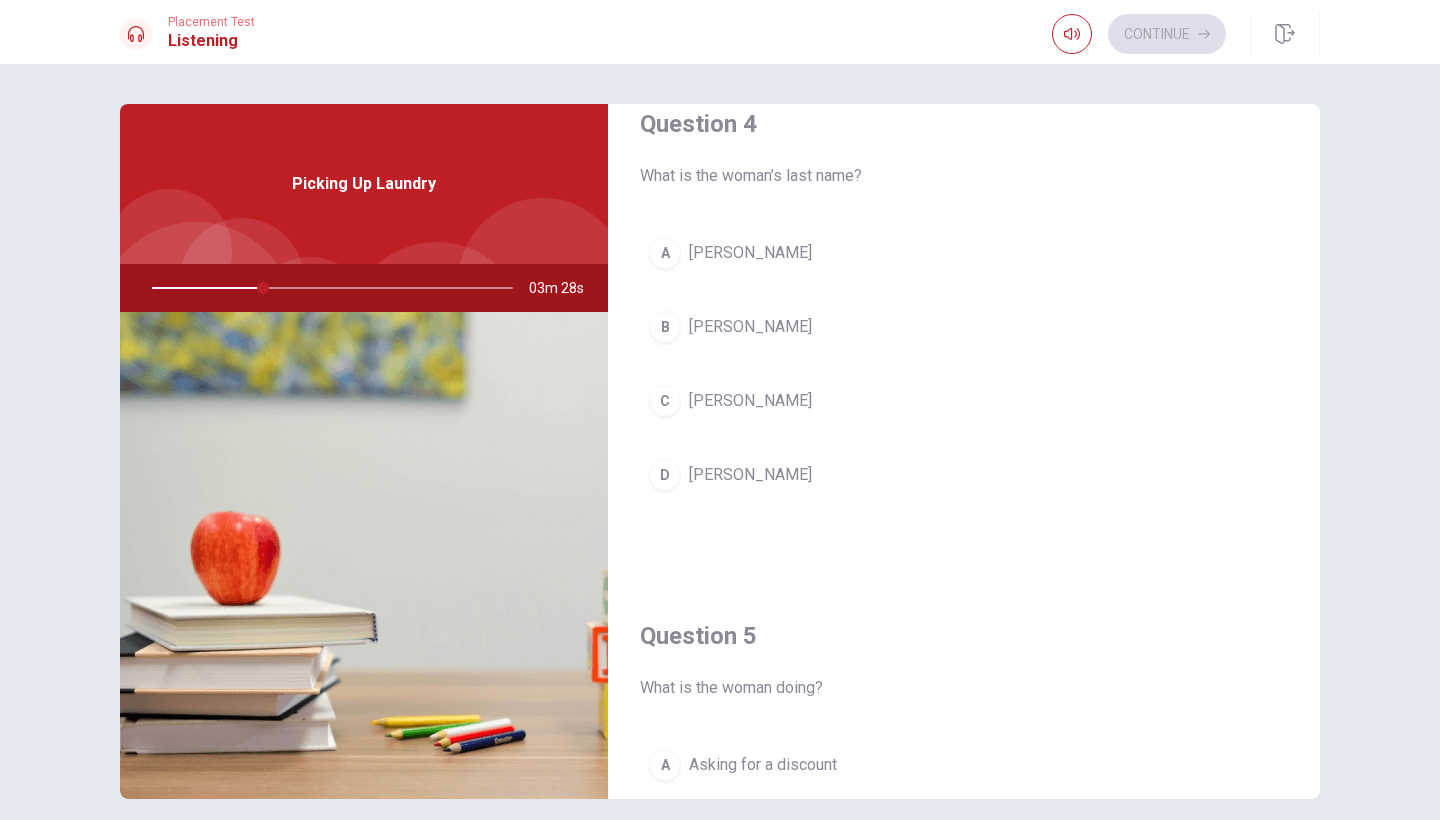 scroll, scrollTop: 1578, scrollLeft: 0, axis: vertical 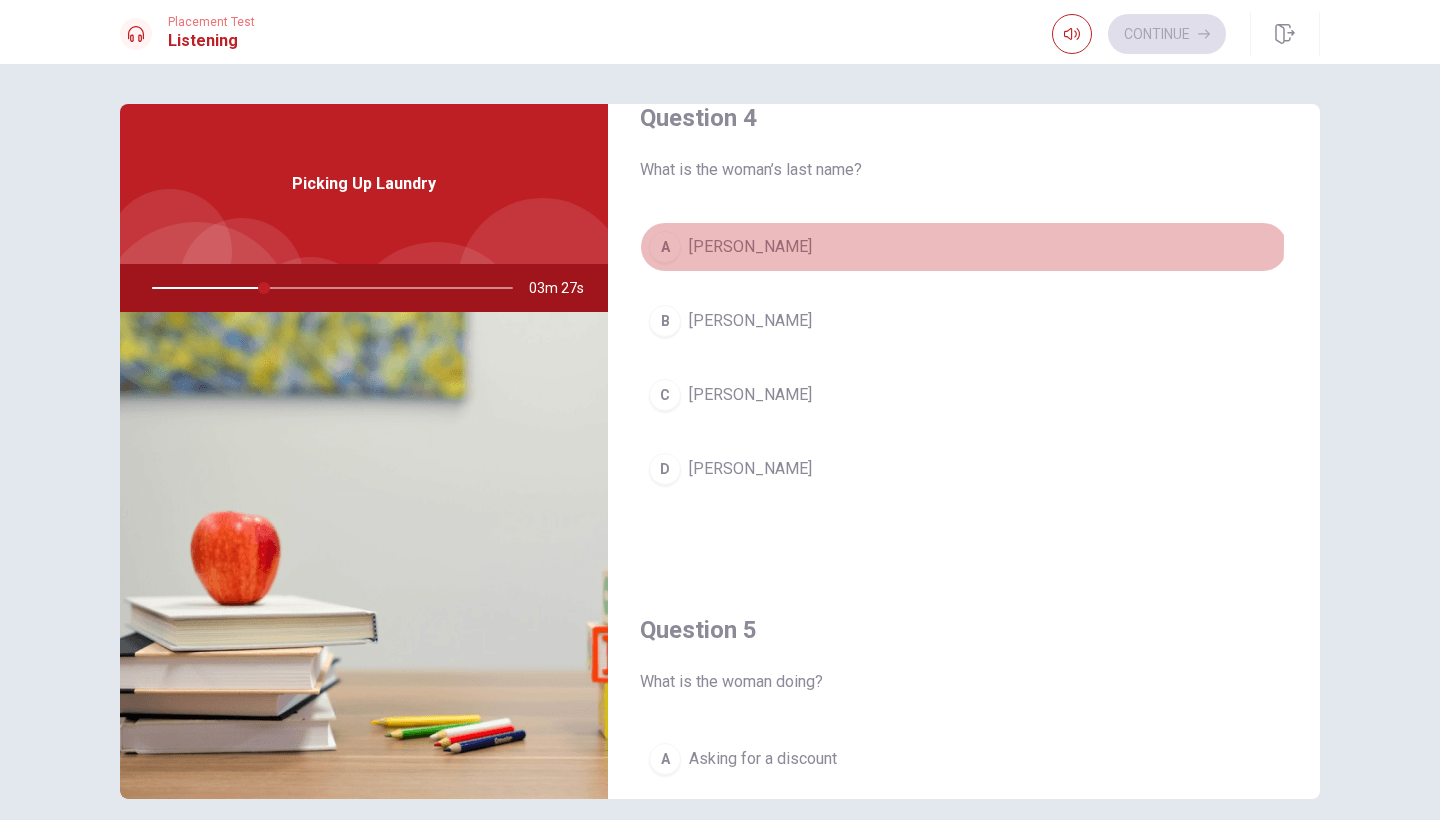 click on "[PERSON_NAME]" at bounding box center [750, 247] 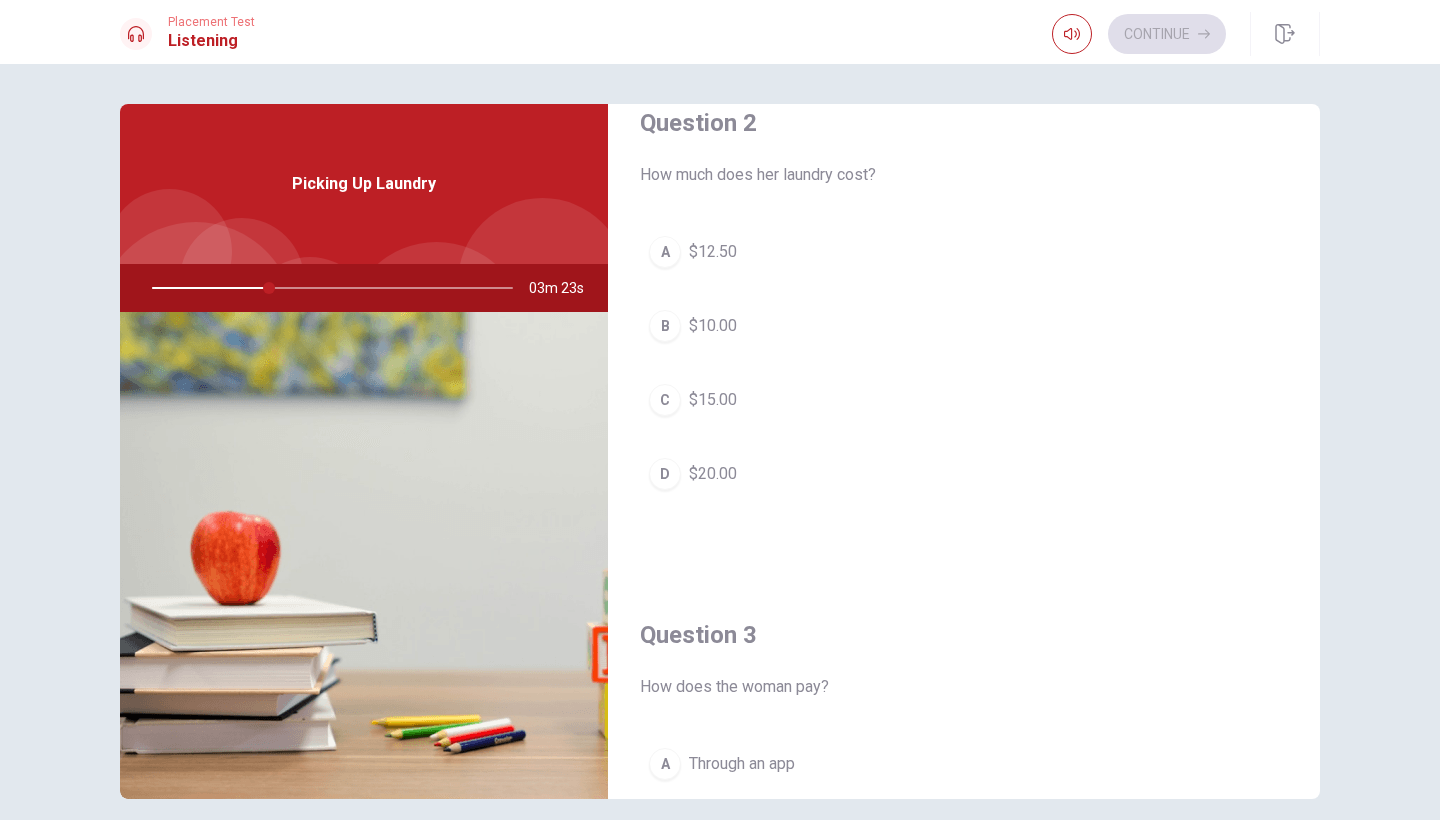 scroll, scrollTop: 501, scrollLeft: 0, axis: vertical 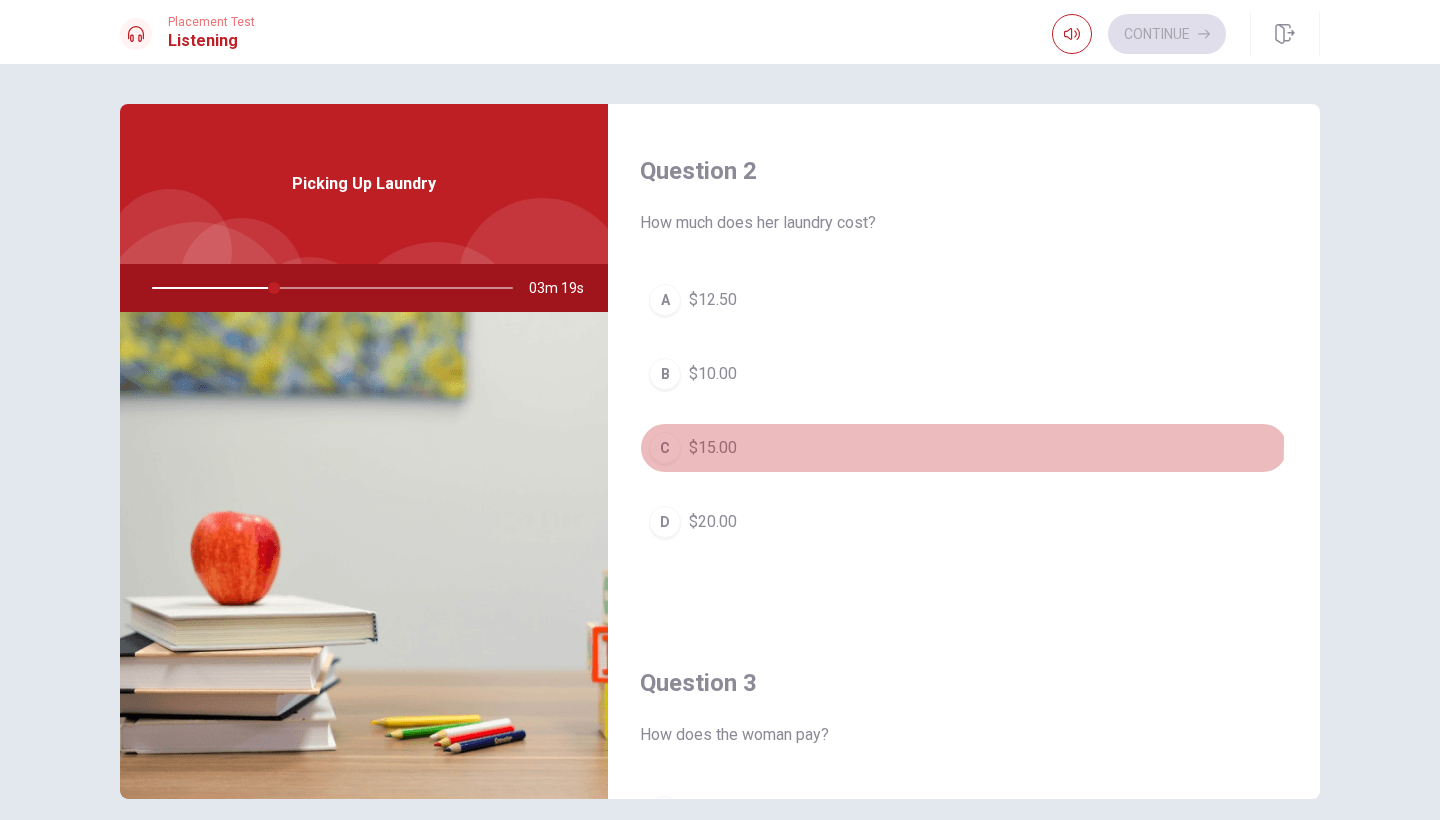 click on "C $15.00" at bounding box center (964, 448) 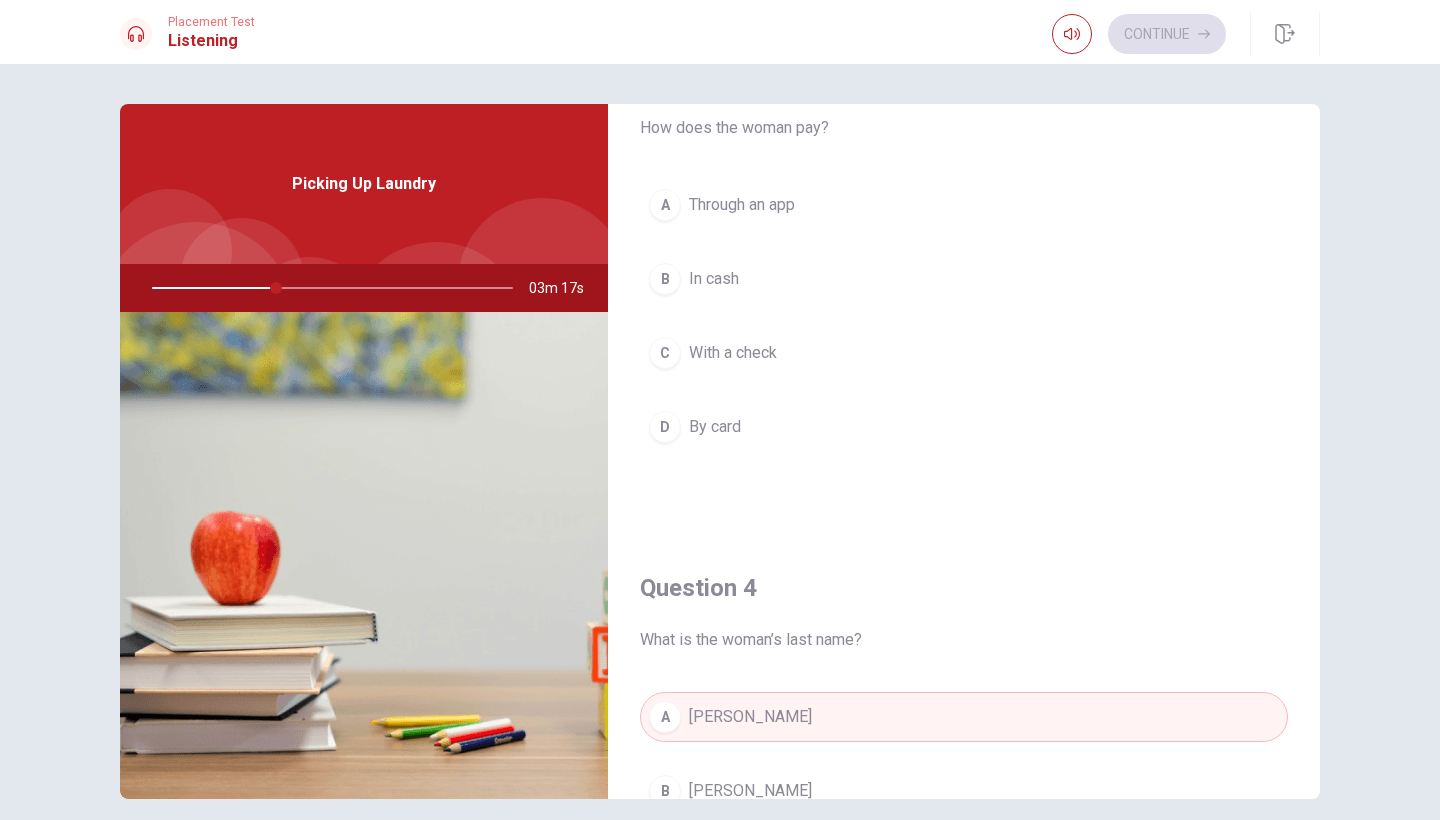scroll, scrollTop: 1112, scrollLeft: 0, axis: vertical 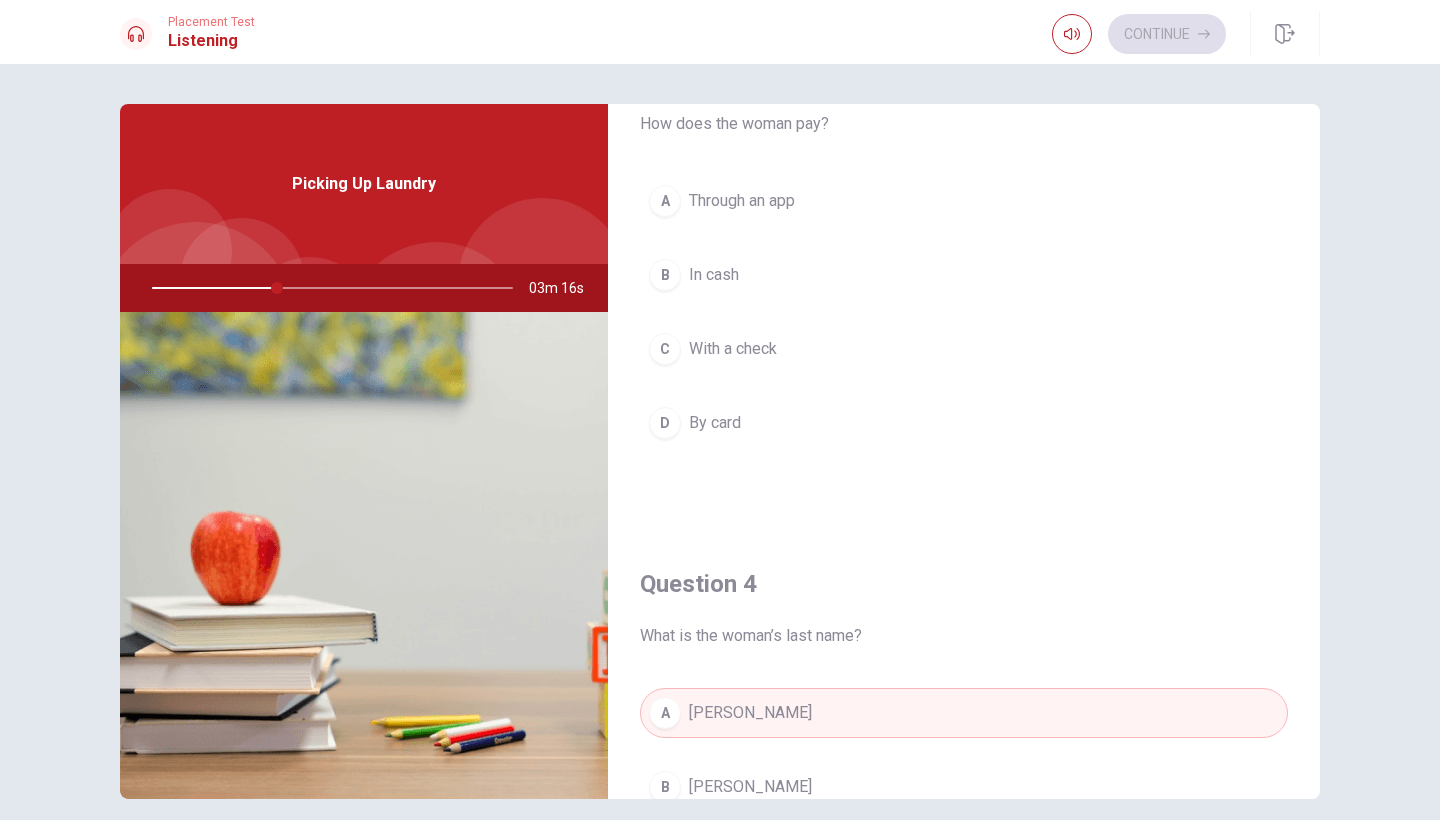 click on "B In cash" at bounding box center [964, 275] 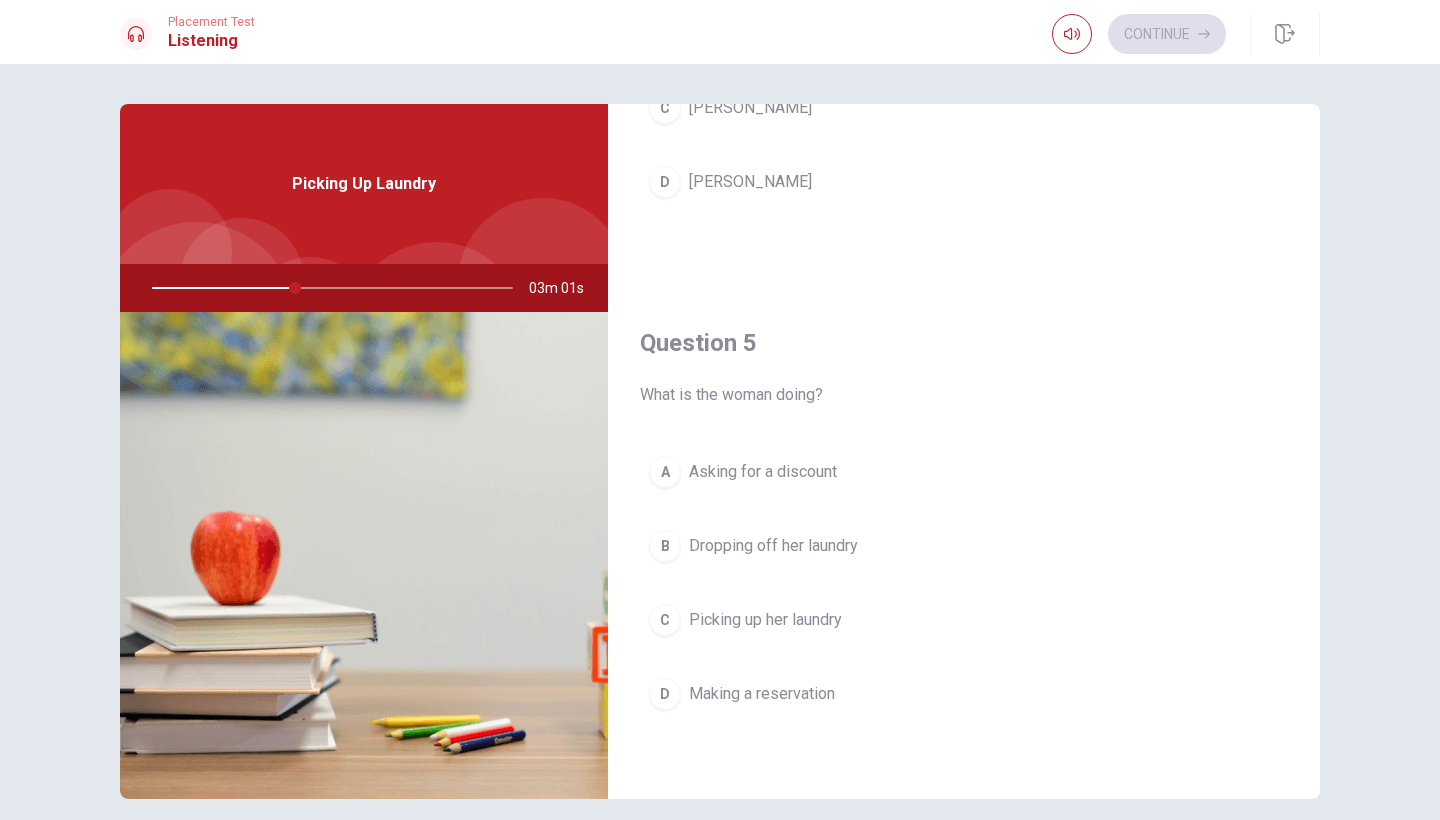 scroll, scrollTop: 1865, scrollLeft: 0, axis: vertical 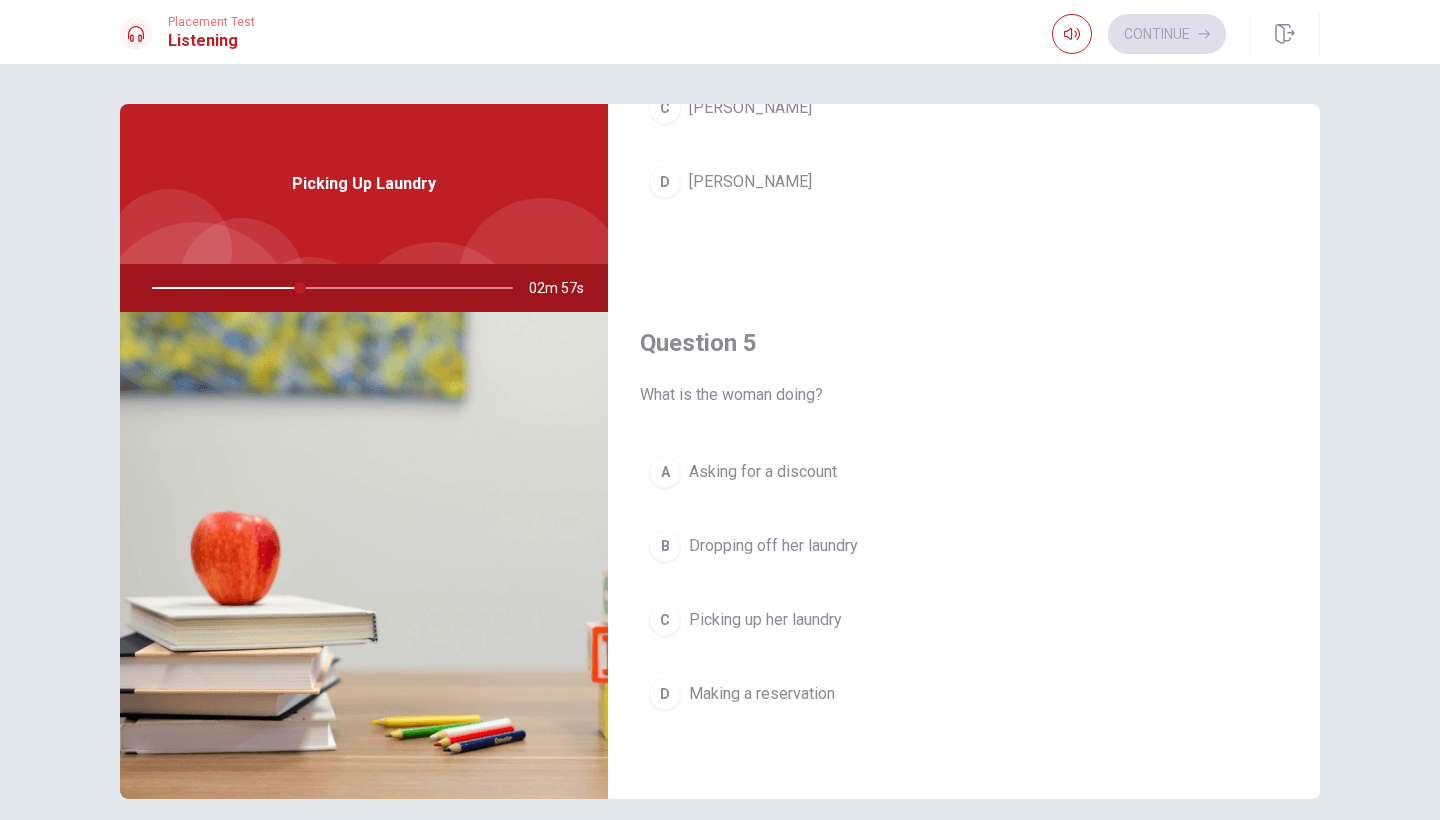 click on "Picking up her laundry" at bounding box center (765, 620) 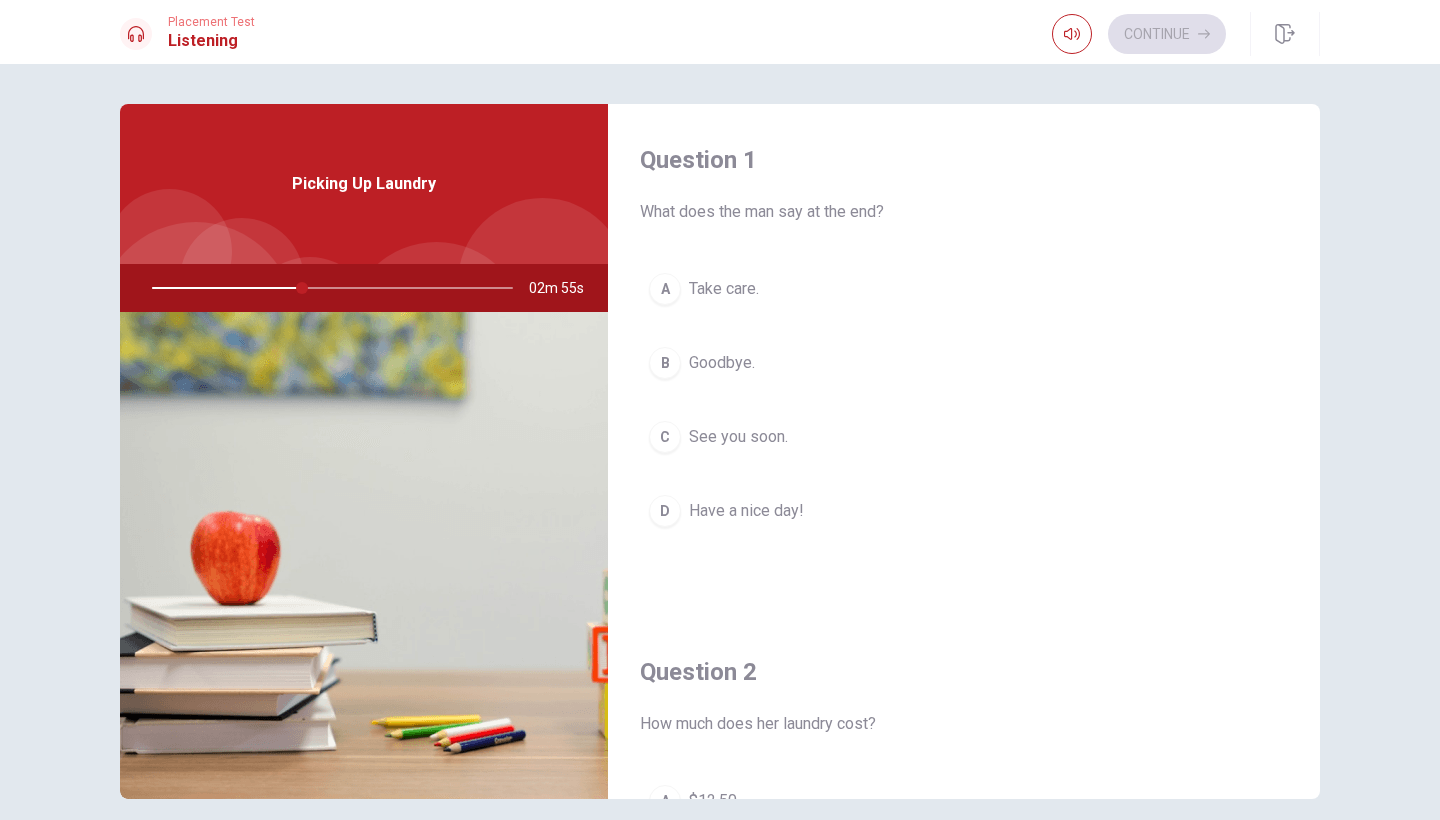 scroll, scrollTop: 0, scrollLeft: 0, axis: both 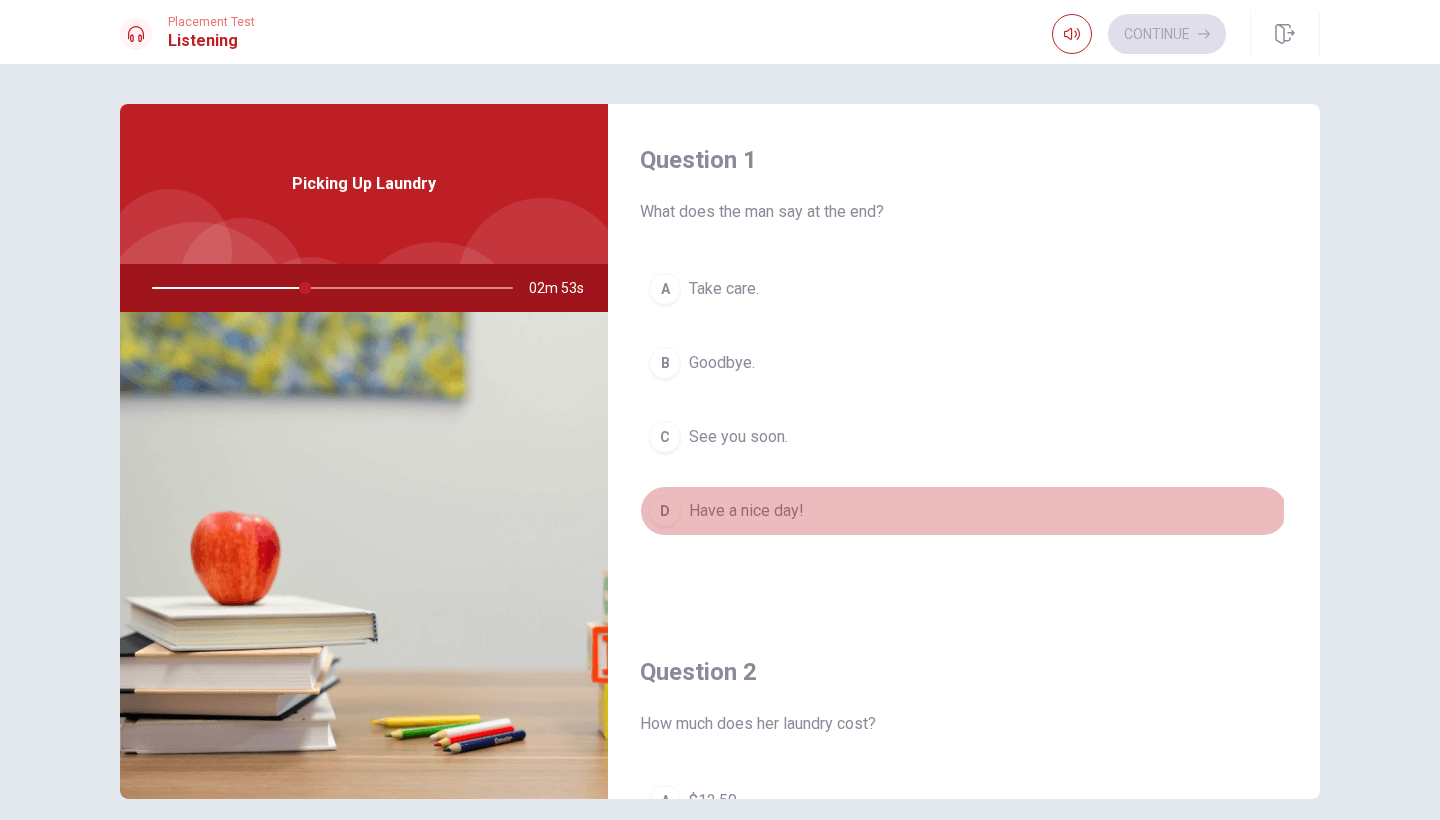 click on "Have a nice day!" at bounding box center [746, 511] 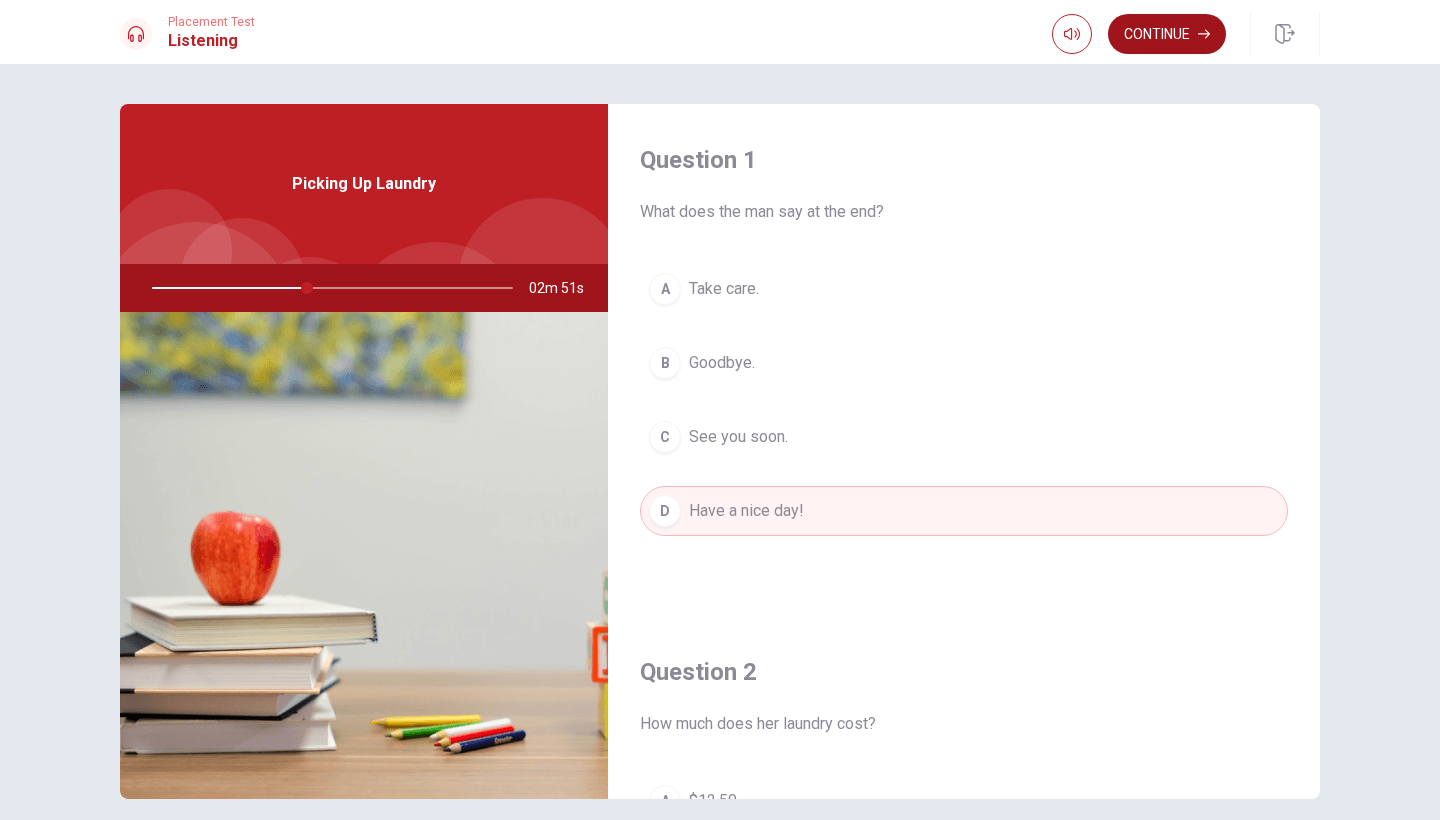 click on "Continue" at bounding box center [1167, 34] 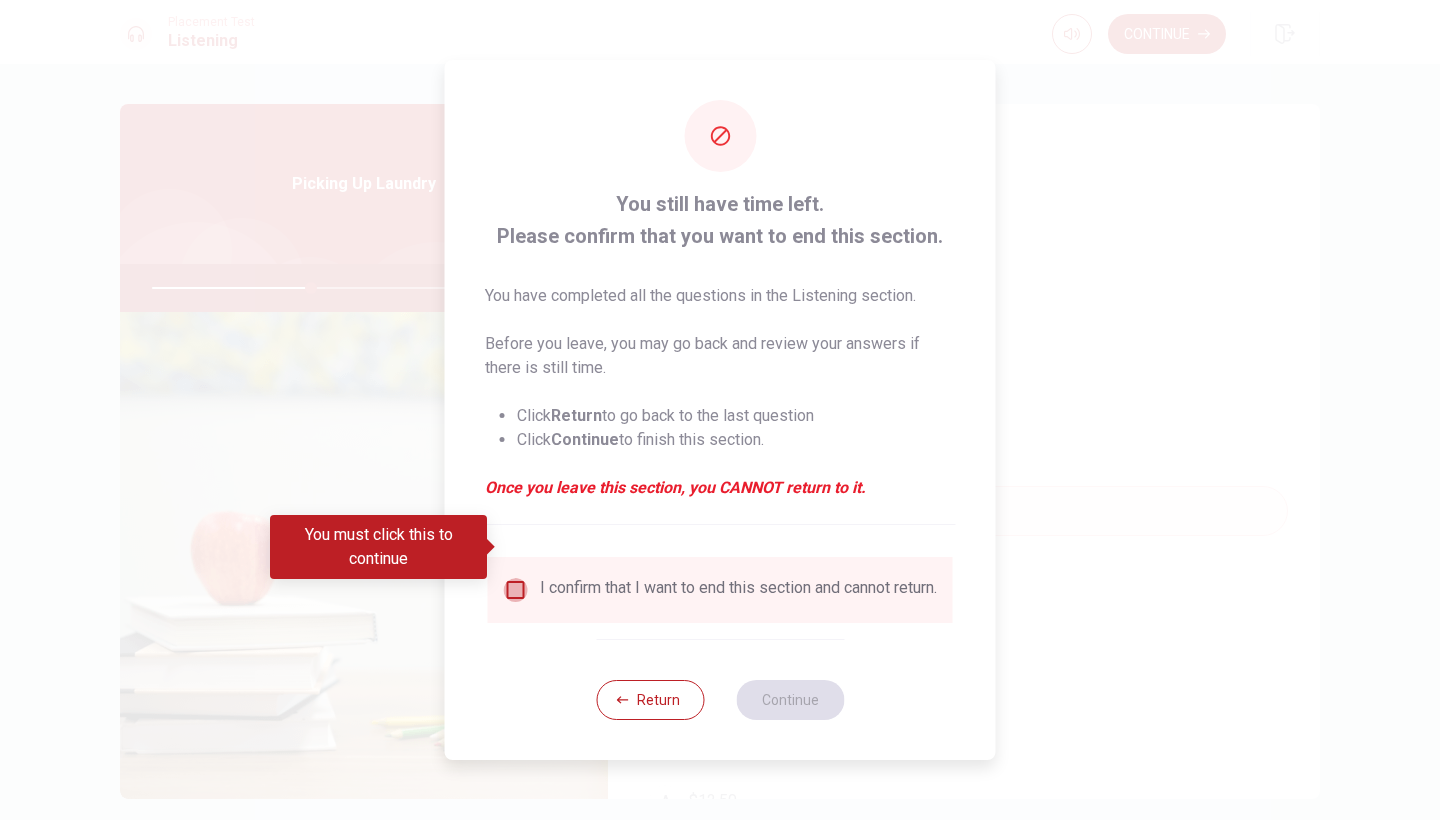 click at bounding box center [516, 590] 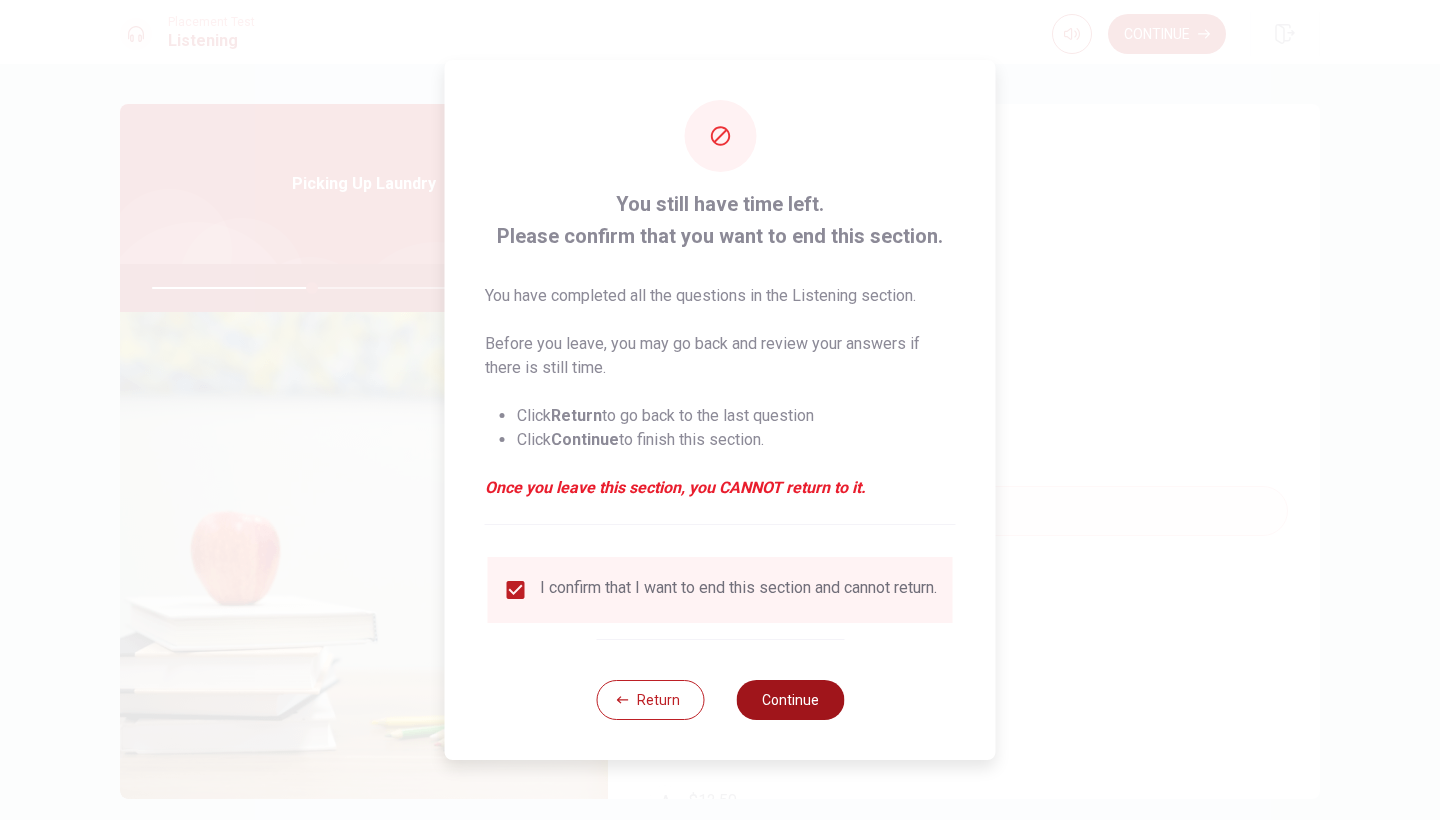 click on "Continue" at bounding box center (790, 700) 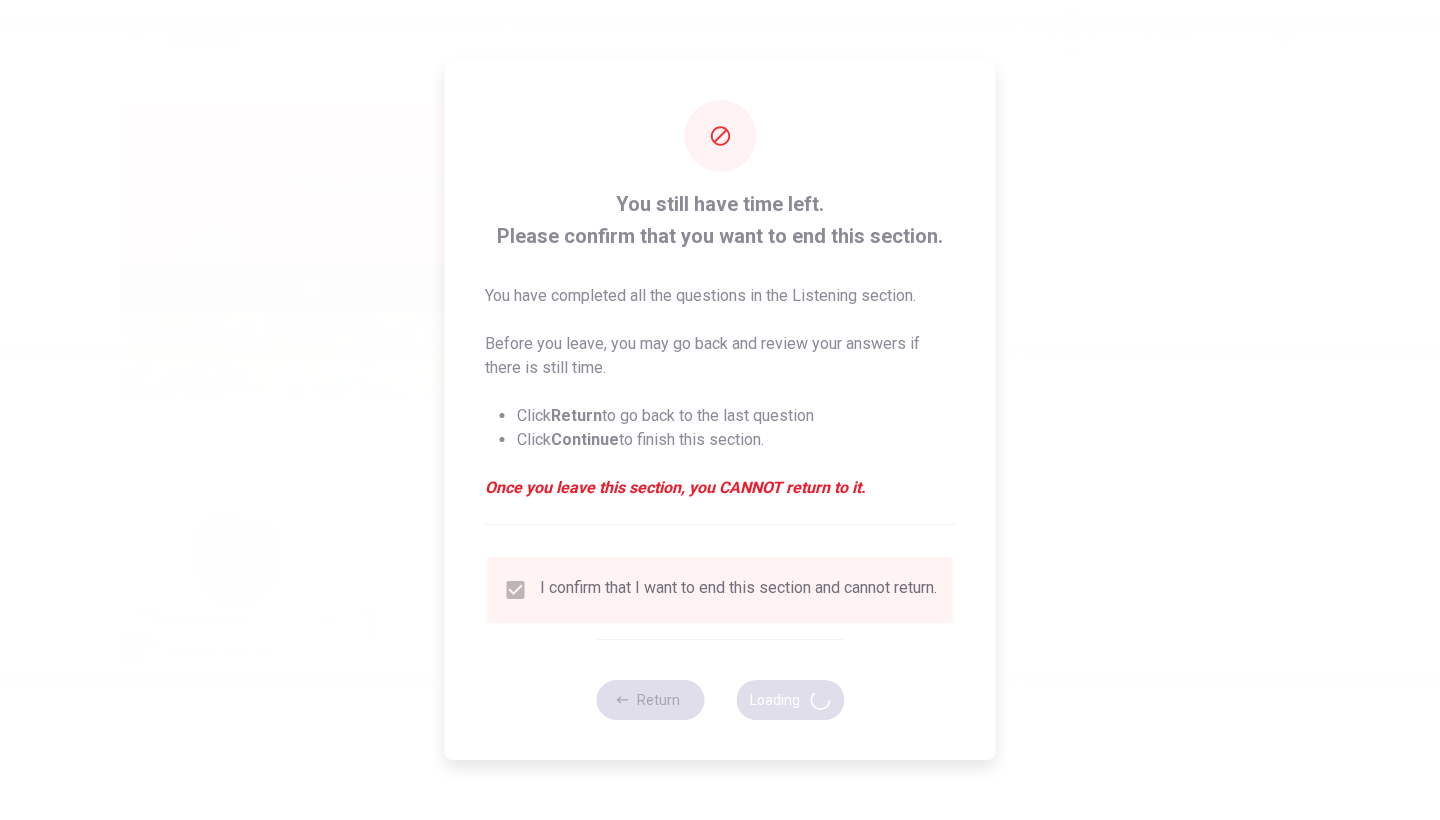 type on "45" 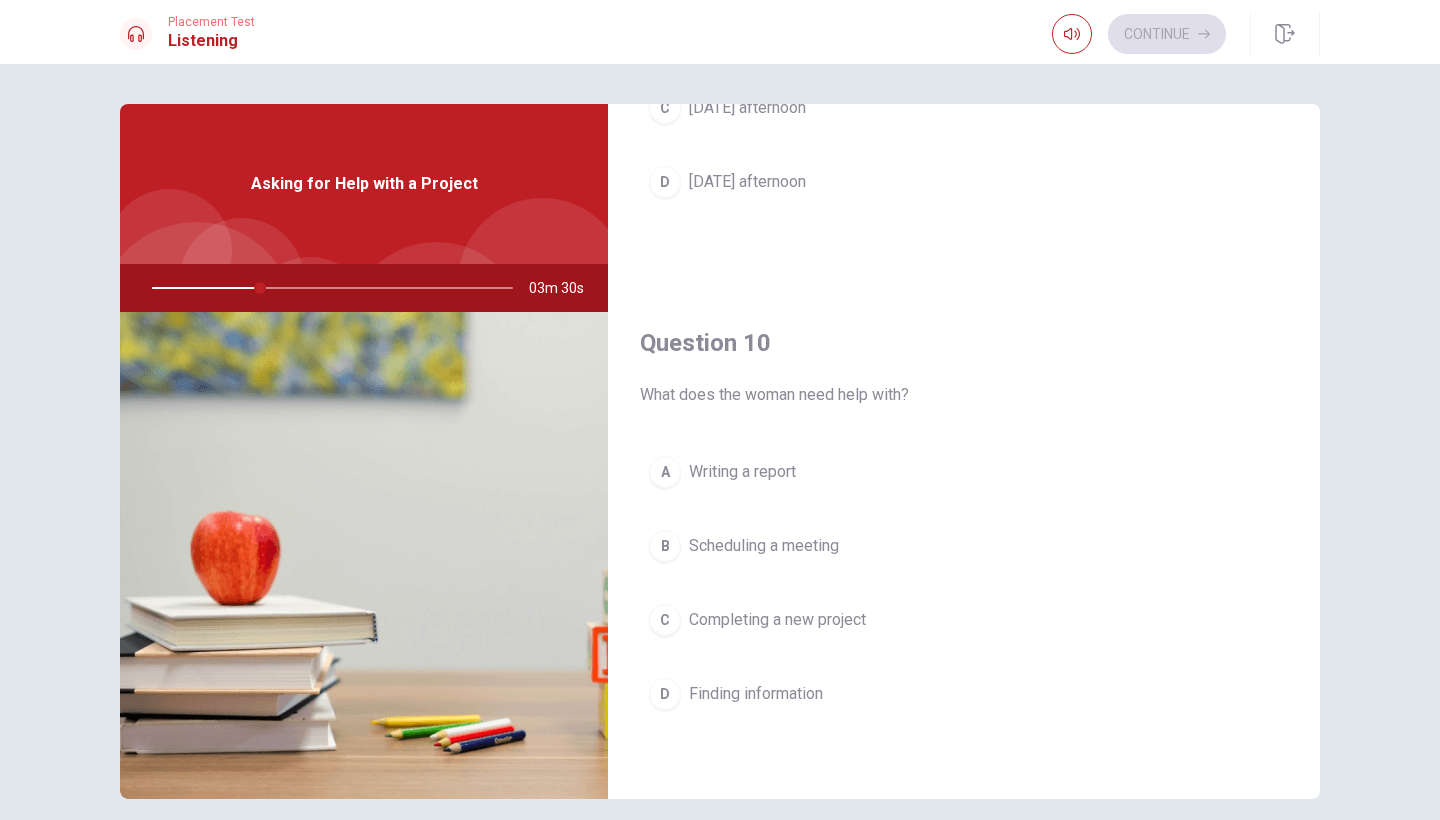 scroll, scrollTop: 1867, scrollLeft: 0, axis: vertical 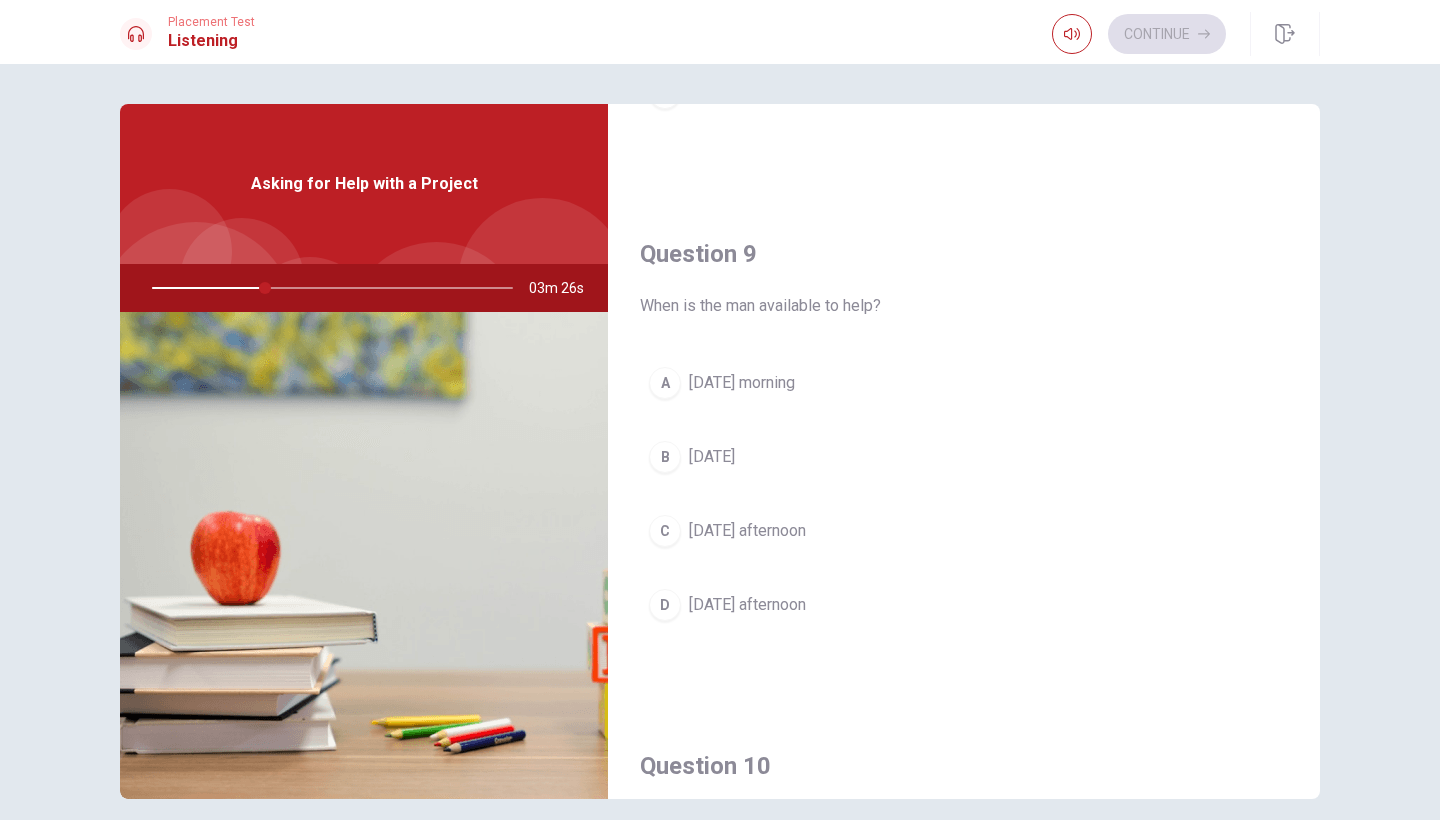 click on "[DATE] afternoon" at bounding box center [747, 531] 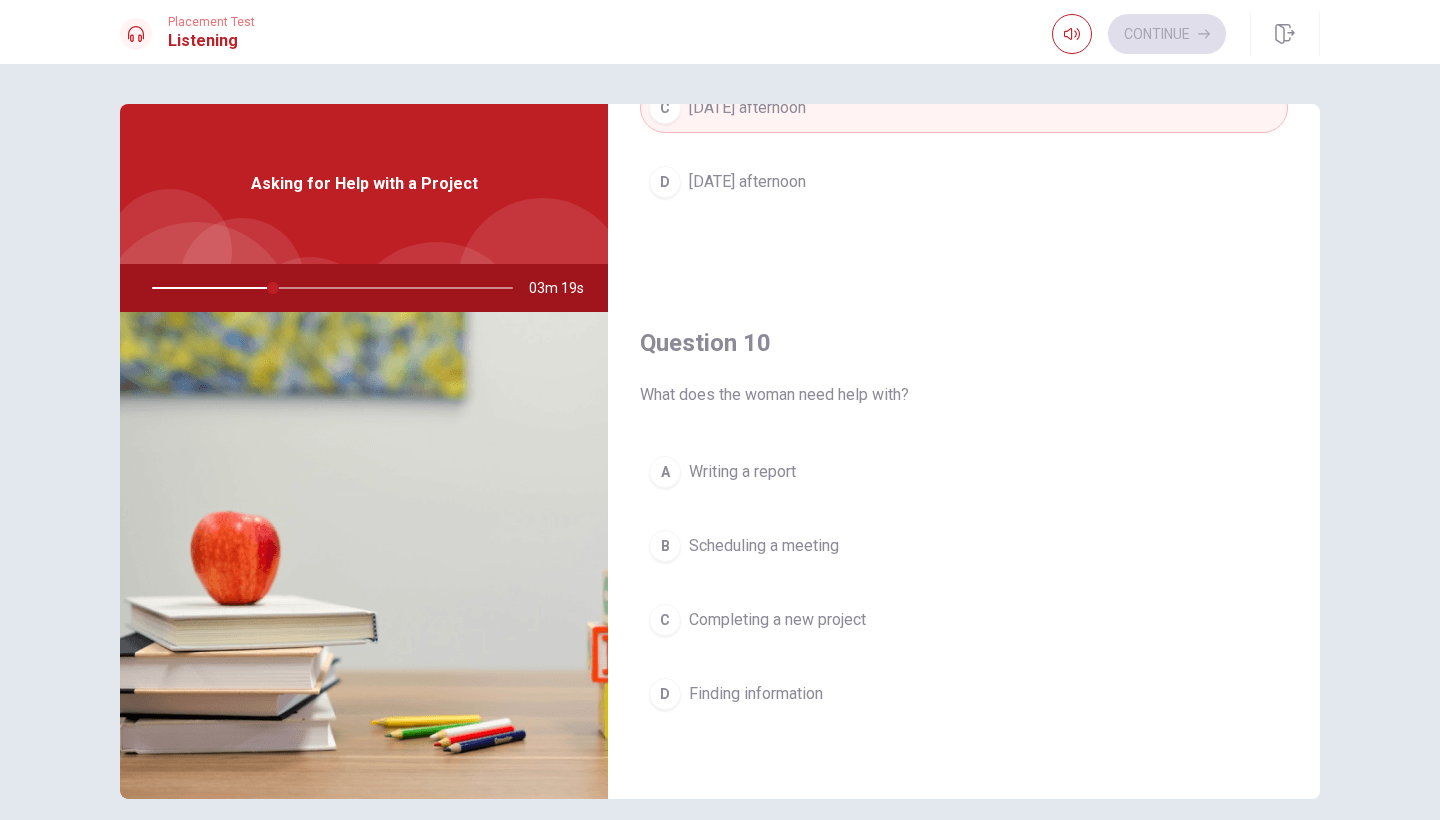 scroll, scrollTop: 1865, scrollLeft: 0, axis: vertical 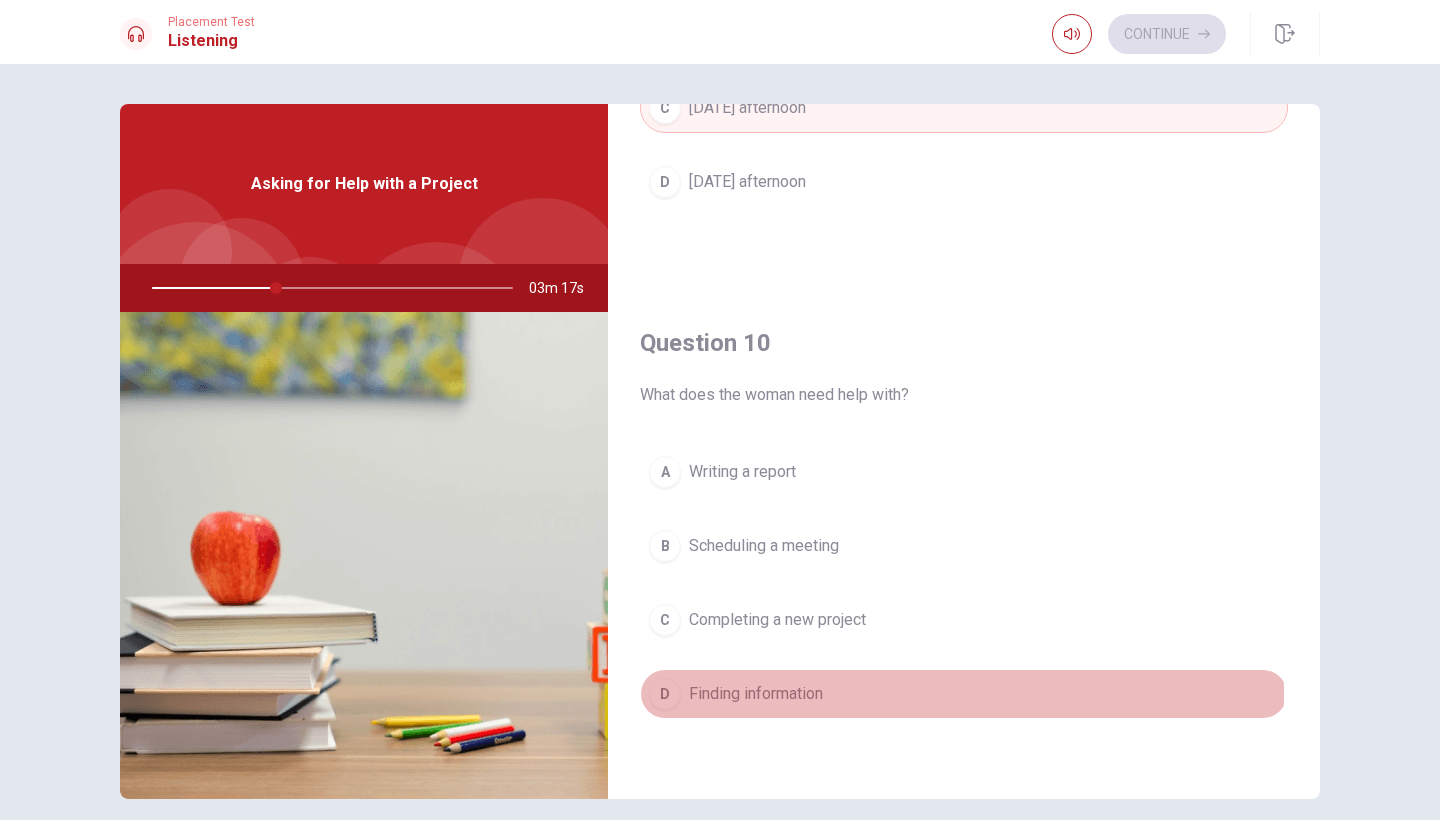 click on "Finding information" at bounding box center [756, 694] 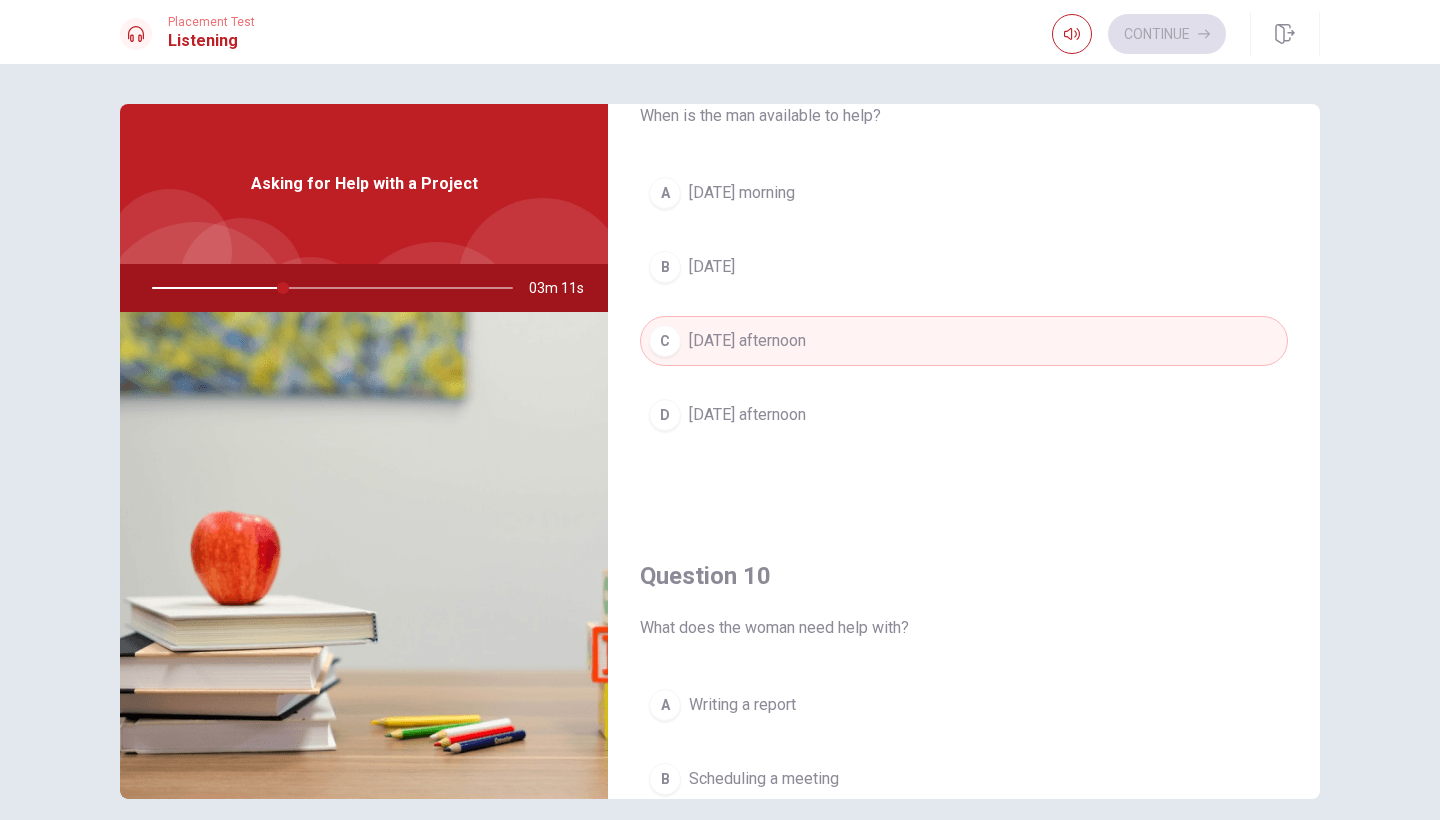 scroll, scrollTop: 1865, scrollLeft: 0, axis: vertical 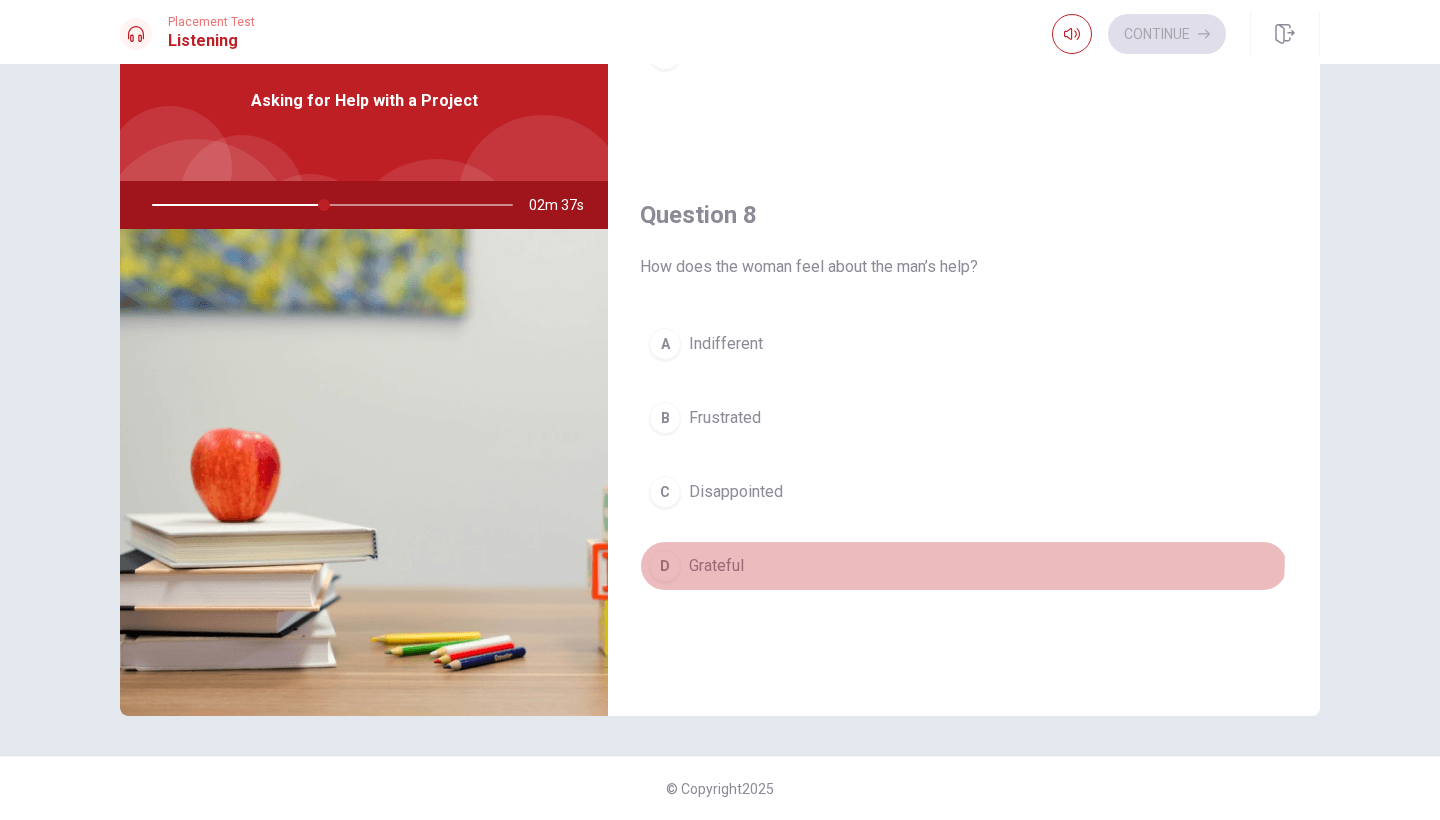 click on "D Grateful" at bounding box center [964, 566] 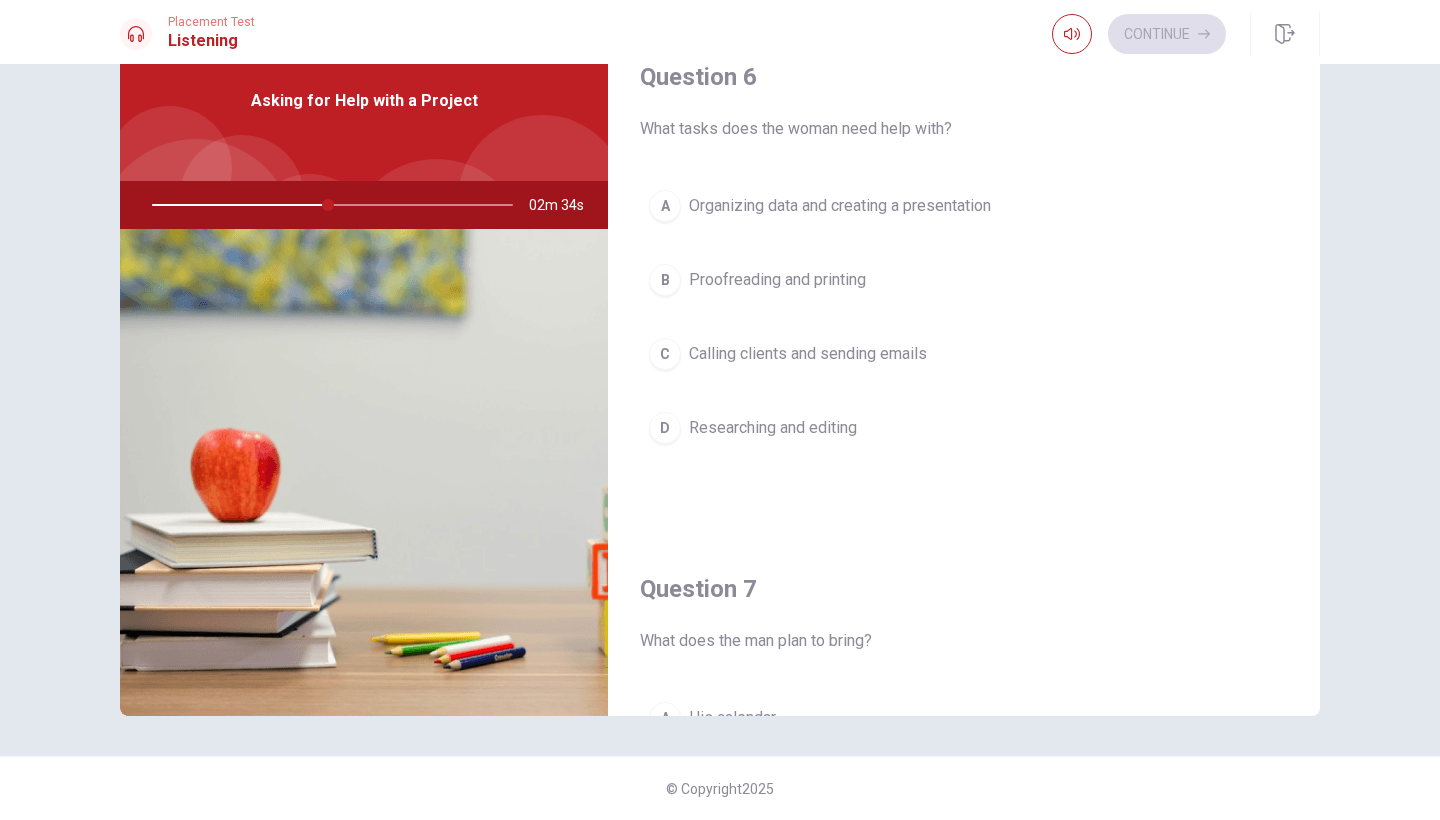 scroll, scrollTop: -1, scrollLeft: 0, axis: vertical 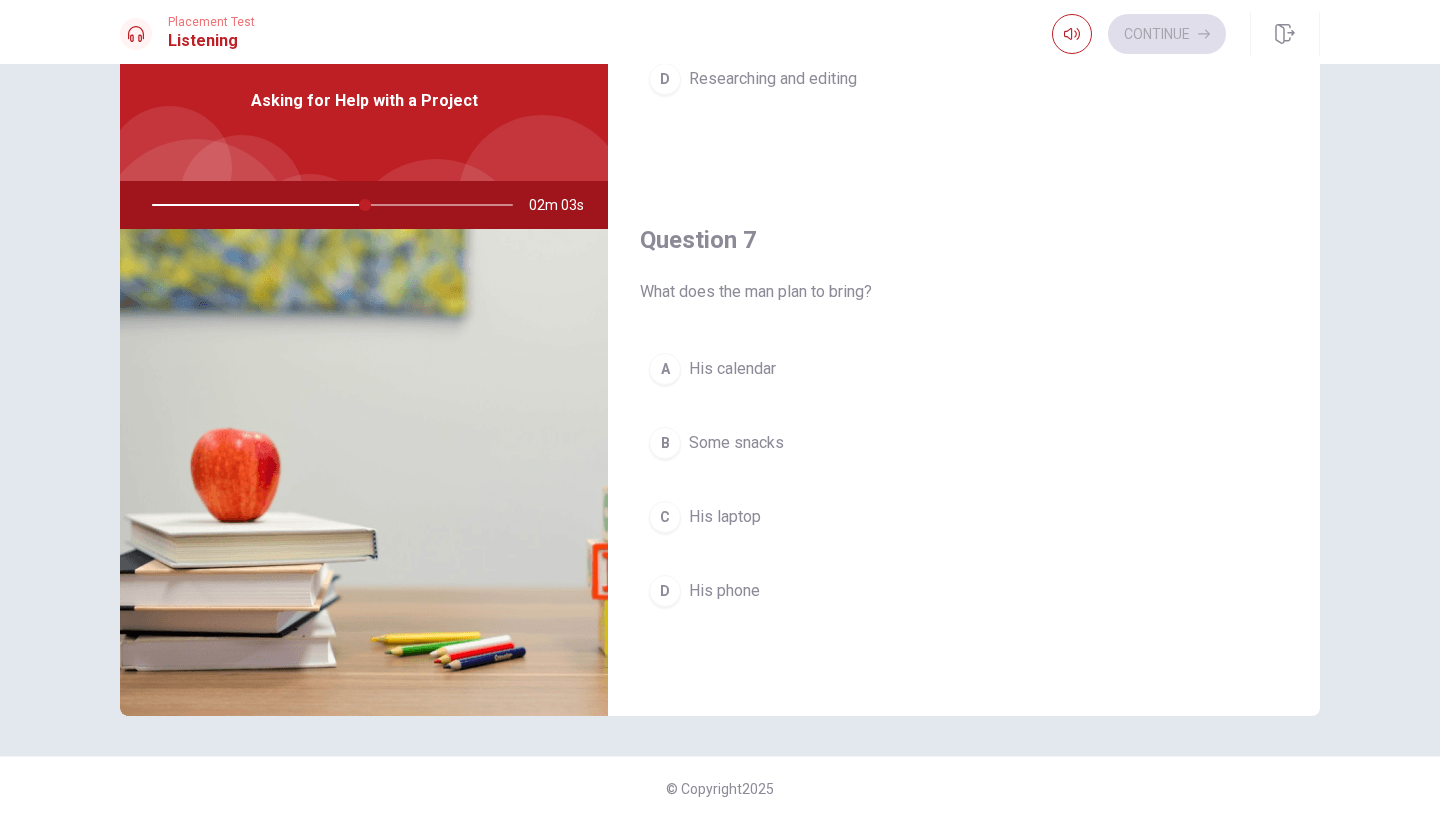 drag, startPoint x: 363, startPoint y: 202, endPoint x: 328, endPoint y: 203, distance: 35.014282 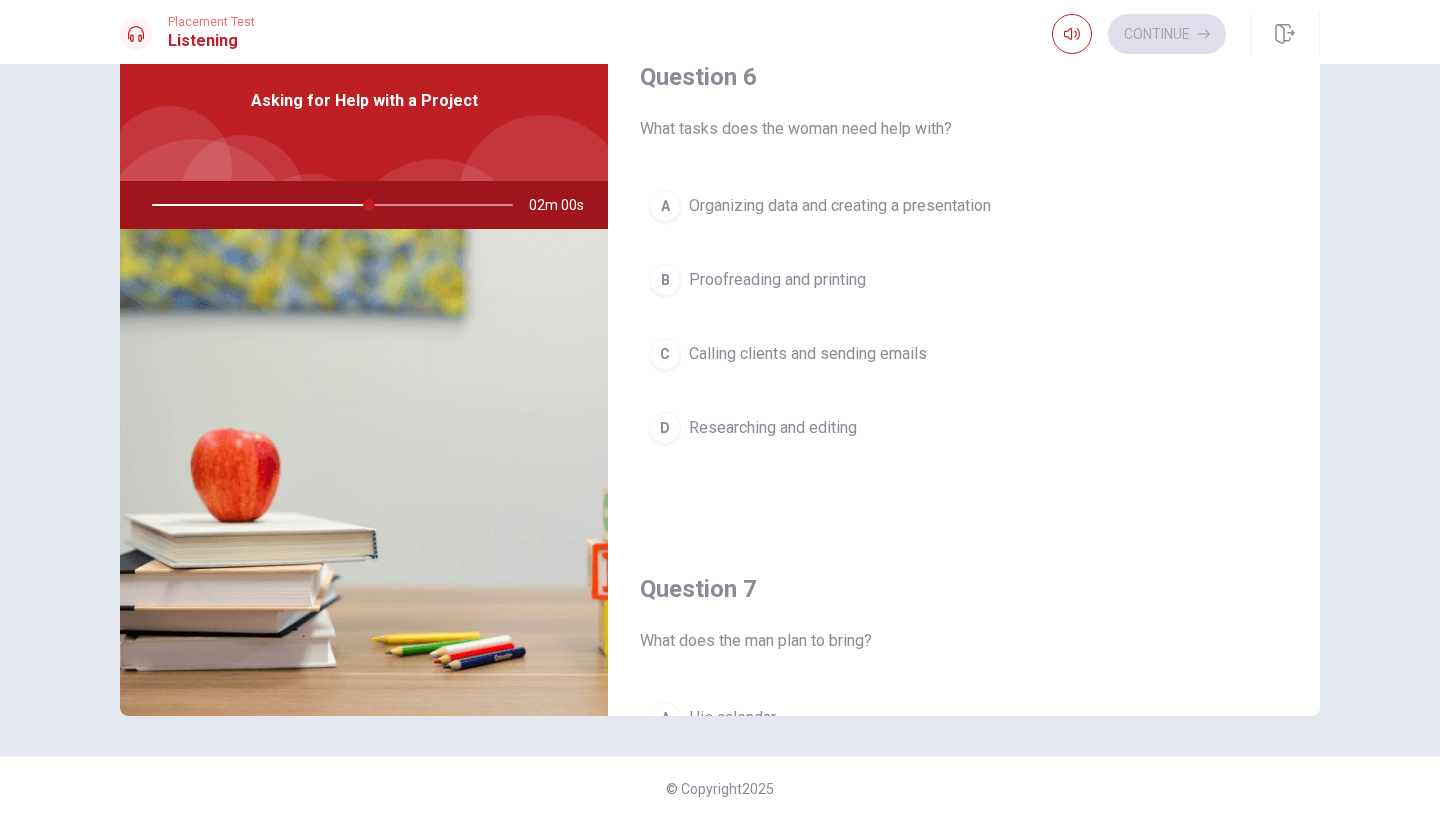 scroll, scrollTop: 0, scrollLeft: 0, axis: both 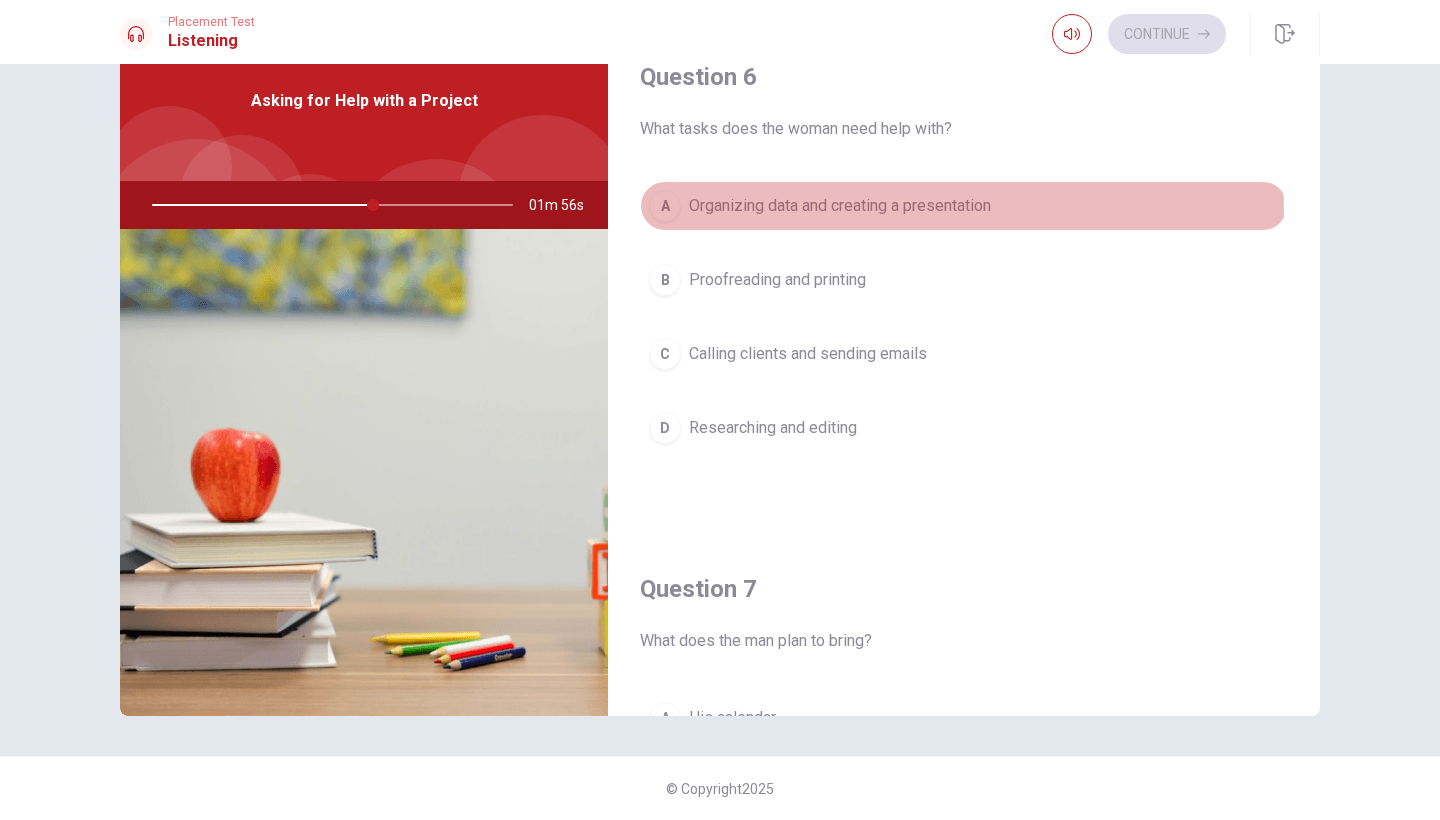 click on "A" at bounding box center [665, 206] 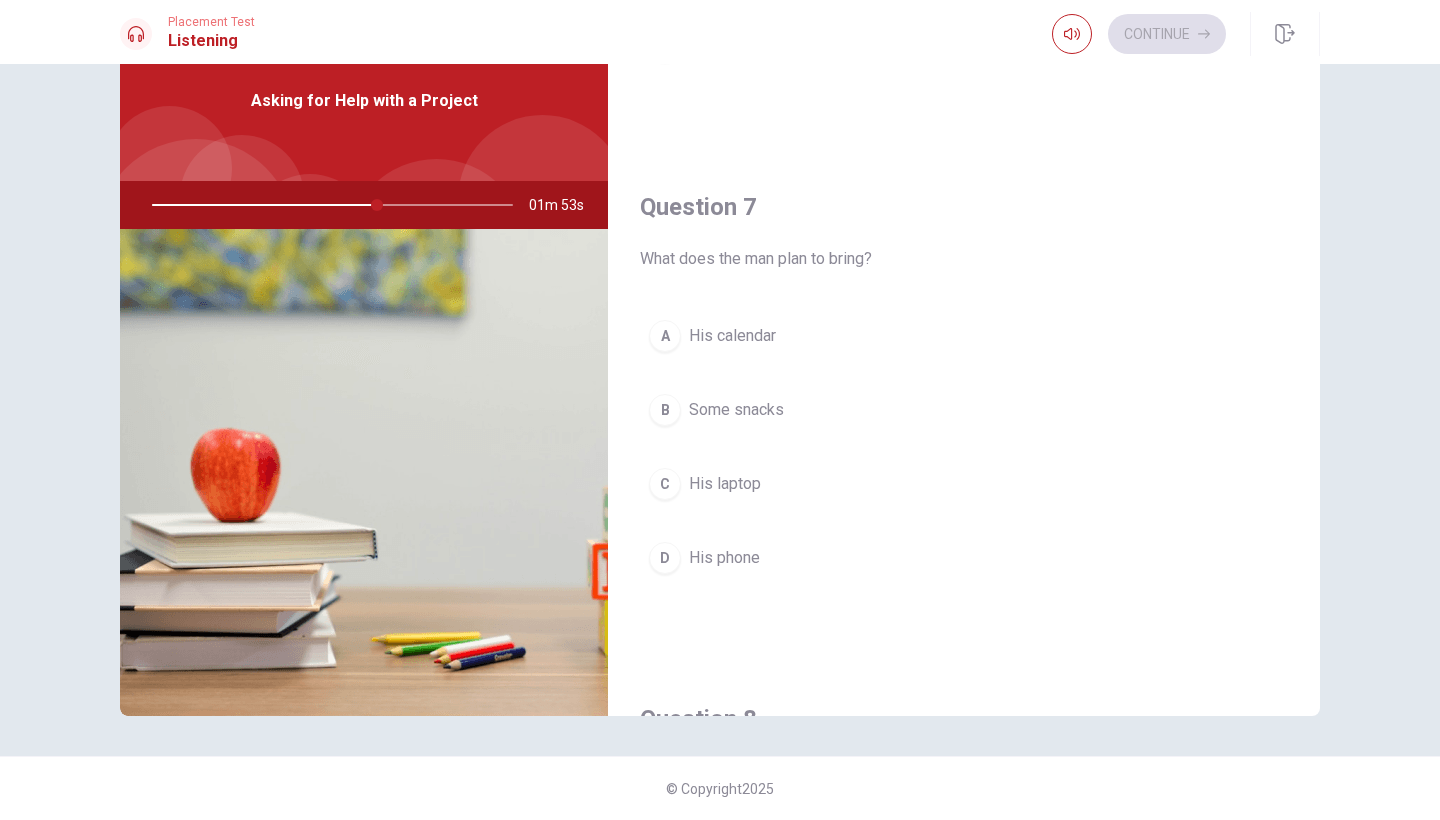 scroll, scrollTop: 390, scrollLeft: 0, axis: vertical 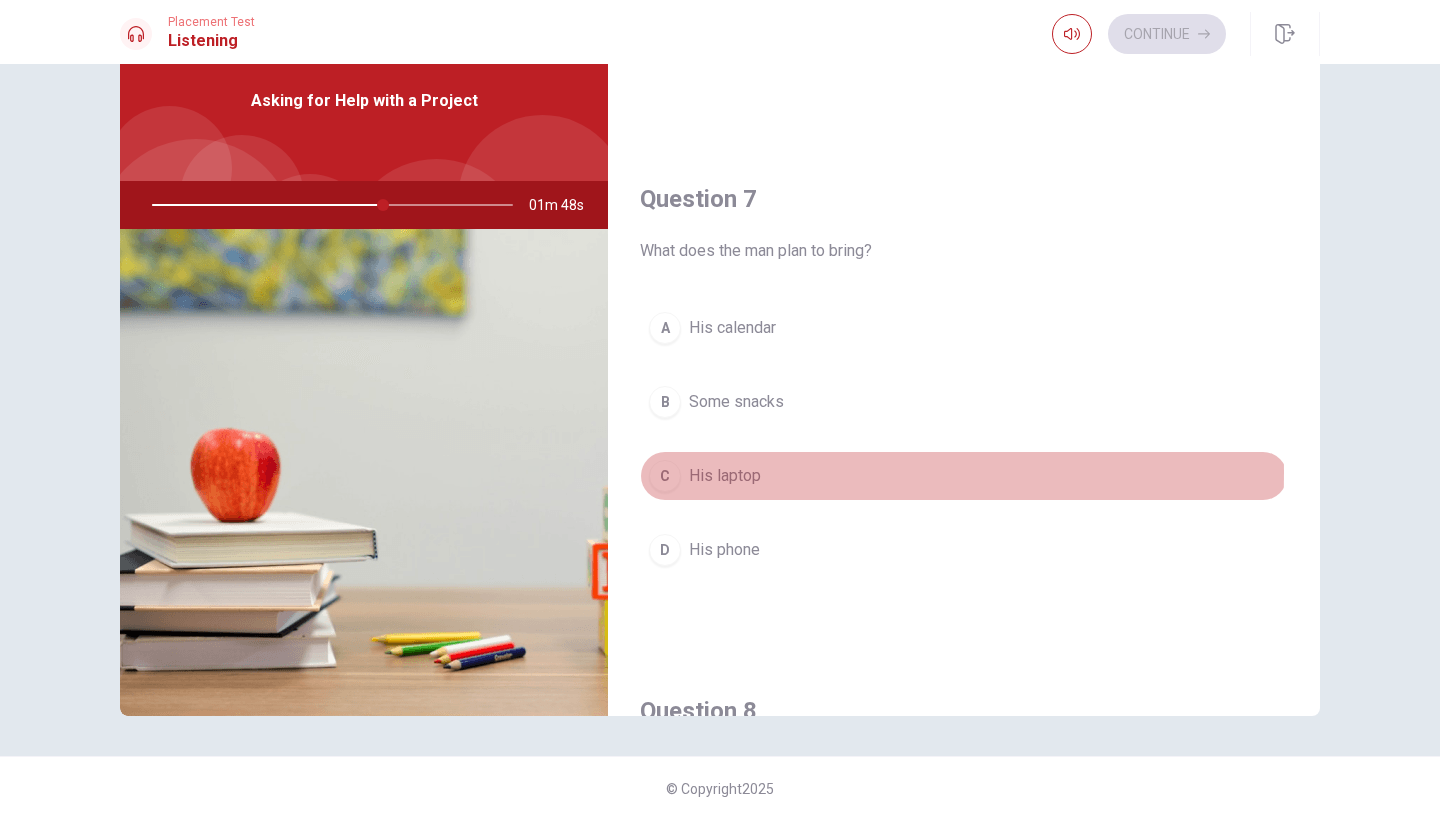 click on "C" at bounding box center [665, 476] 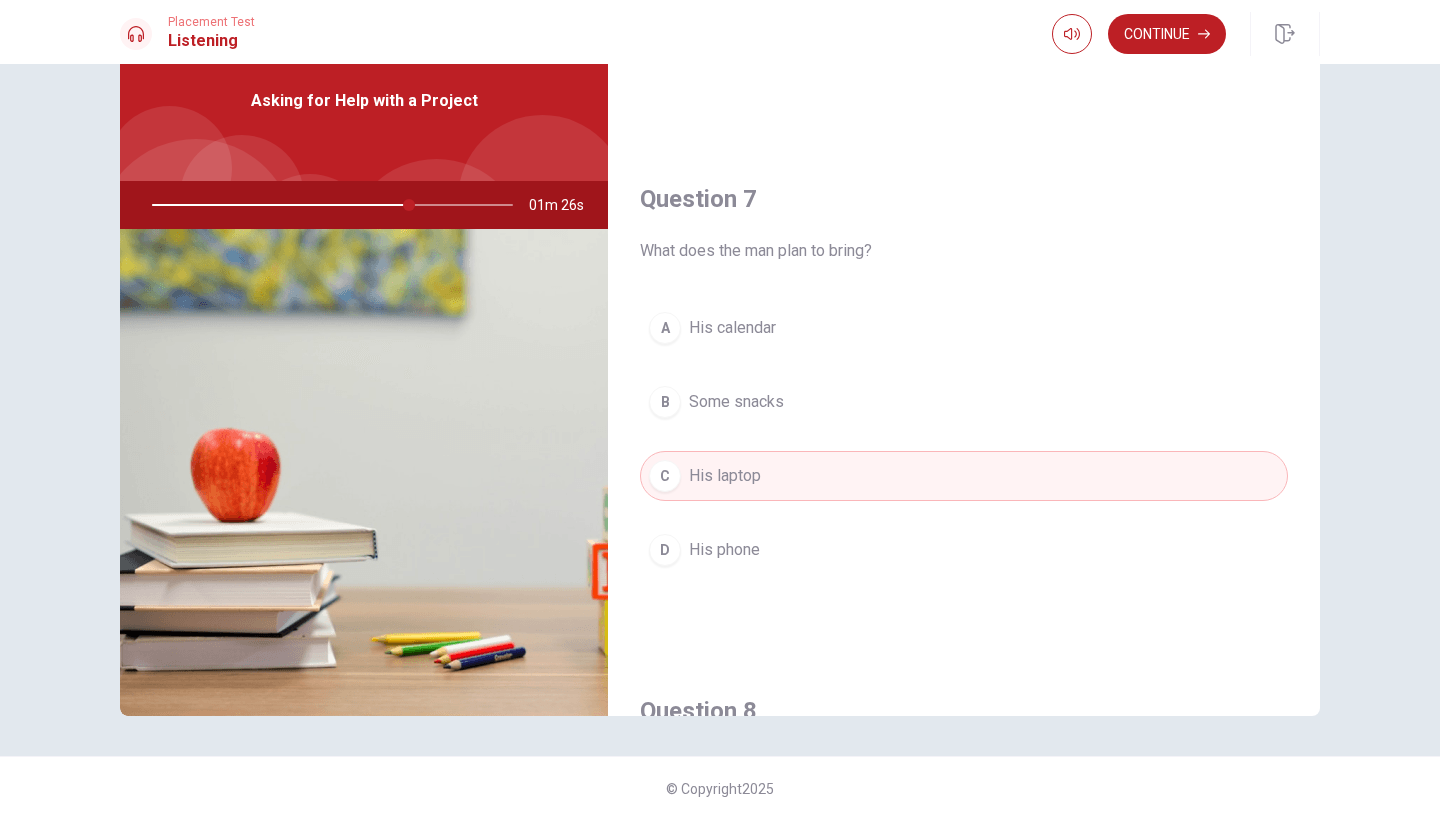 scroll, scrollTop: -6, scrollLeft: 0, axis: vertical 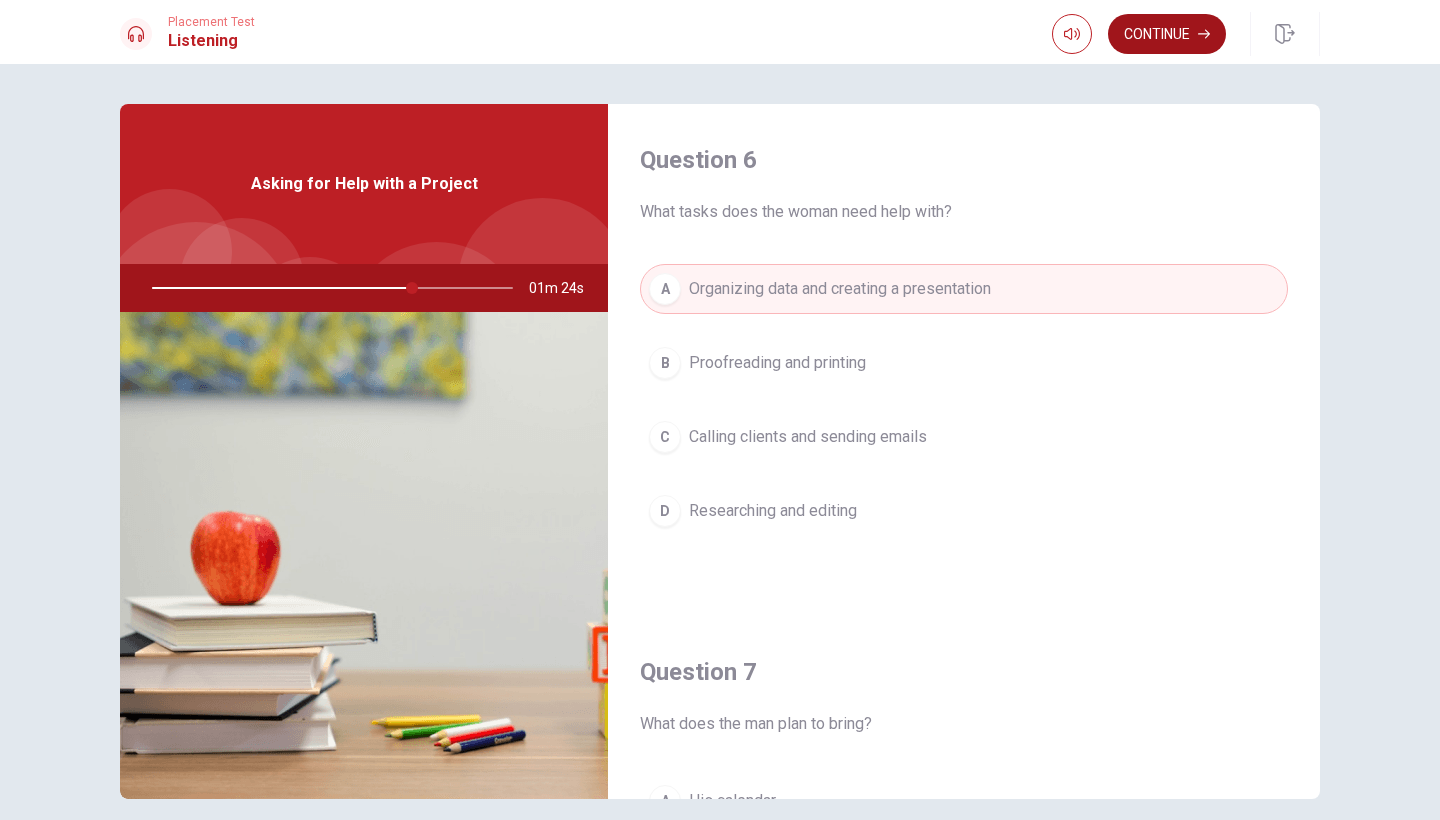 click on "Continue" at bounding box center (1167, 34) 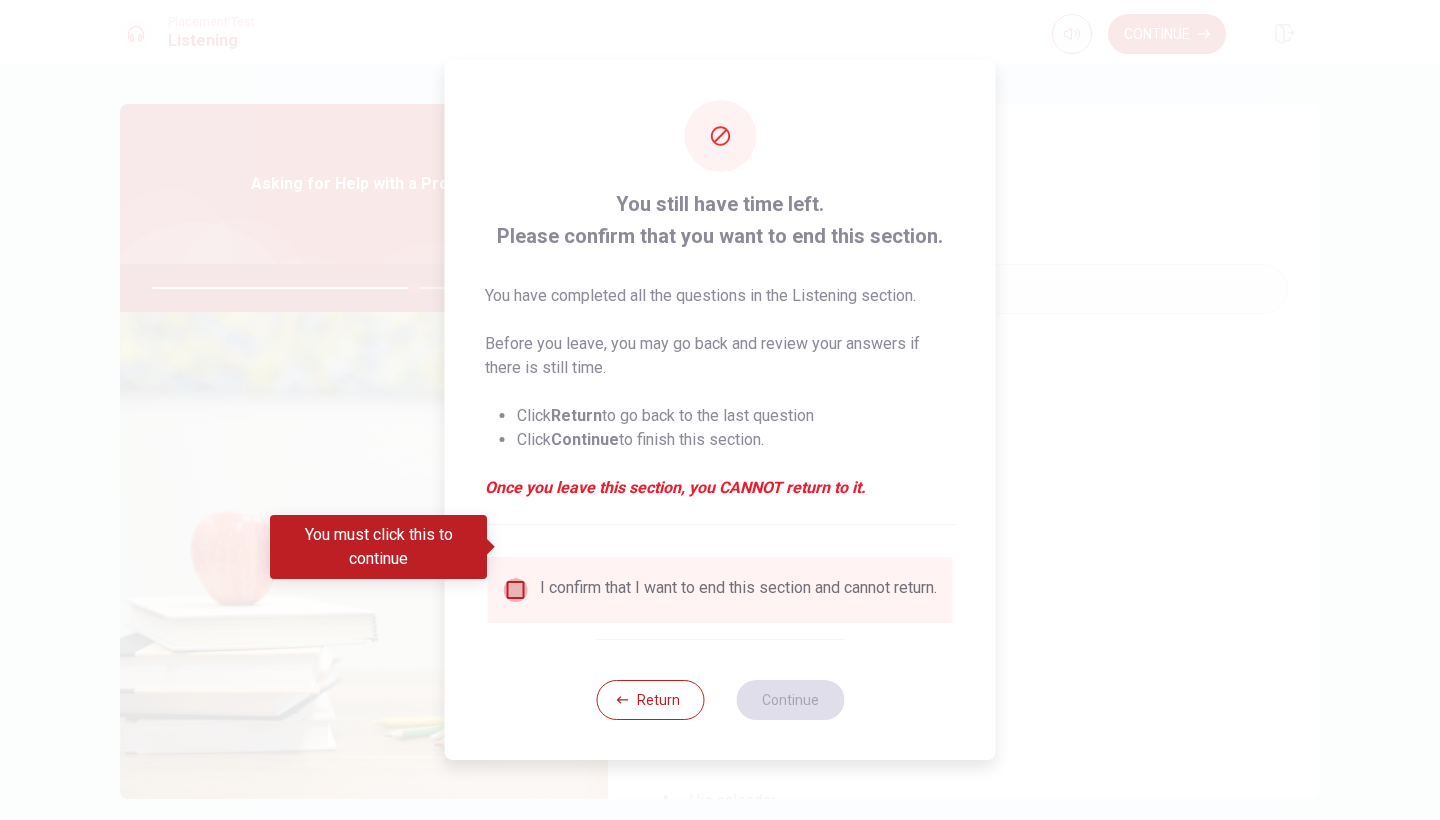 click at bounding box center (516, 590) 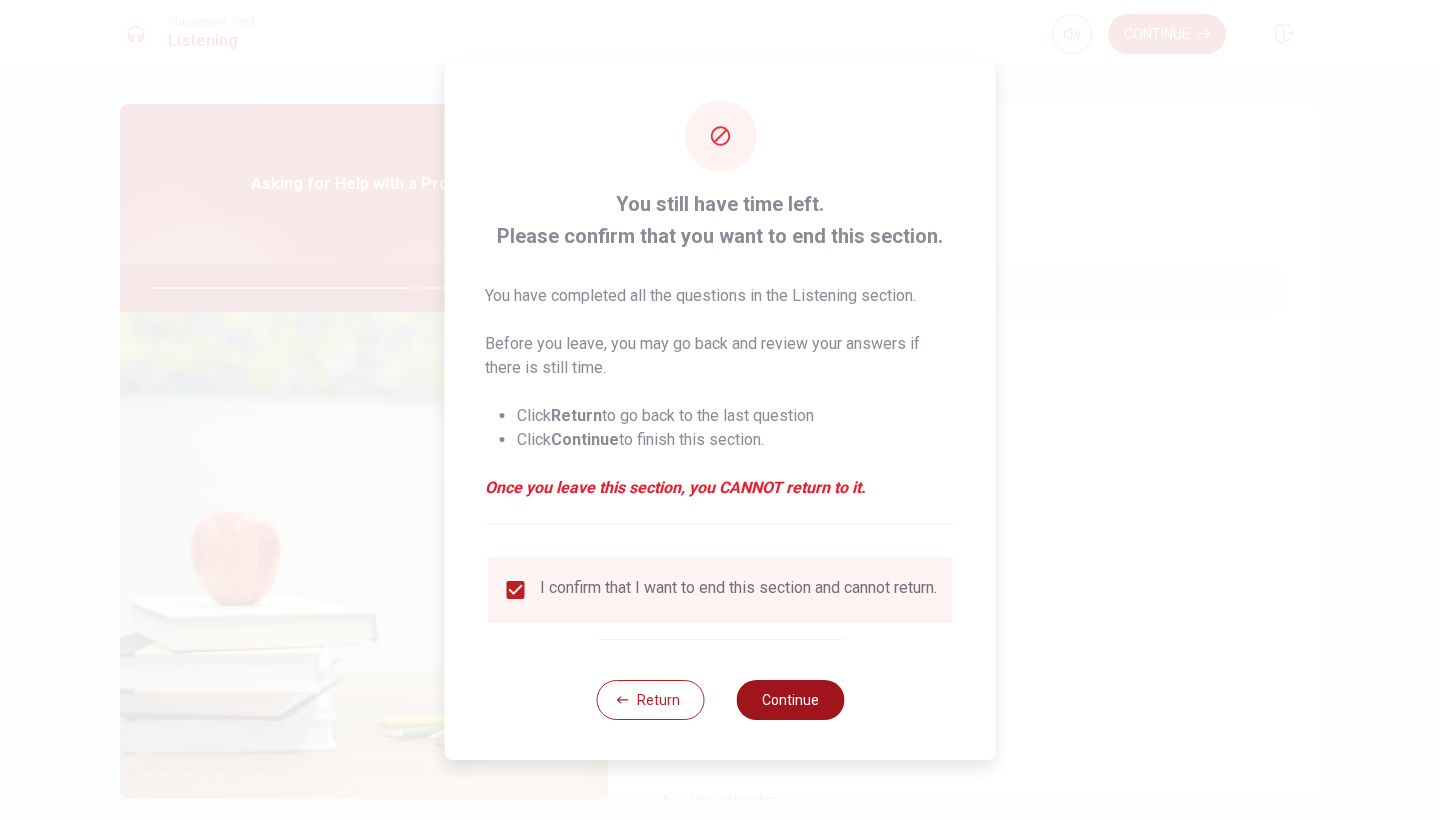 click on "Continue" at bounding box center [790, 700] 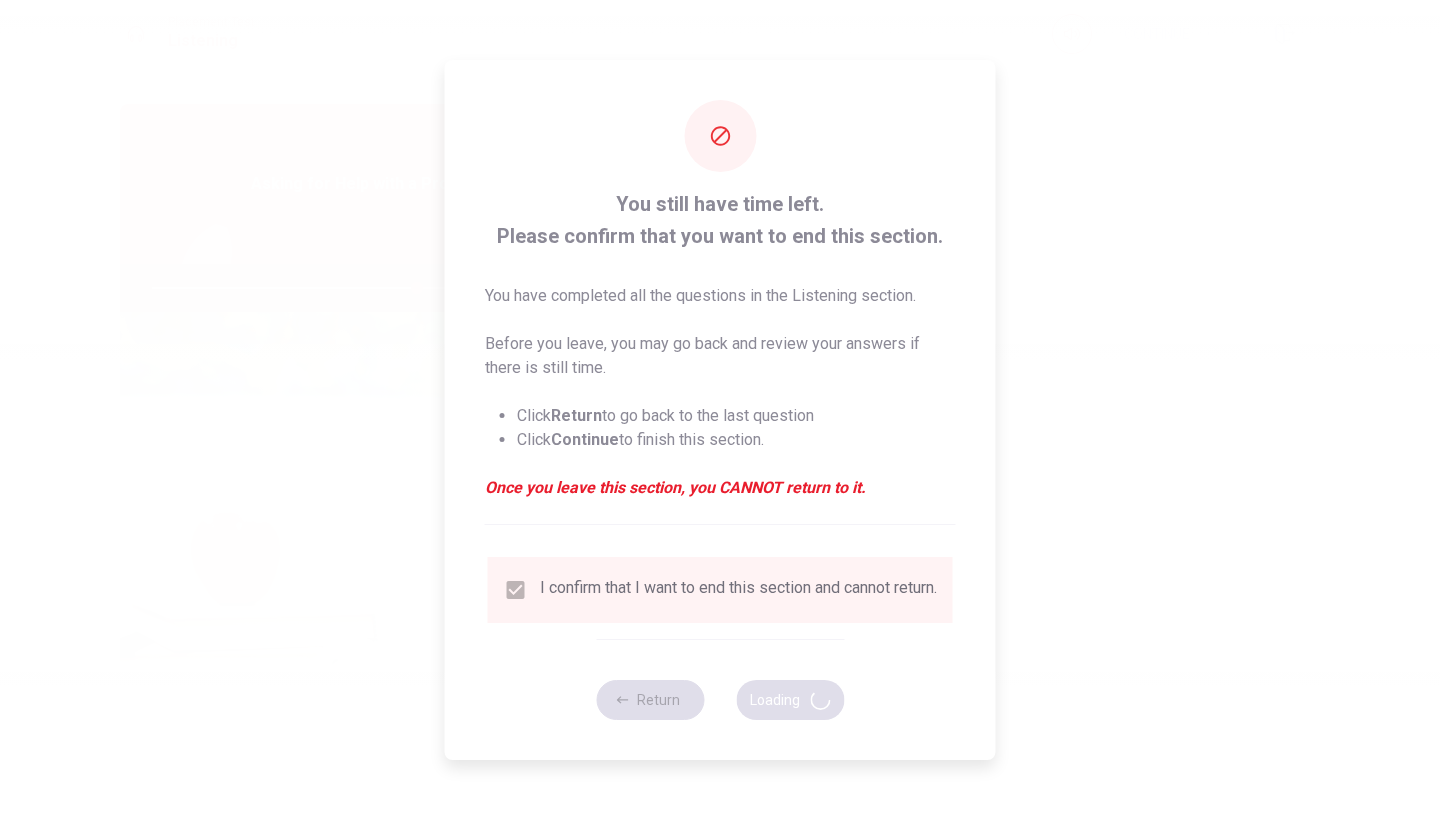 type on "74" 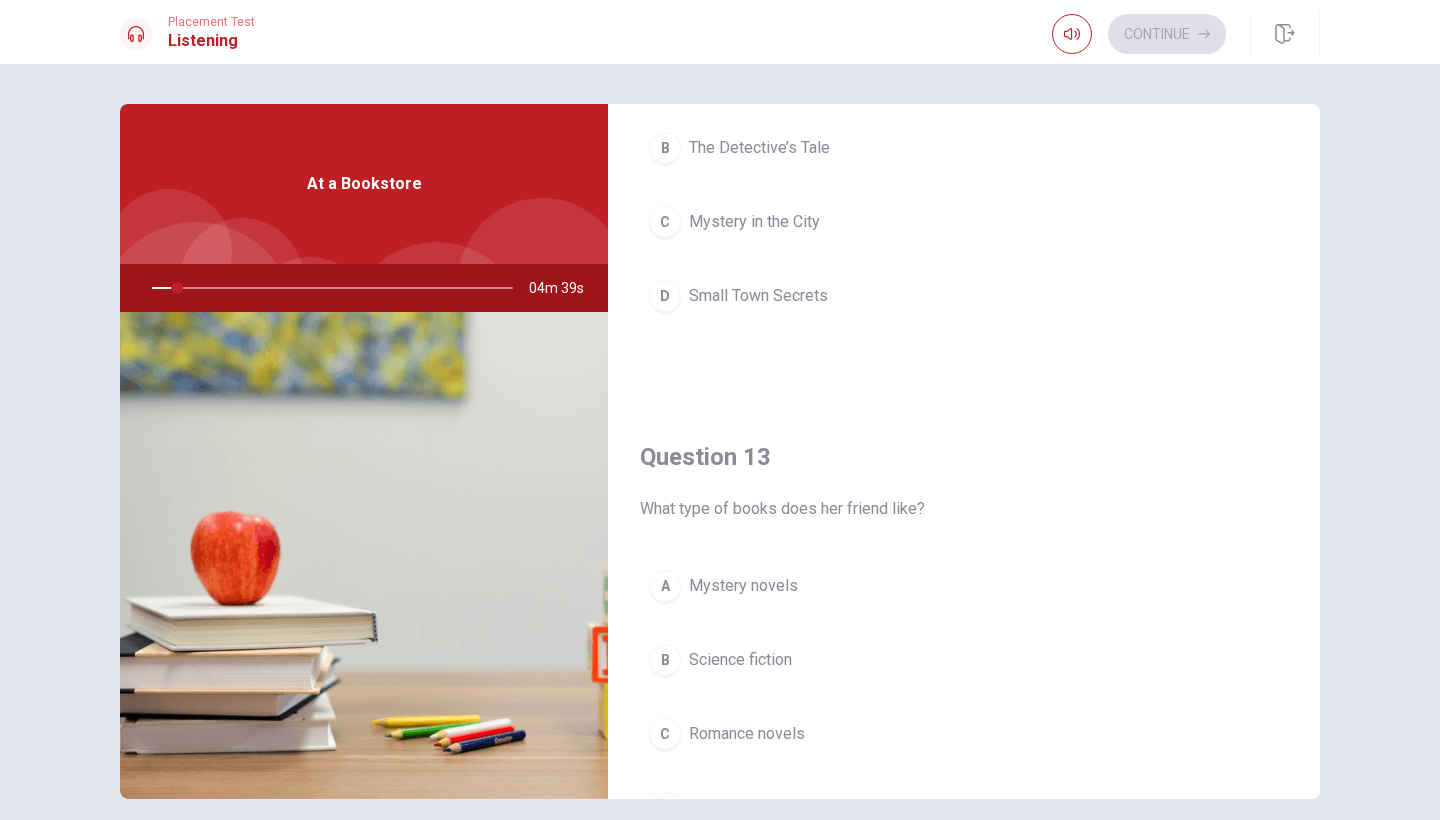 scroll, scrollTop: -37, scrollLeft: 0, axis: vertical 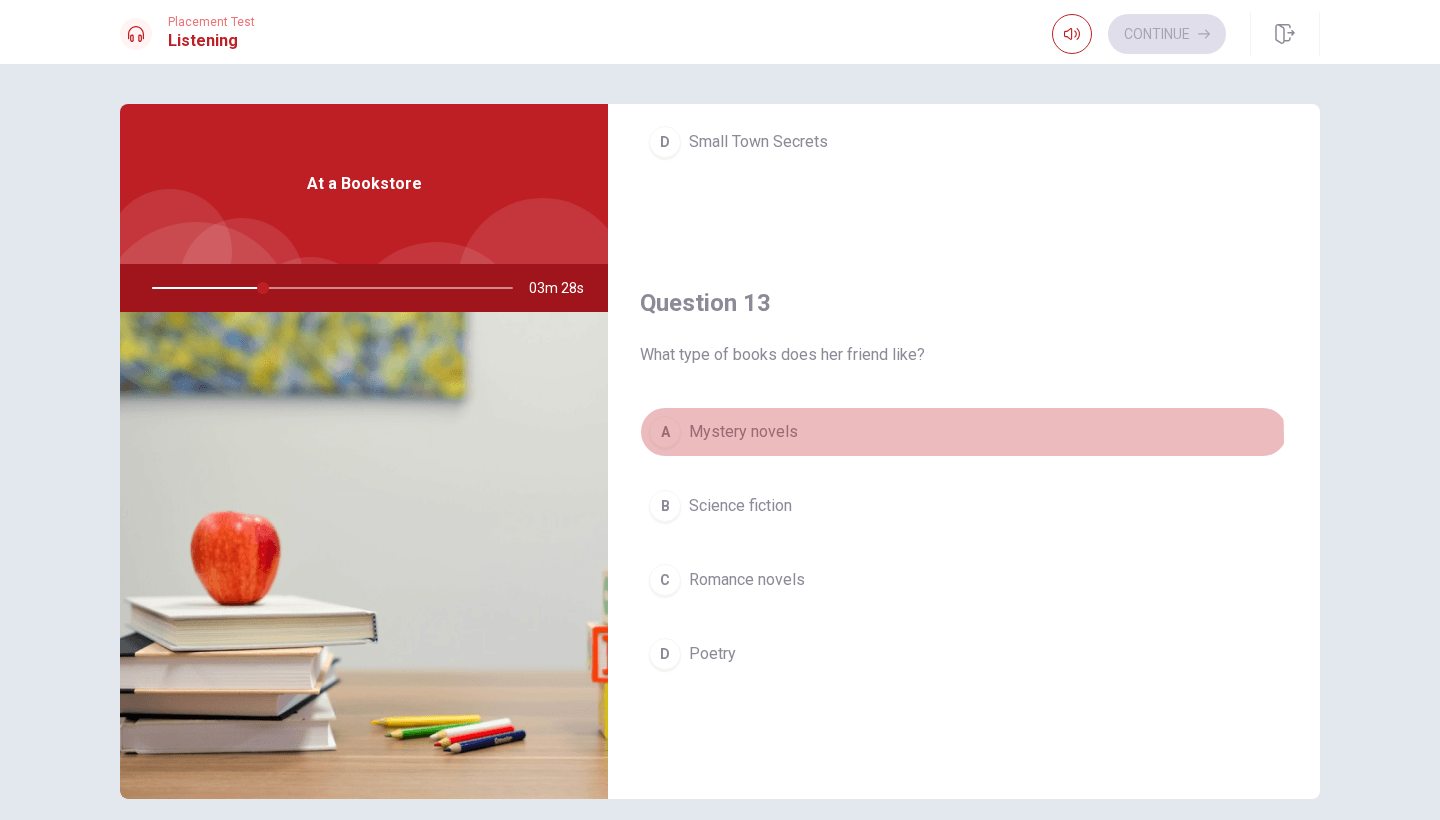 click on "Mystery novels" at bounding box center [743, 432] 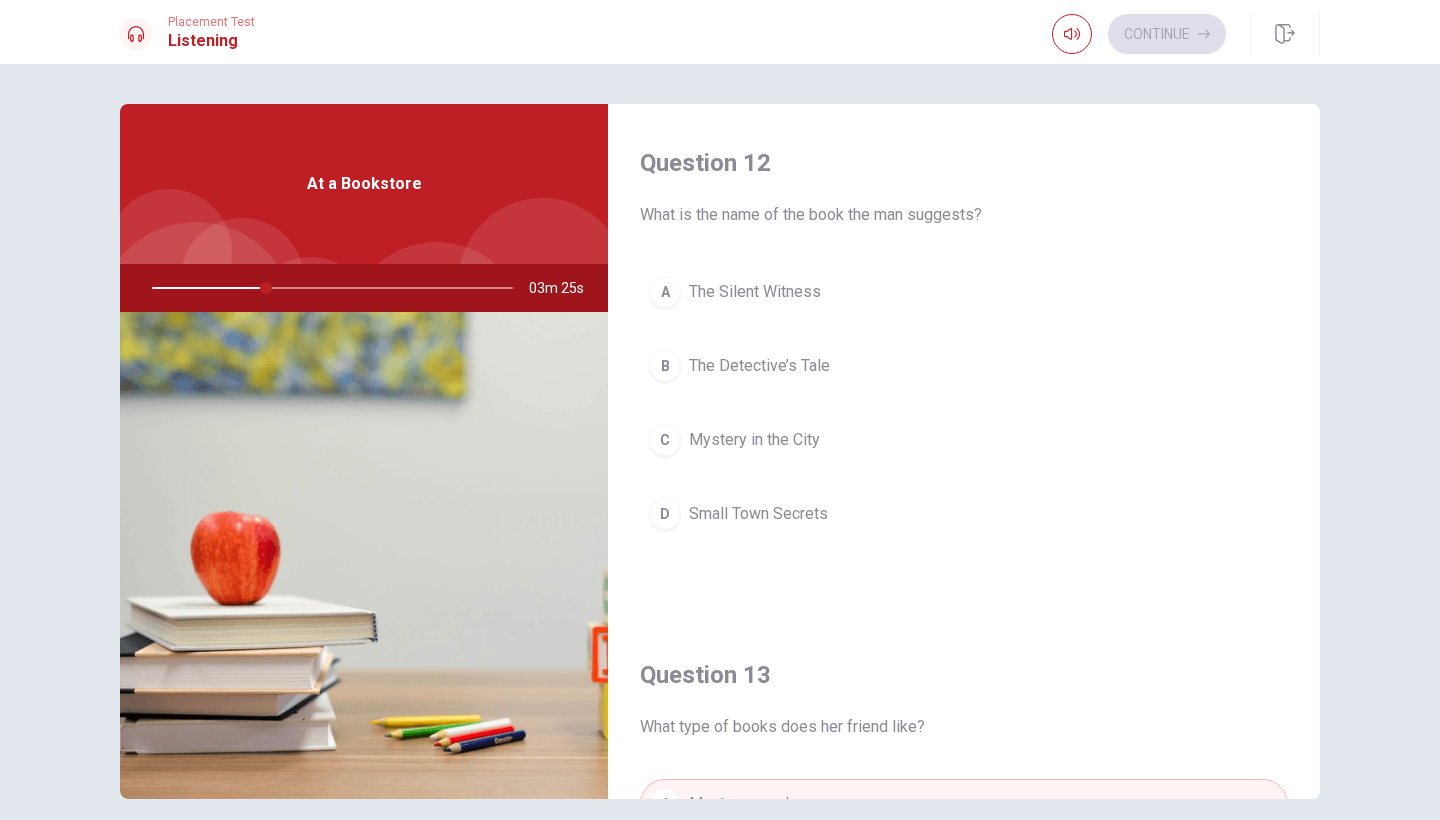 scroll, scrollTop: 495, scrollLeft: 0, axis: vertical 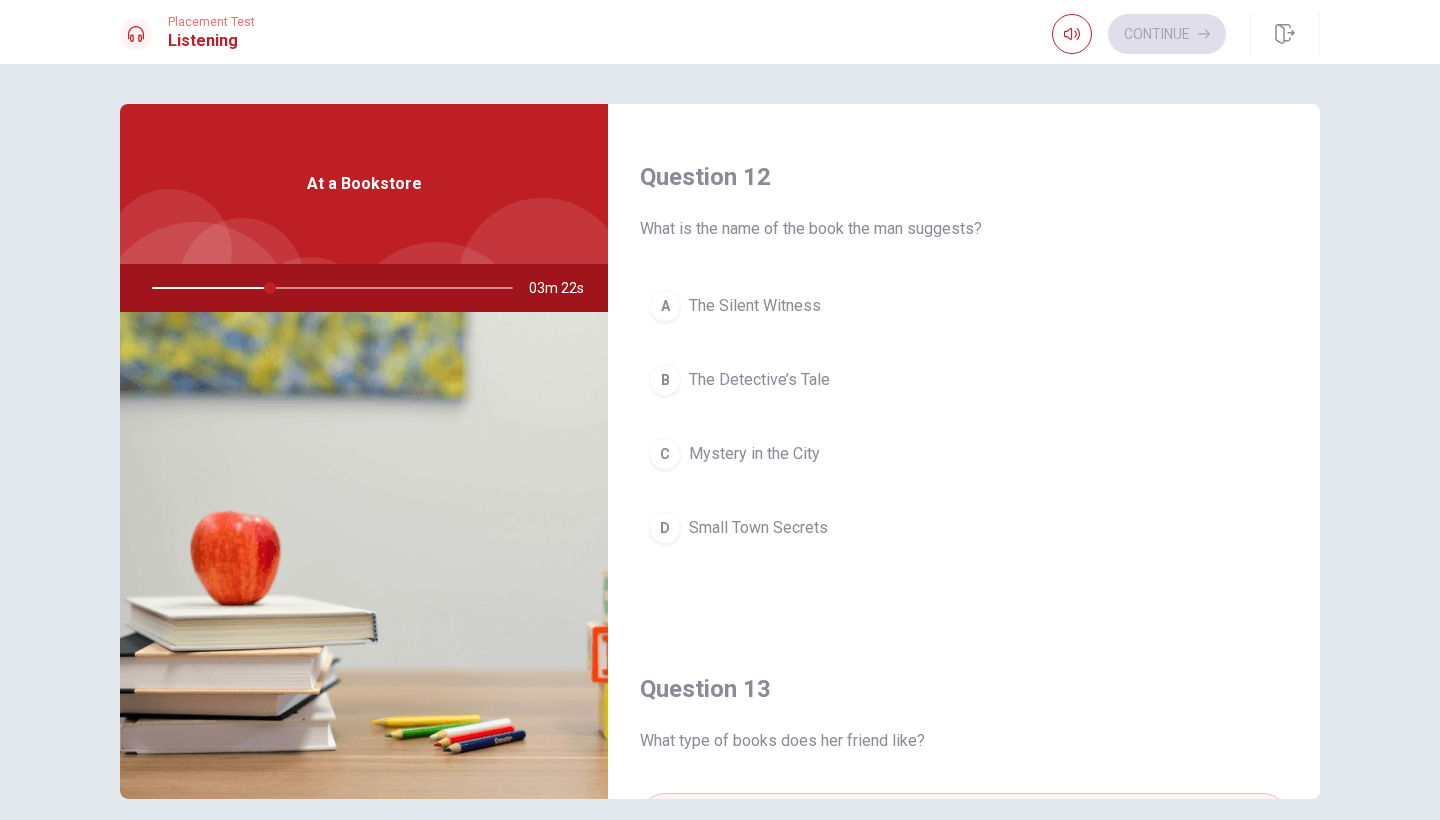 click on "The Silent Witness" at bounding box center [755, 306] 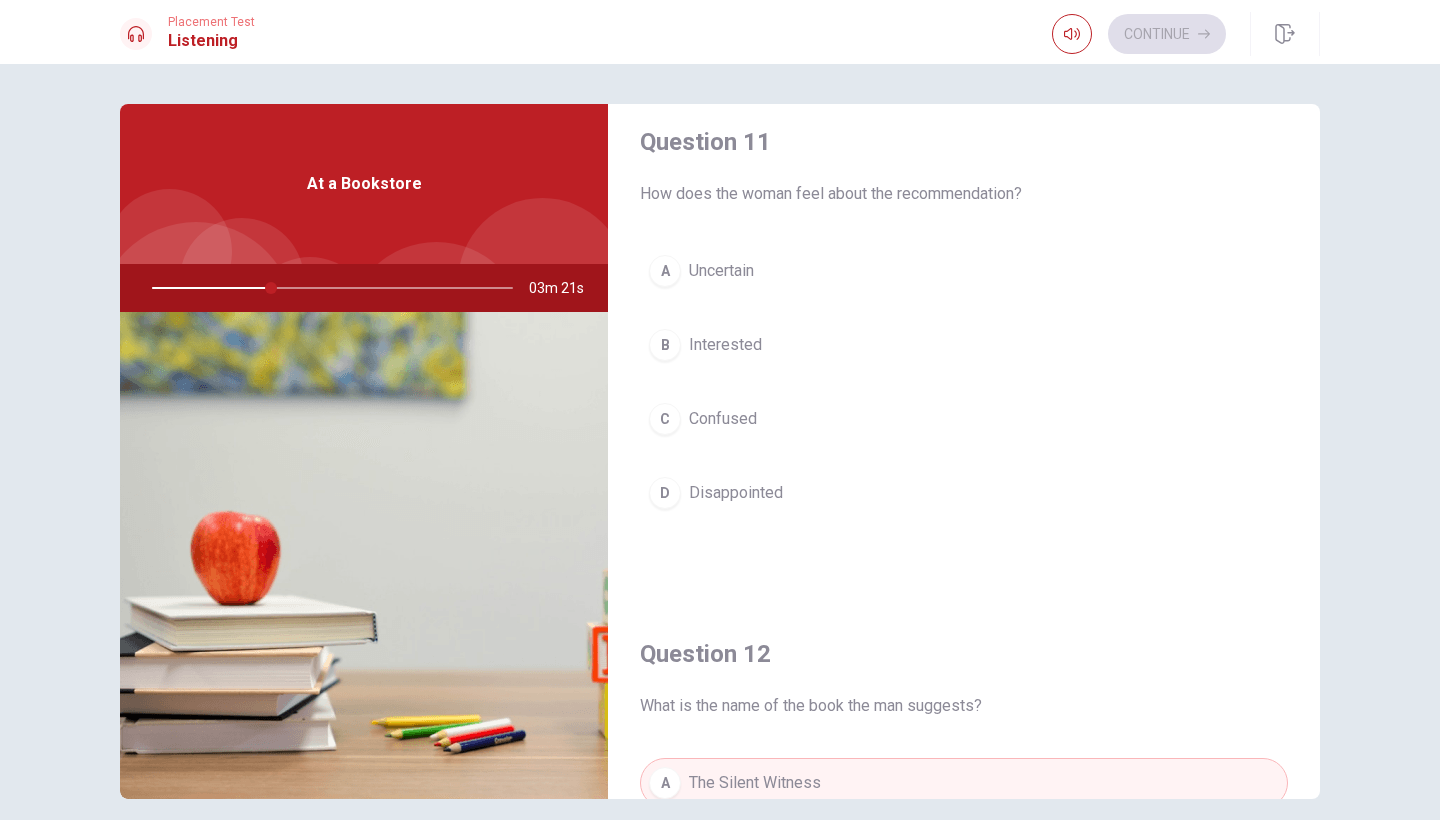 scroll, scrollTop: 0, scrollLeft: 0, axis: both 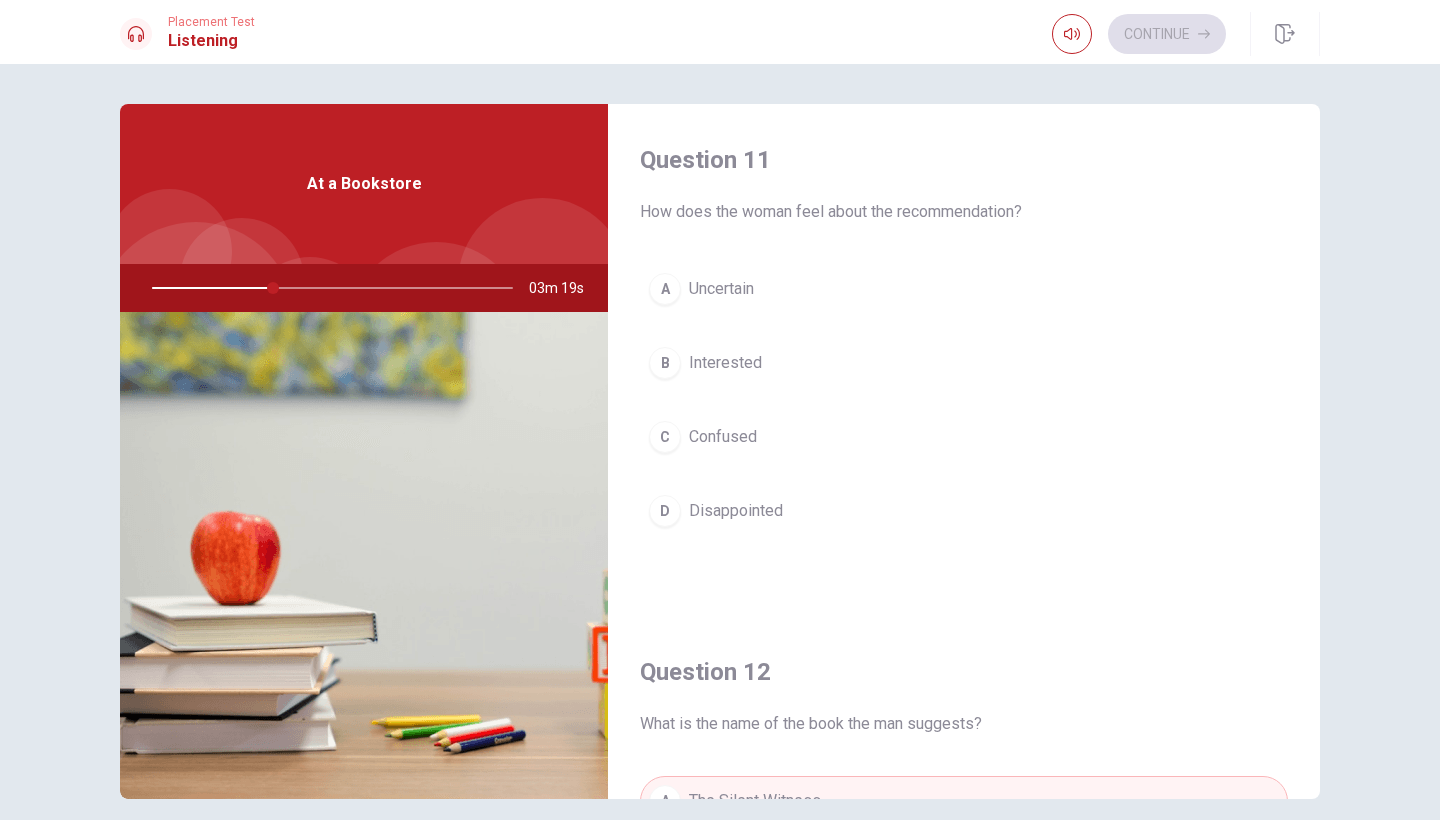 click on "Interested" at bounding box center [725, 363] 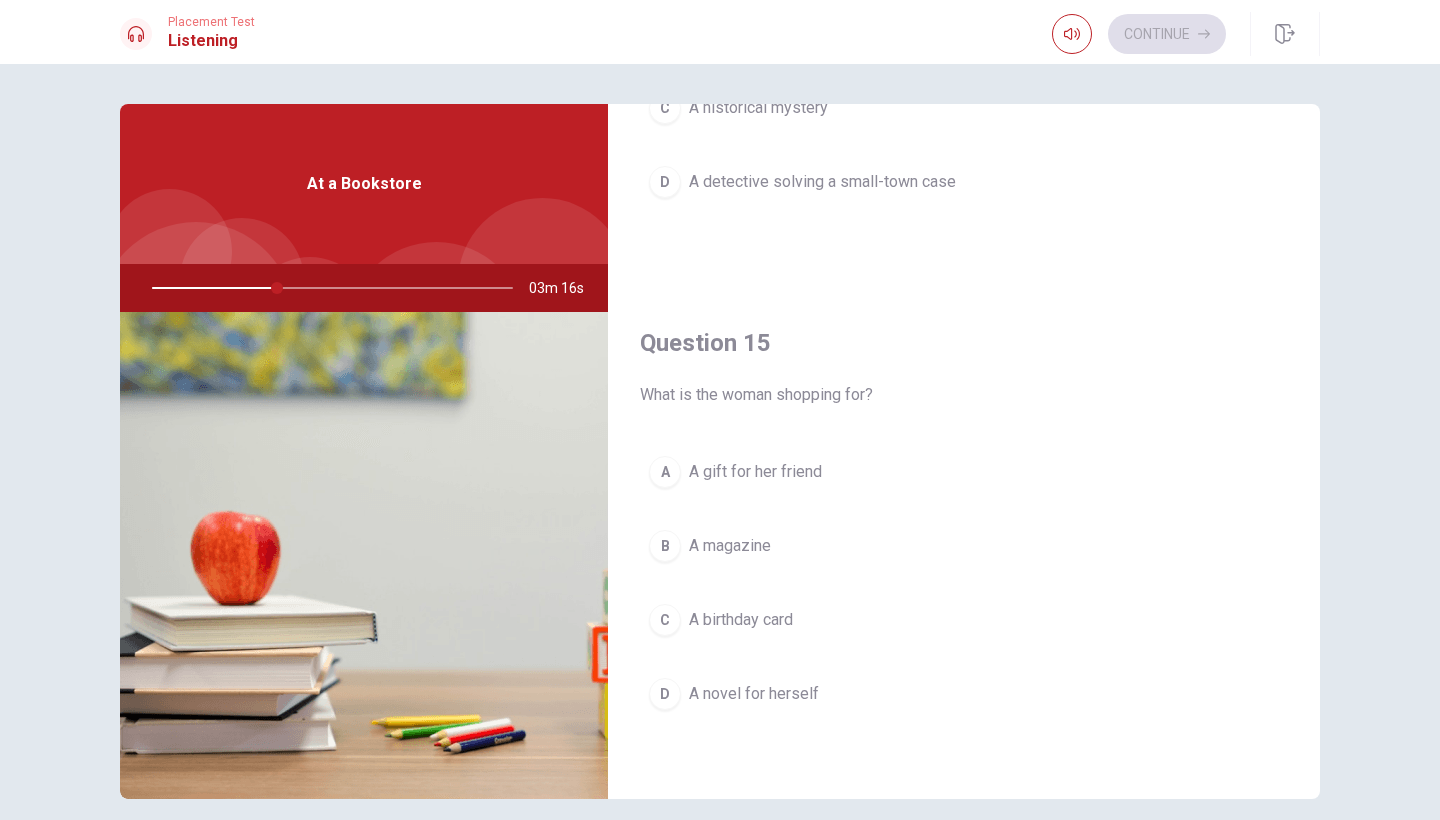 scroll, scrollTop: 1865, scrollLeft: 0, axis: vertical 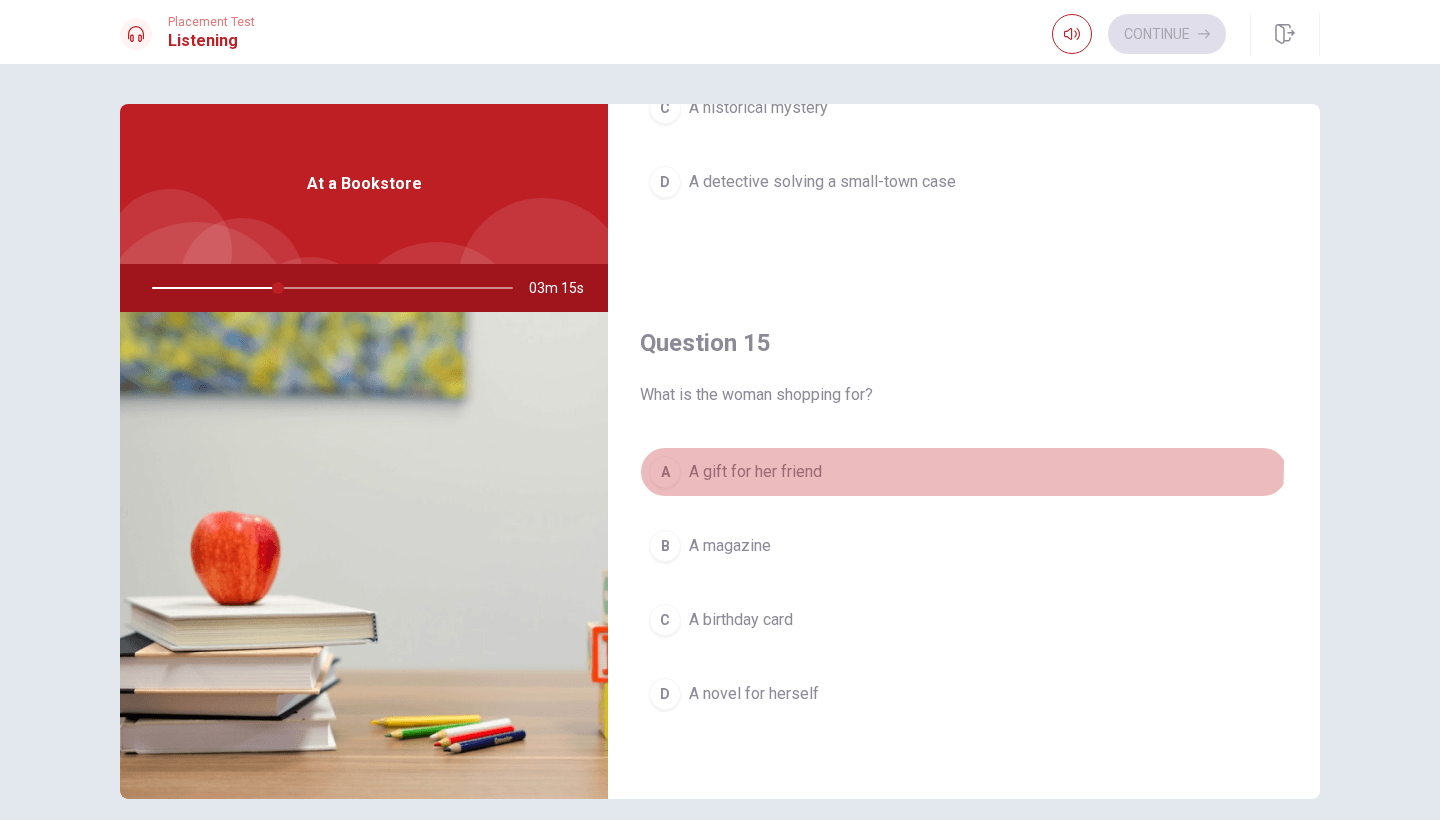 click on "A gift for her friend" at bounding box center (755, 472) 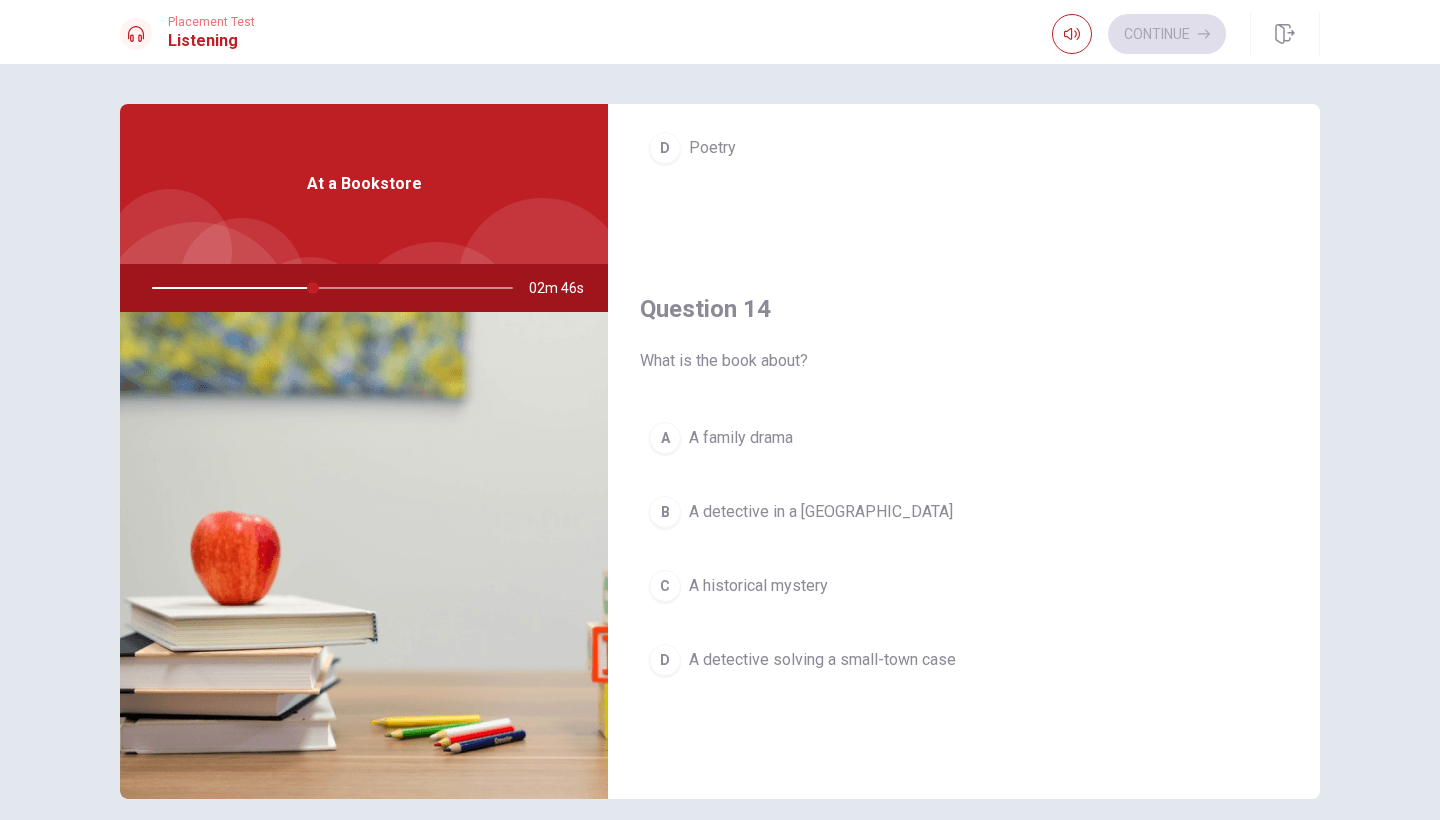 scroll, scrollTop: 1386, scrollLeft: 0, axis: vertical 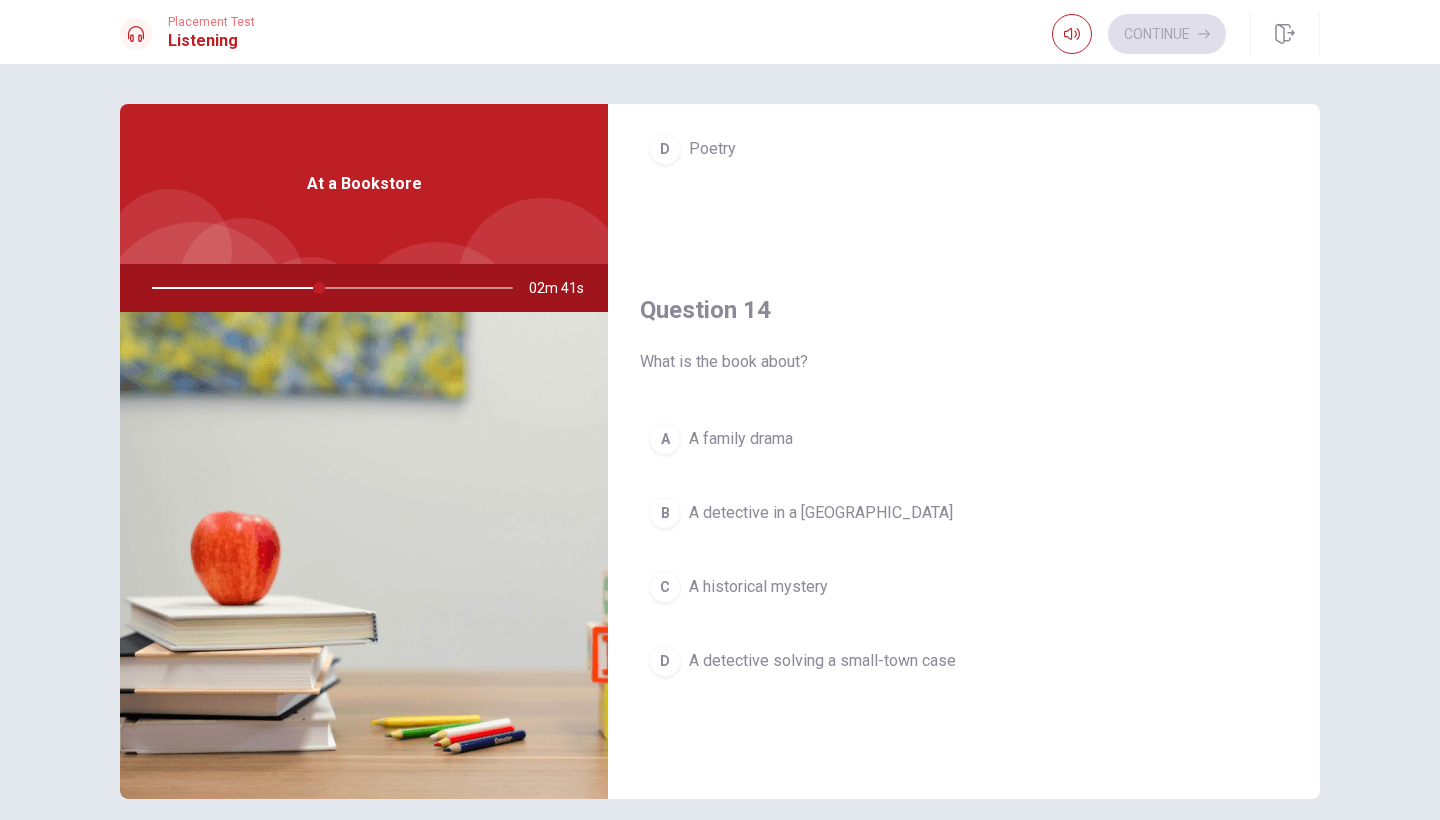 click on "A detective solving a small-town case" at bounding box center (822, 661) 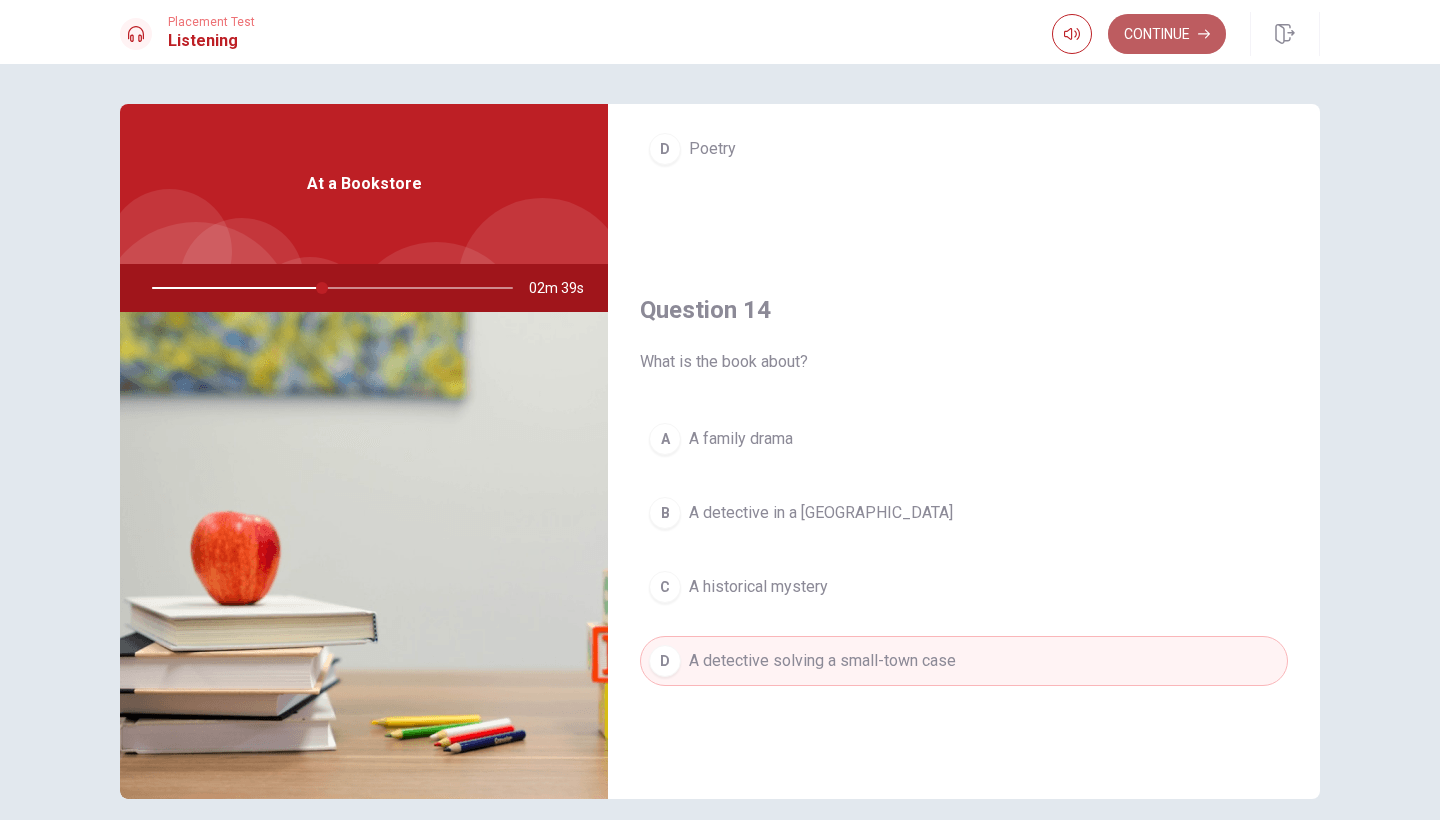 click on "Continue" at bounding box center [1167, 34] 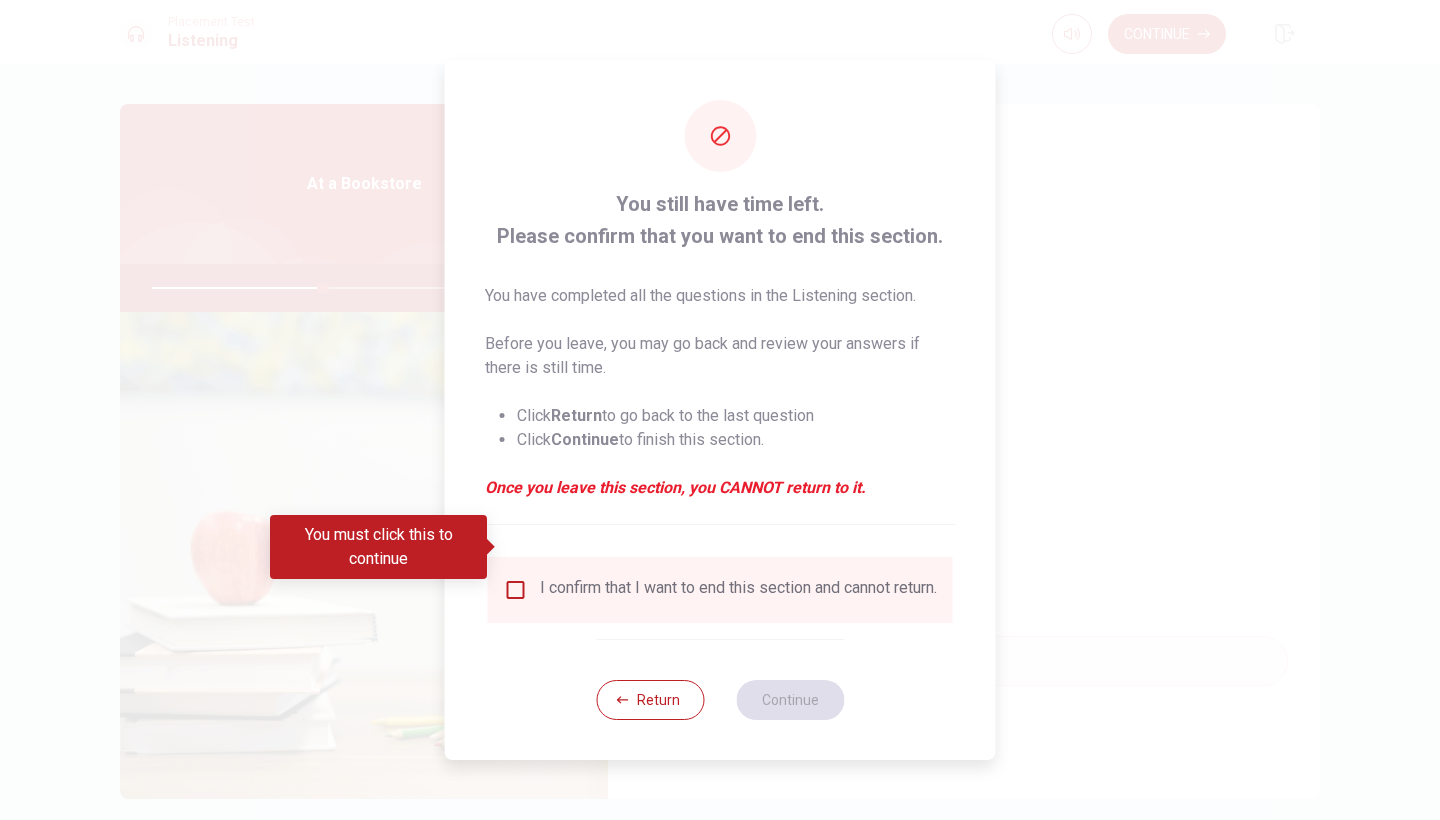 click at bounding box center [516, 590] 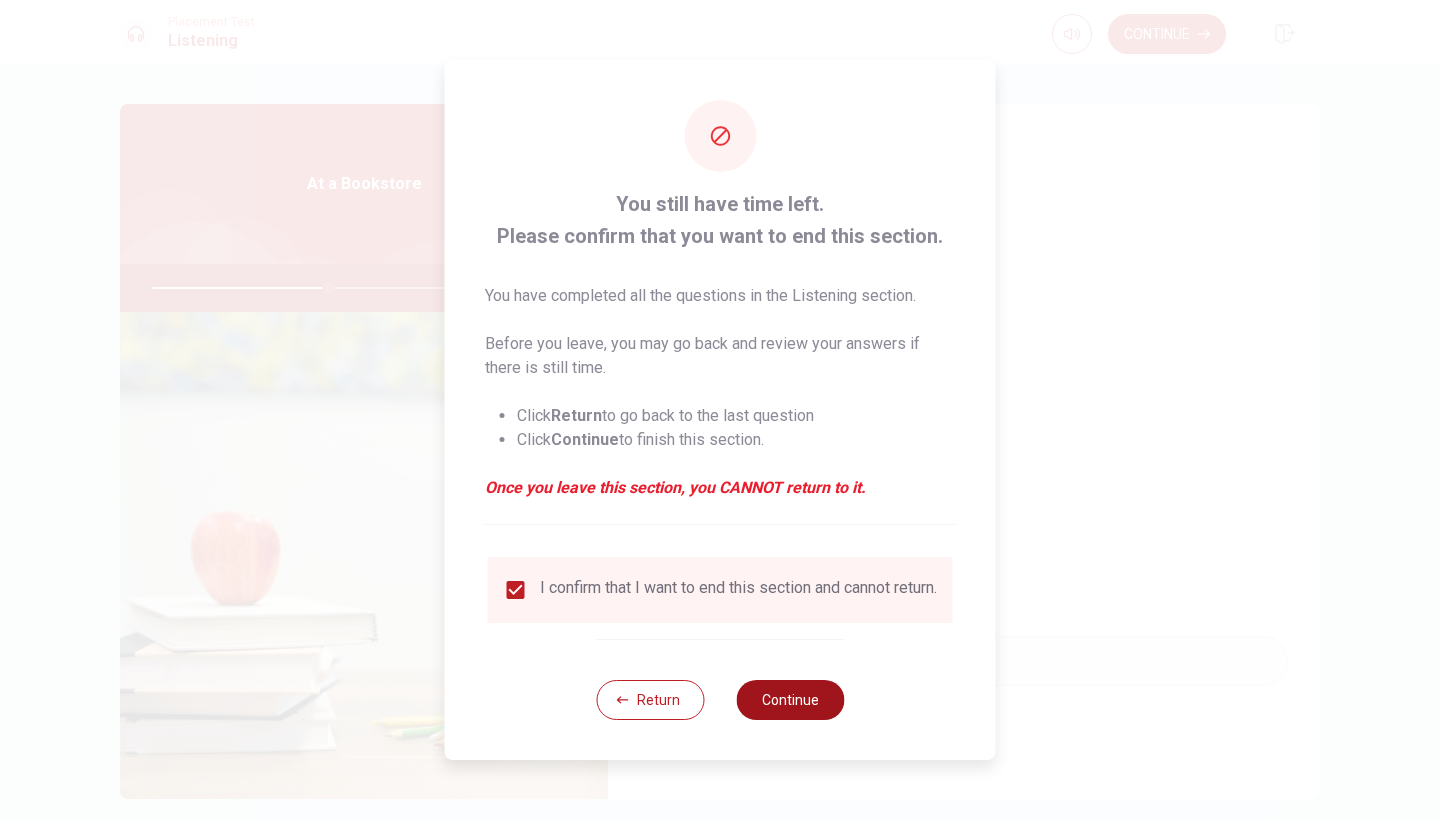 click on "Continue" at bounding box center (790, 700) 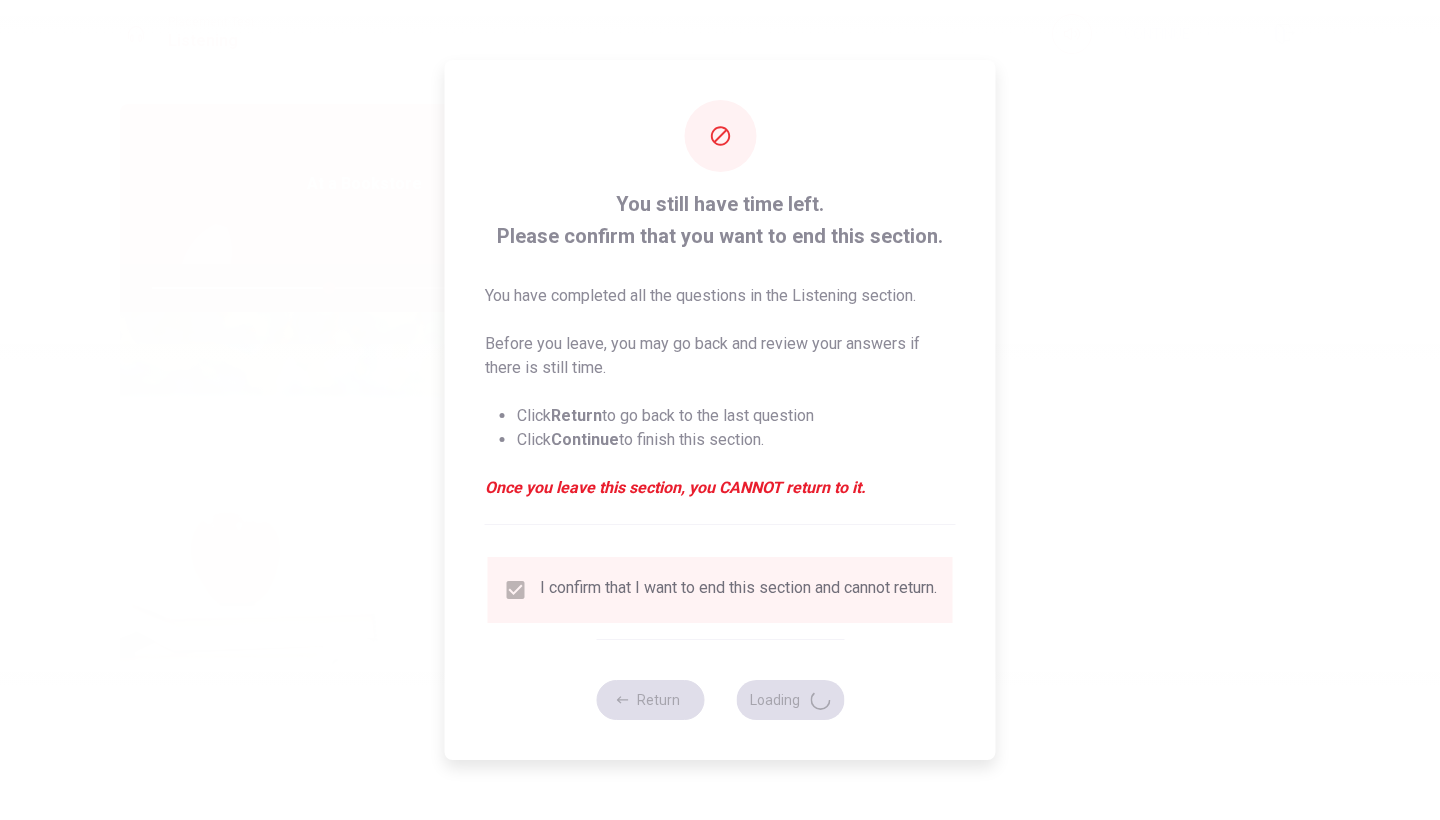 type on "49" 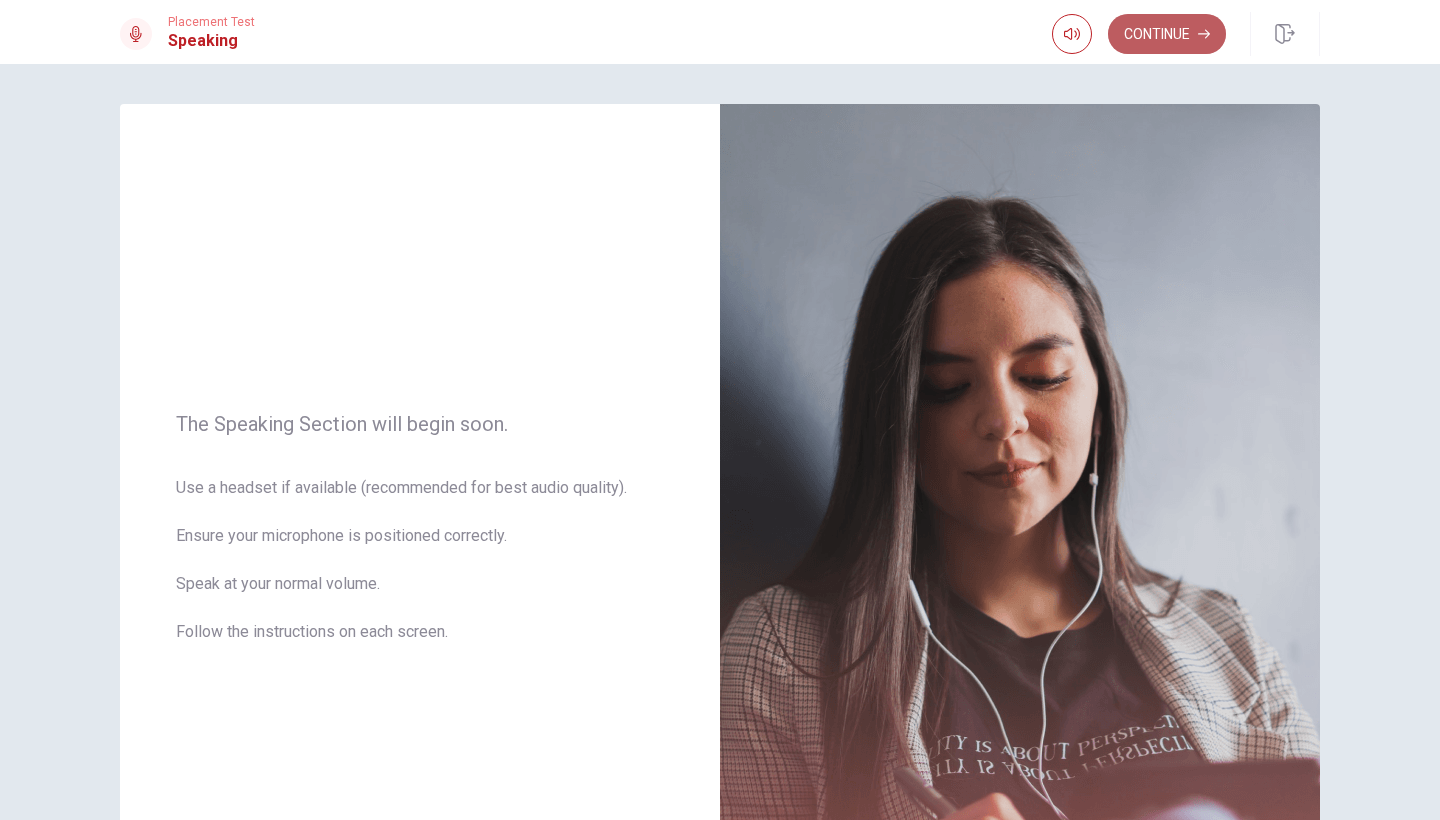 click on "Continue" at bounding box center (1167, 34) 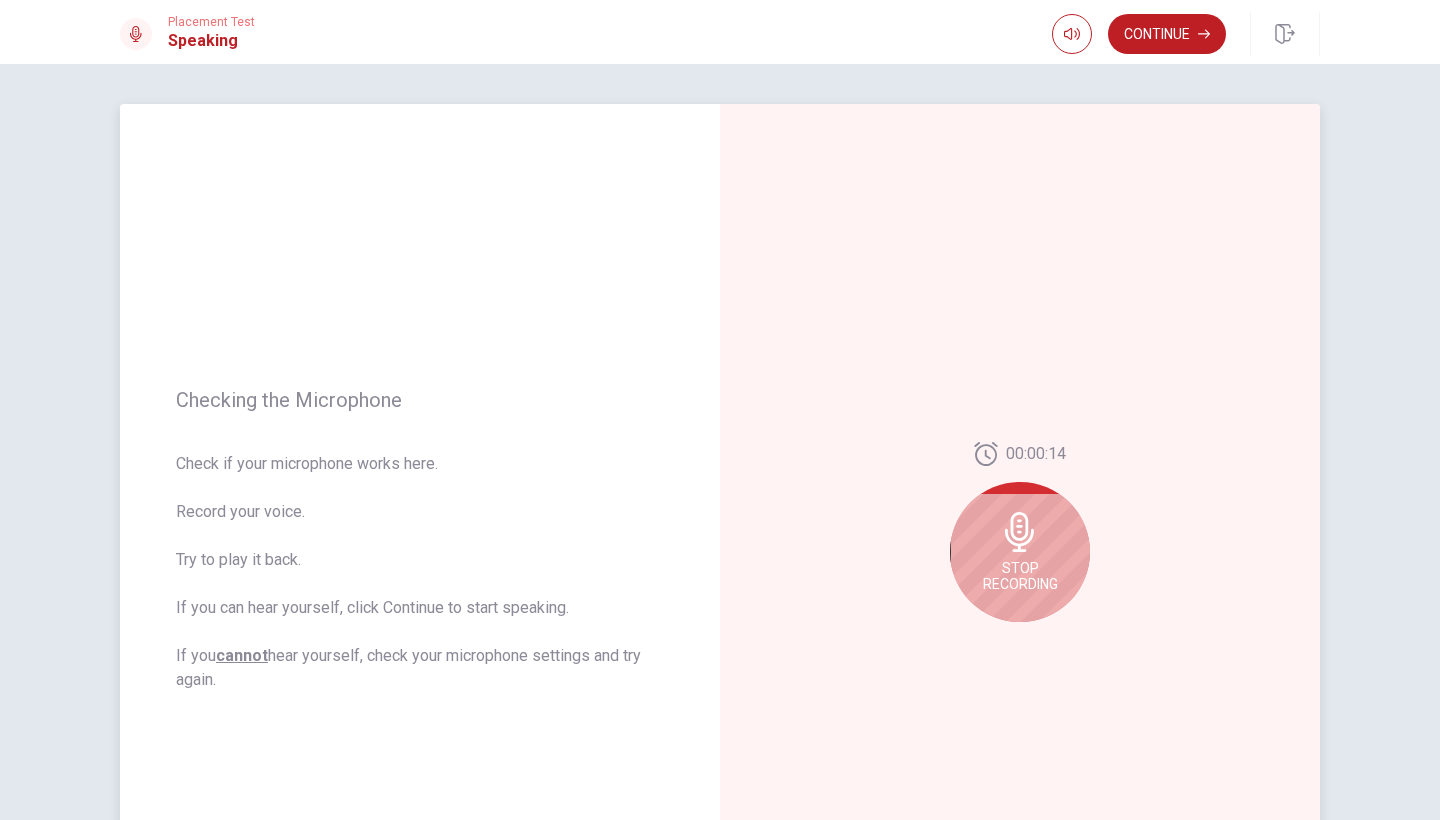 click 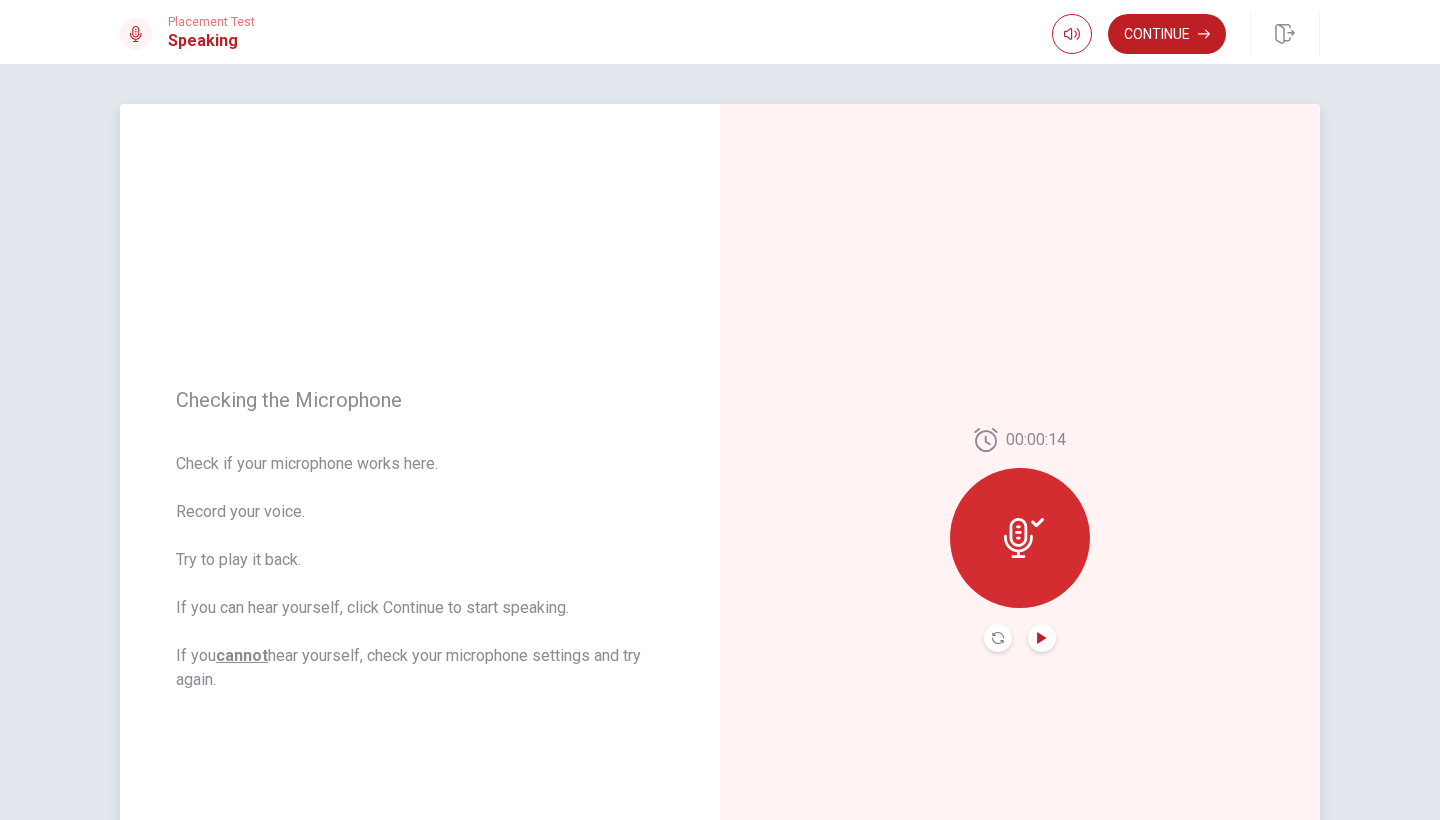 click 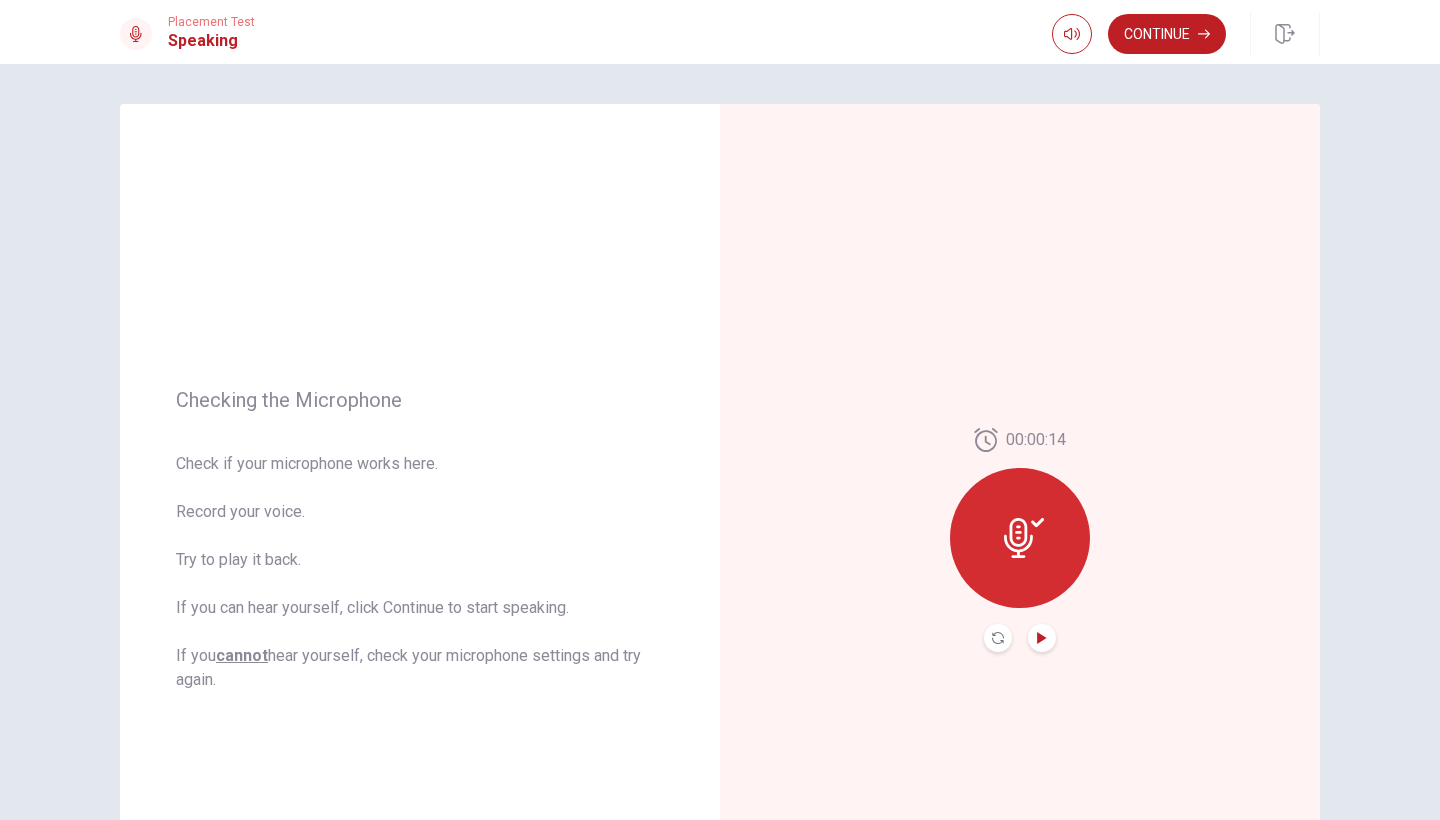 click at bounding box center [1042, 638] 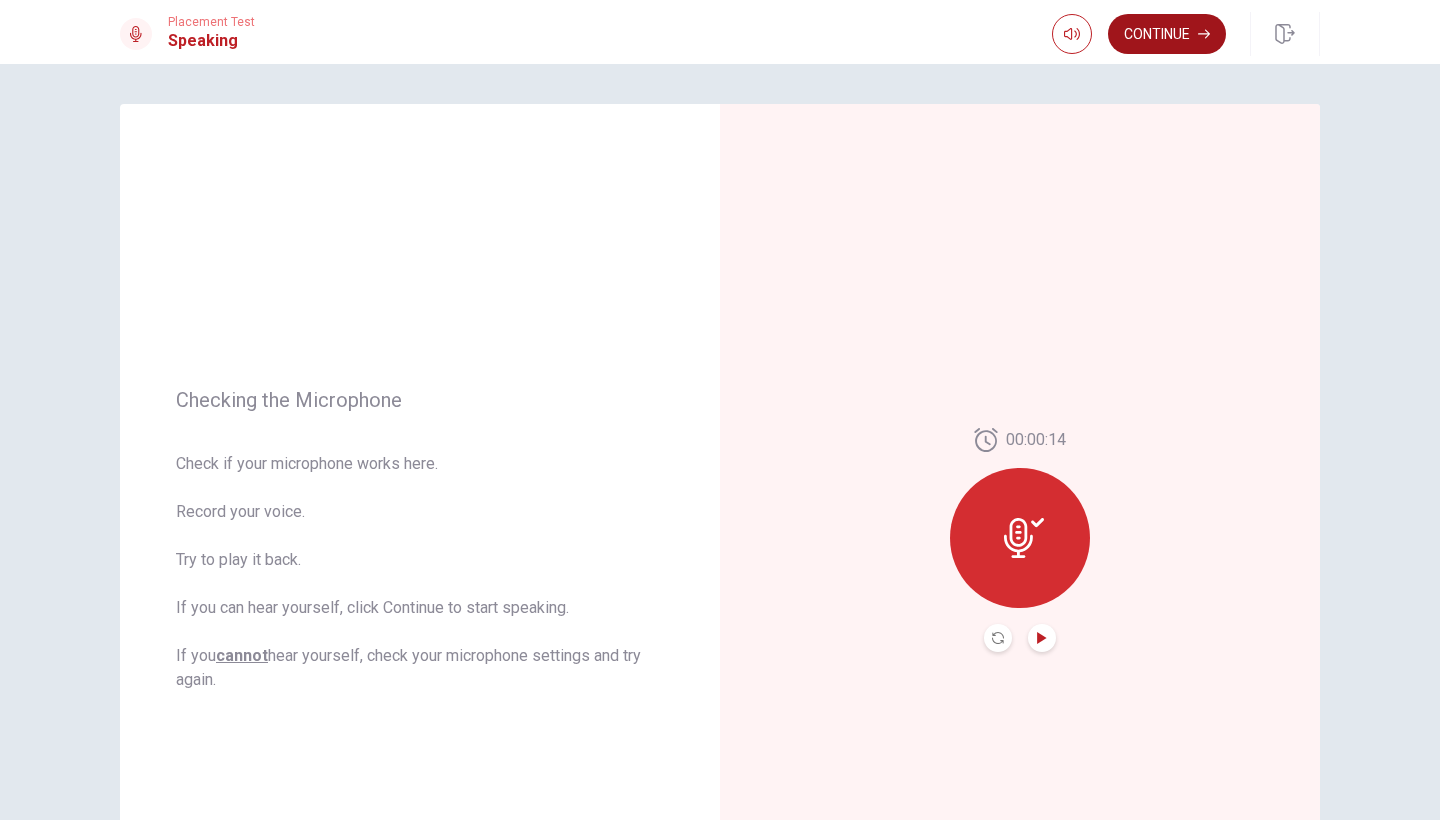 click on "Continue" at bounding box center [1167, 34] 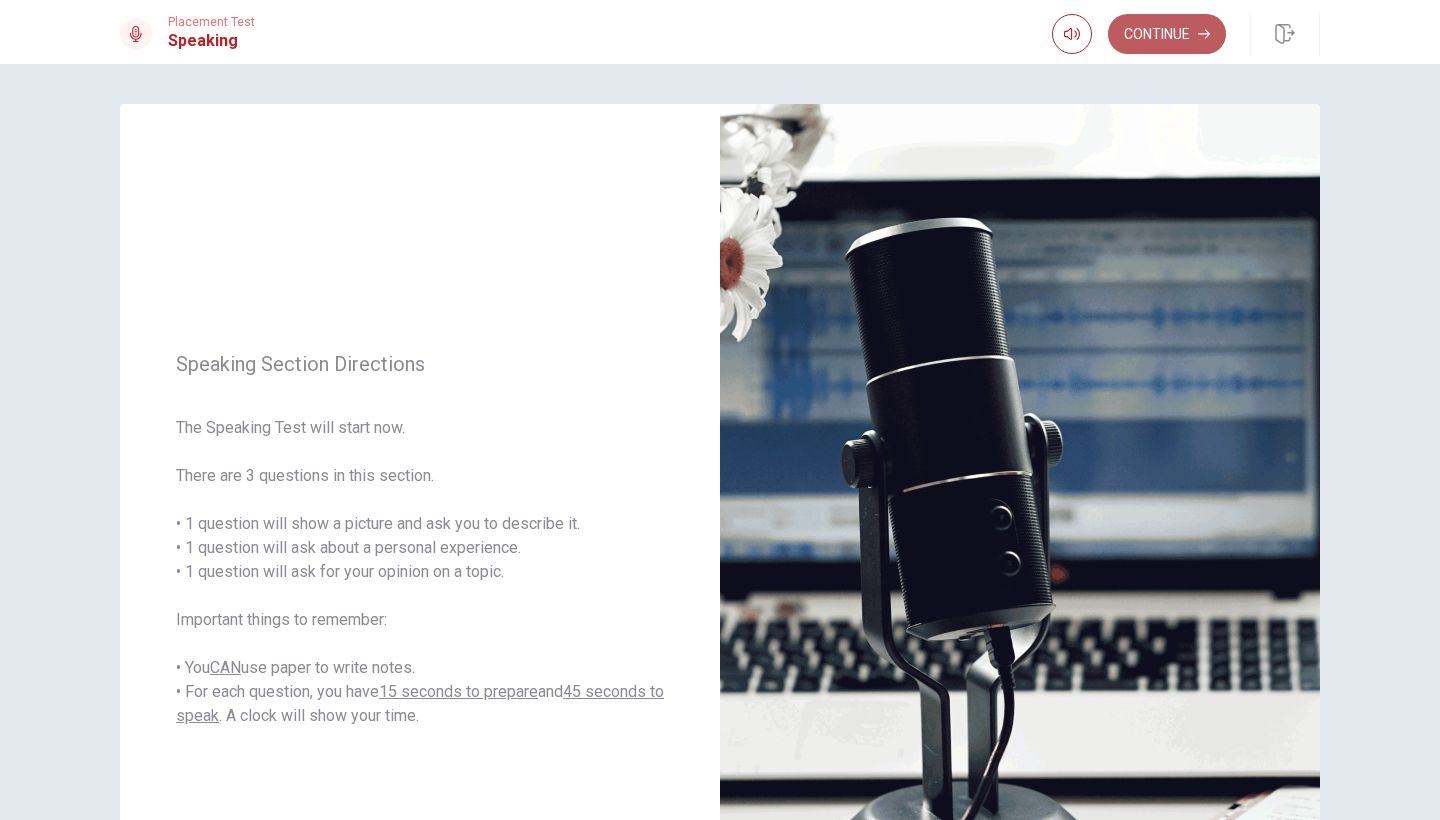 click on "Continue" at bounding box center [1167, 34] 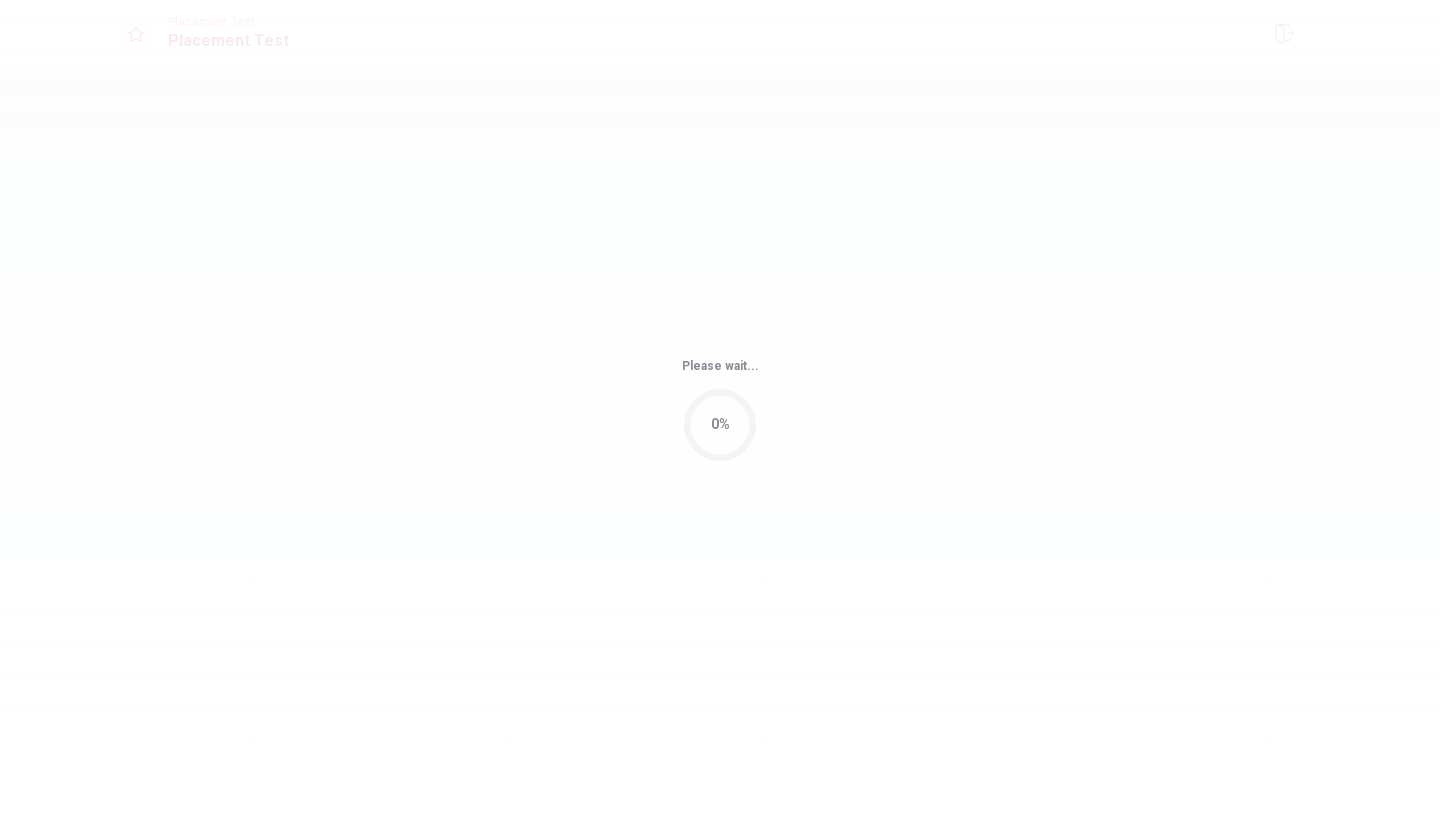 scroll, scrollTop: 0, scrollLeft: 0, axis: both 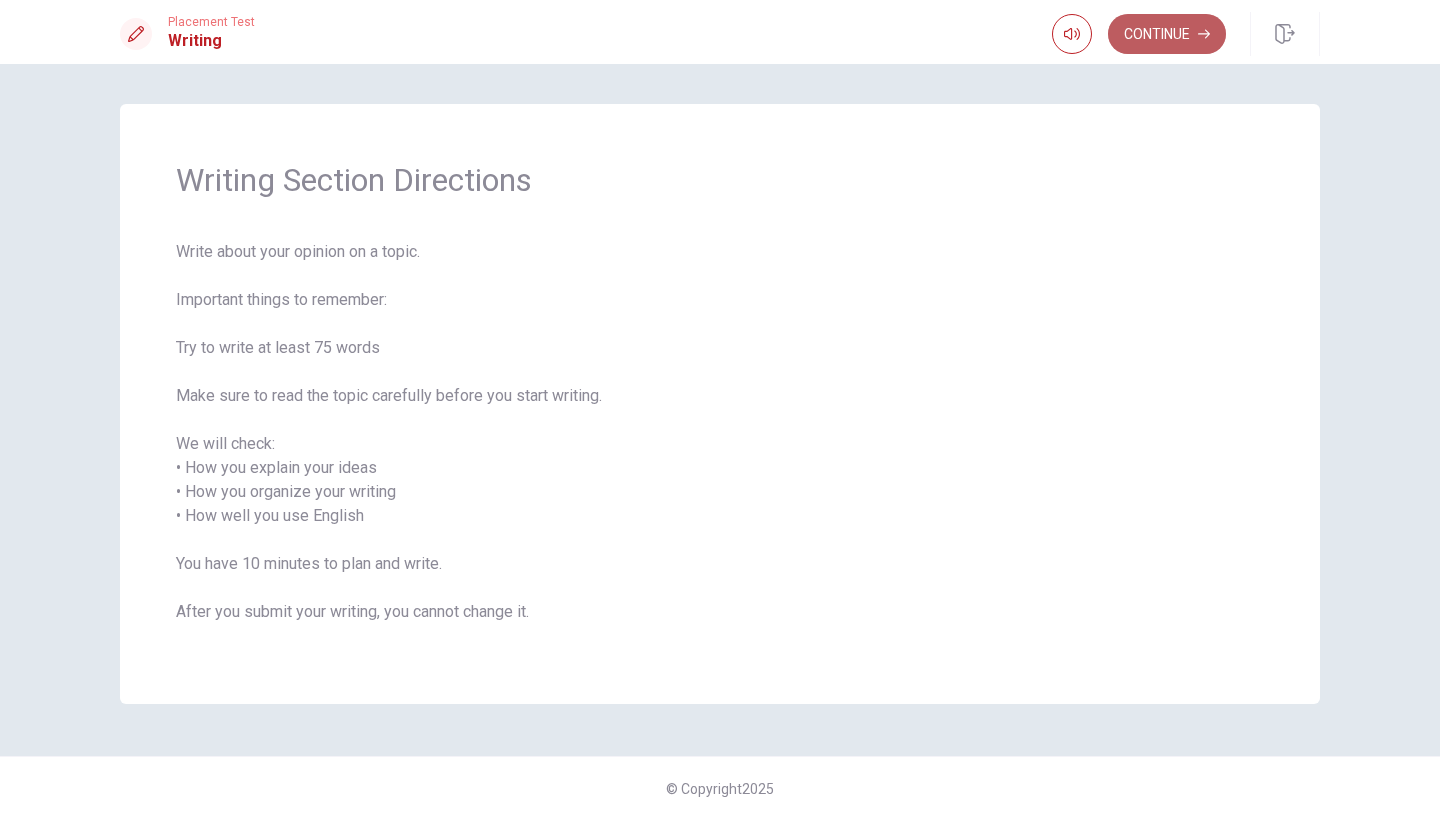 click on "Continue" at bounding box center [1167, 34] 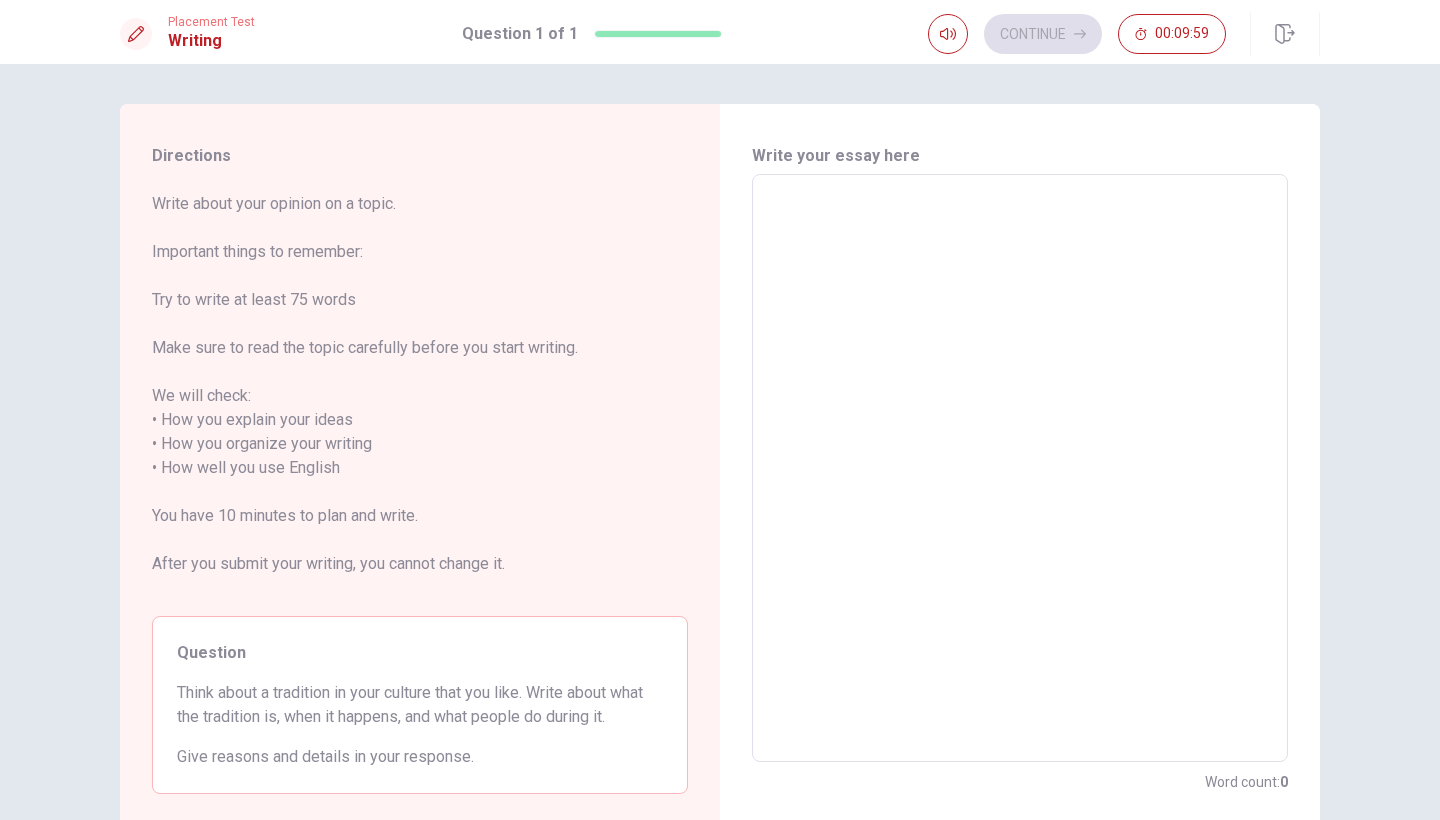 click at bounding box center [1020, 468] 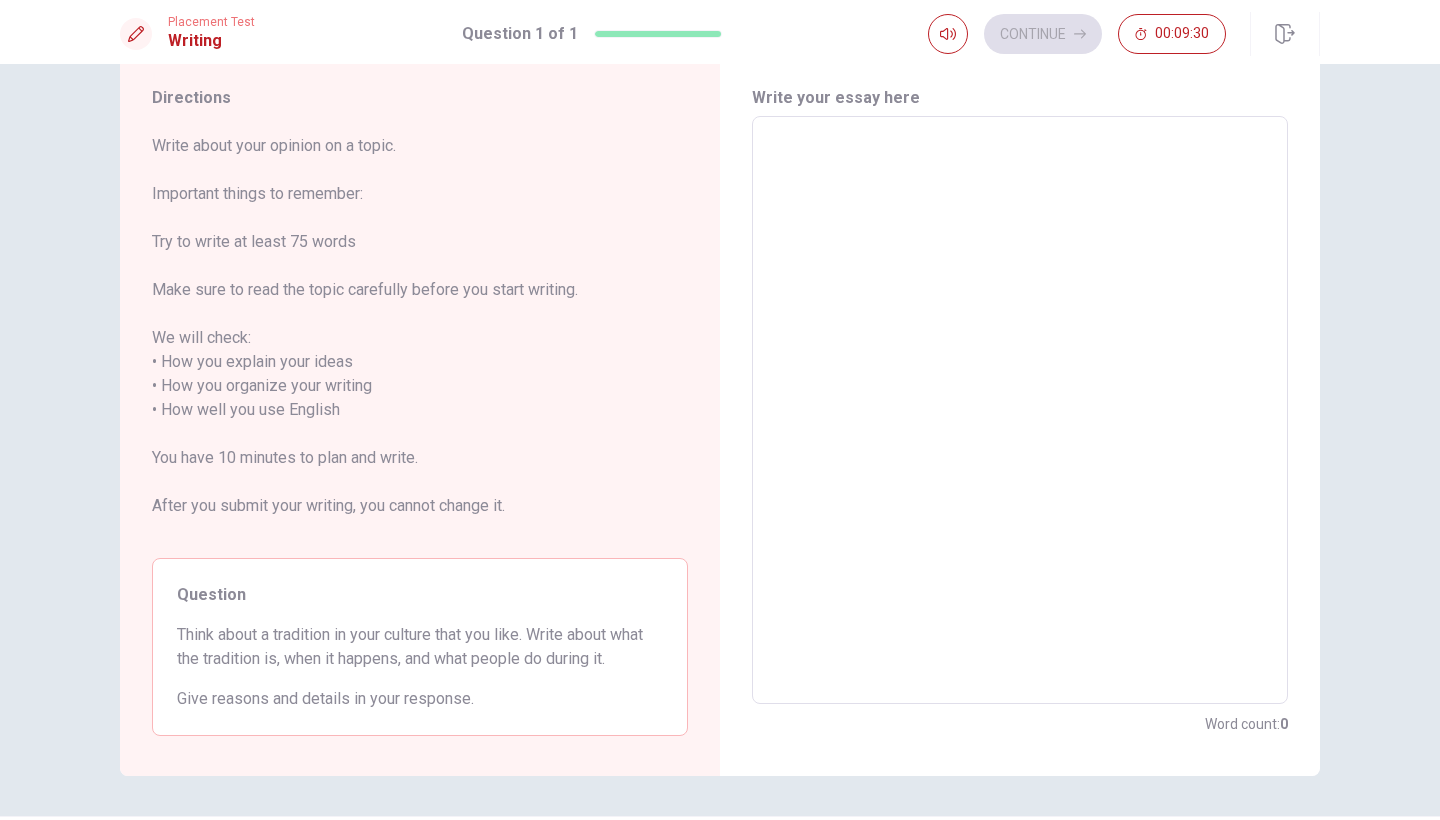 scroll, scrollTop: 63, scrollLeft: 0, axis: vertical 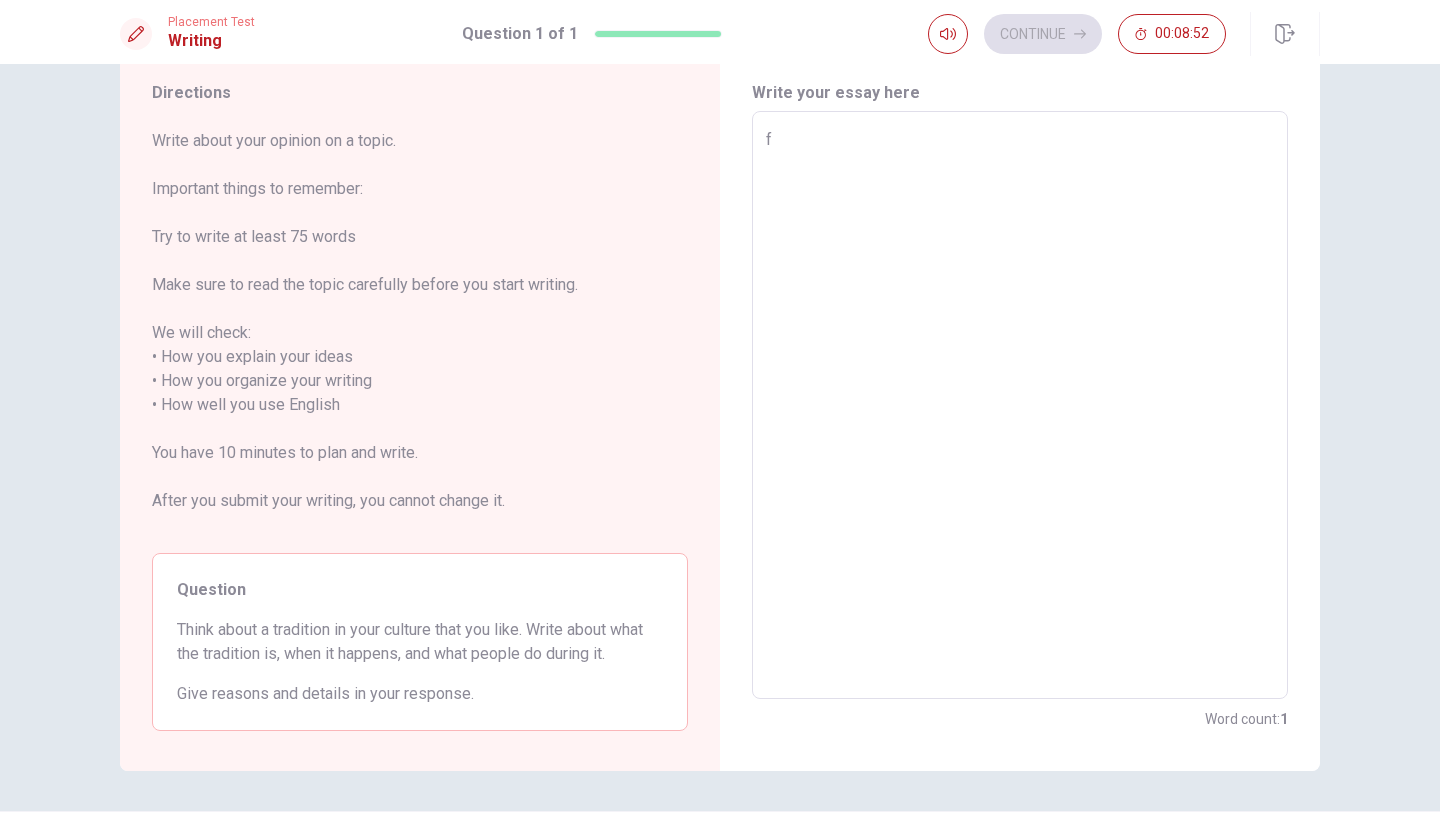 type on "f" 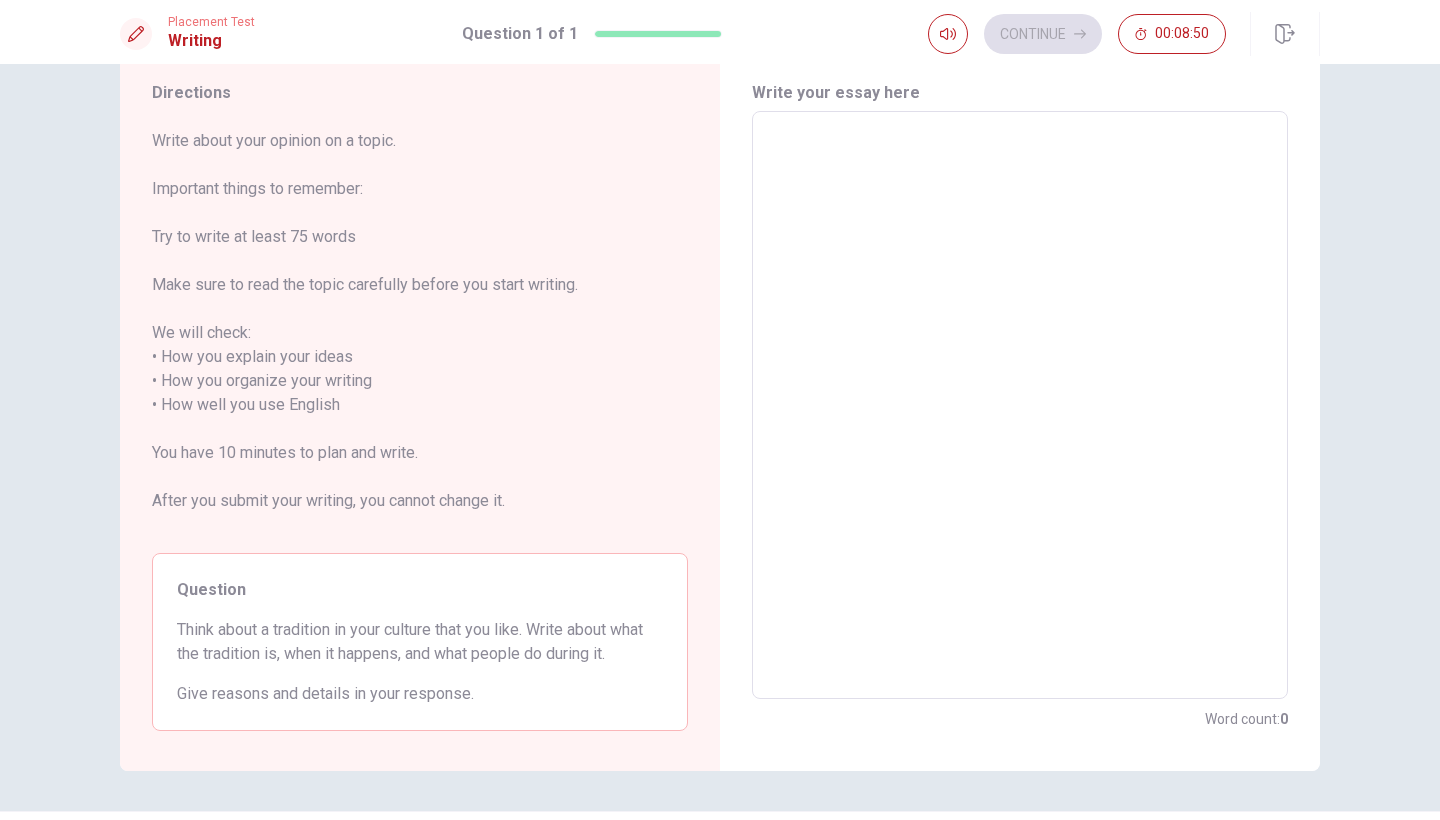 type on "F" 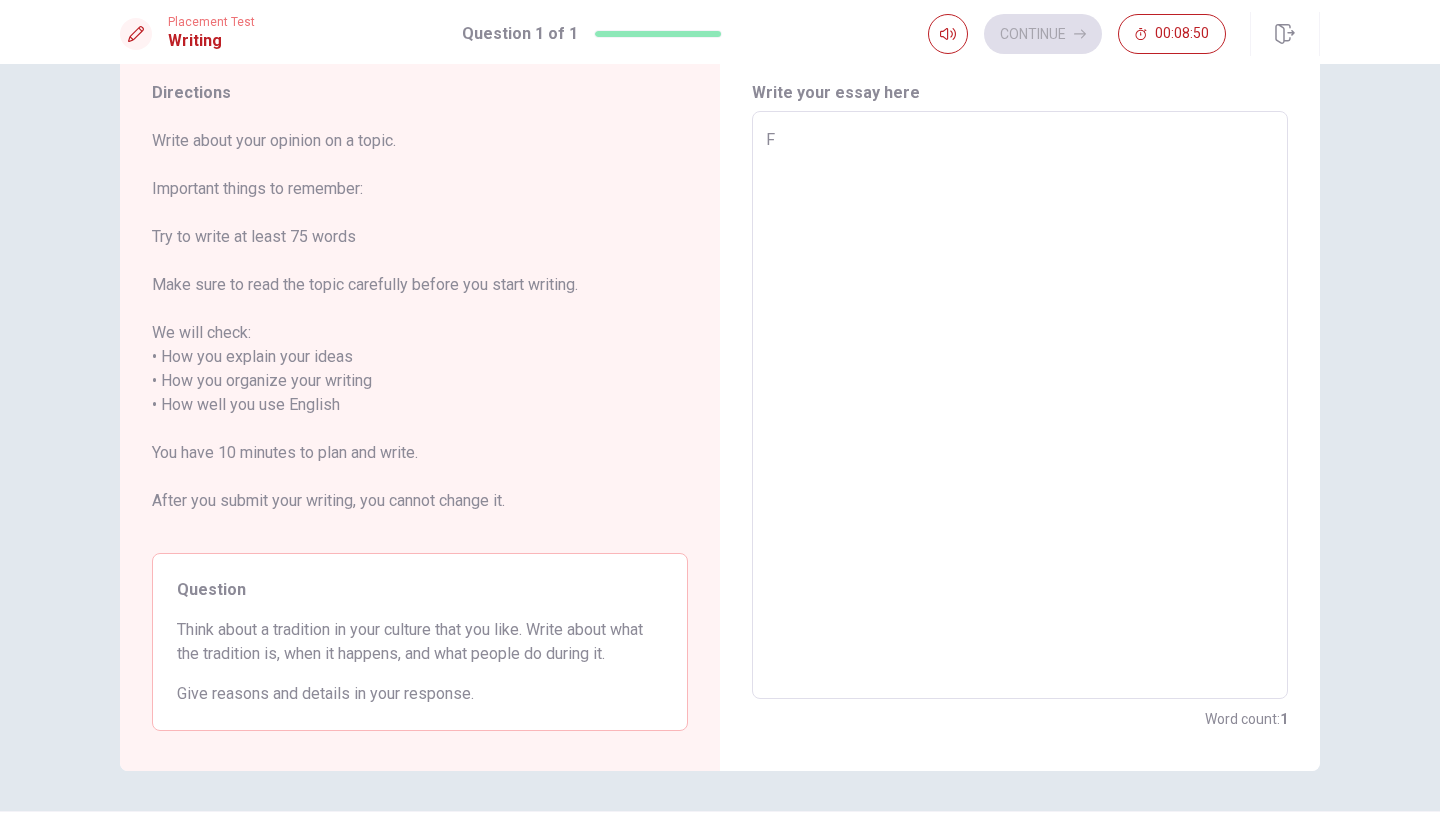 type on "x" 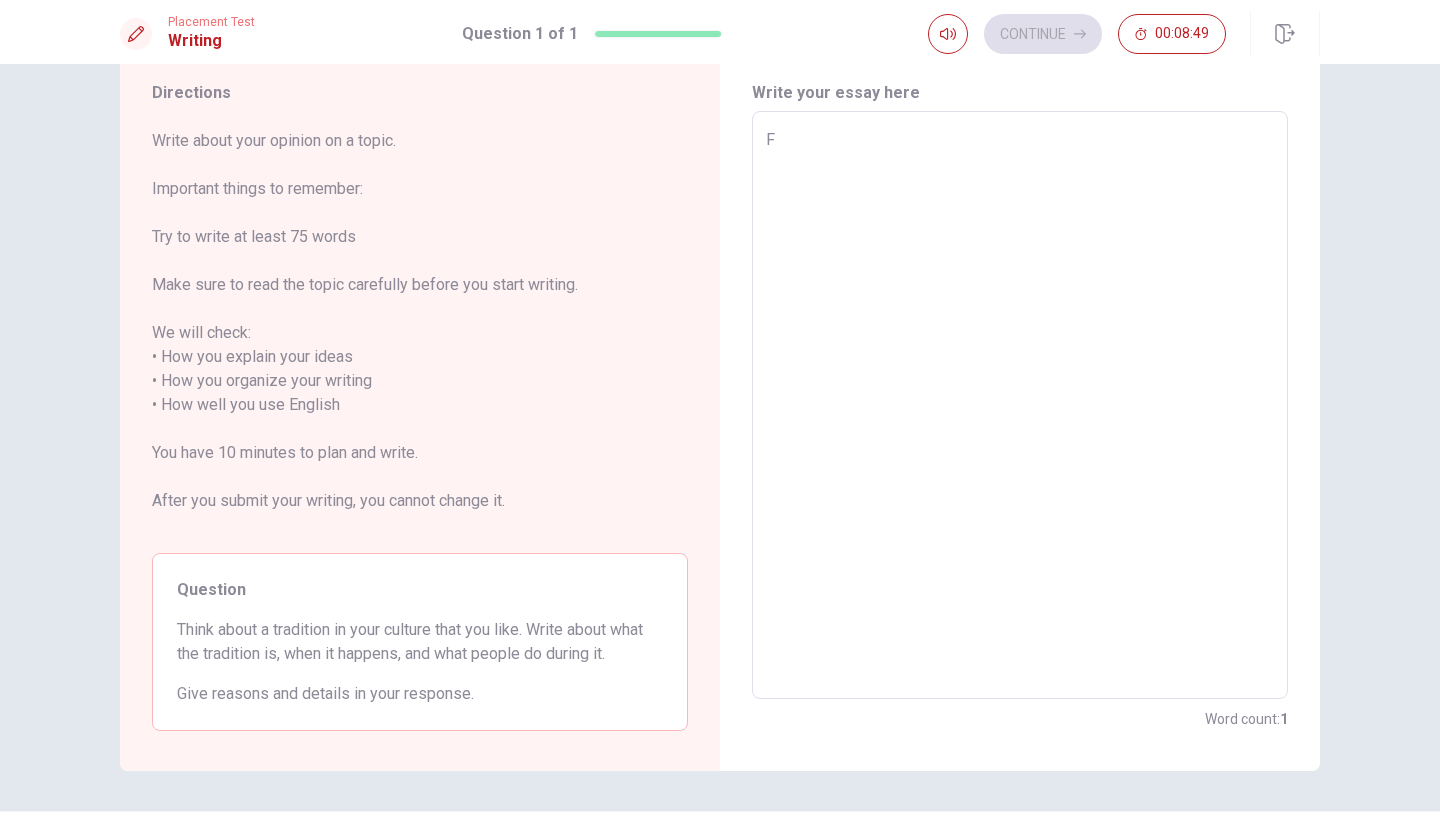 type on "Fi" 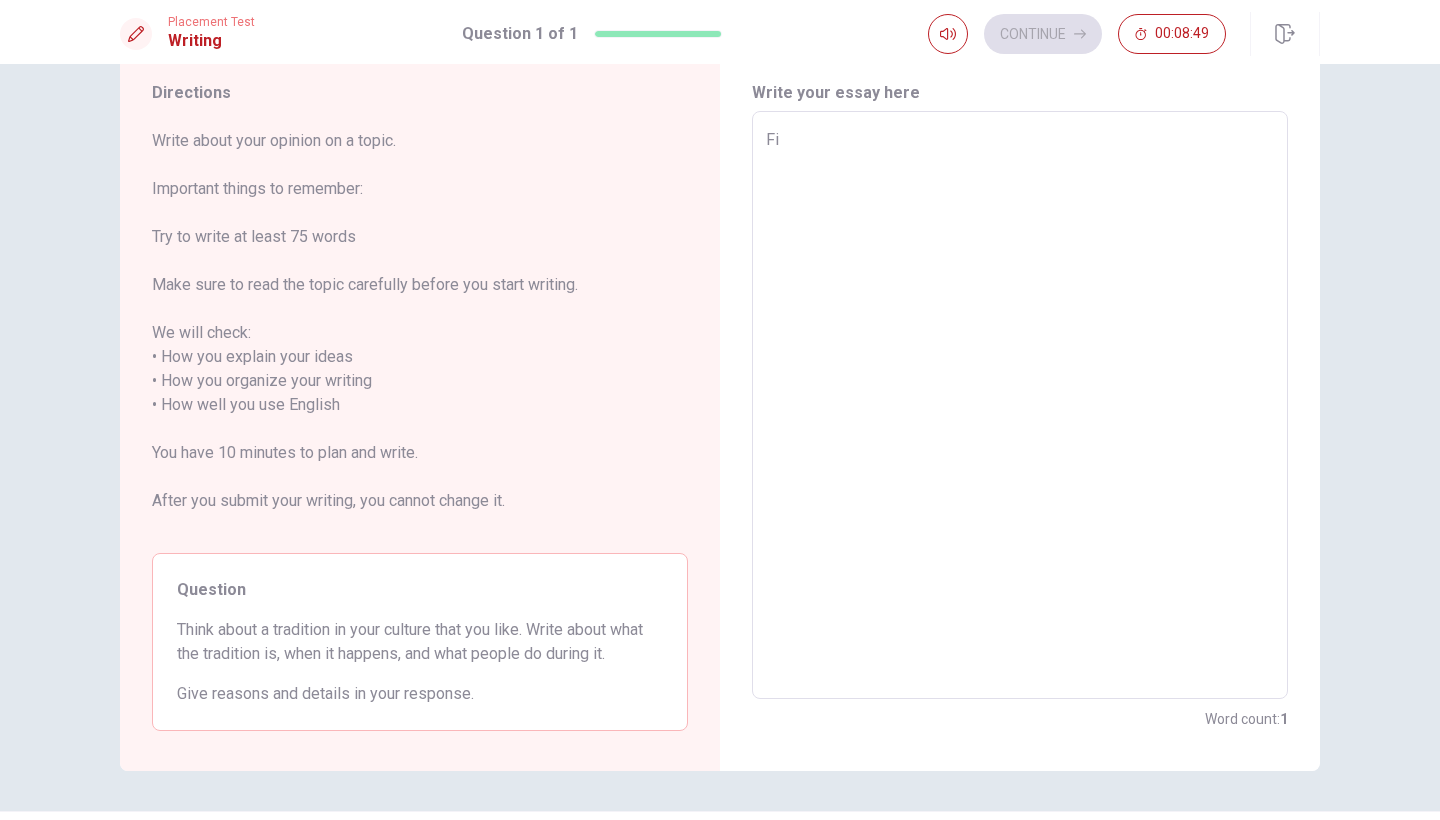 type on "x" 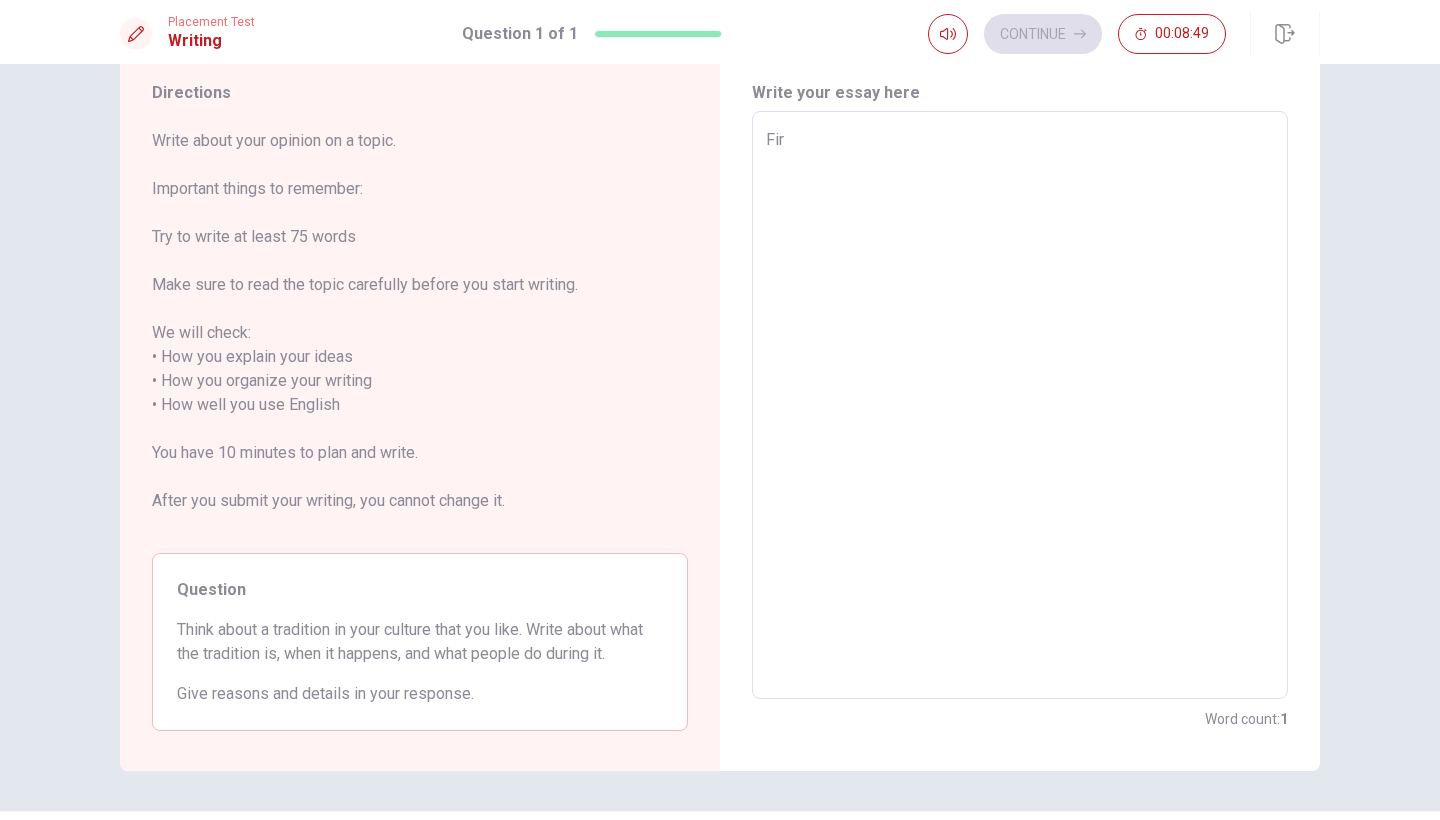 type on "x" 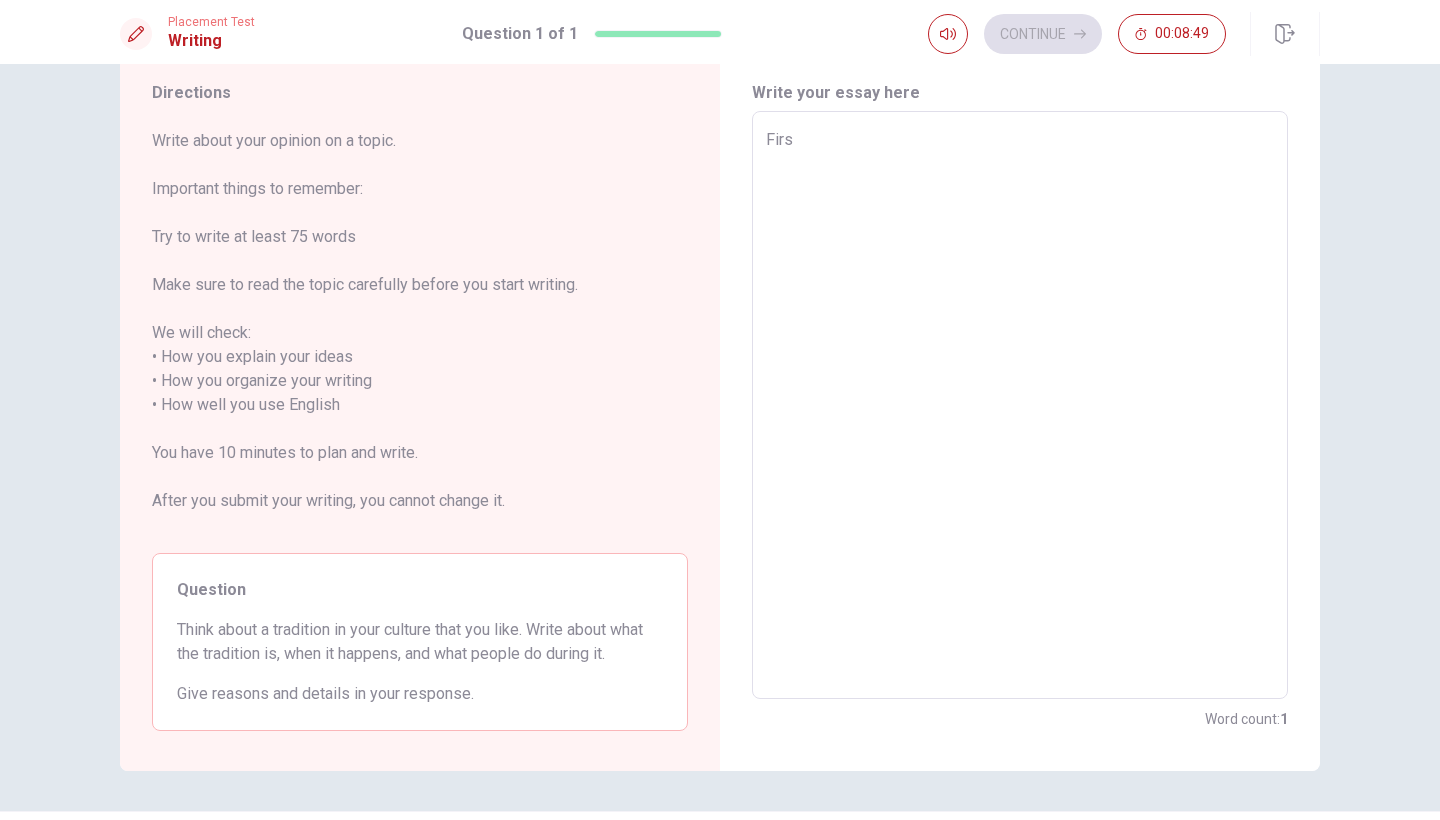 type on "x" 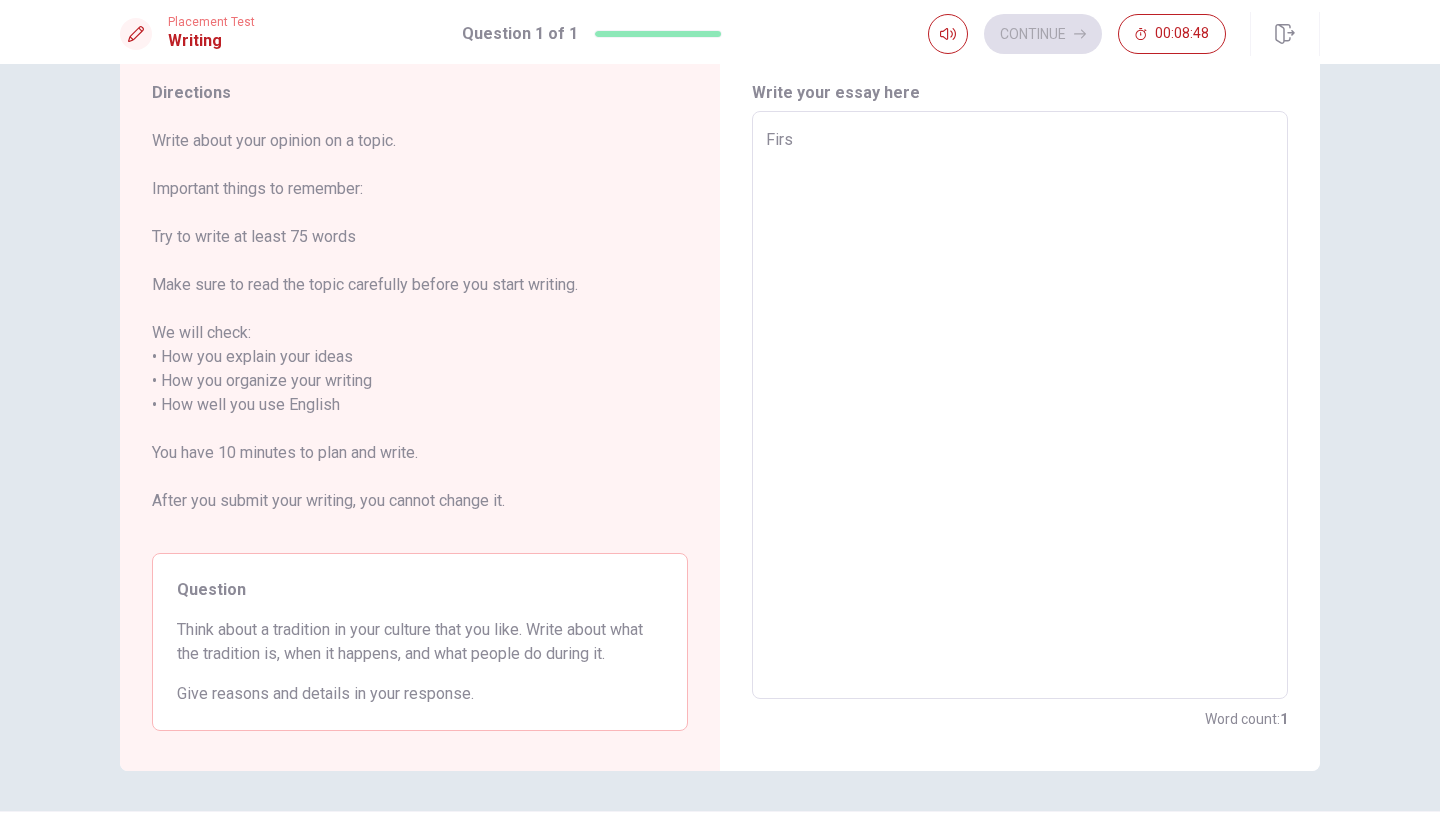 type on "First" 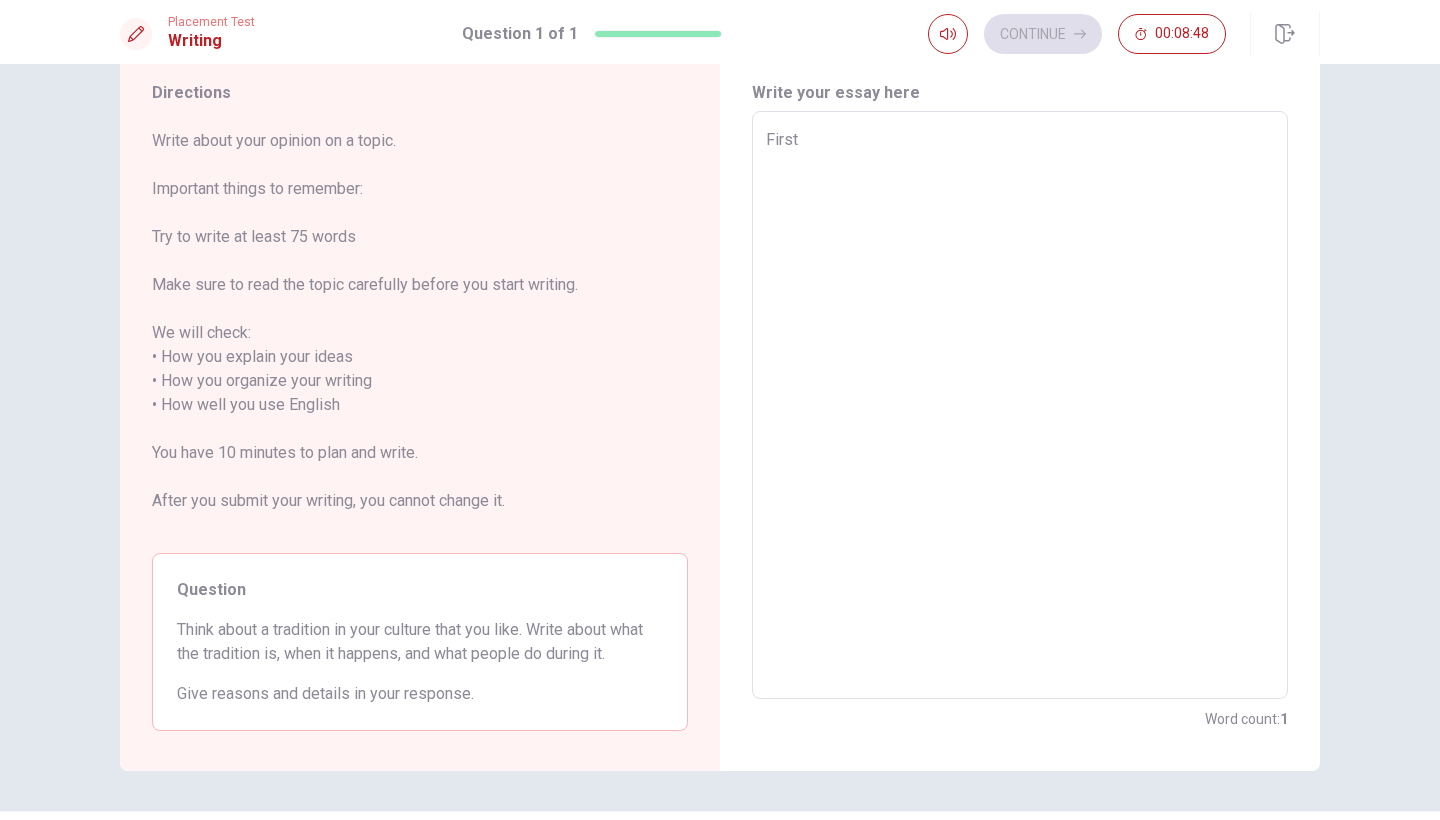 type on "x" 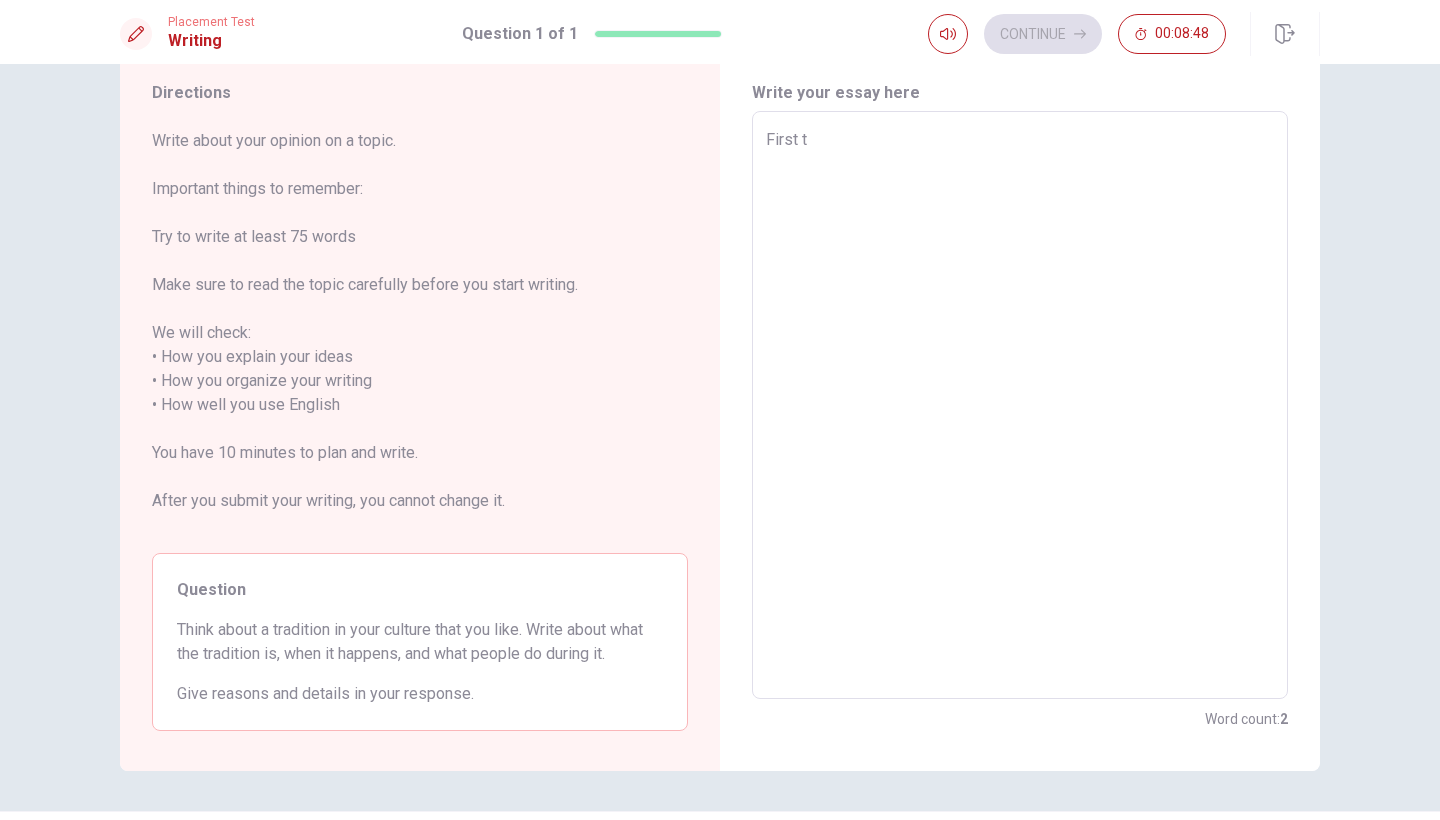 type on "x" 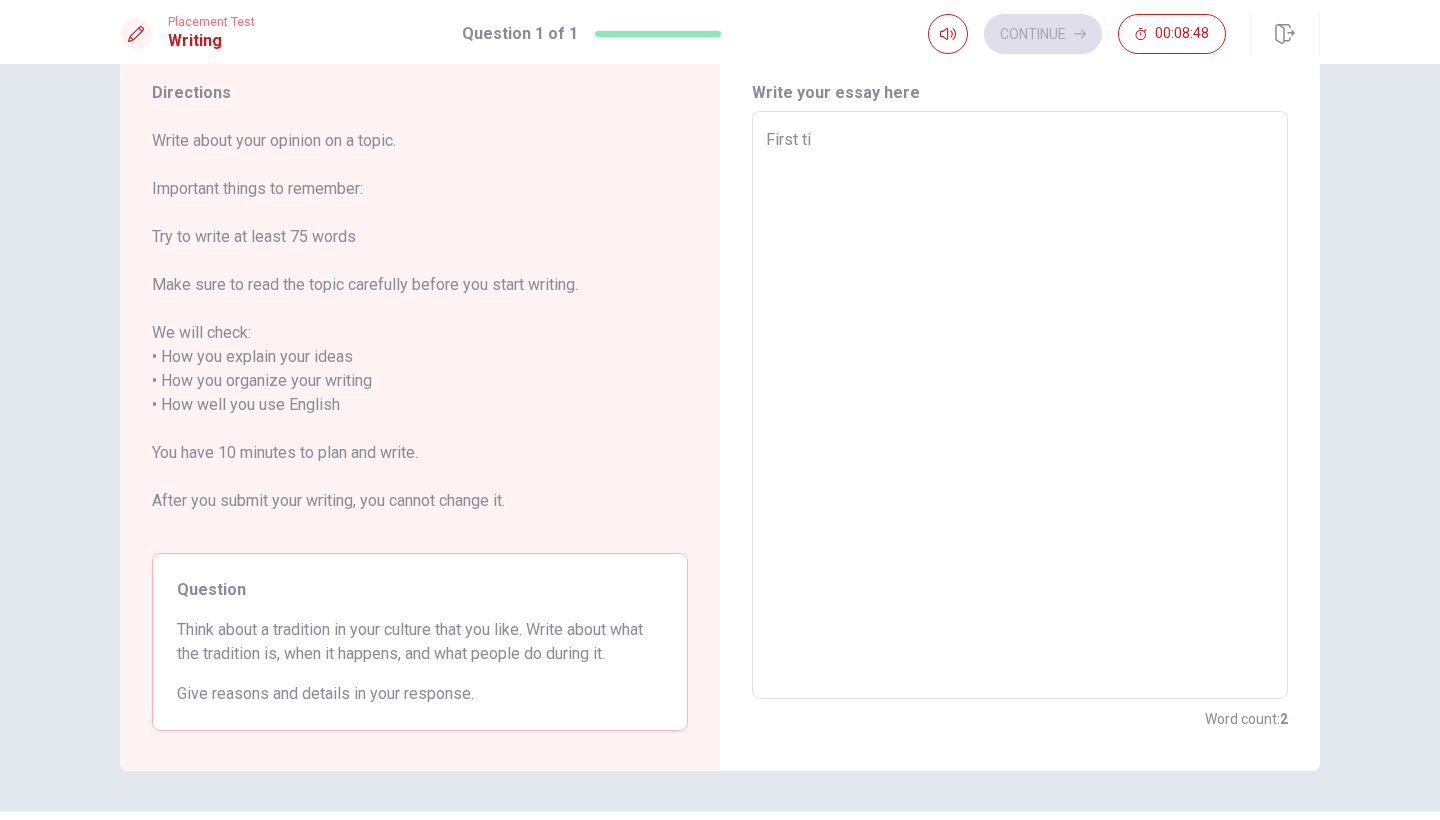 type on "x" 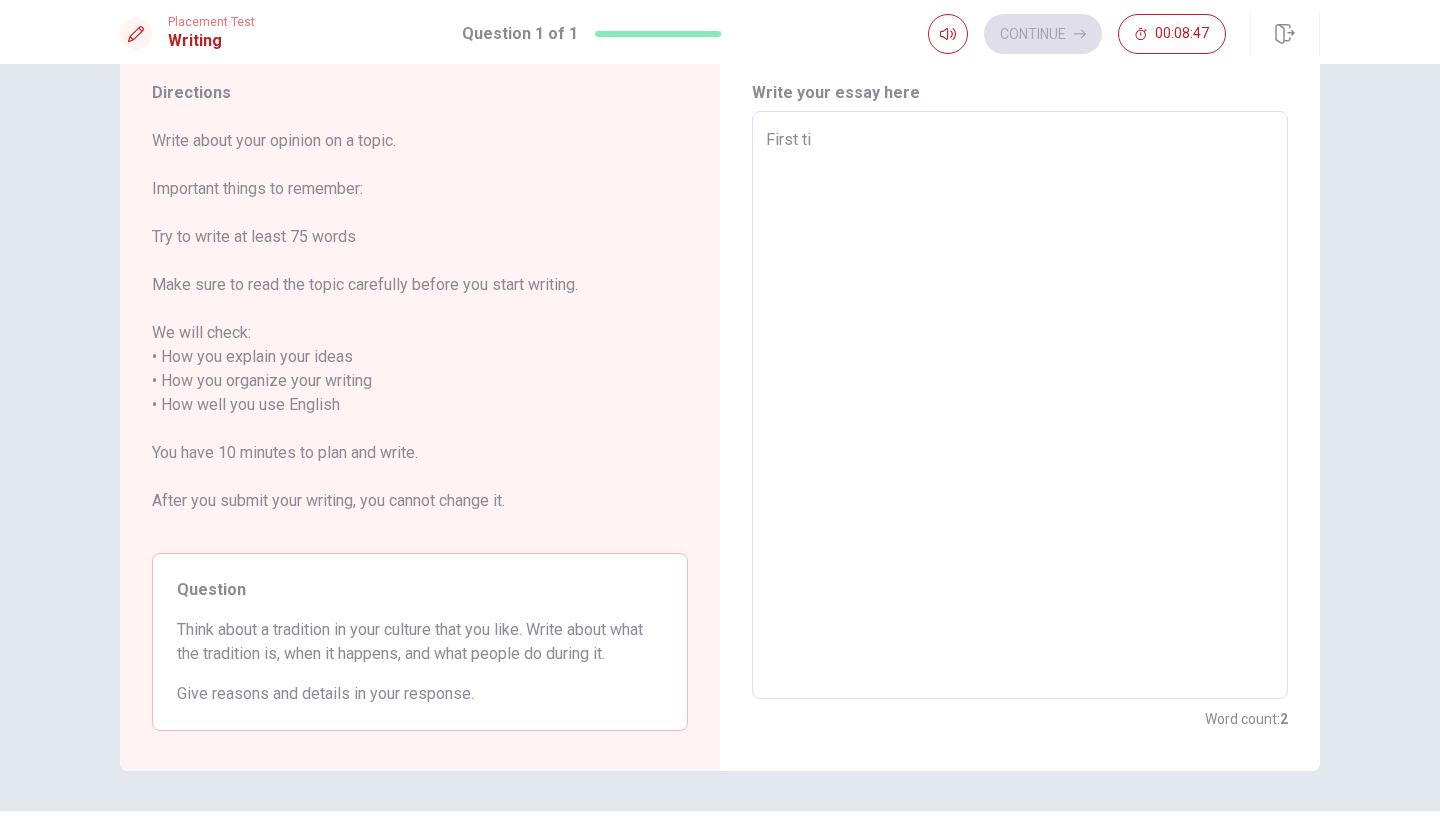 type on "First [PERSON_NAME]" 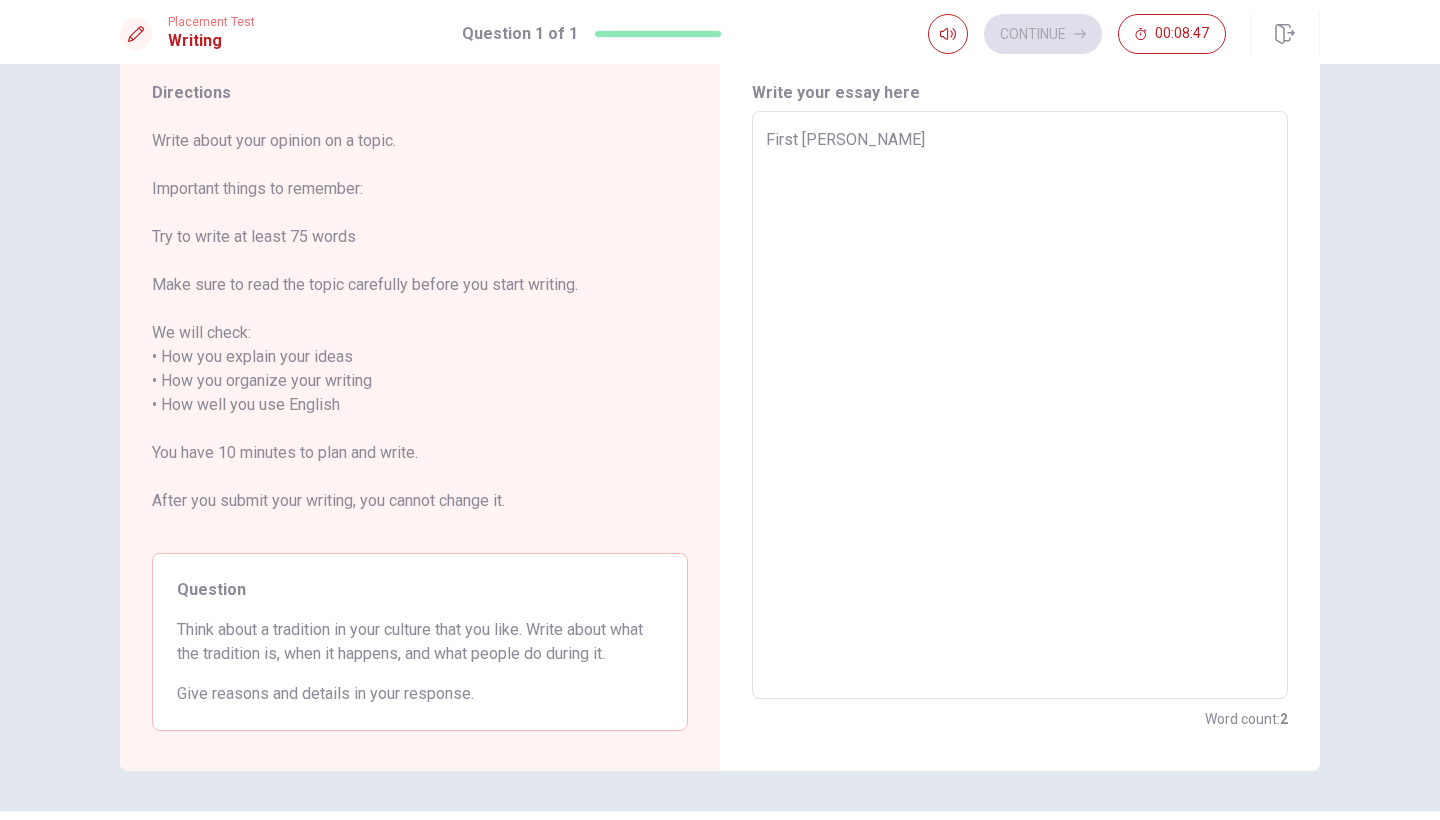 type on "x" 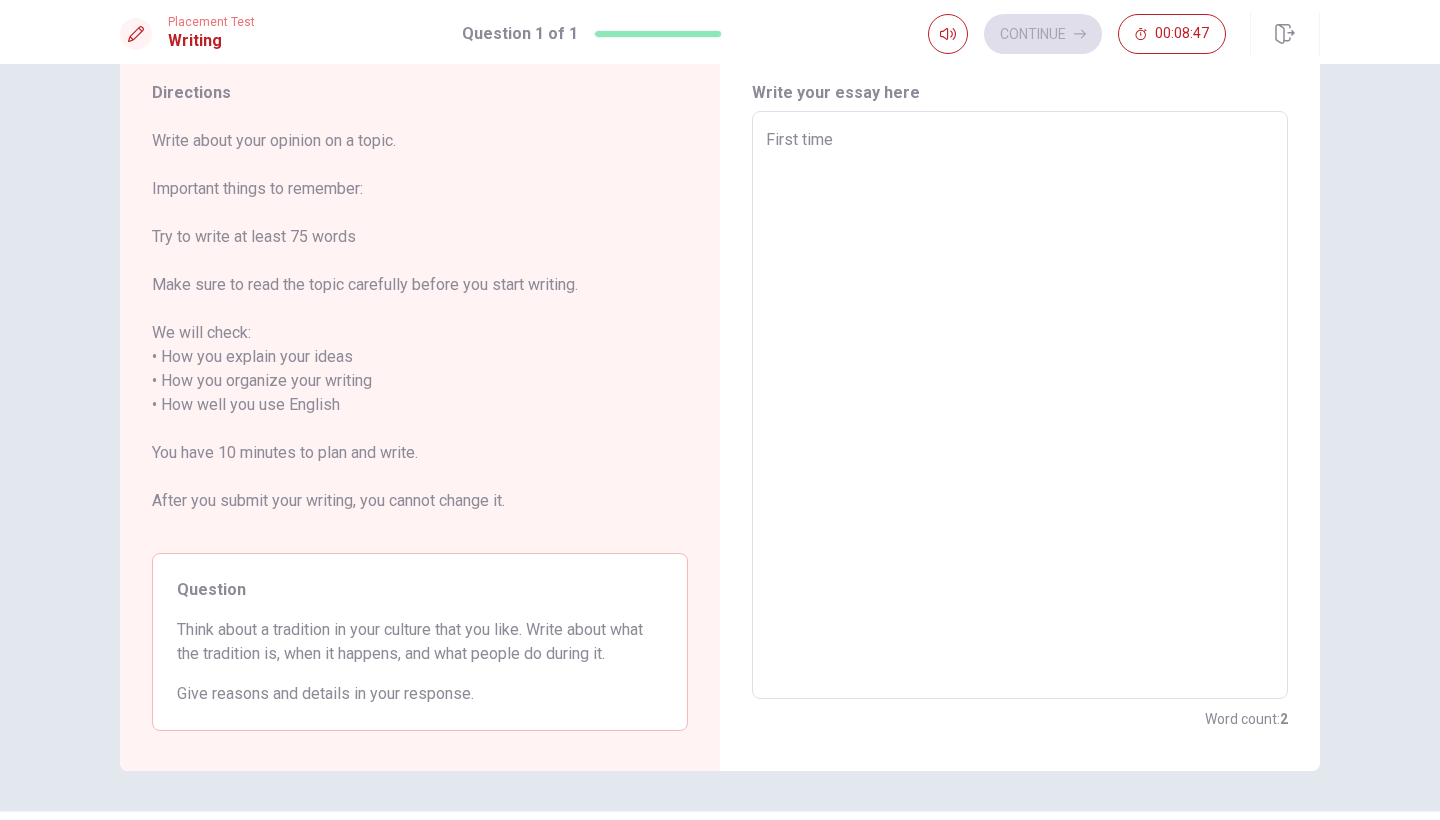 type on "x" 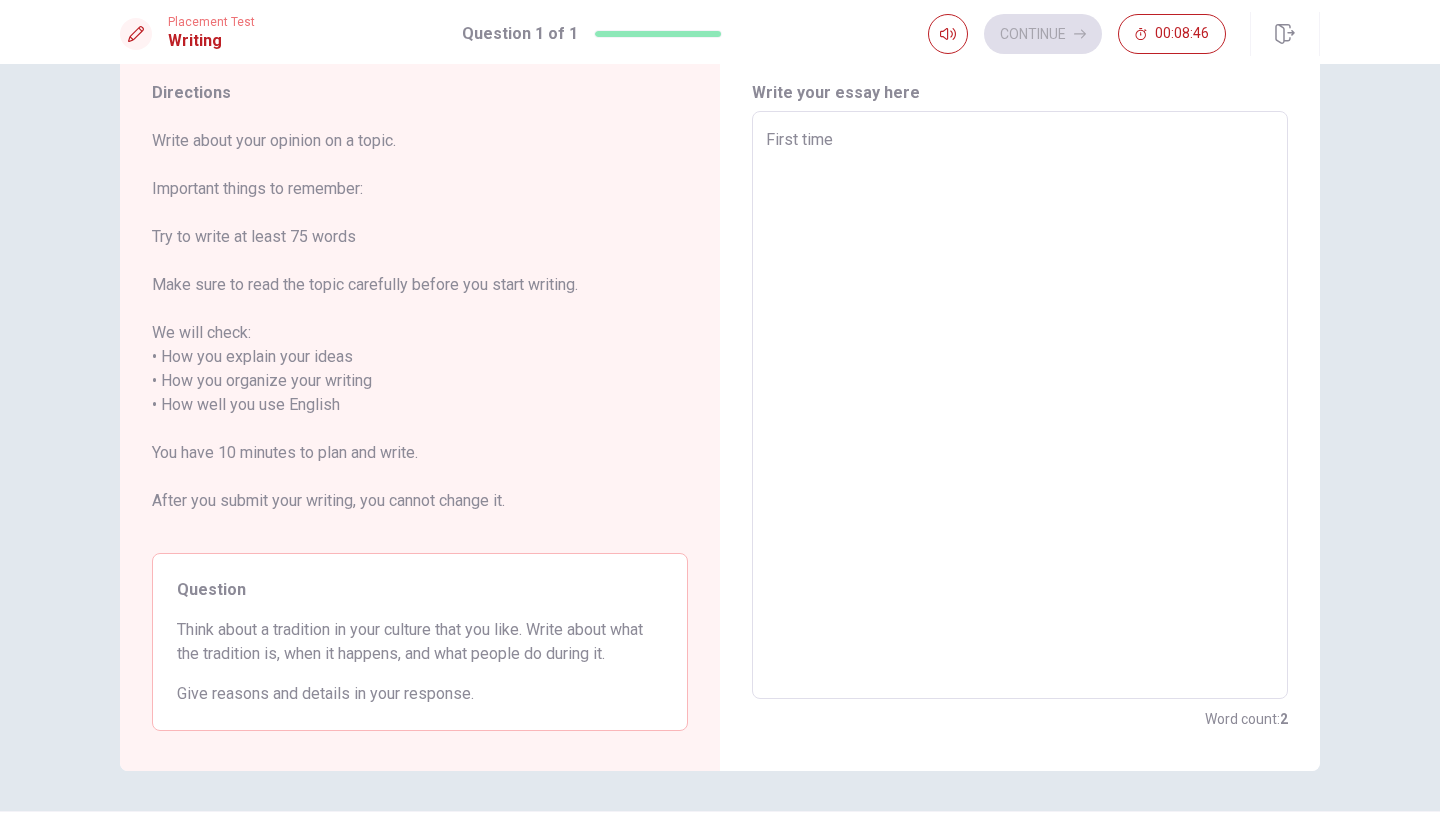 type on "x" 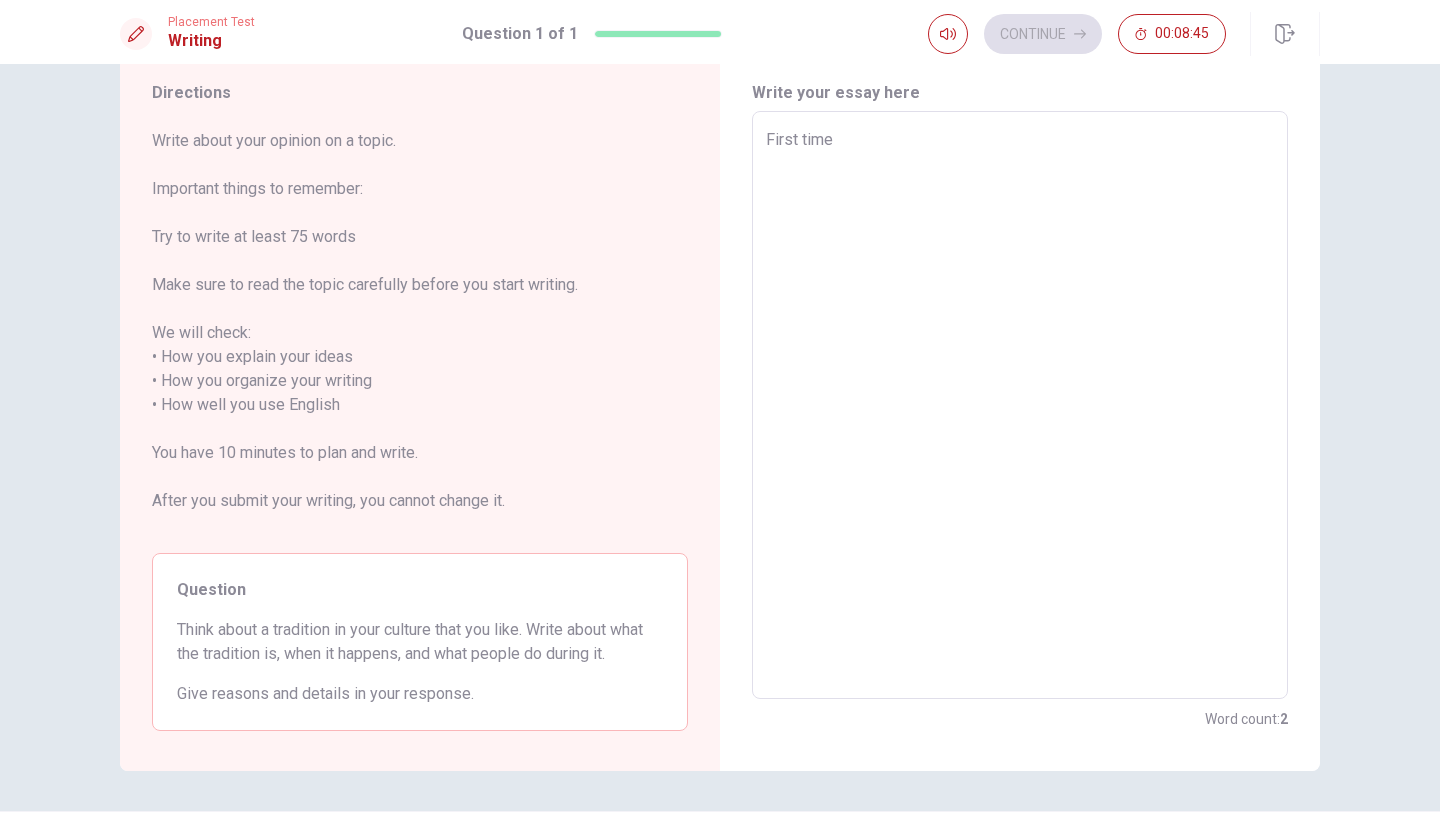 type on "First time" 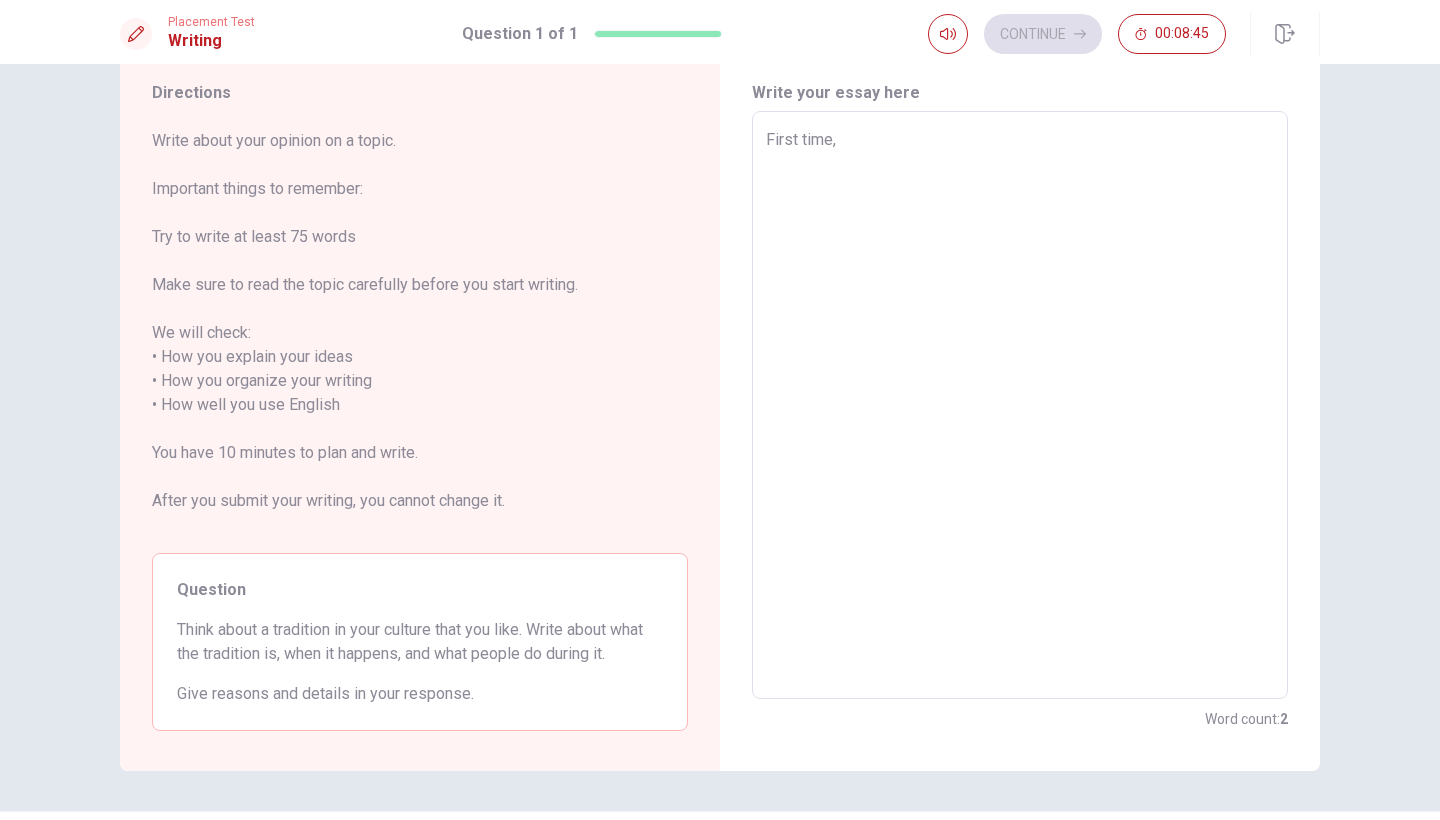 type on "x" 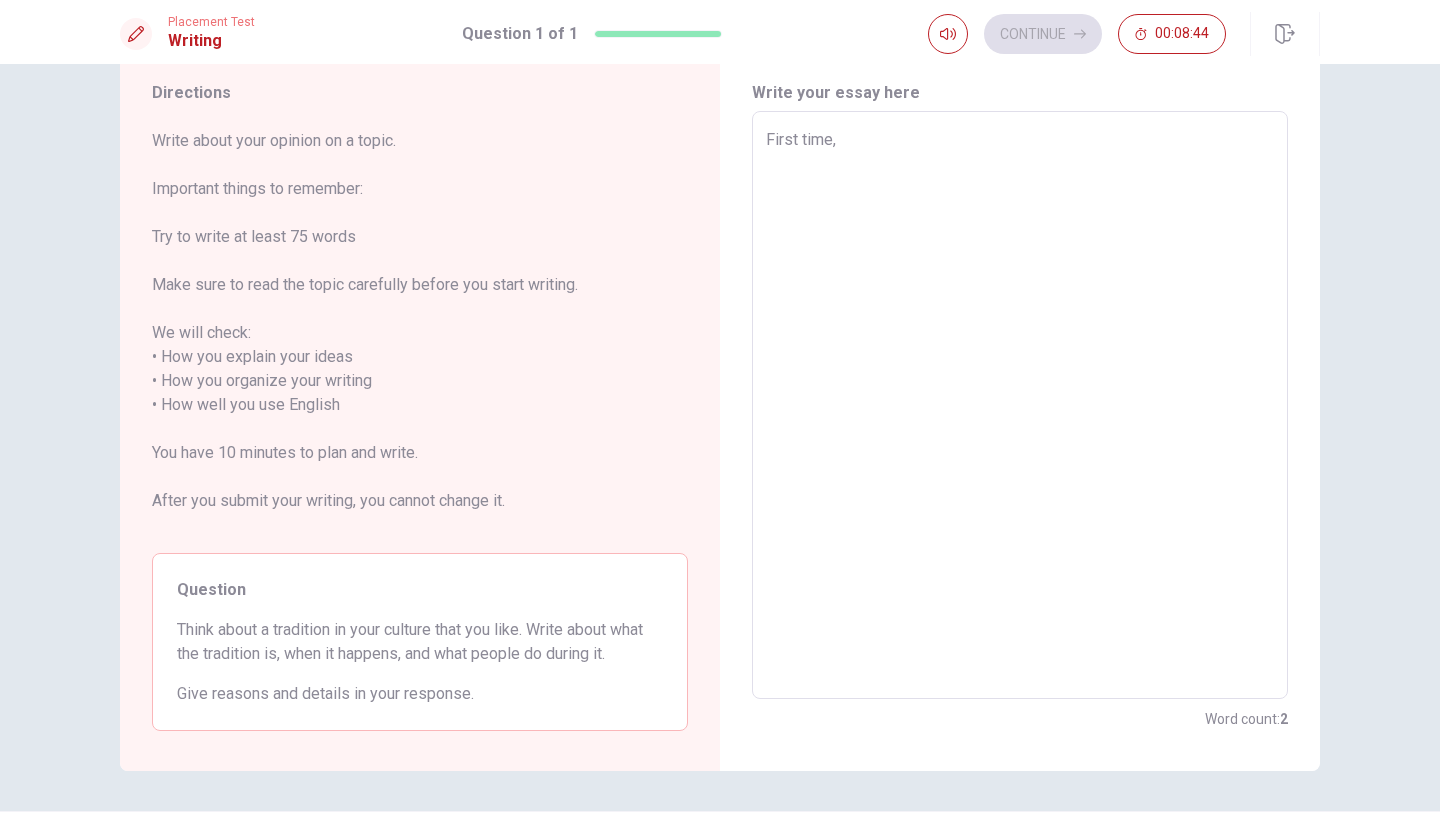 type on "x" 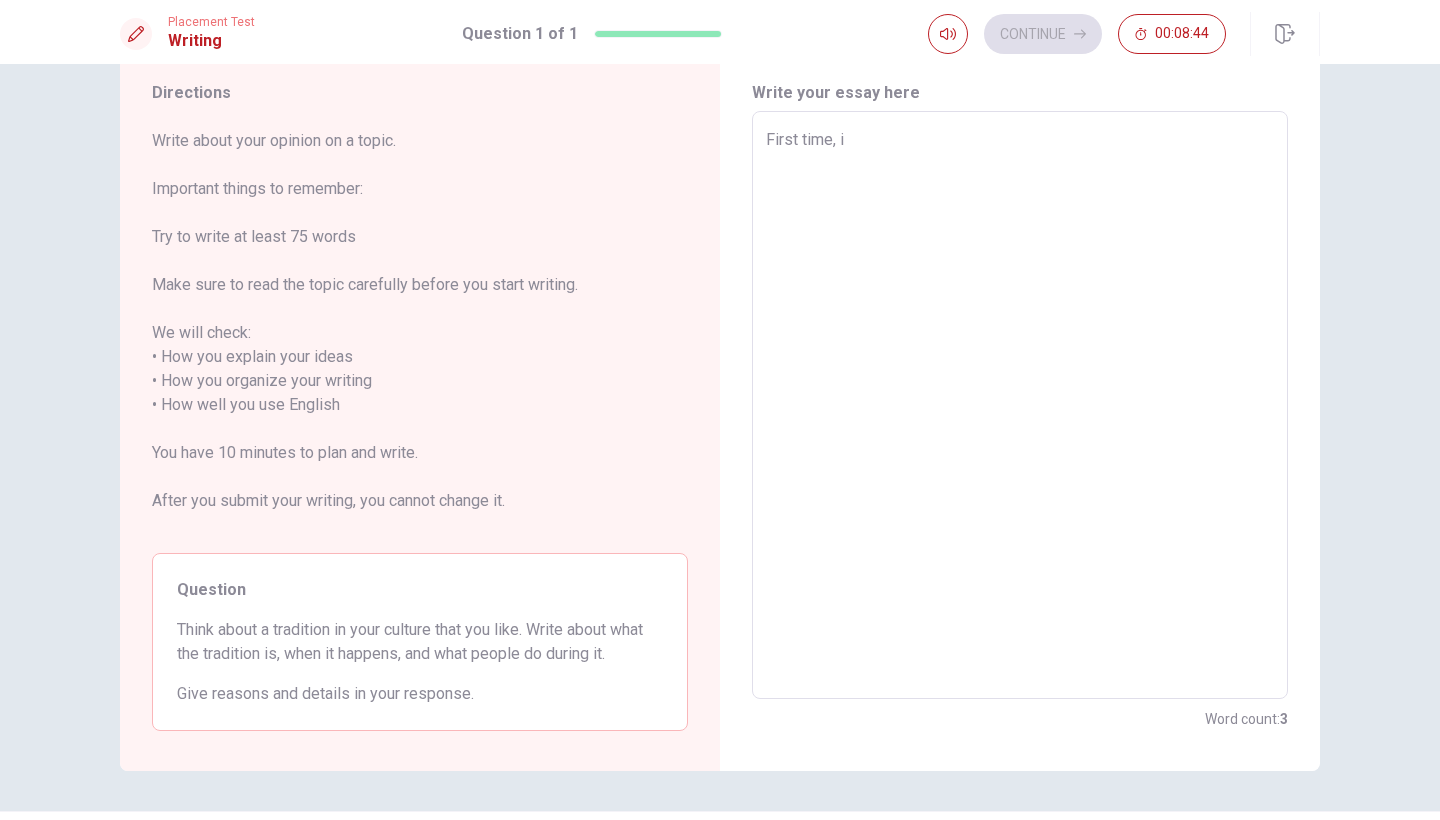 type on "x" 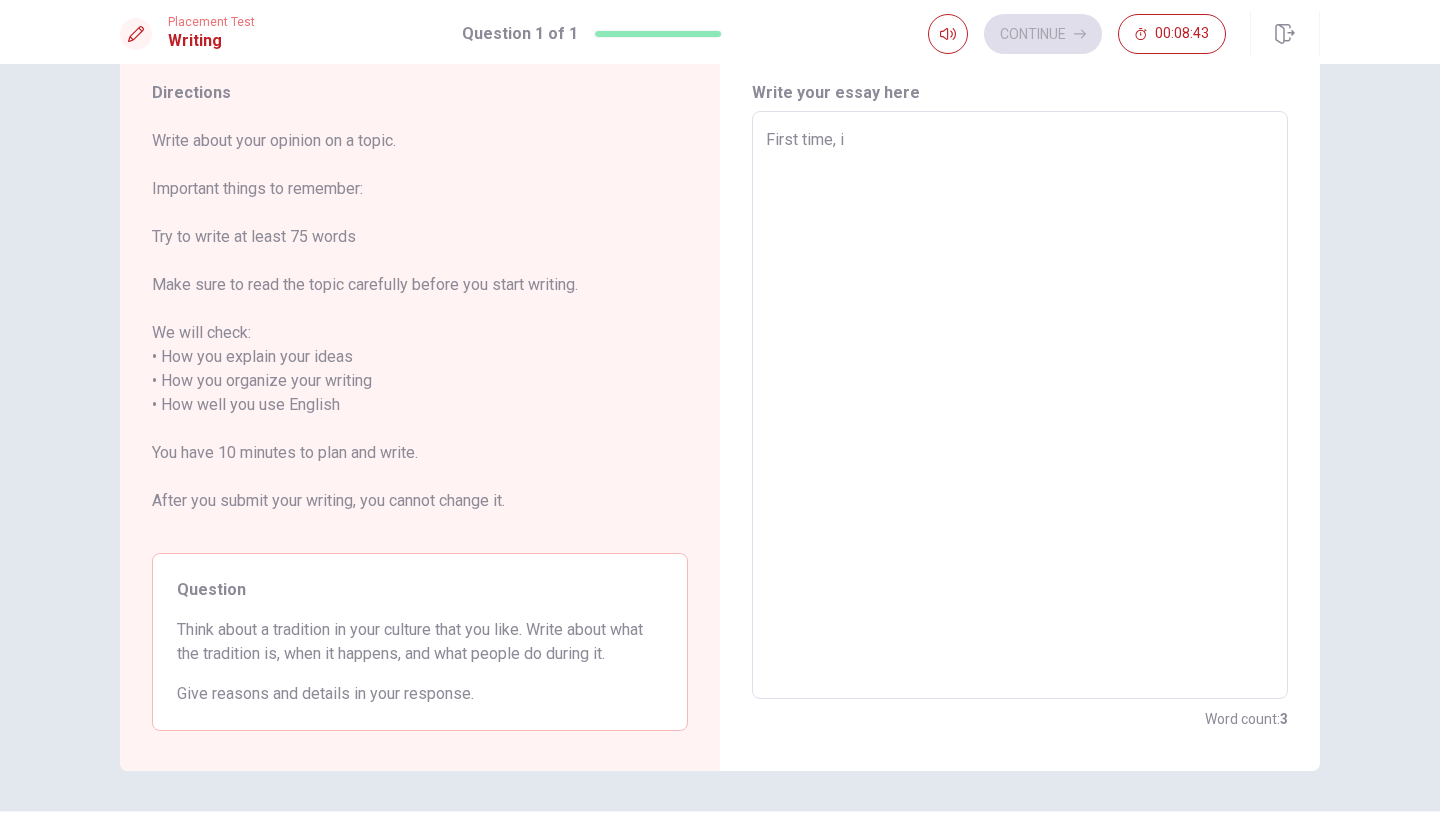 type on "First time, i'" 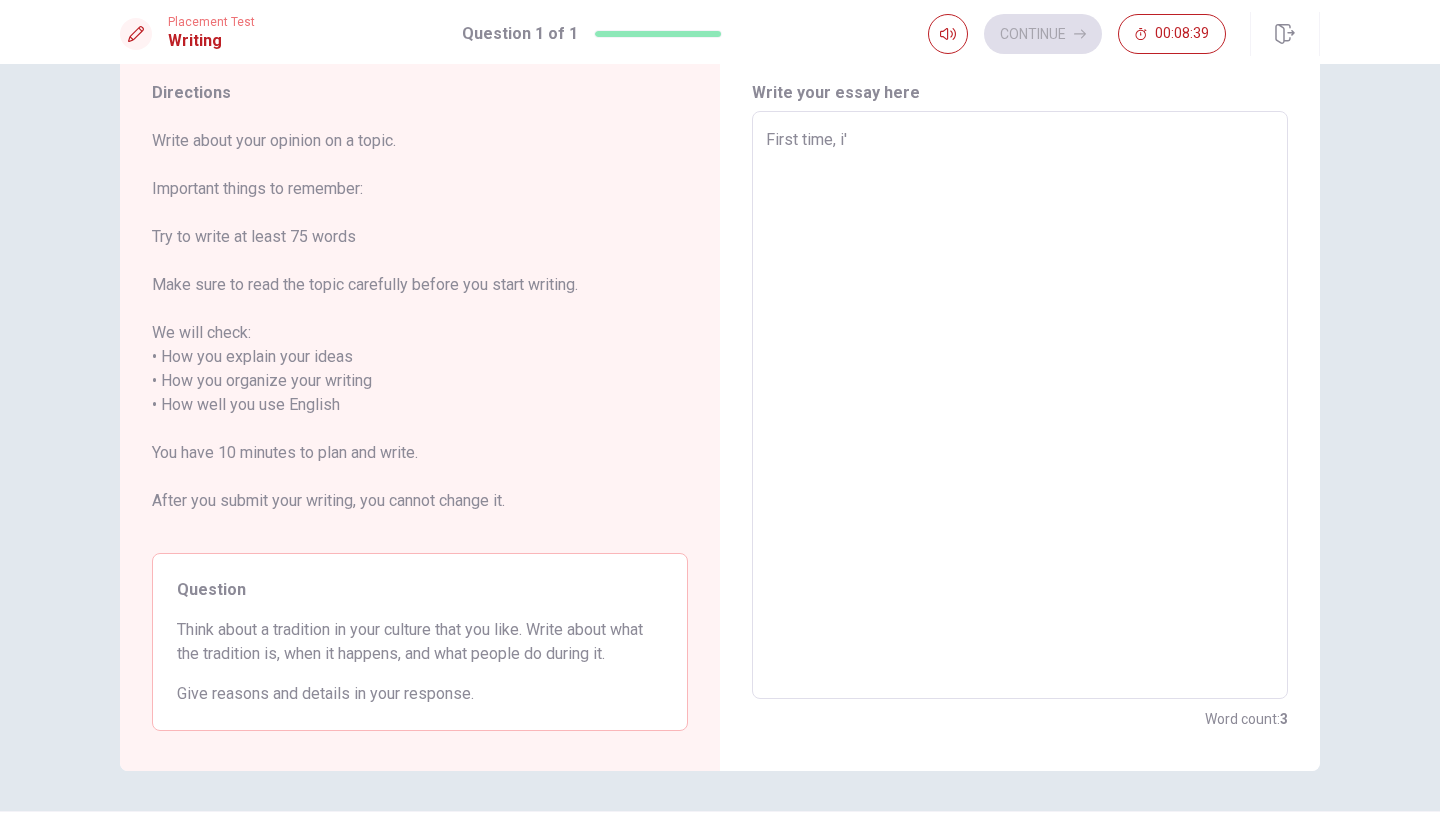 type on "x" 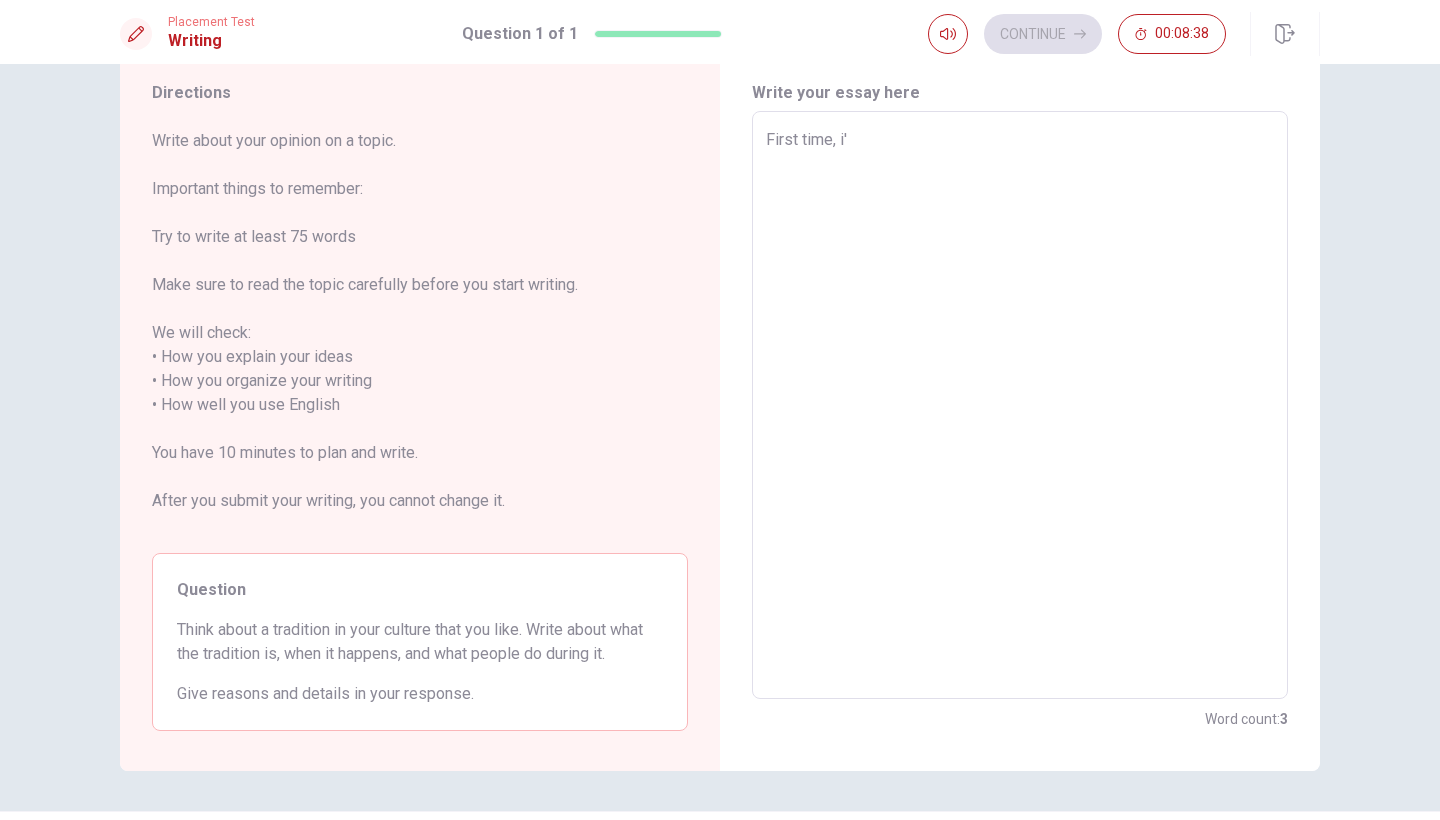 type on "First time, i'm" 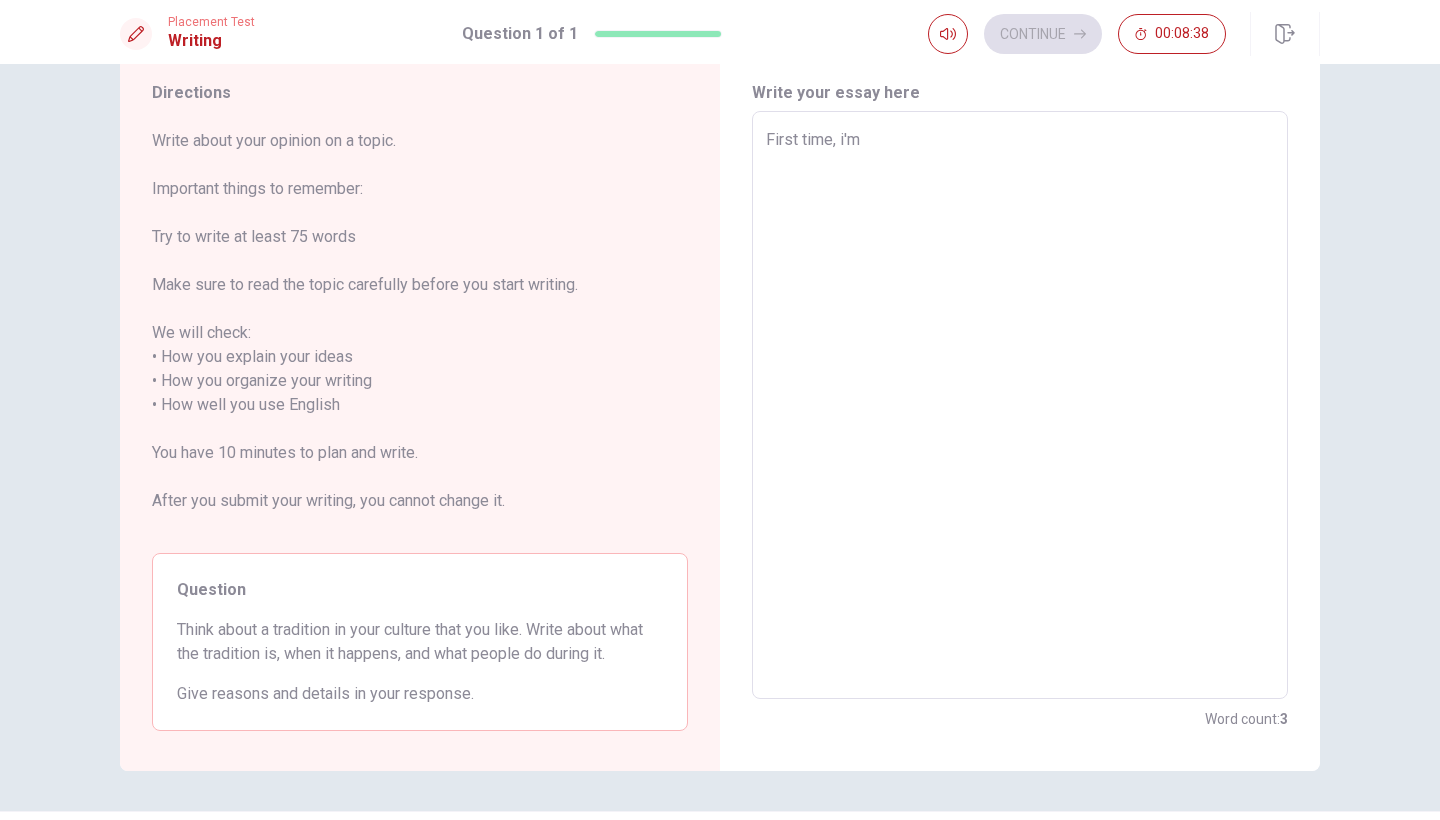 type on "x" 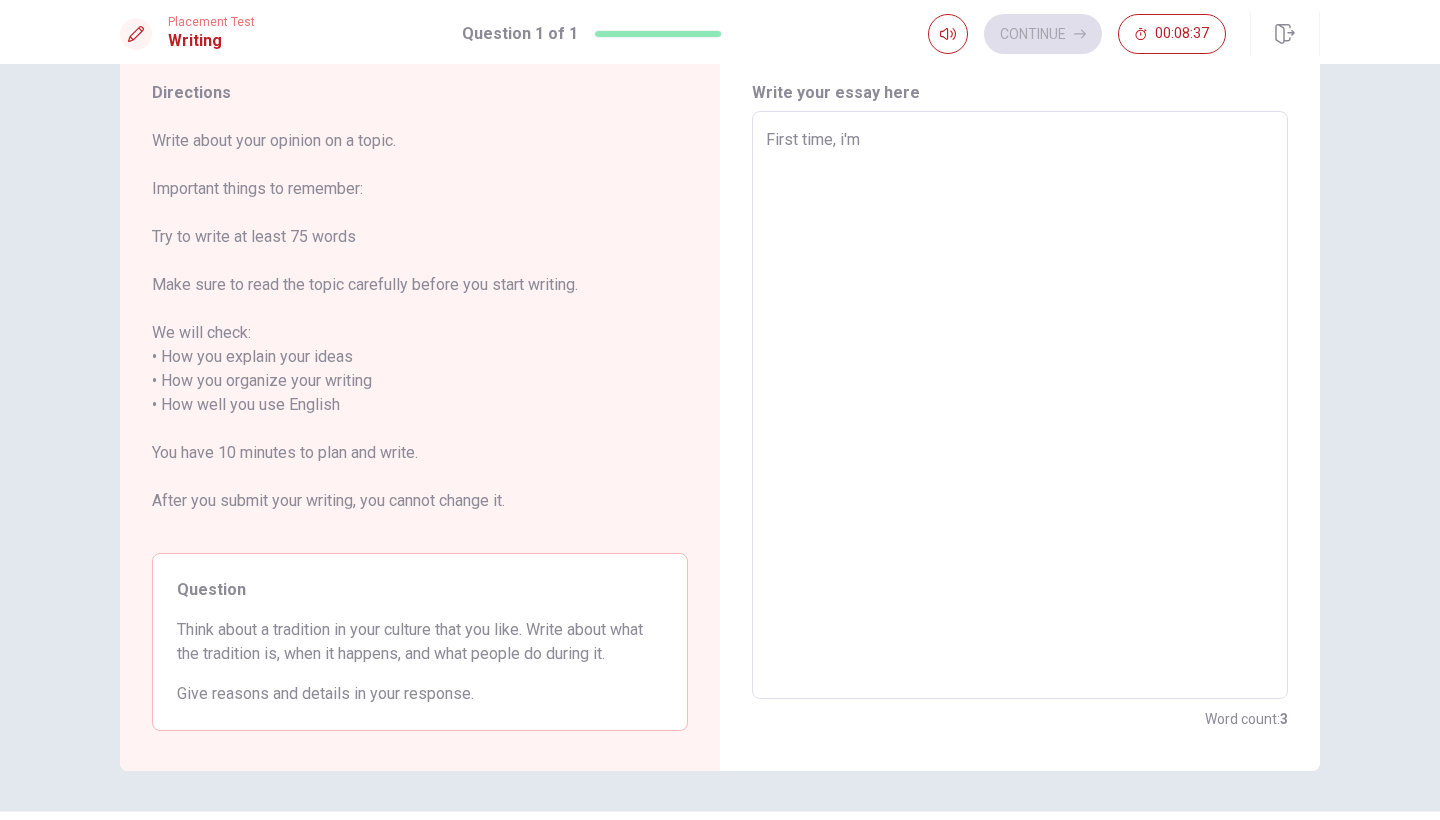 type on "First time, i'm" 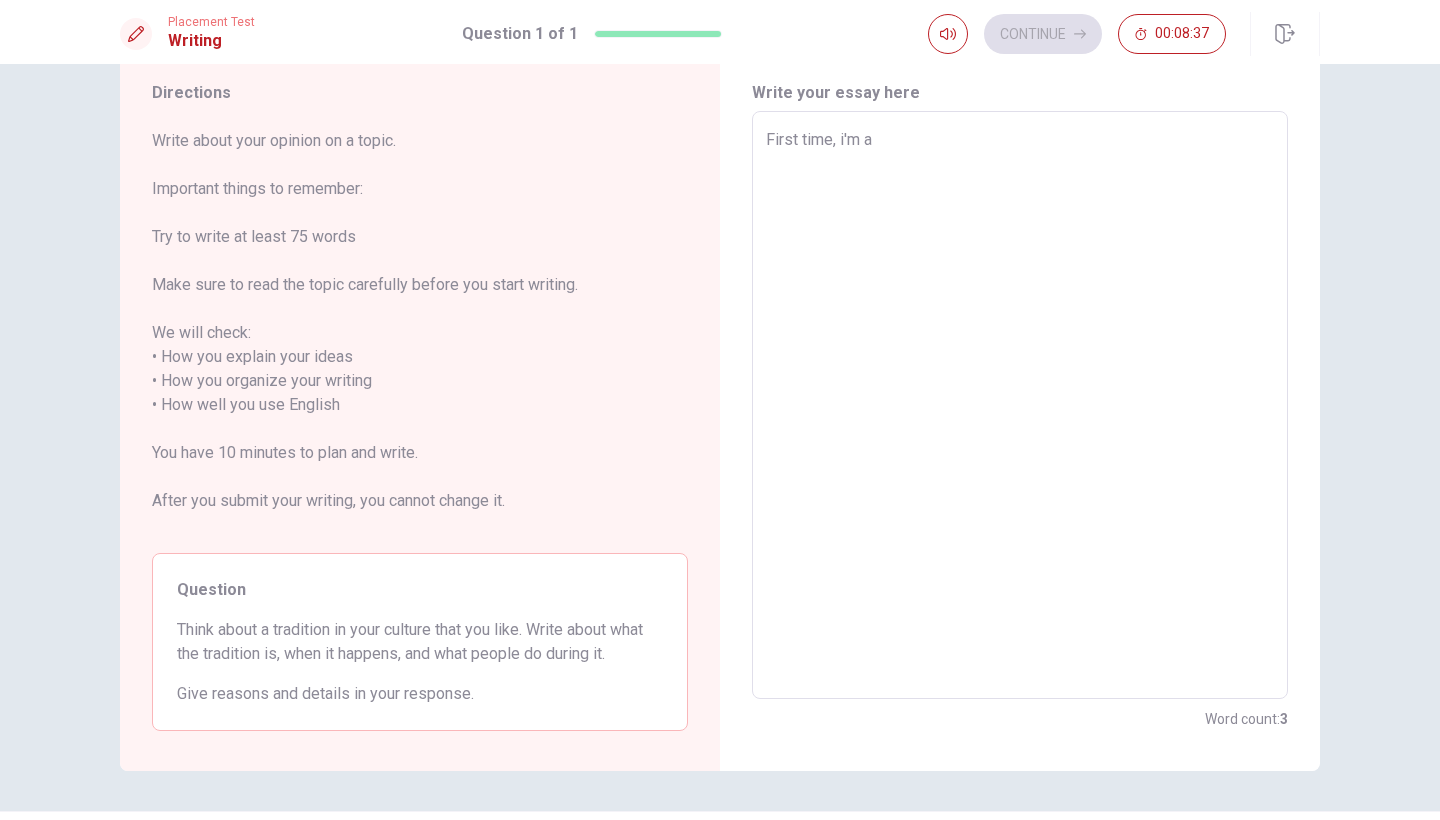 type on "x" 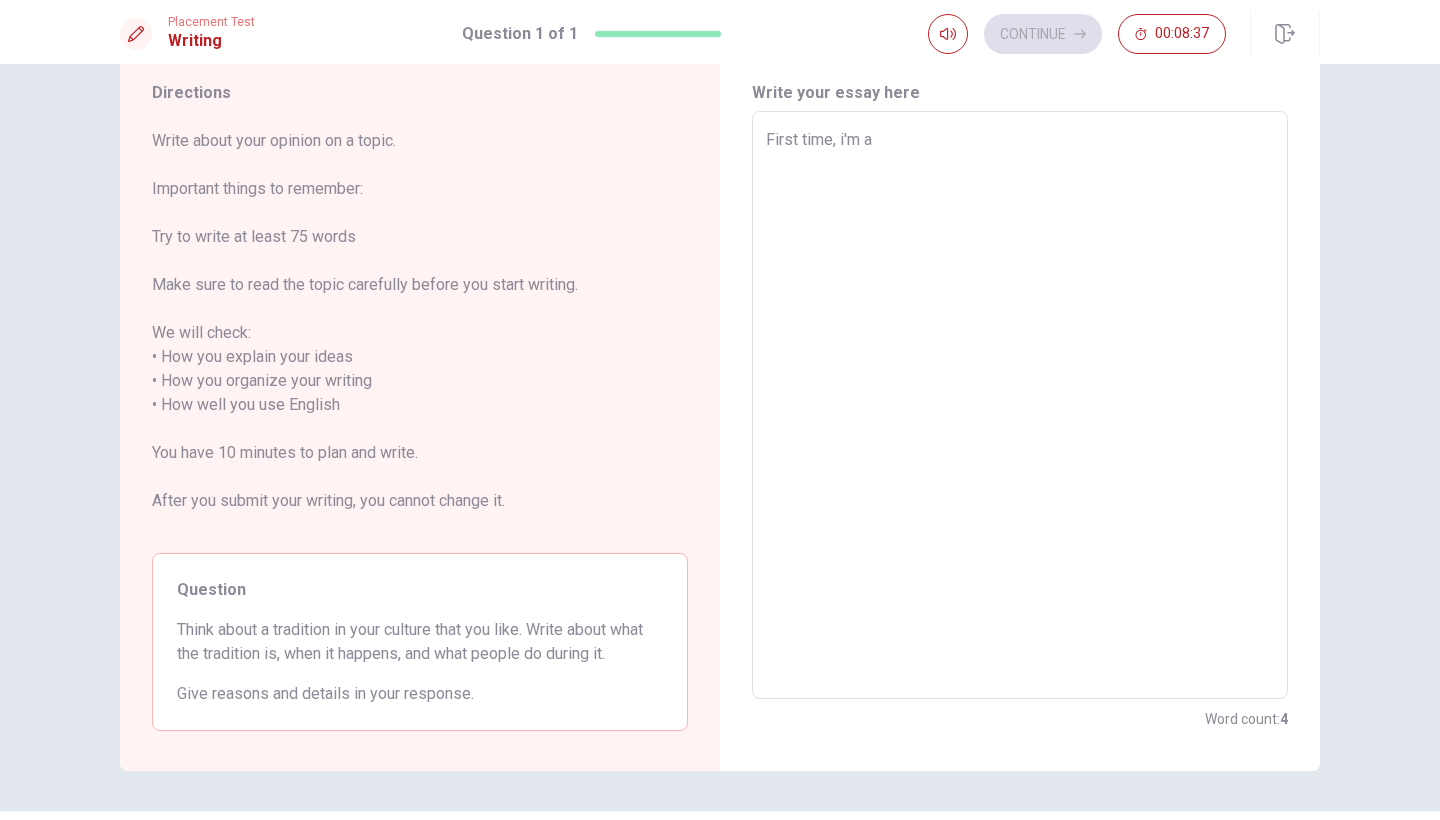type on "First time, i'm a" 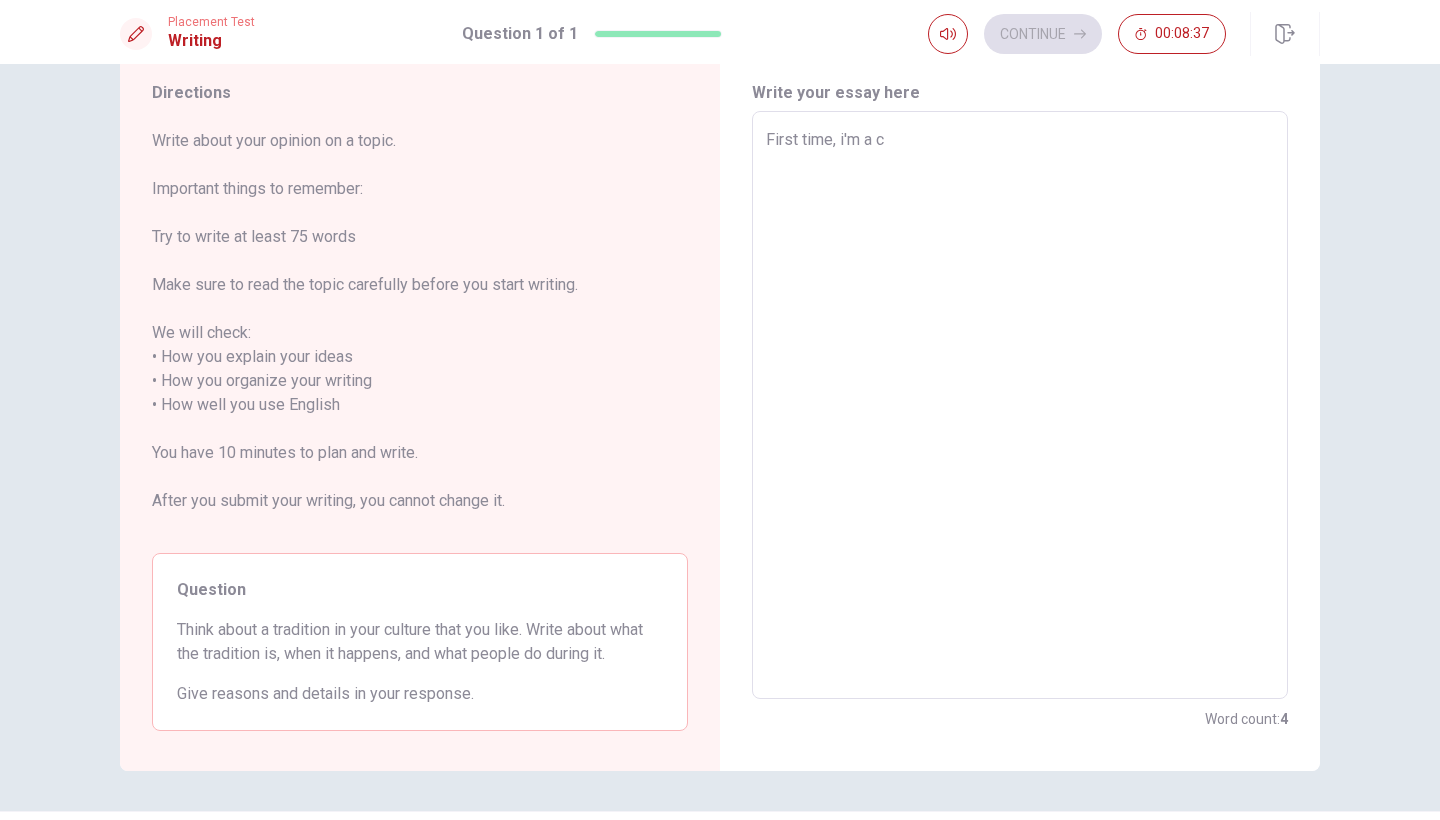 type on "x" 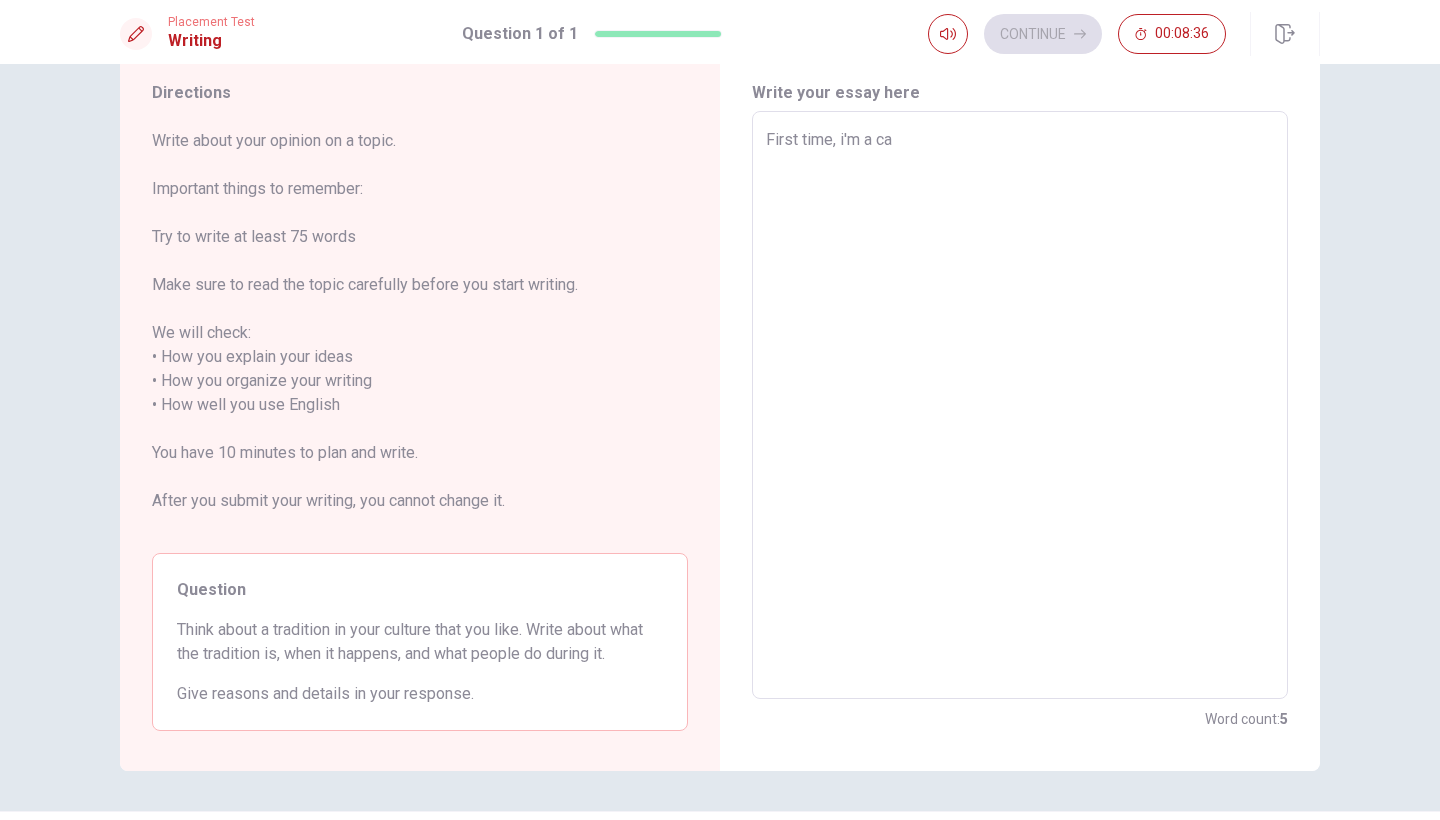 type on "x" 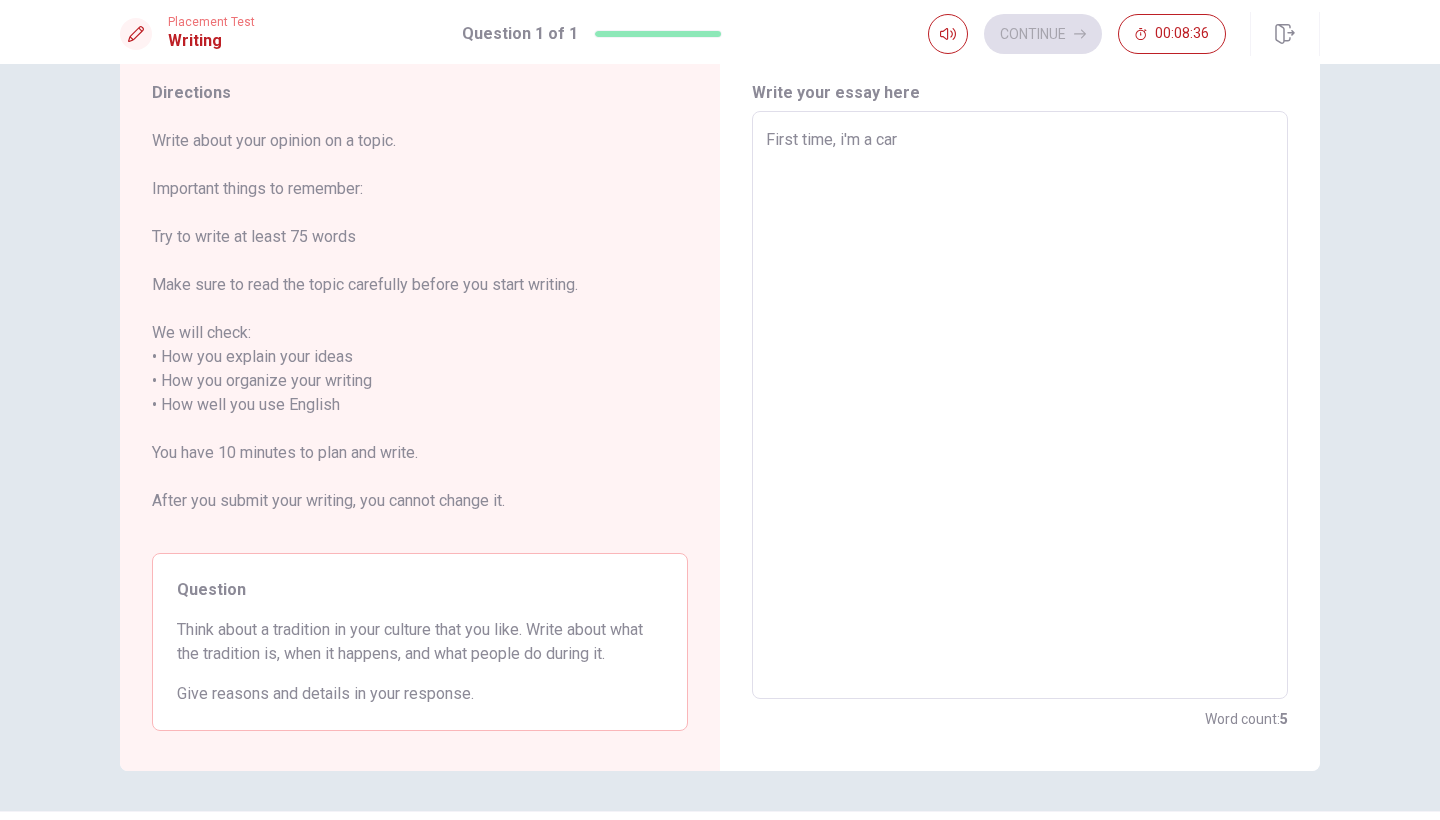 type on "x" 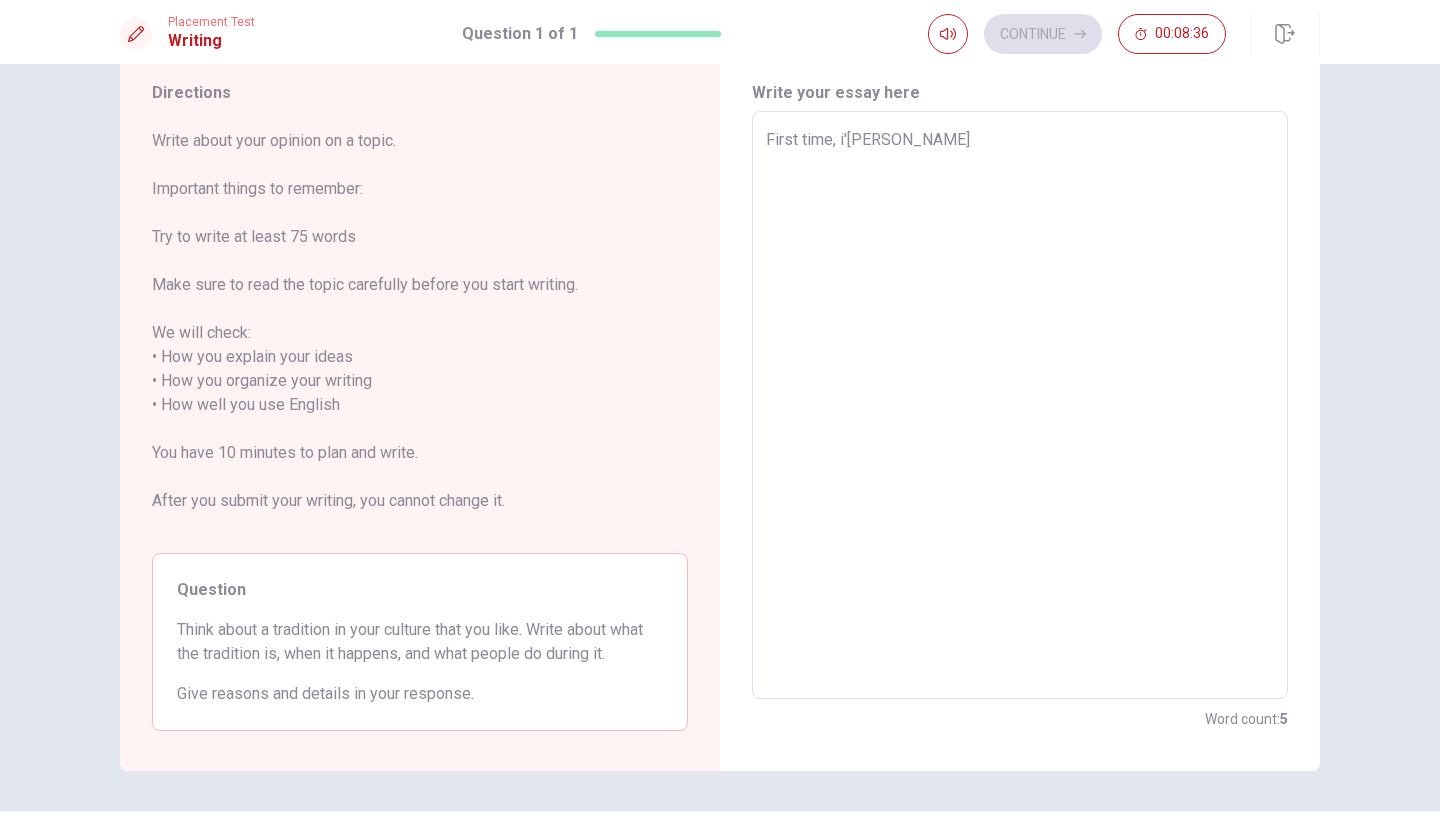 type on "x" 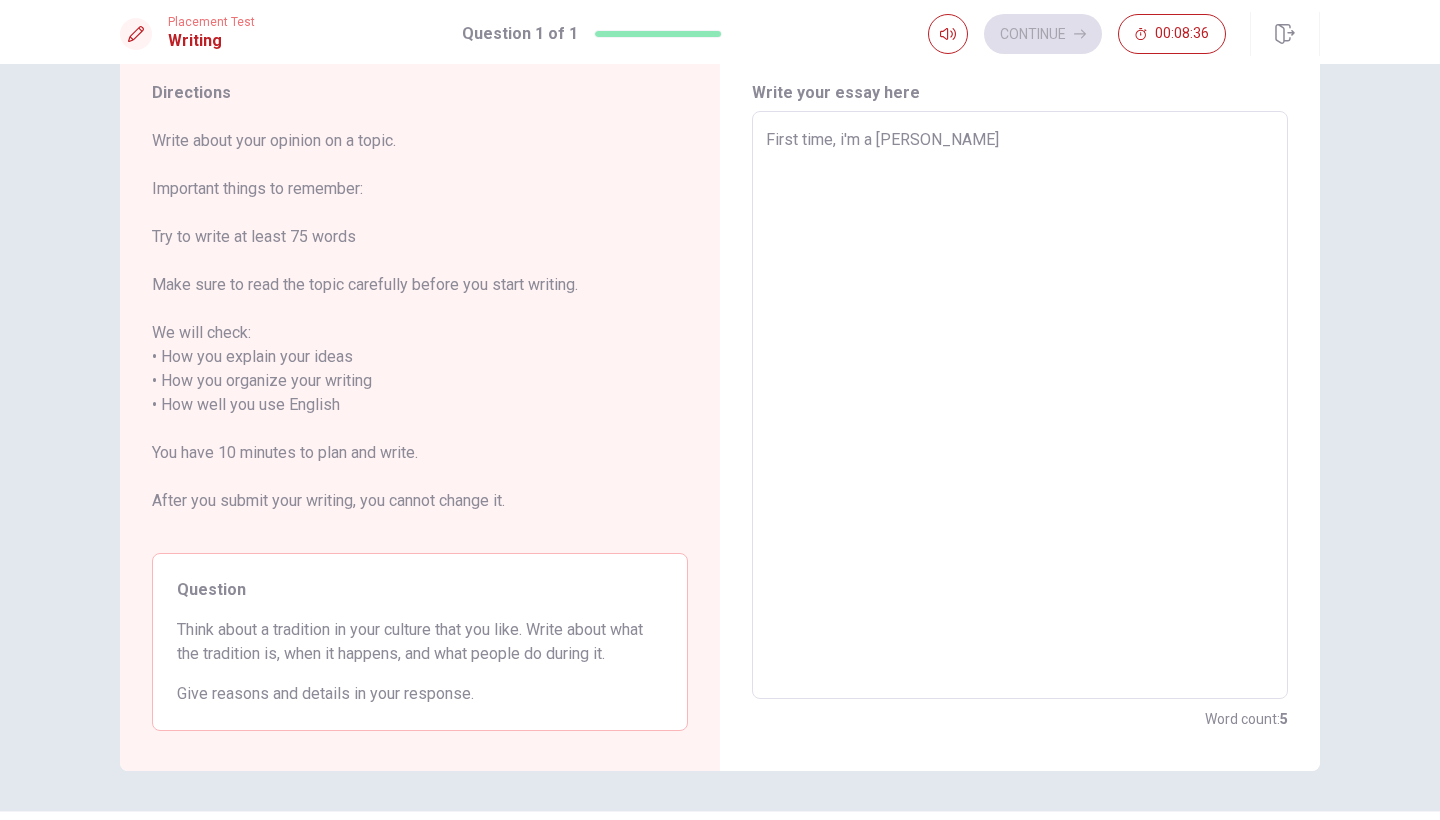 type on "x" 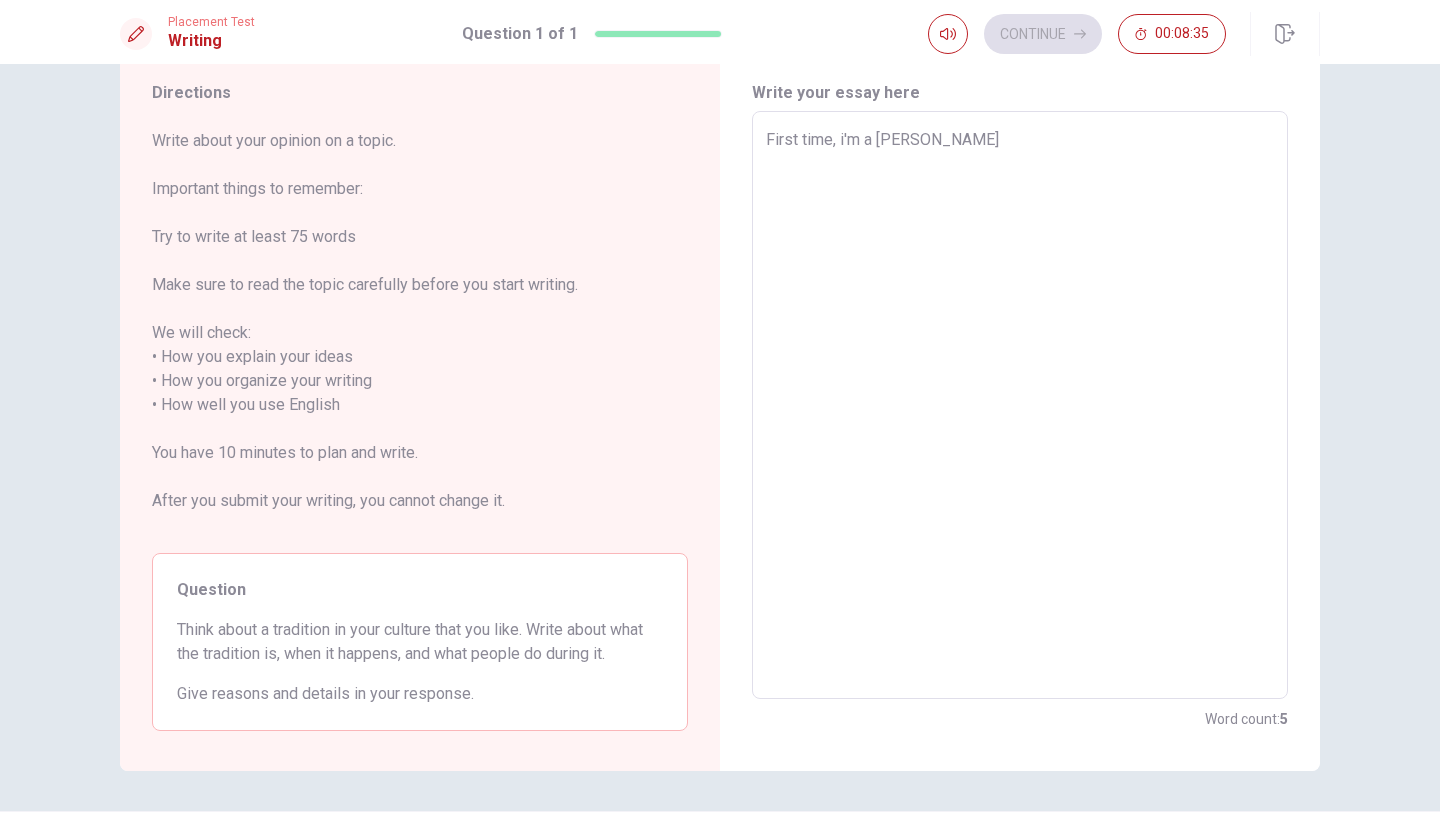 type on "First time, i'm a carrib" 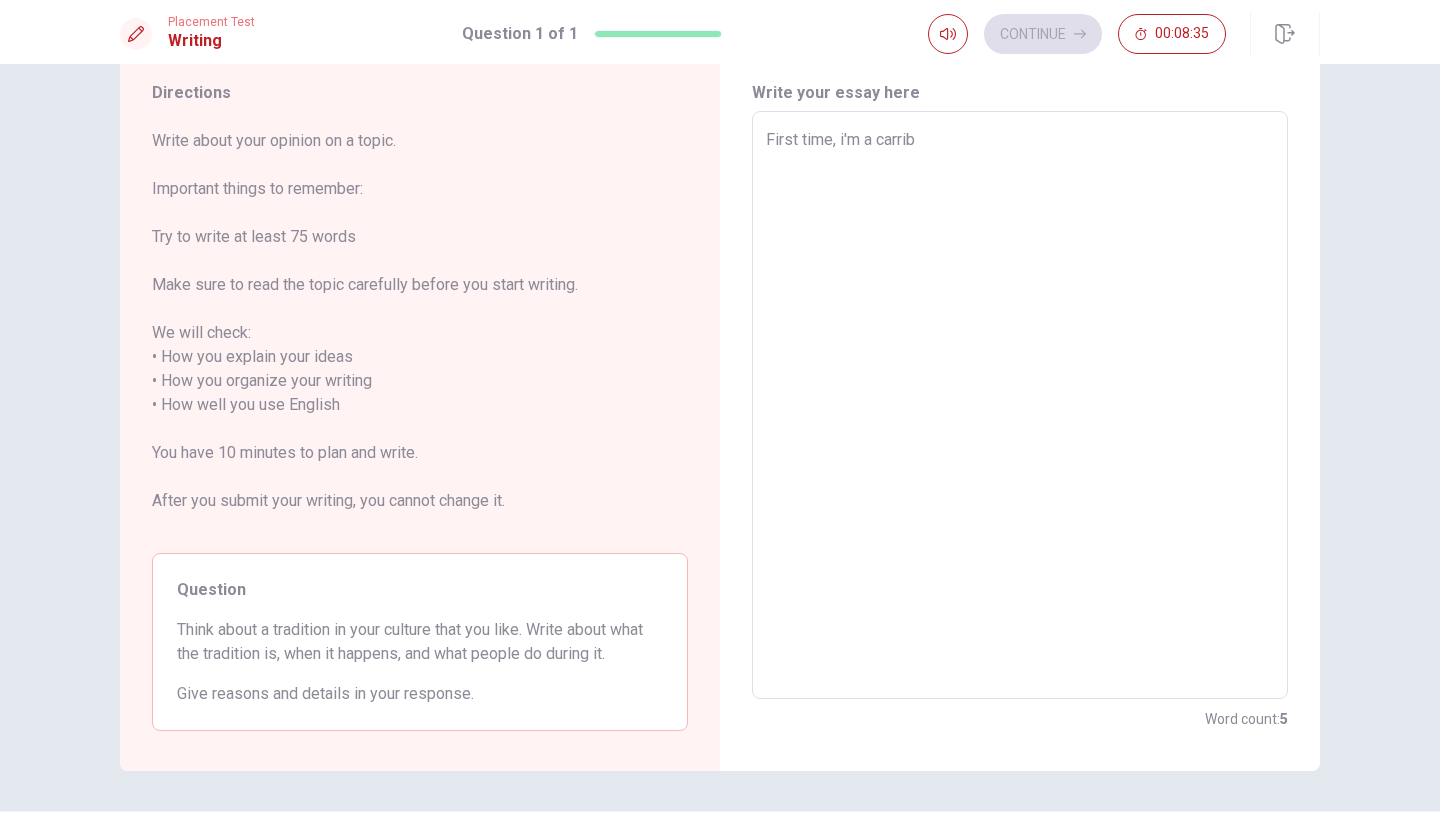 type on "x" 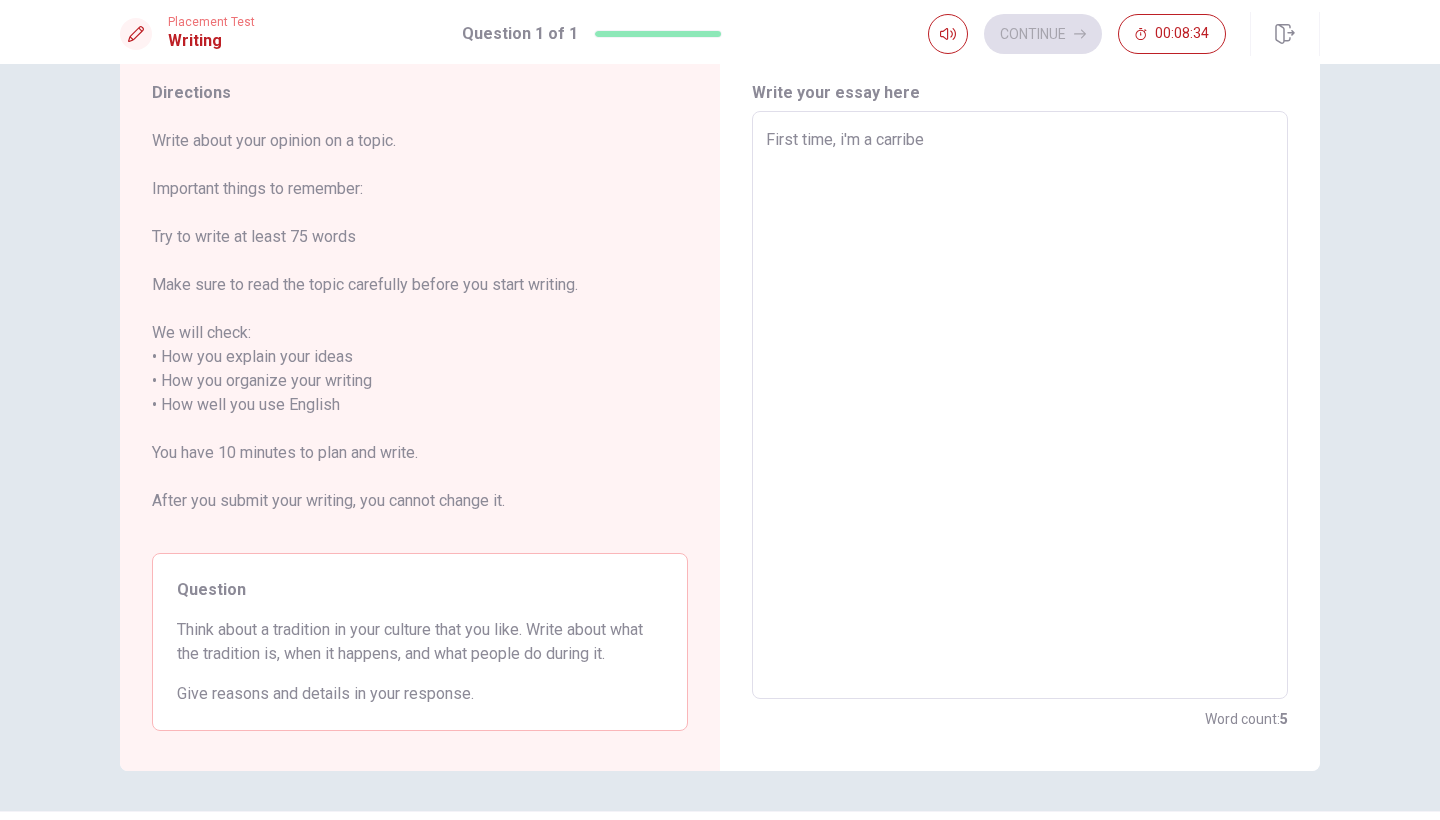 type on "x" 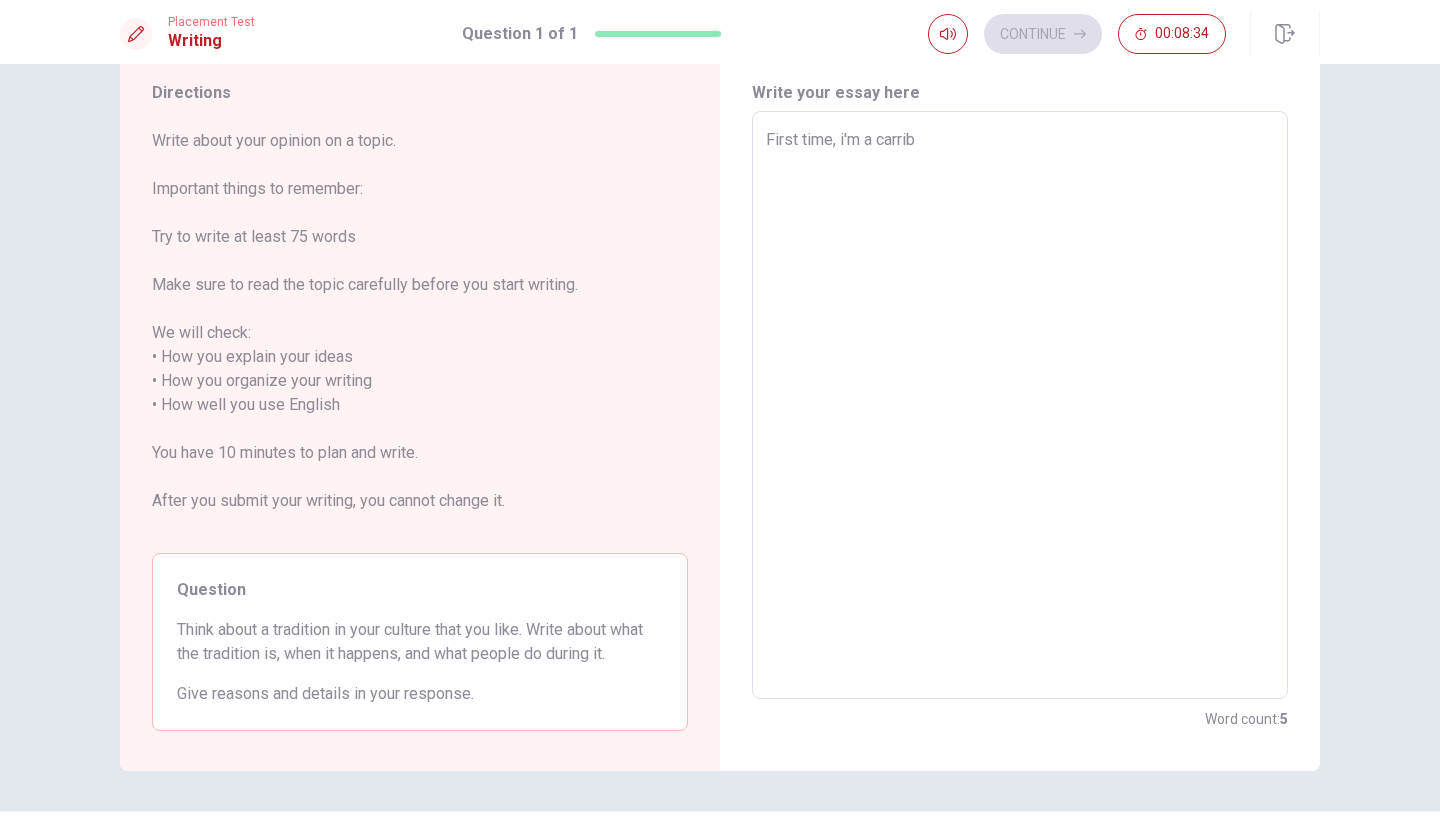 type on "x" 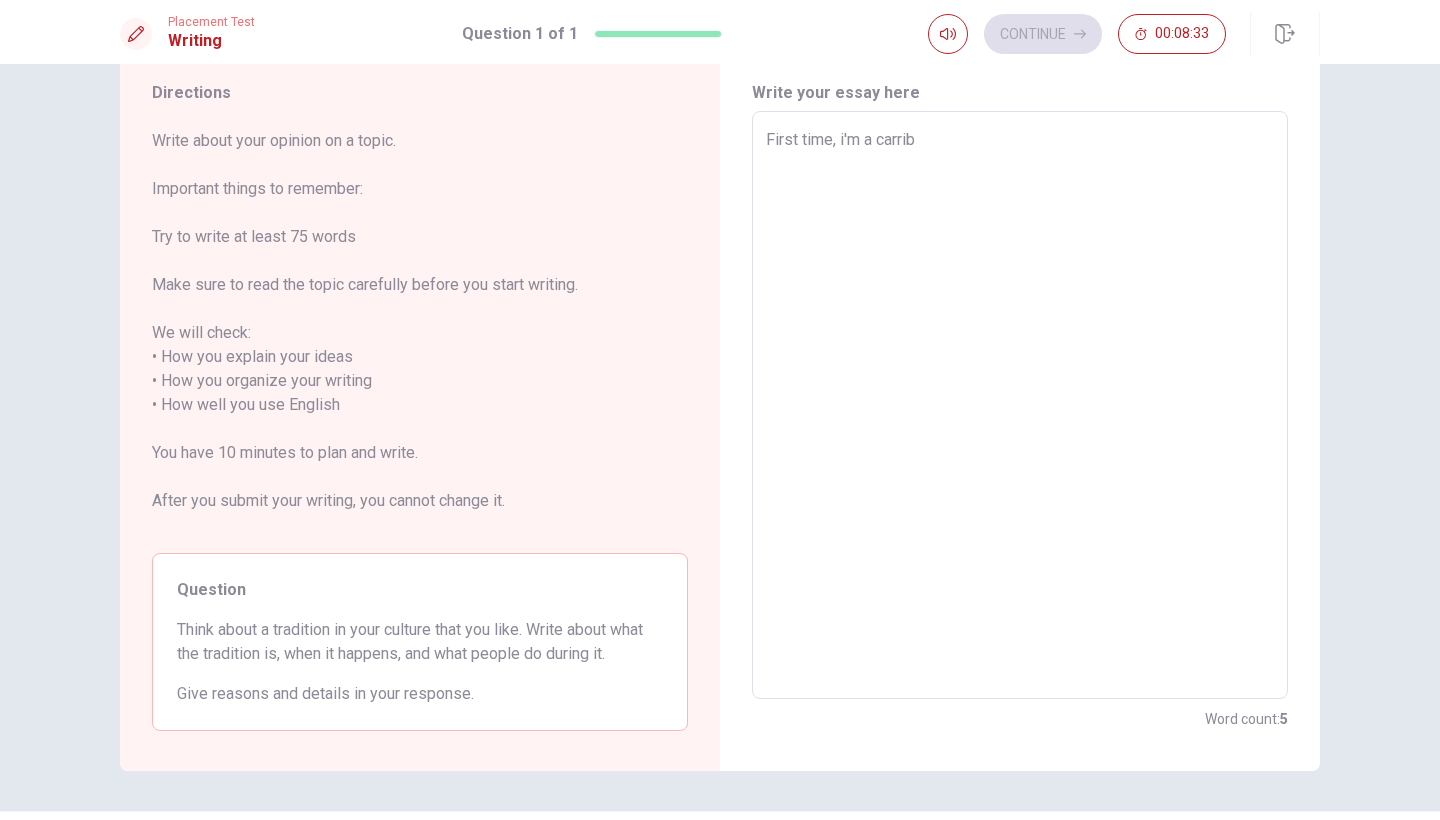 type on "First time, i'm a [PERSON_NAME]" 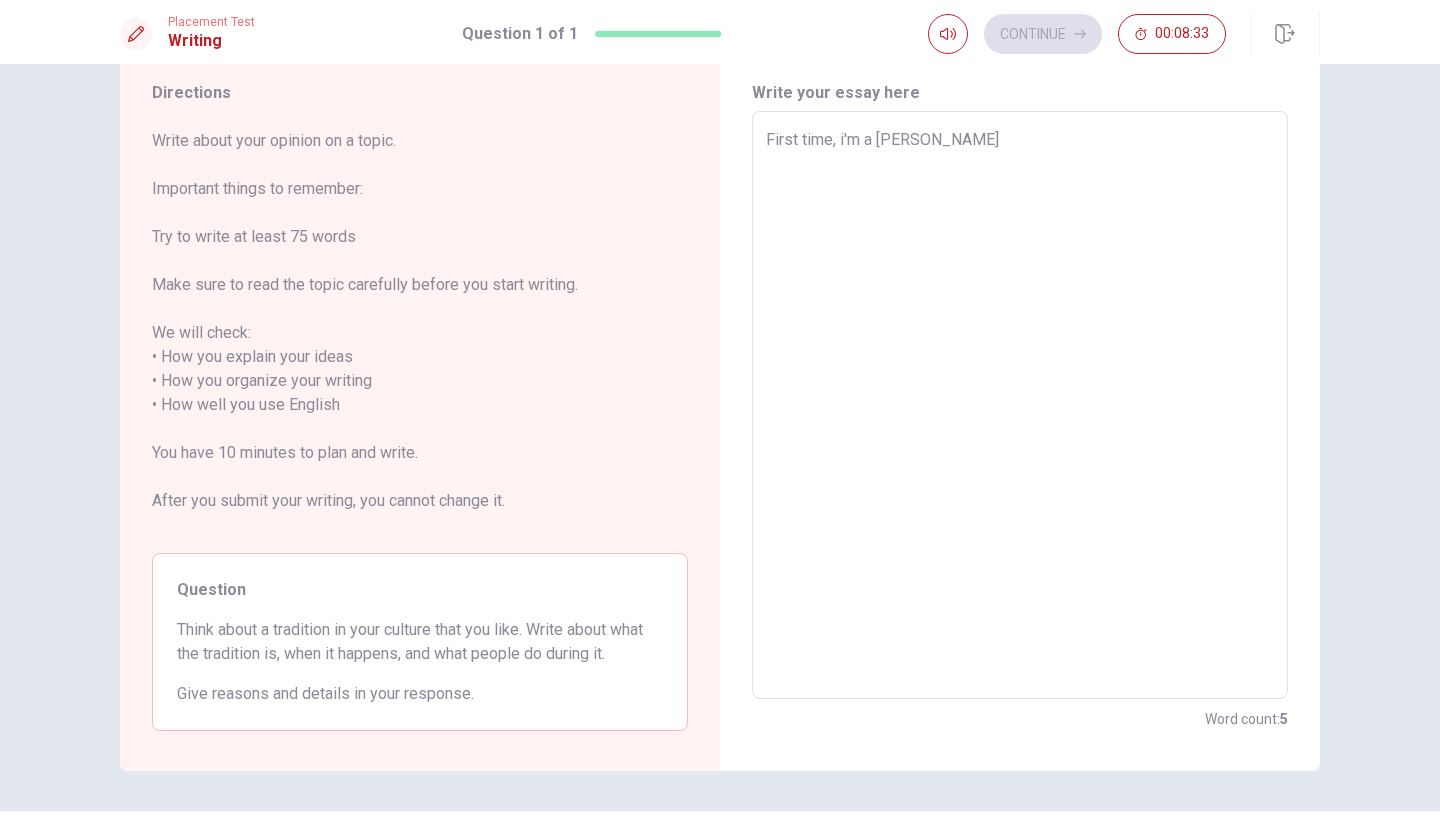 type on "x" 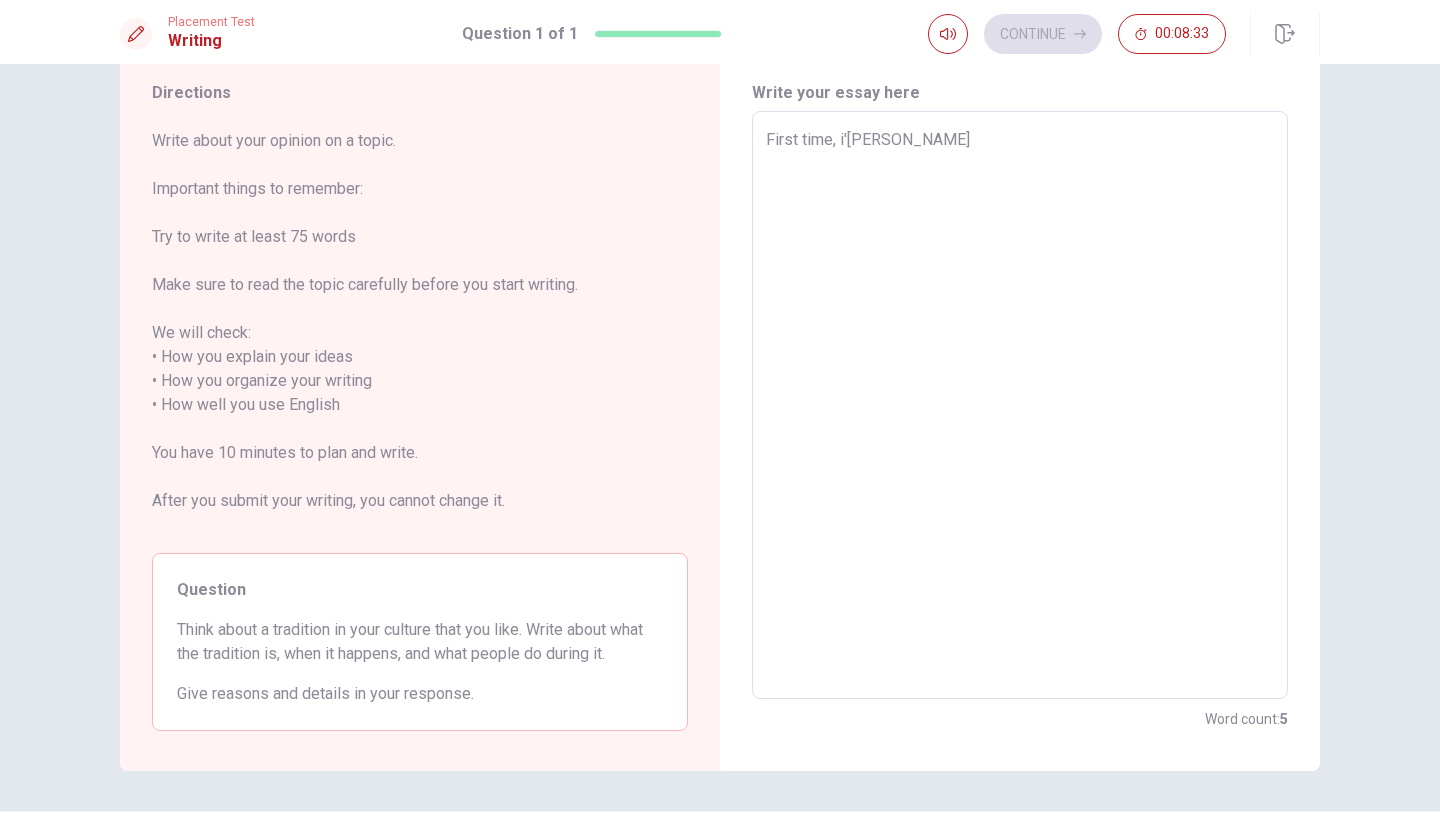 type on "x" 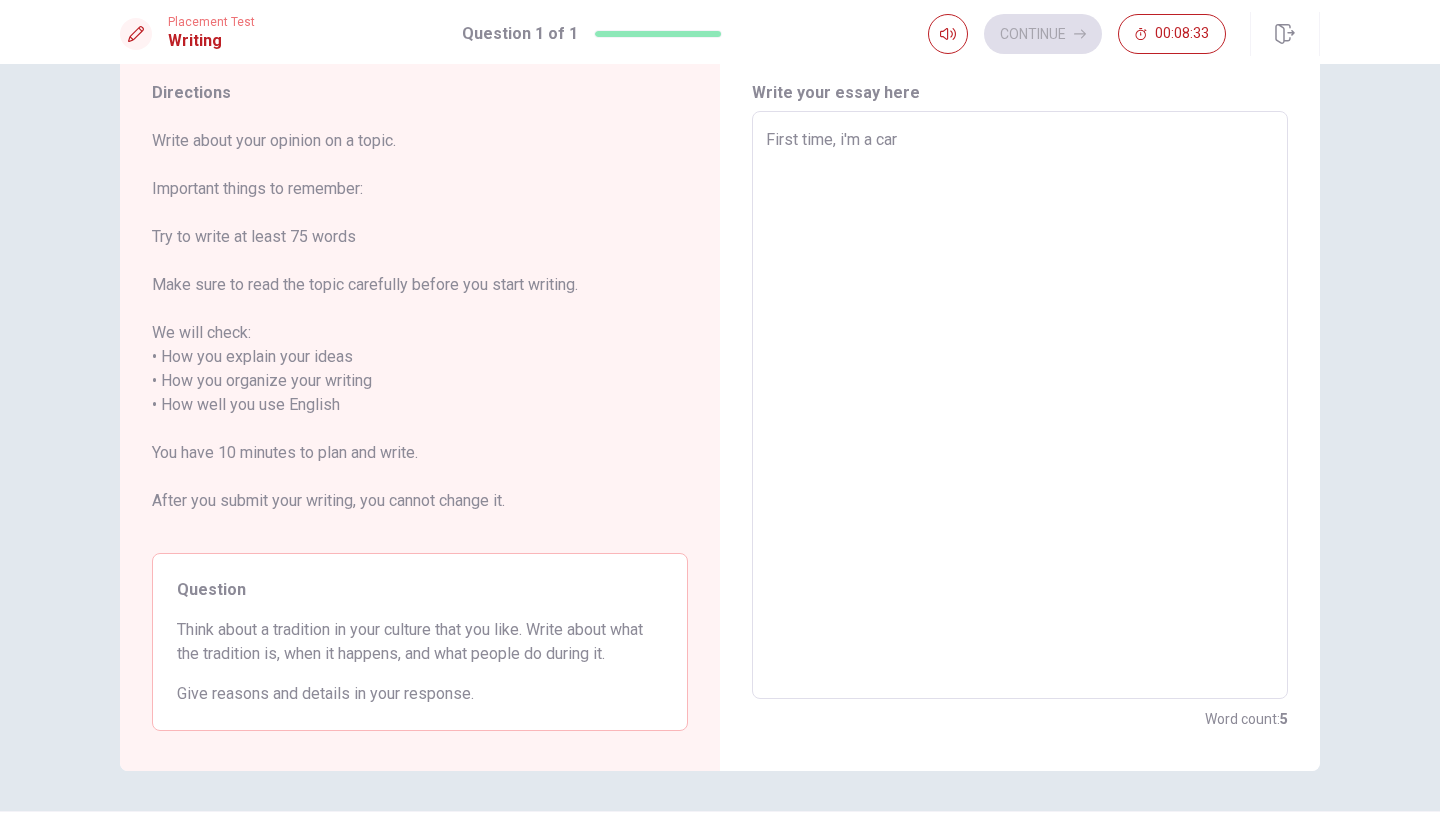 type on "x" 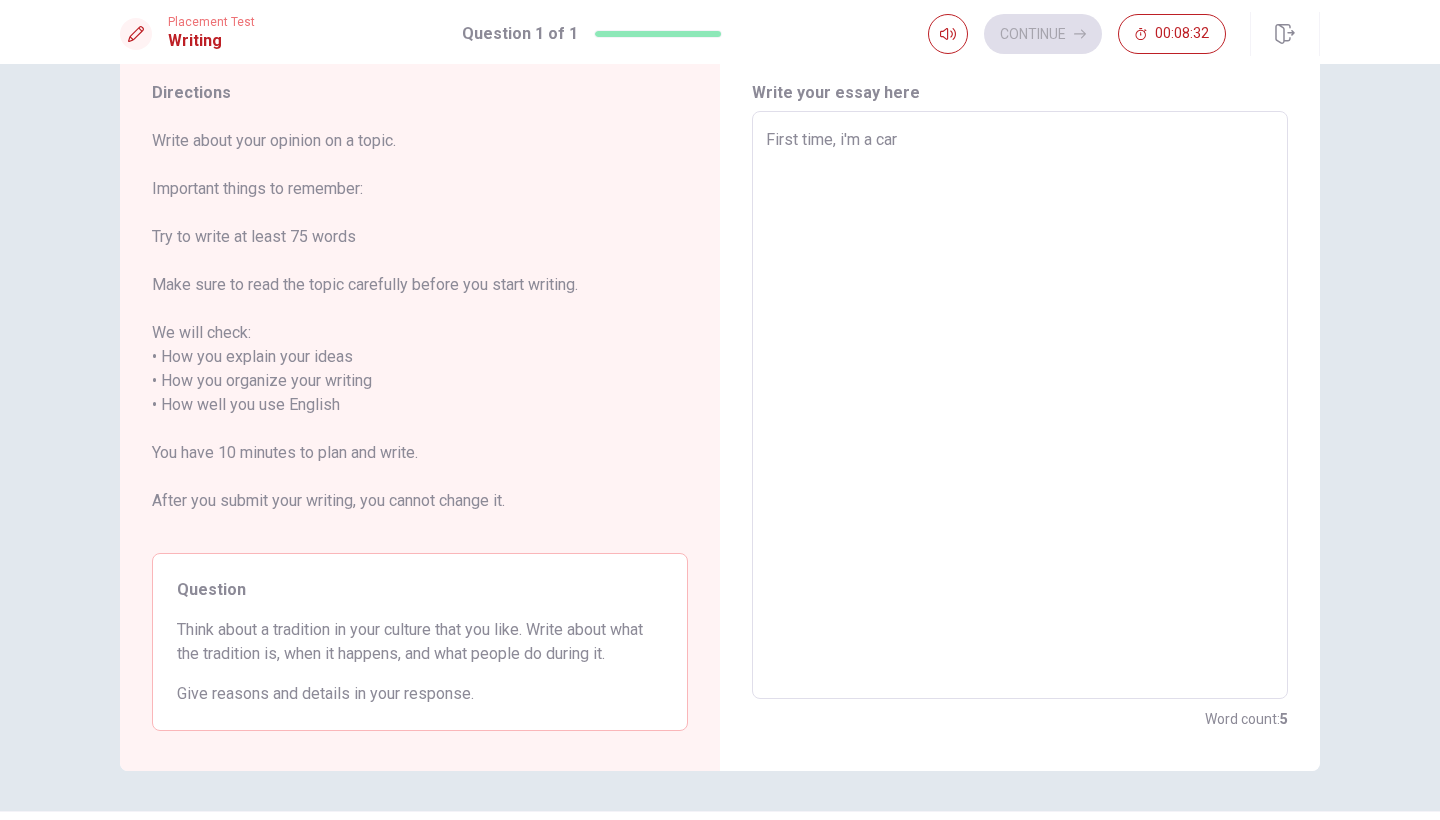 type on "First time, i'm a [PERSON_NAME]" 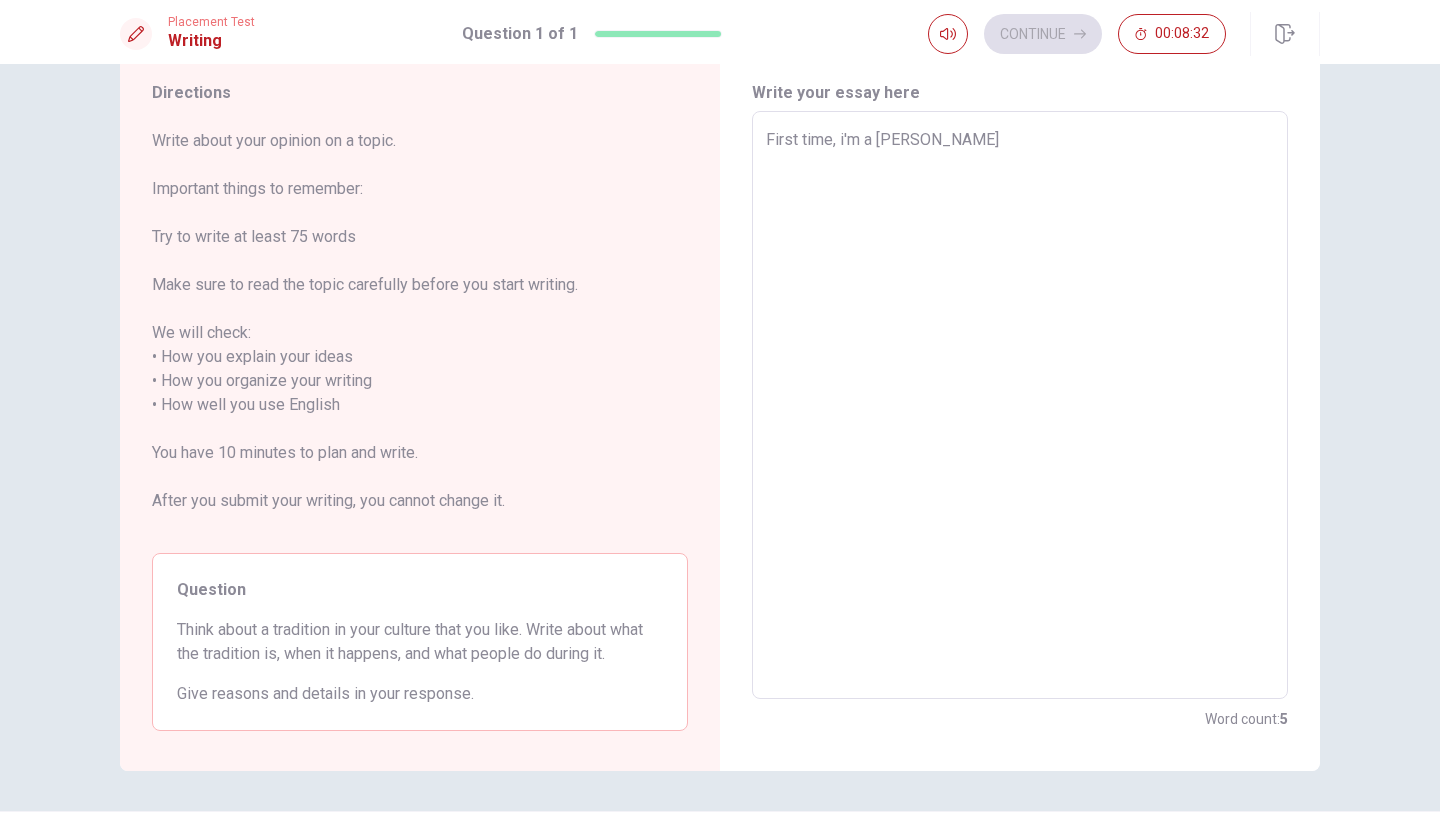 type on "x" 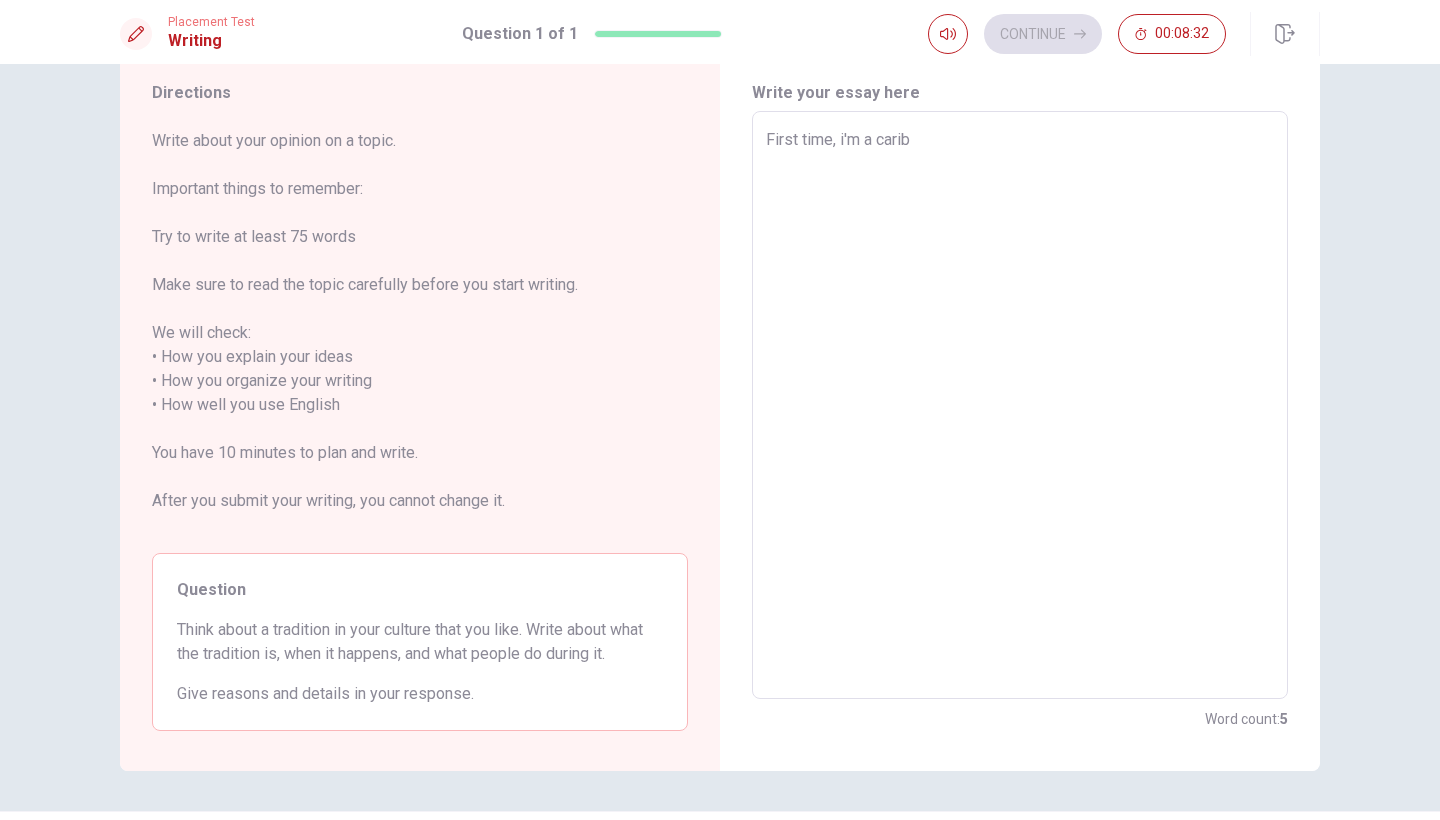 type on "x" 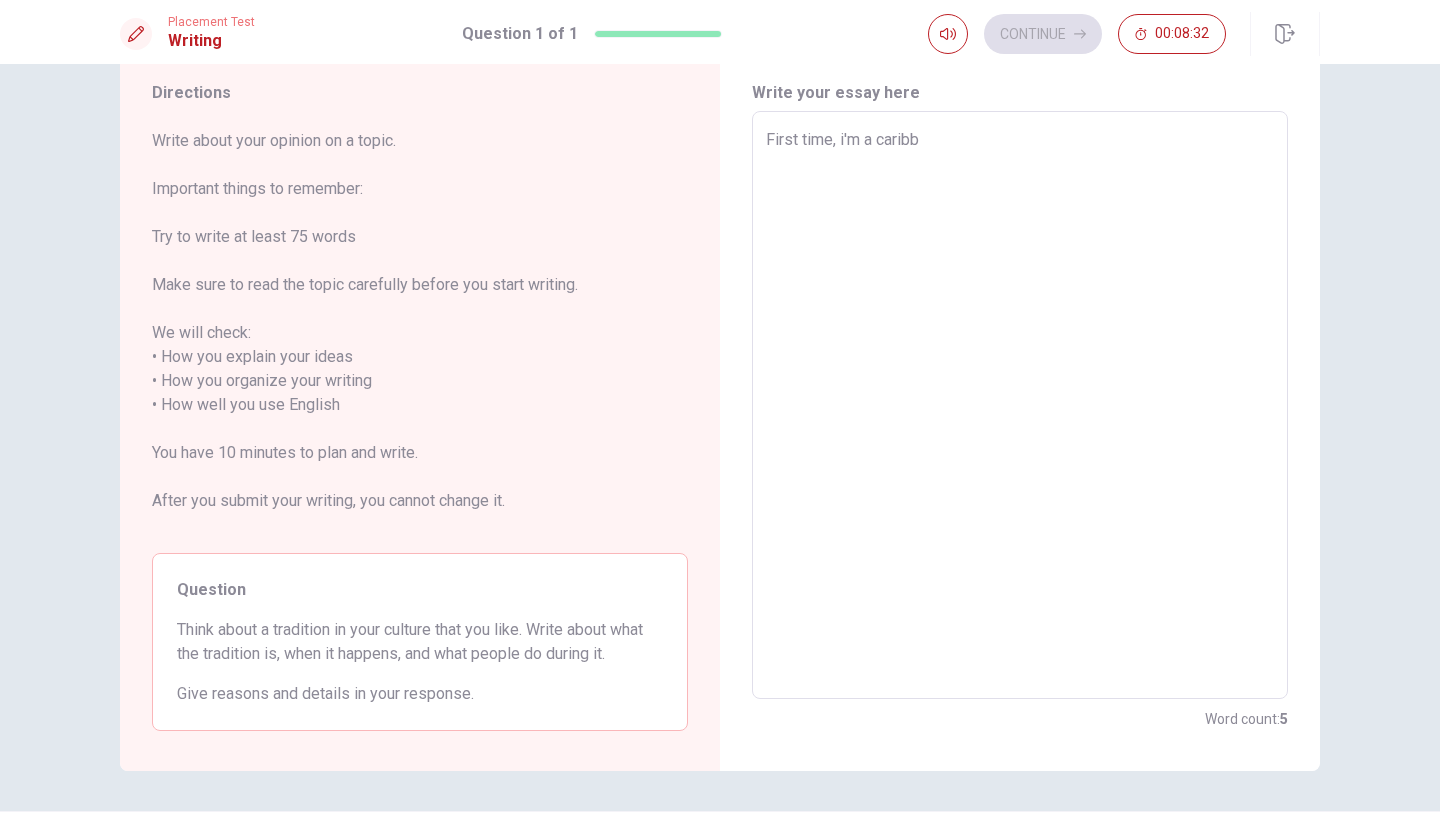 type on "x" 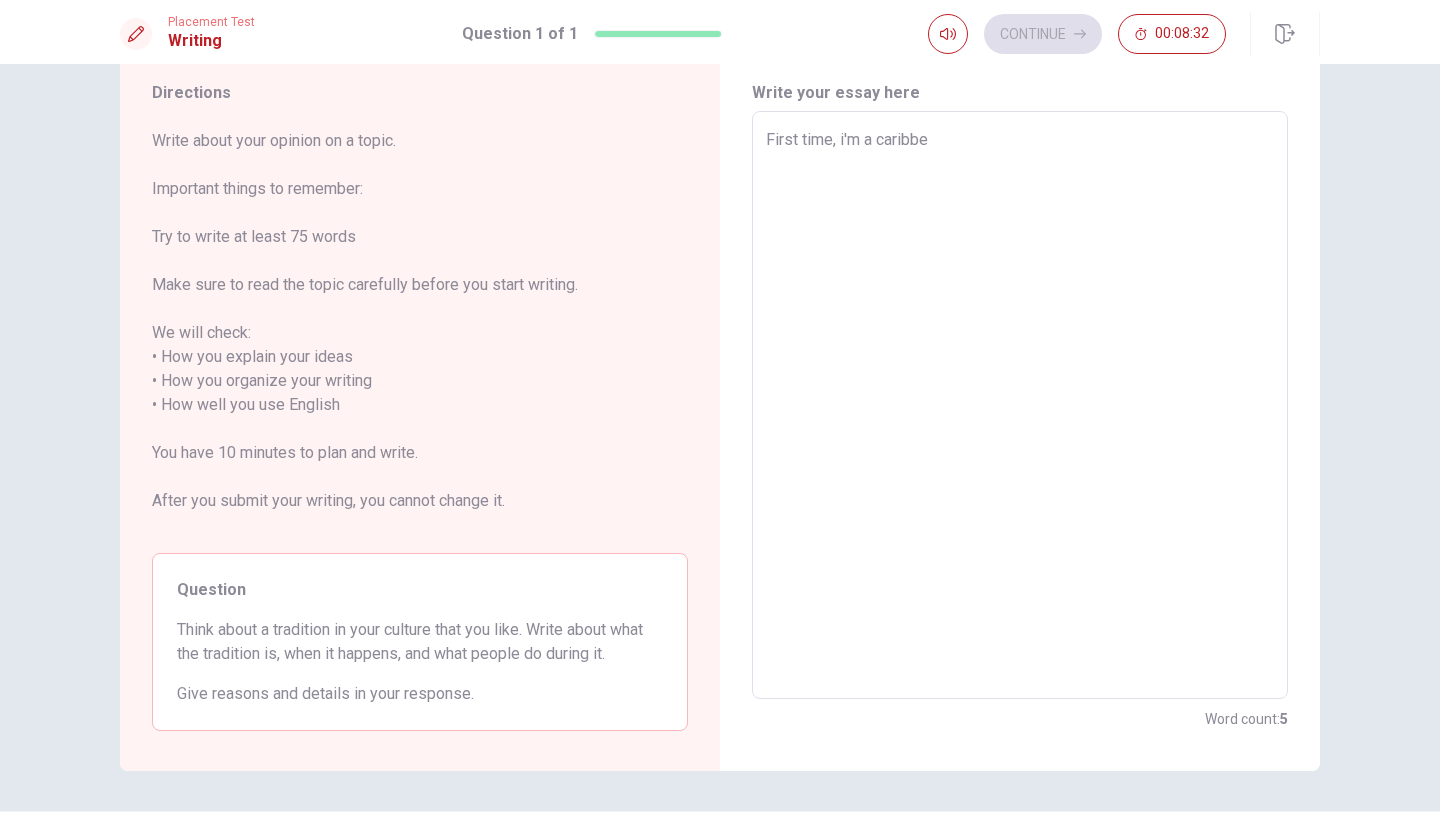 type on "x" 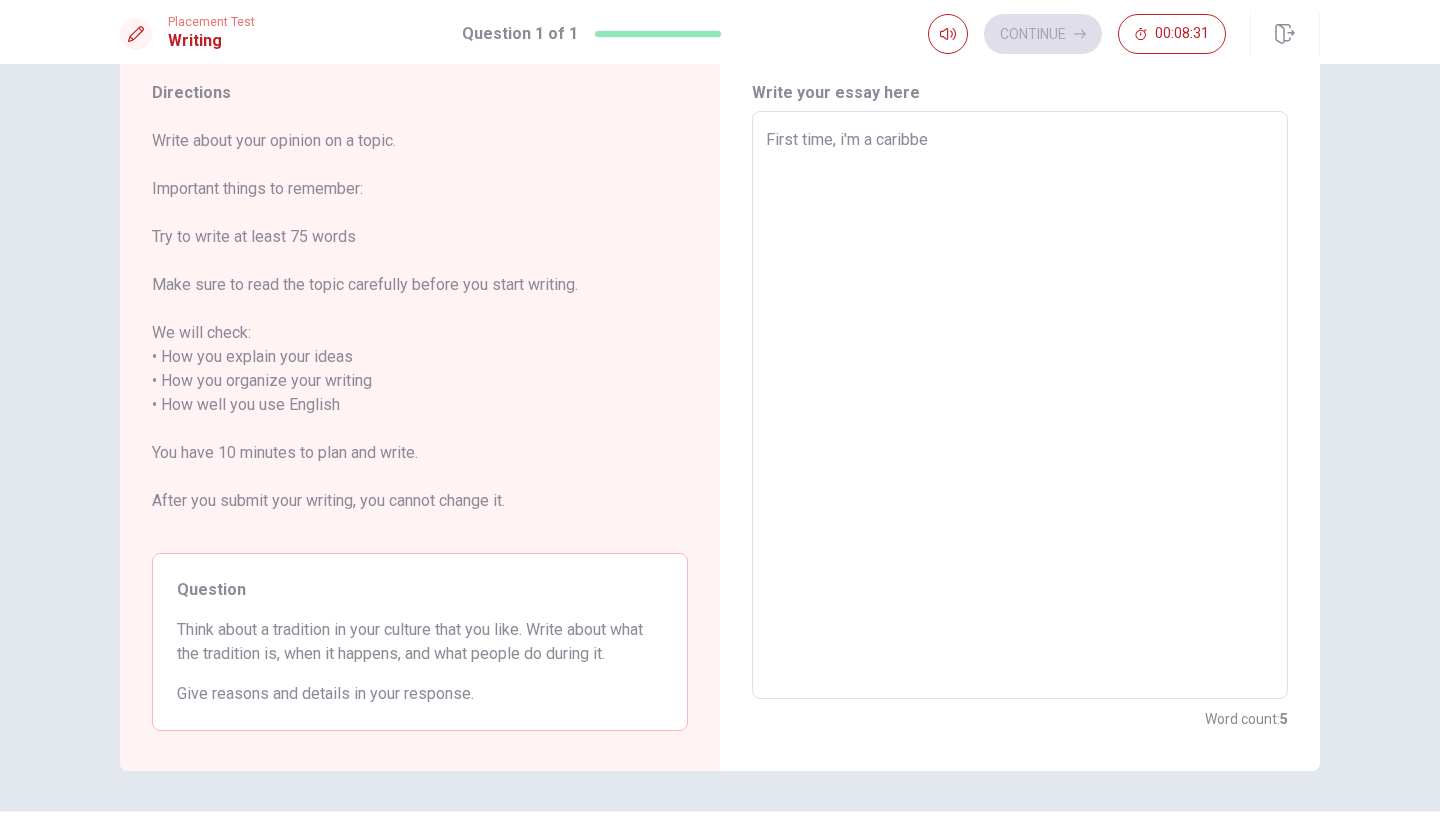 type on "First time, i'm a caribbea" 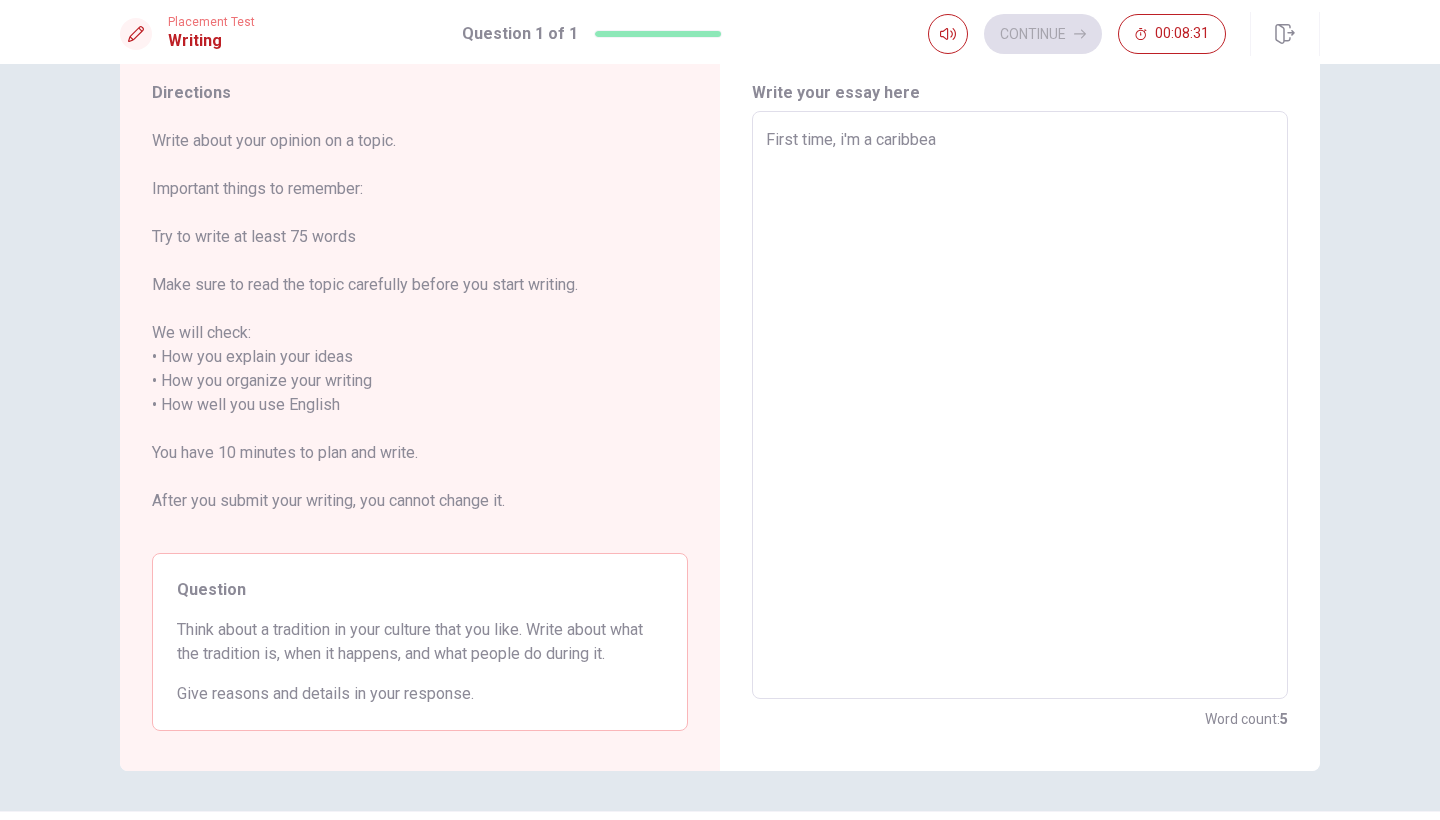 type on "x" 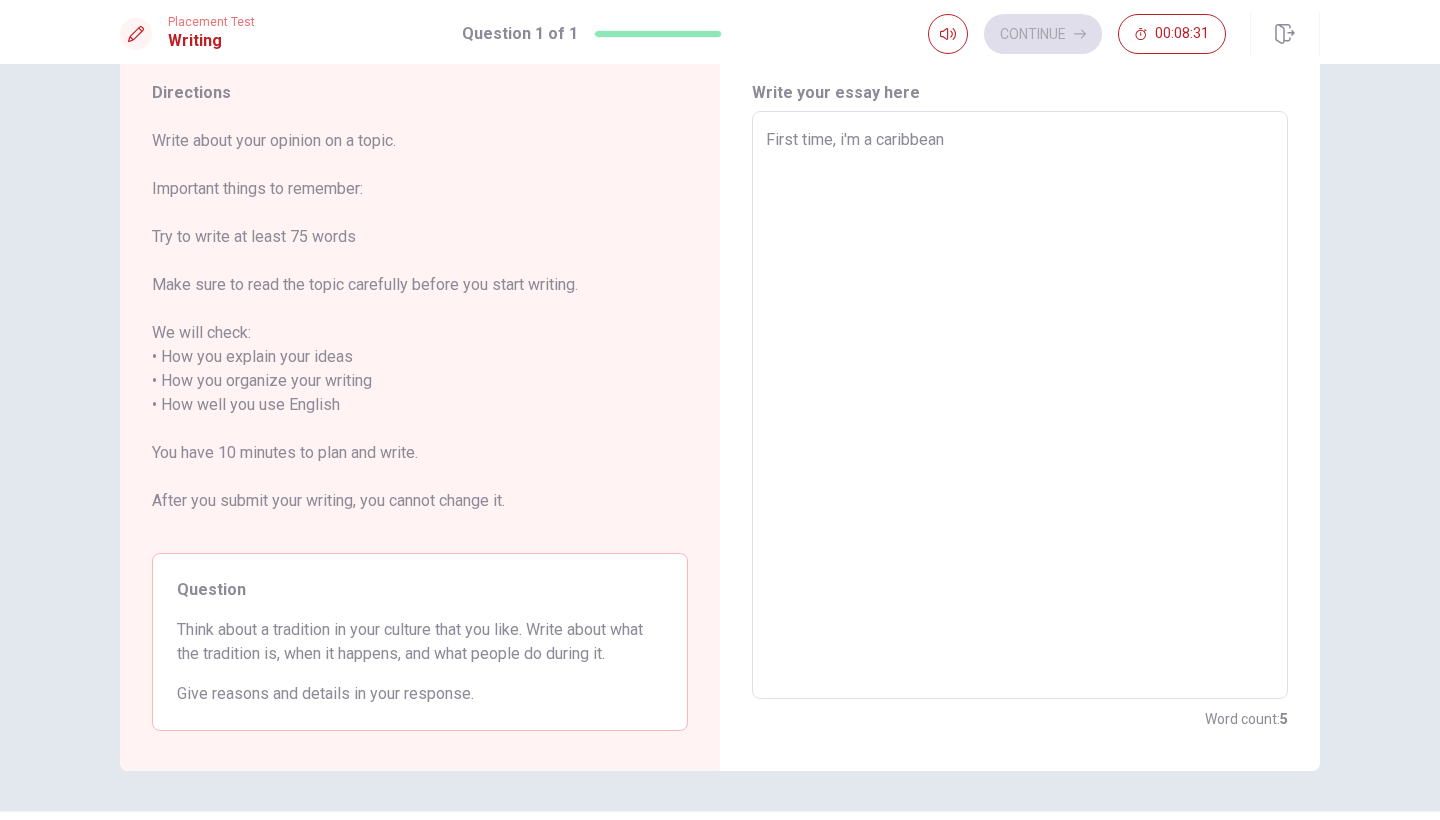 type on "x" 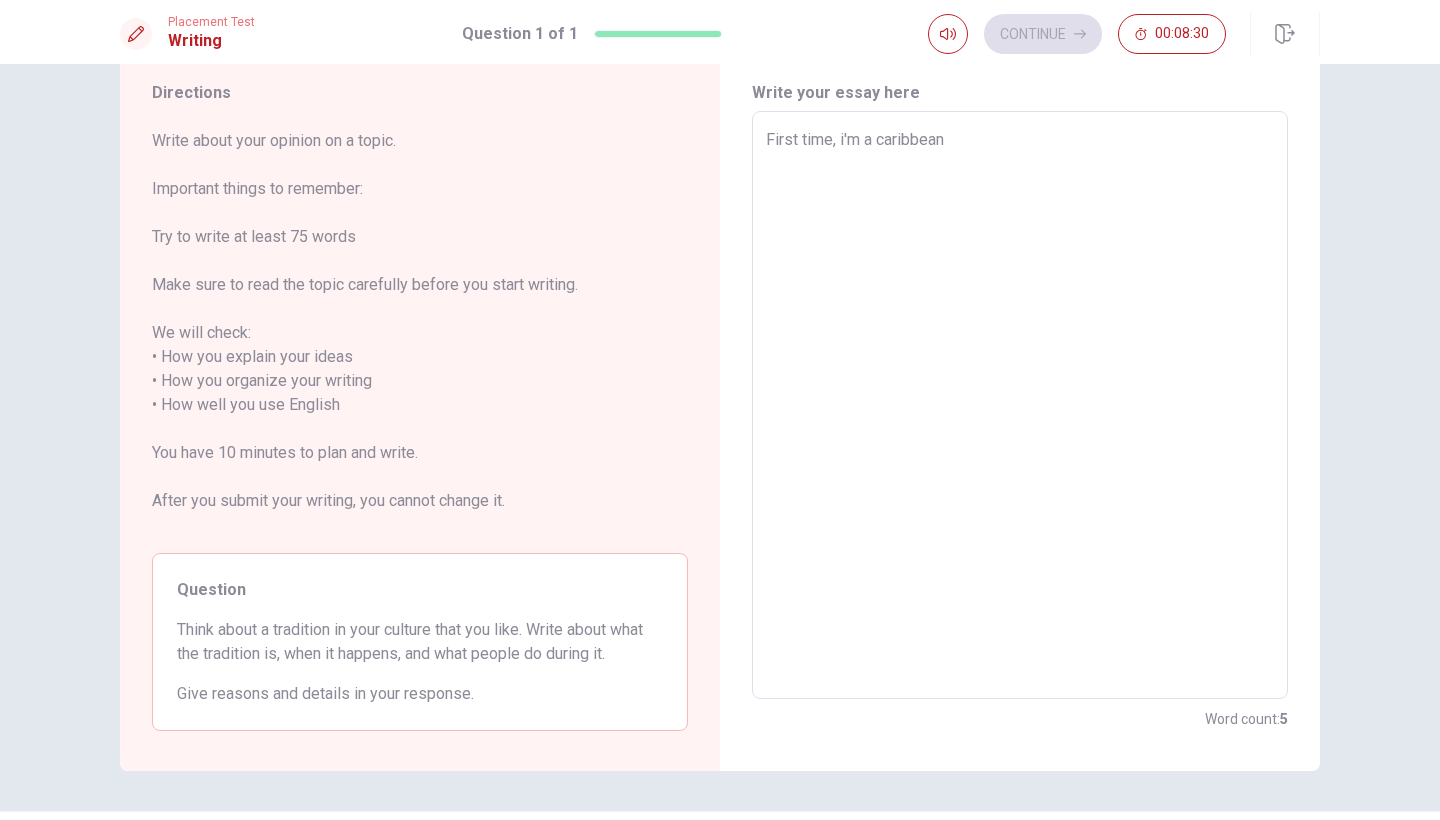 type on "First time, i'm a caribbean g" 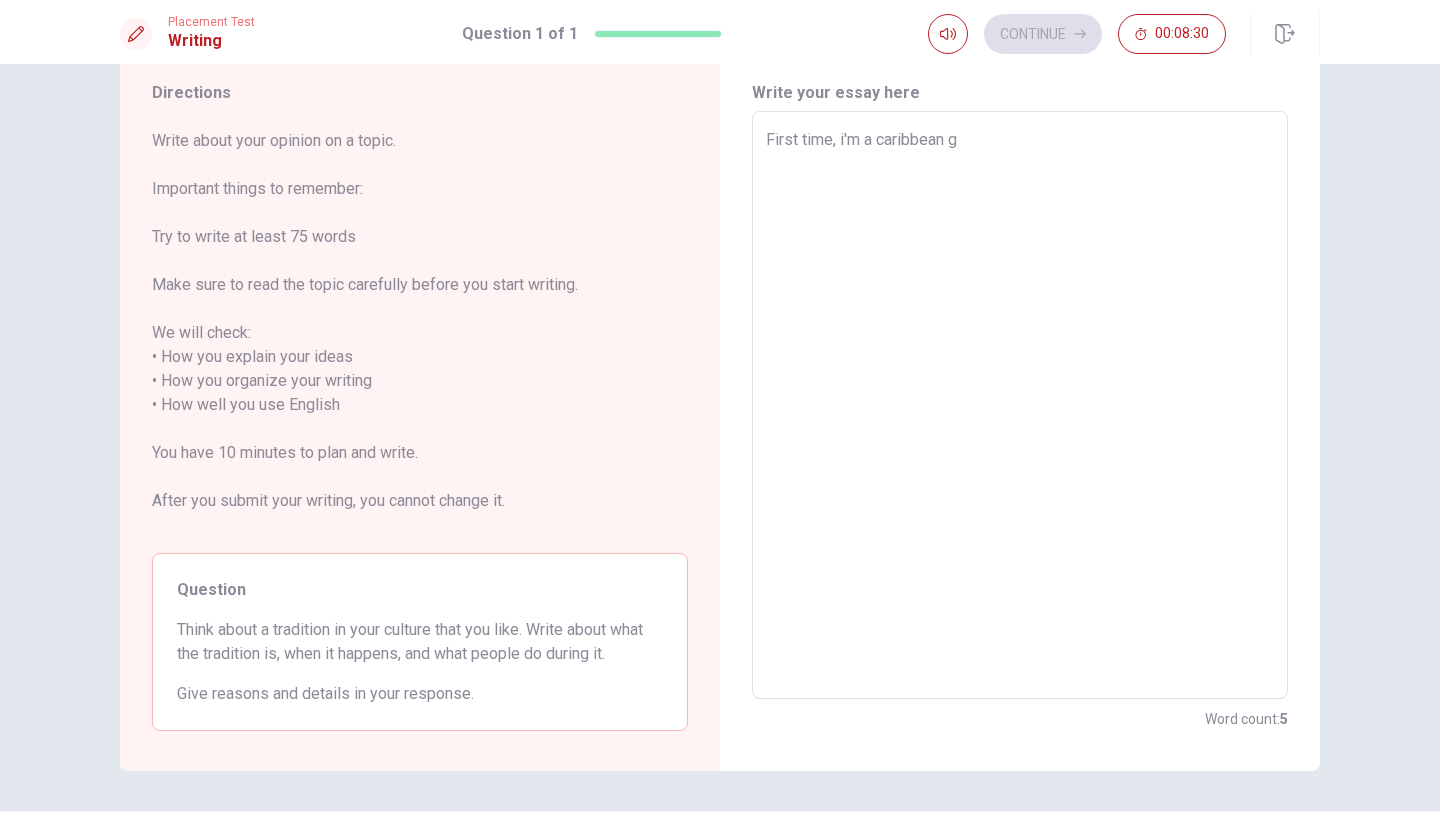 type on "x" 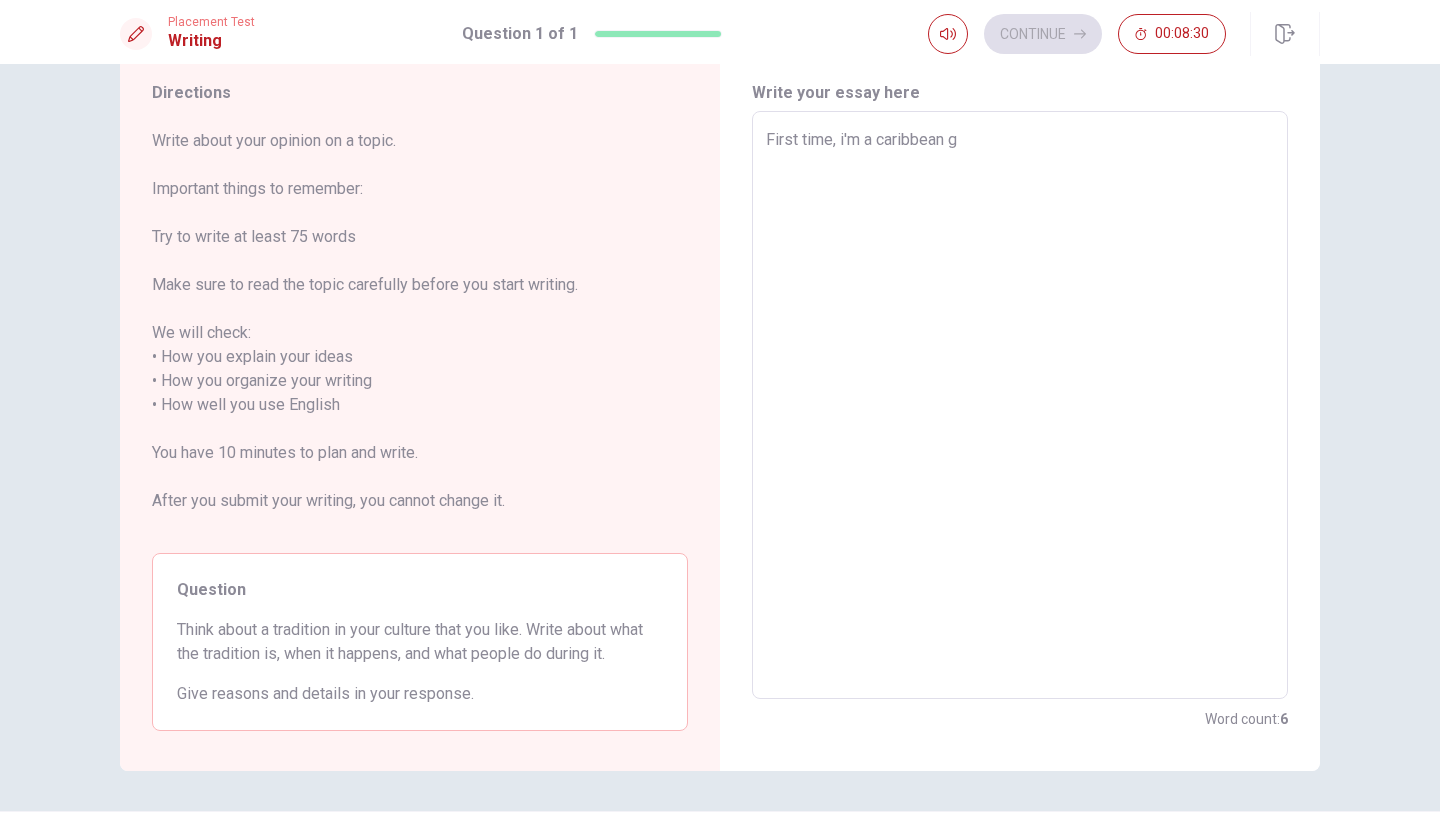 type on "First time, i'm a caribbean gi" 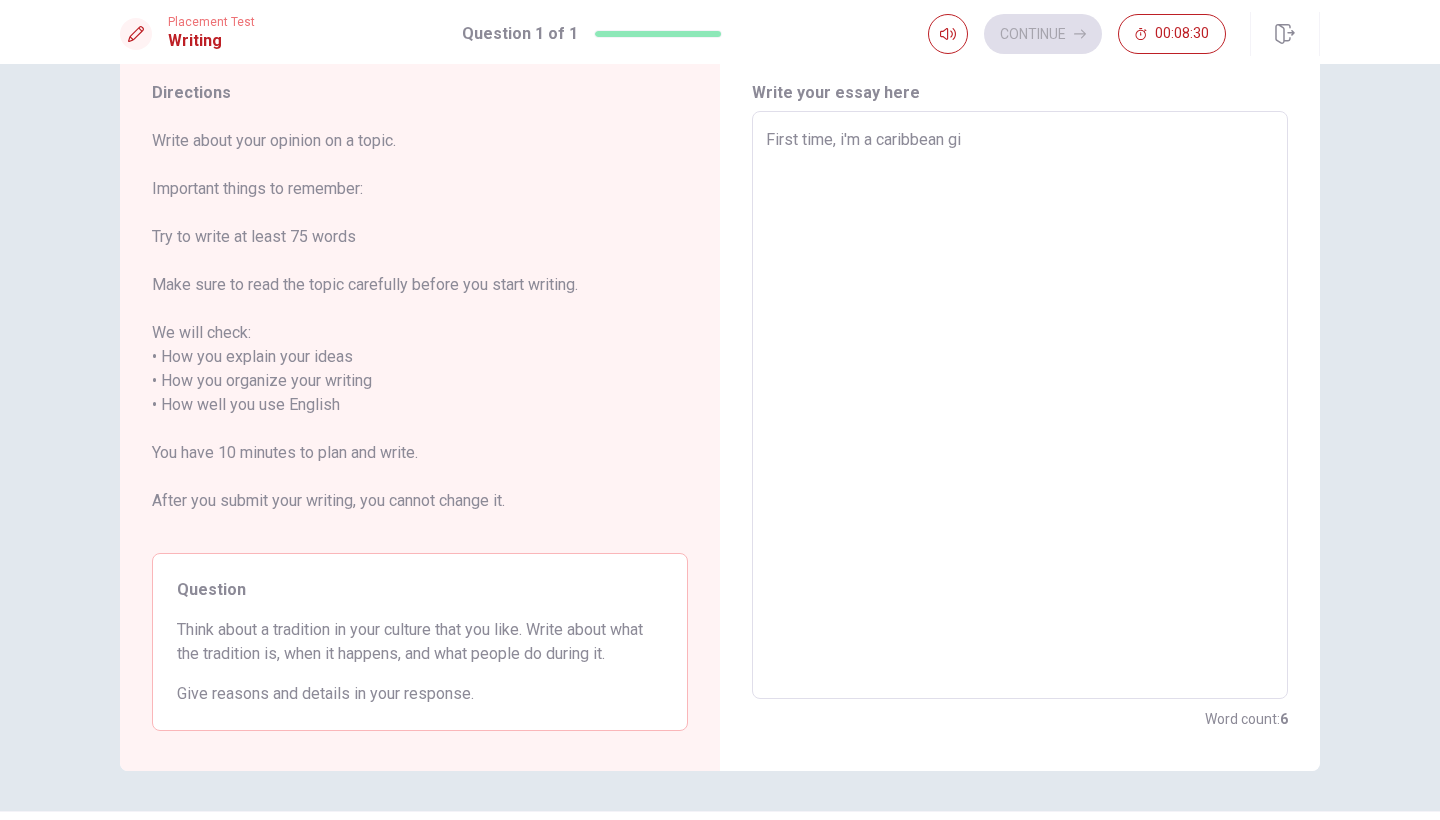 type on "x" 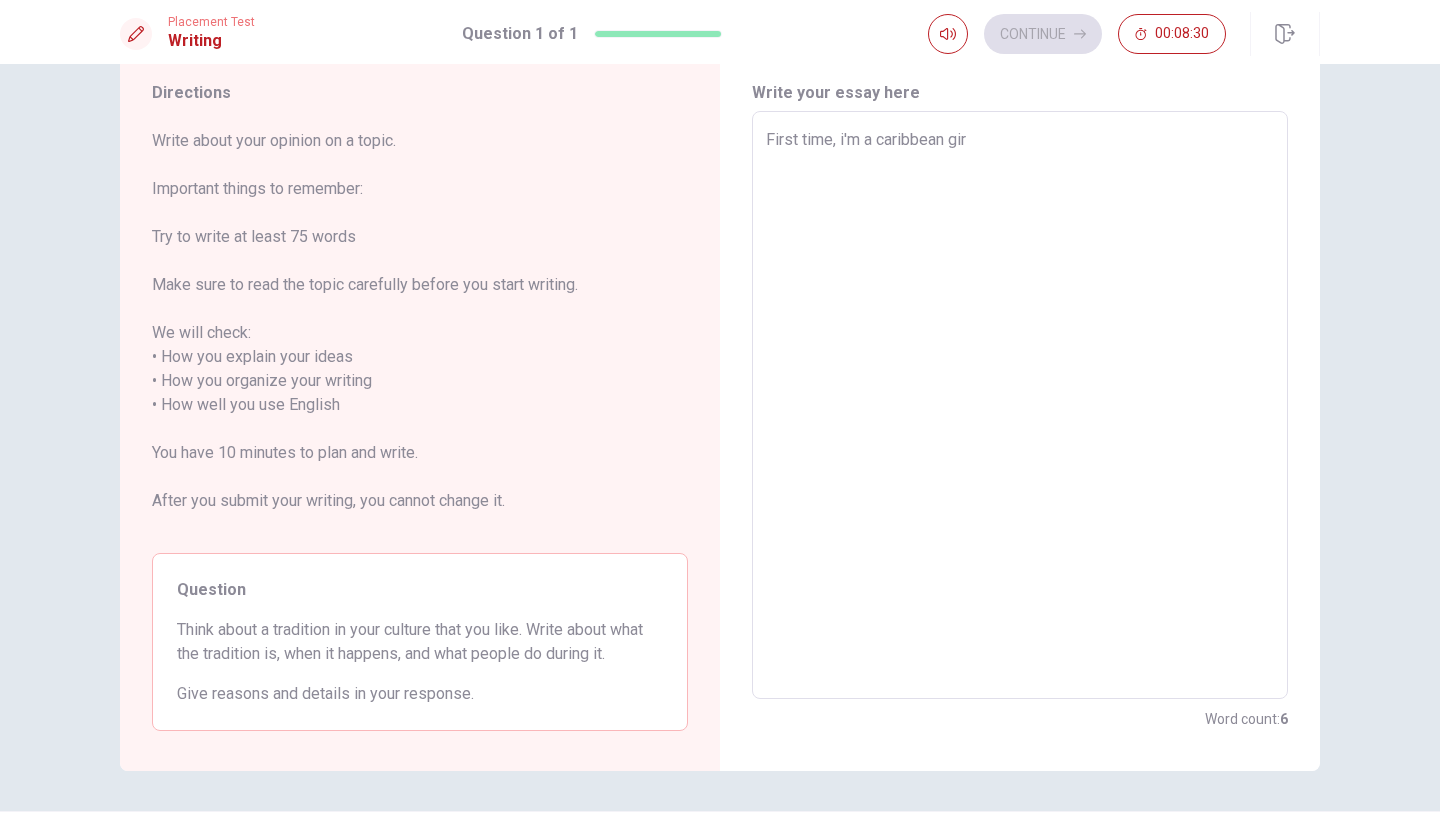 type on "x" 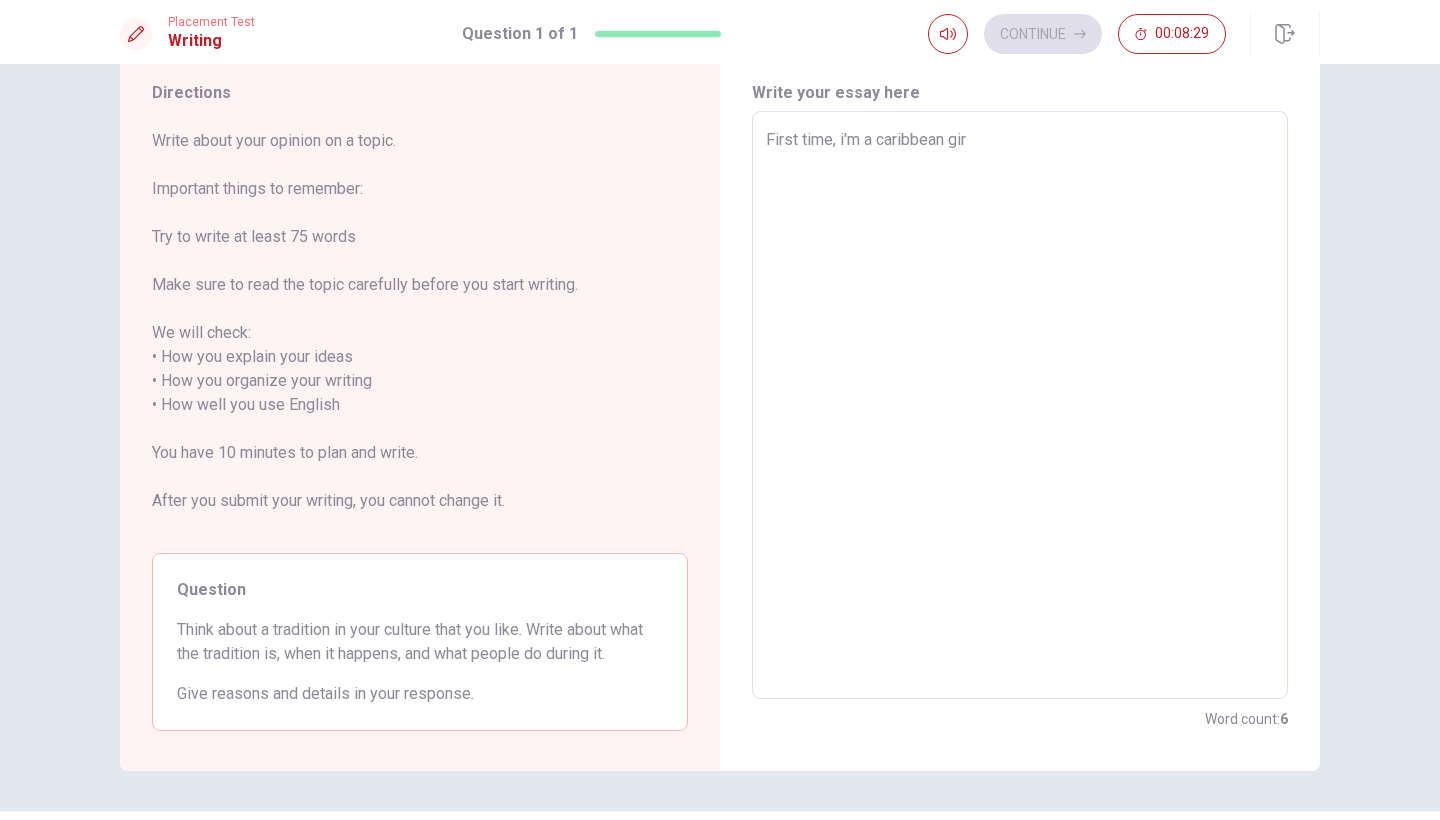 type on "First time, i'm a [DEMOGRAPHIC_DATA] girl" 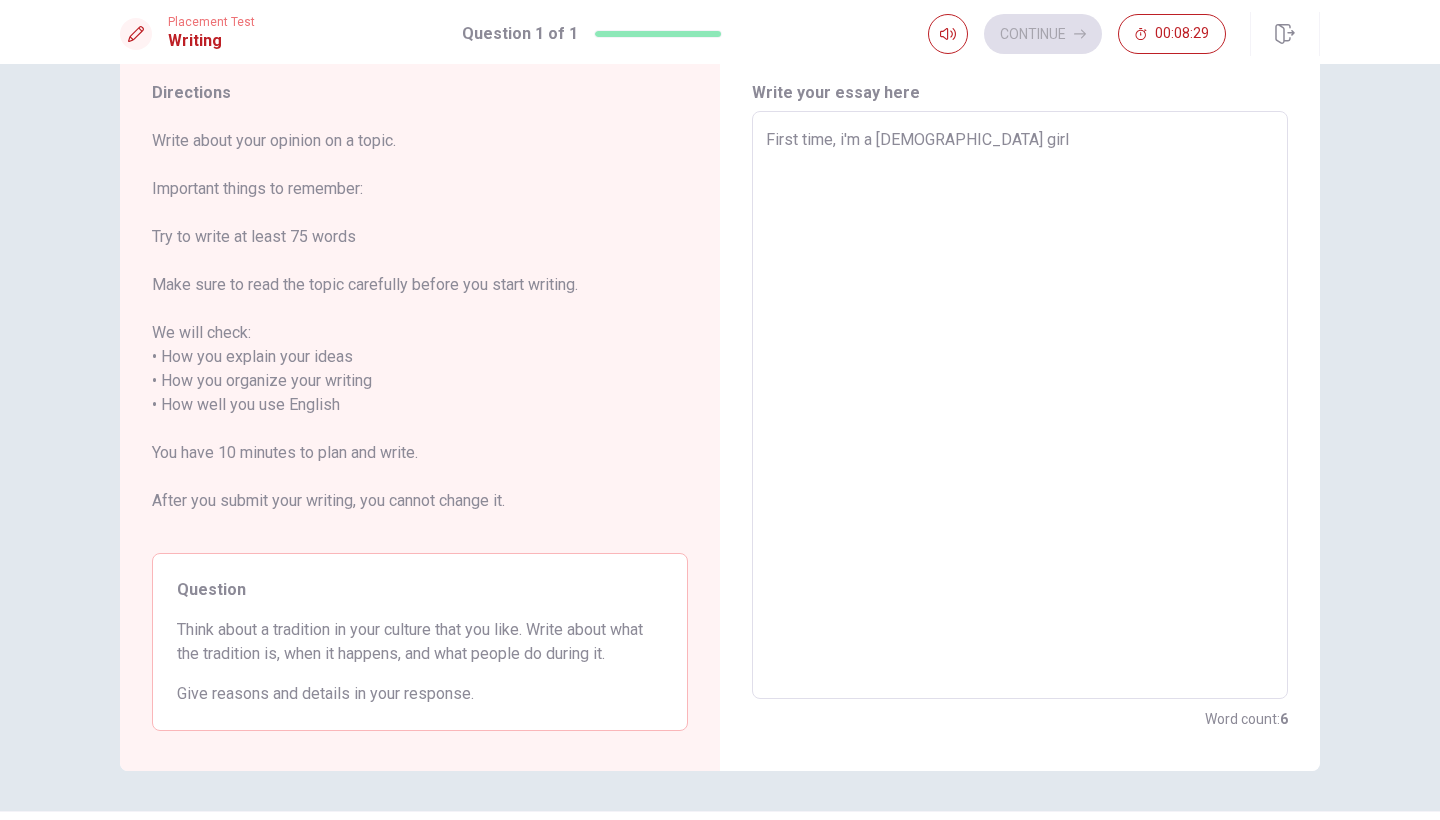 type on "x" 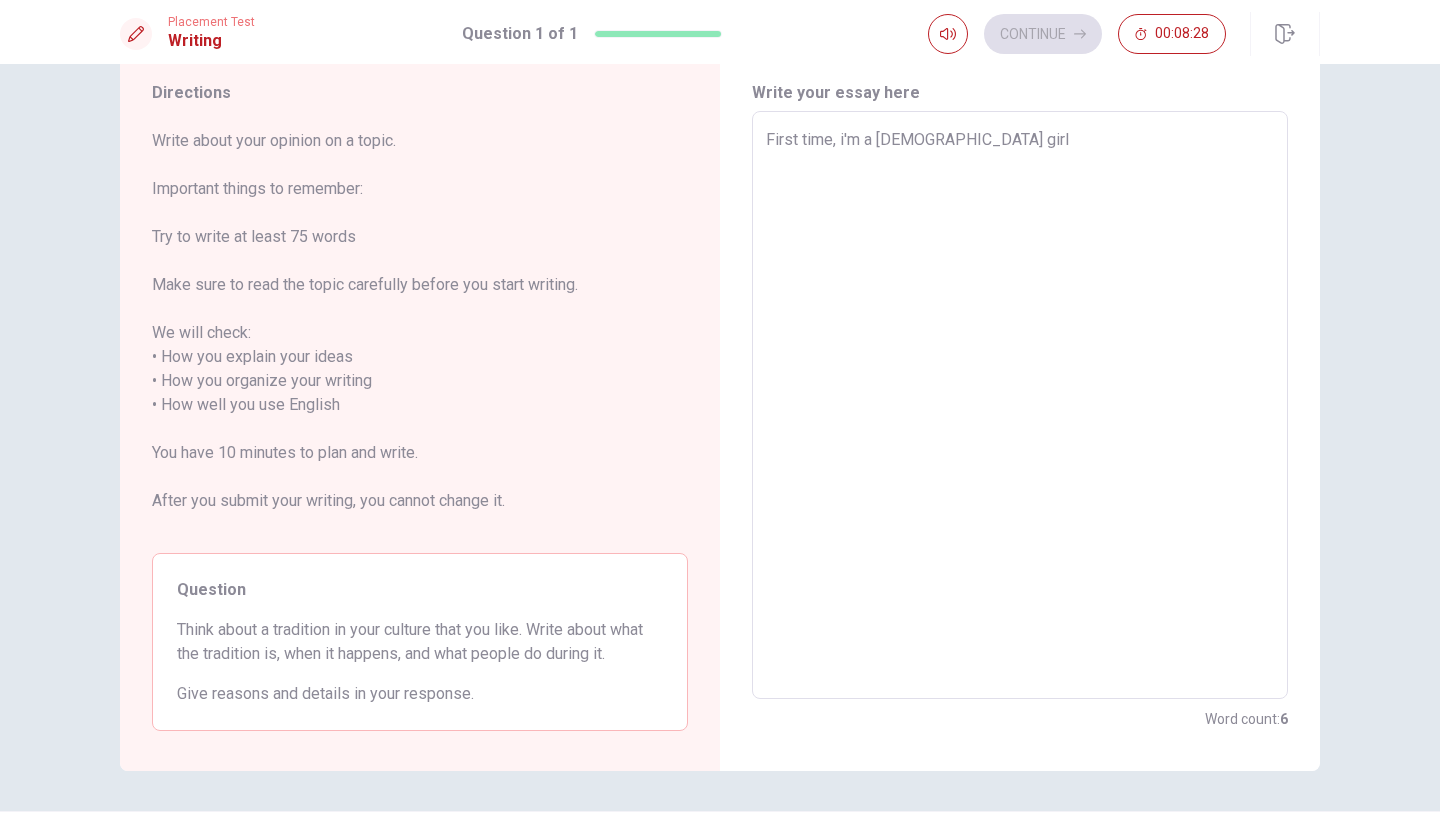 type on "First time, i'm a [DEMOGRAPHIC_DATA] girl" 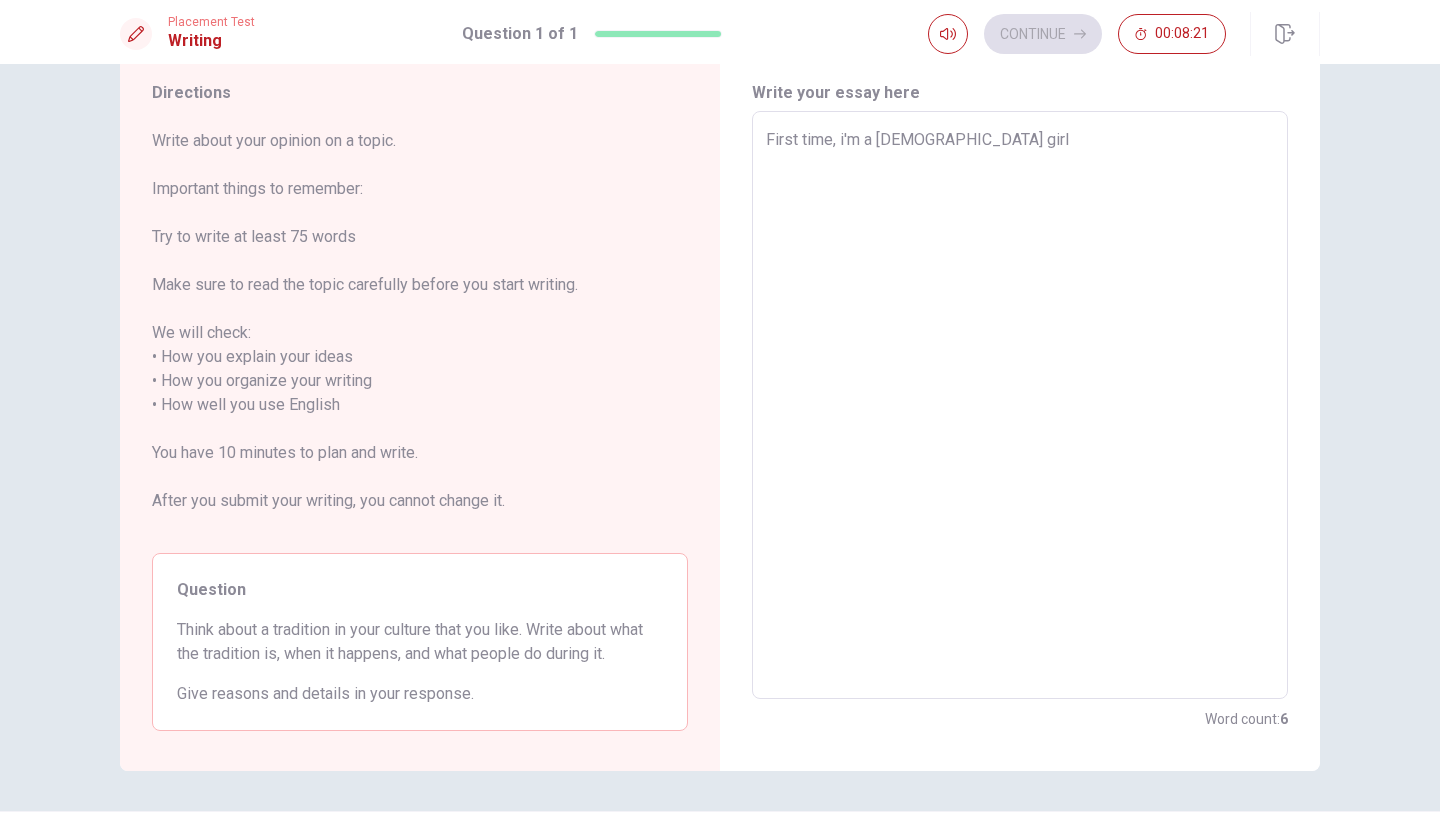 type on "x" 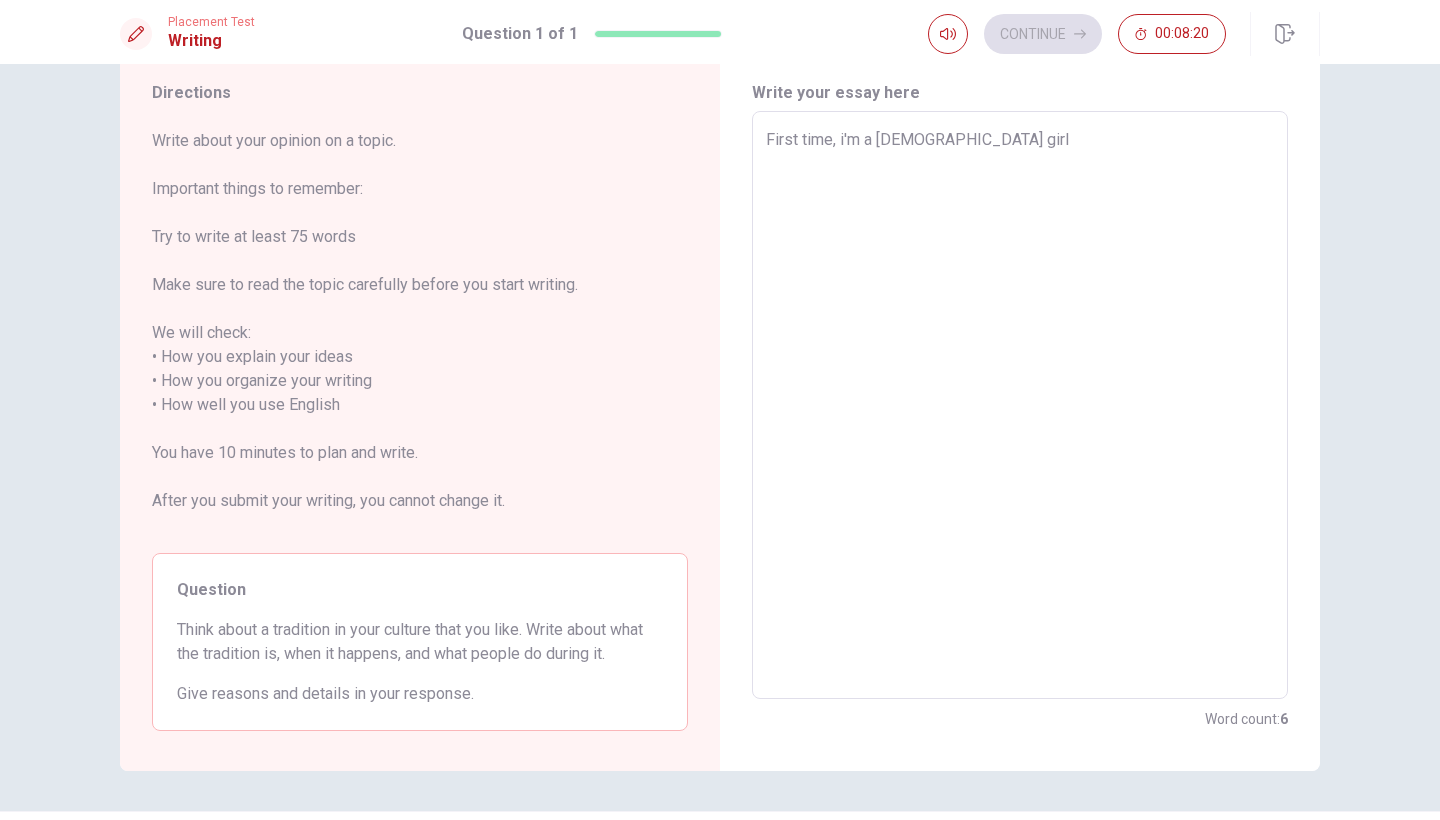 type on "First time, i'm a [DEMOGRAPHIC_DATA] girl o" 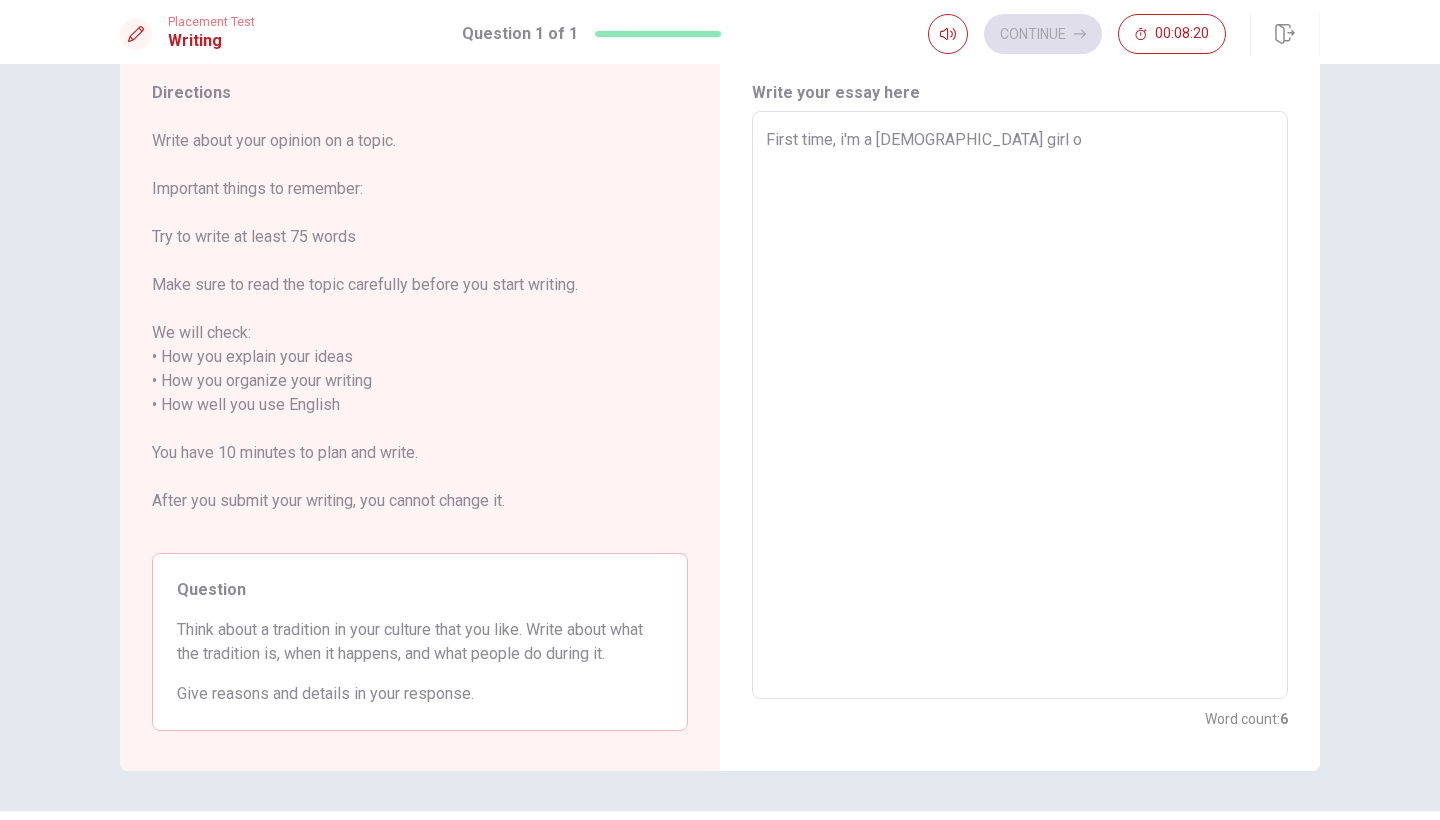 type on "x" 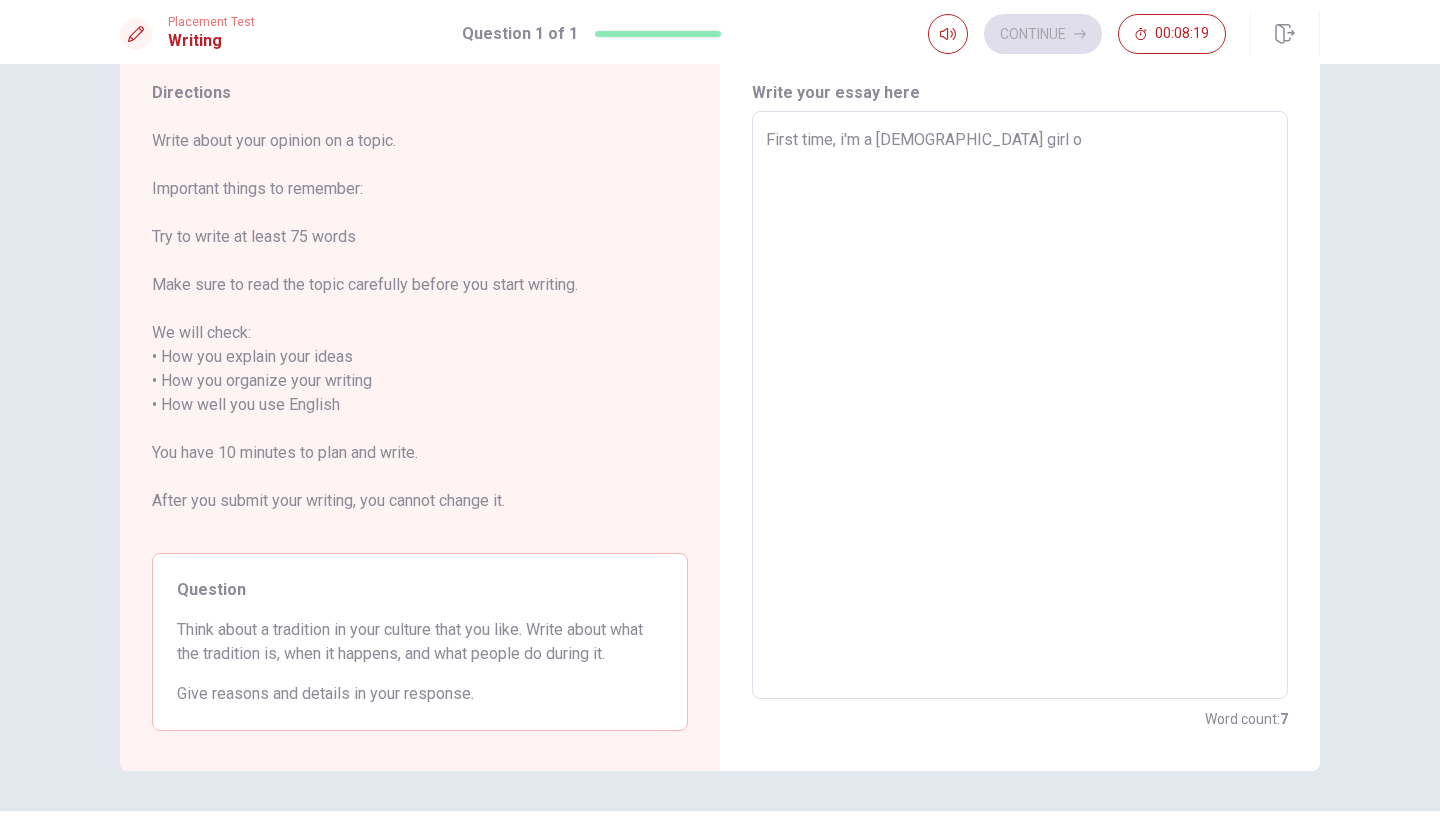 type on "First time, i'm a [DEMOGRAPHIC_DATA] girl of" 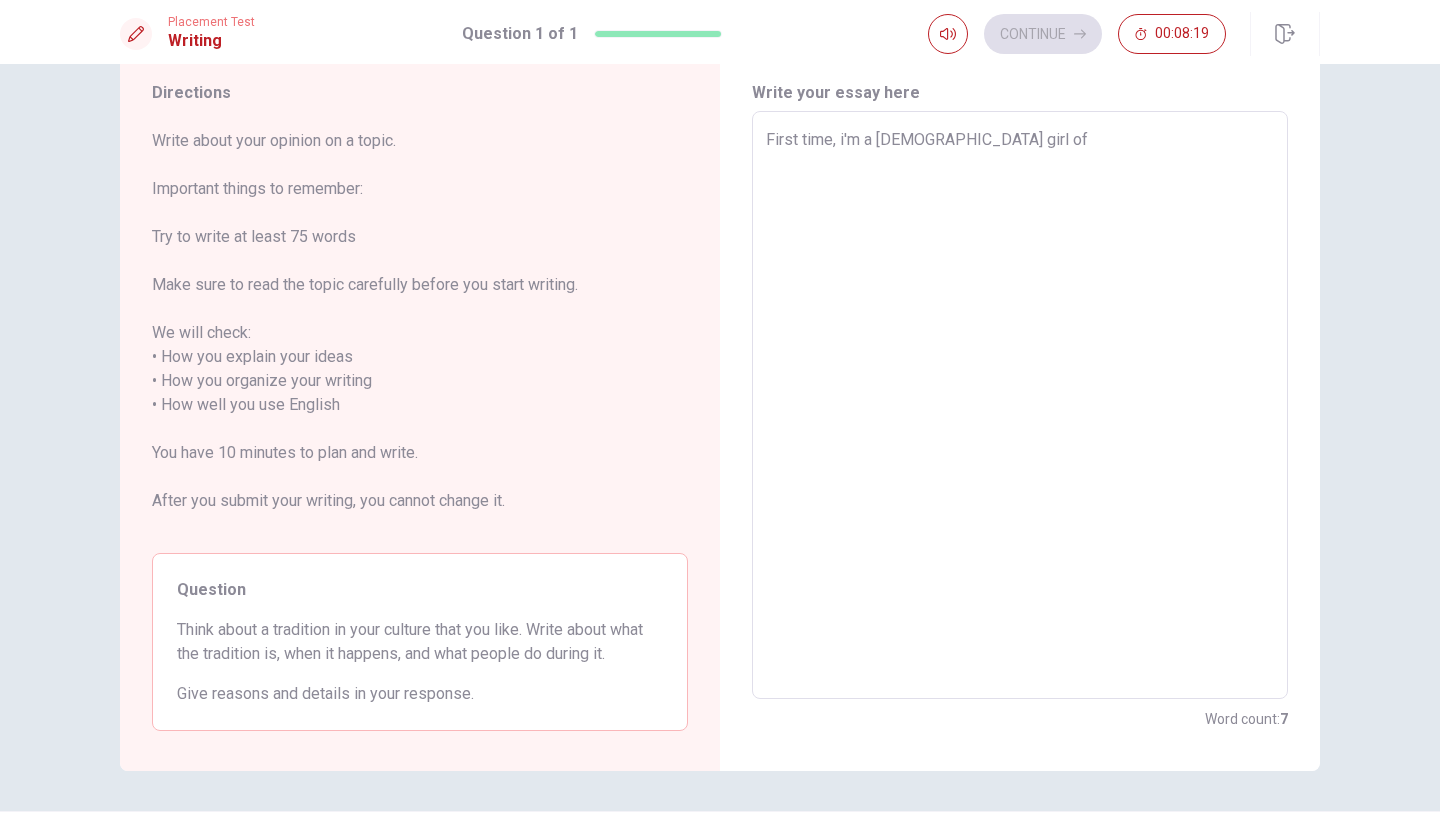 type on "x" 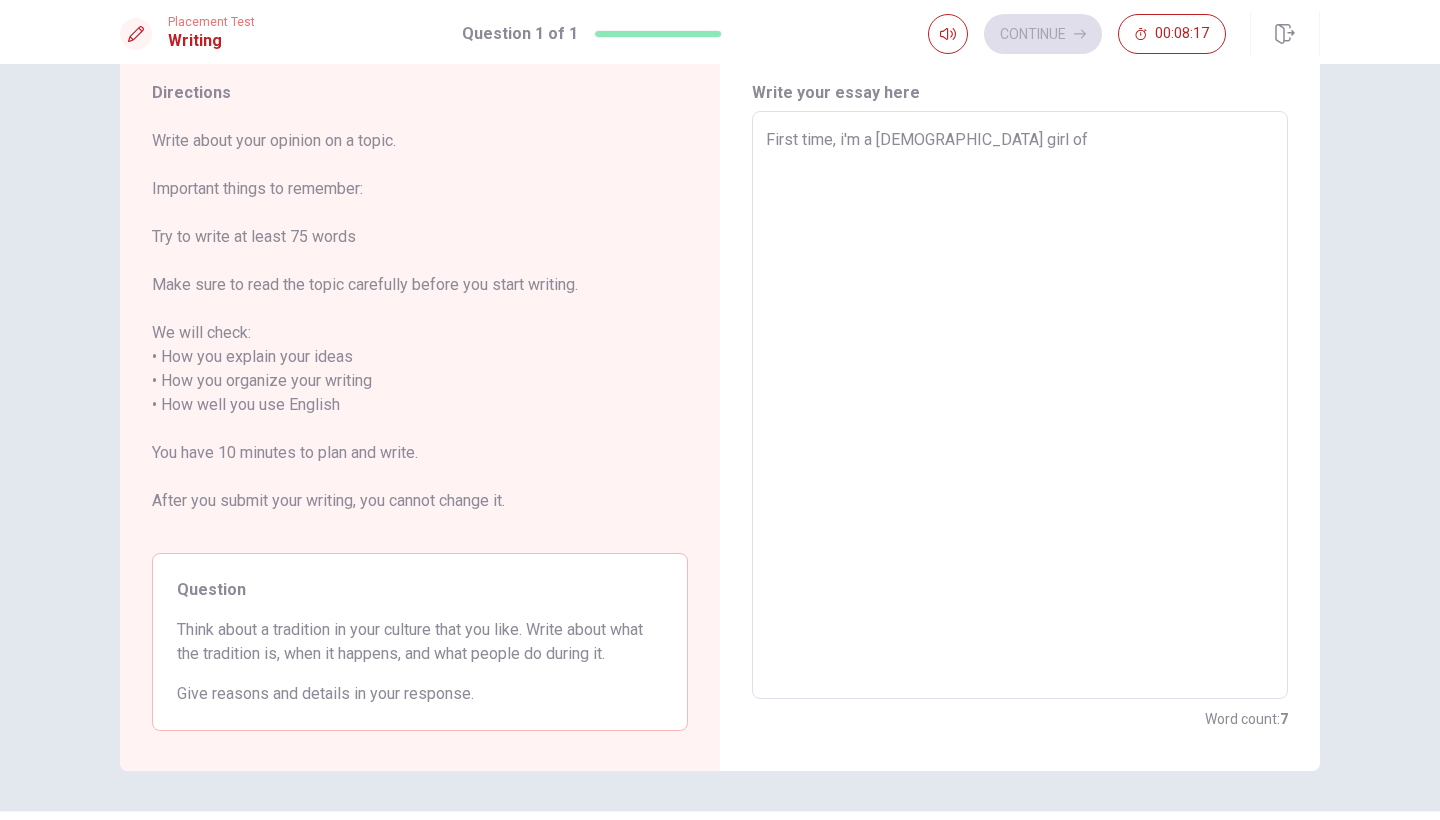 type on "x" 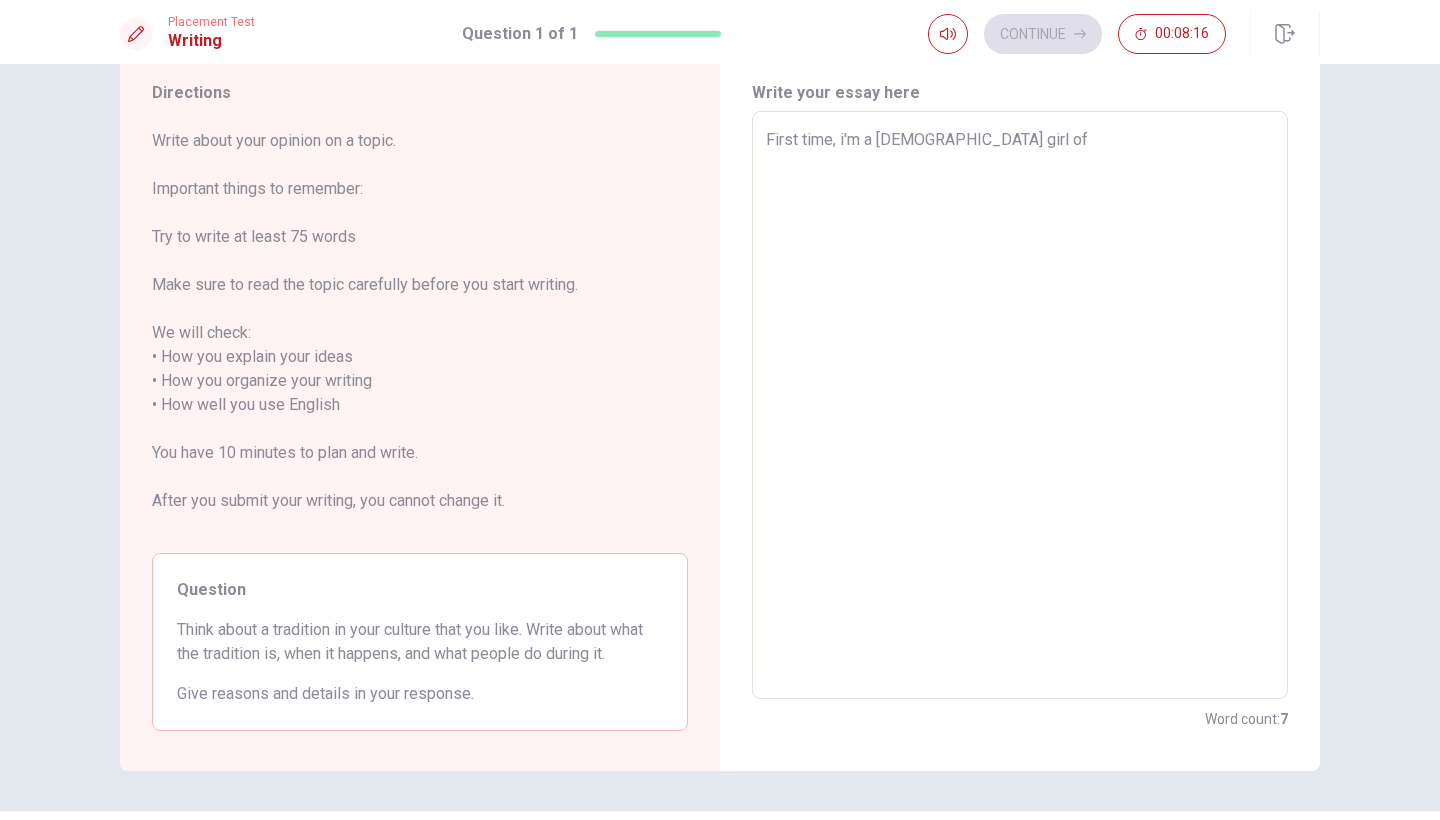 type on "First time, i'm a [DEMOGRAPHIC_DATA] girl of t" 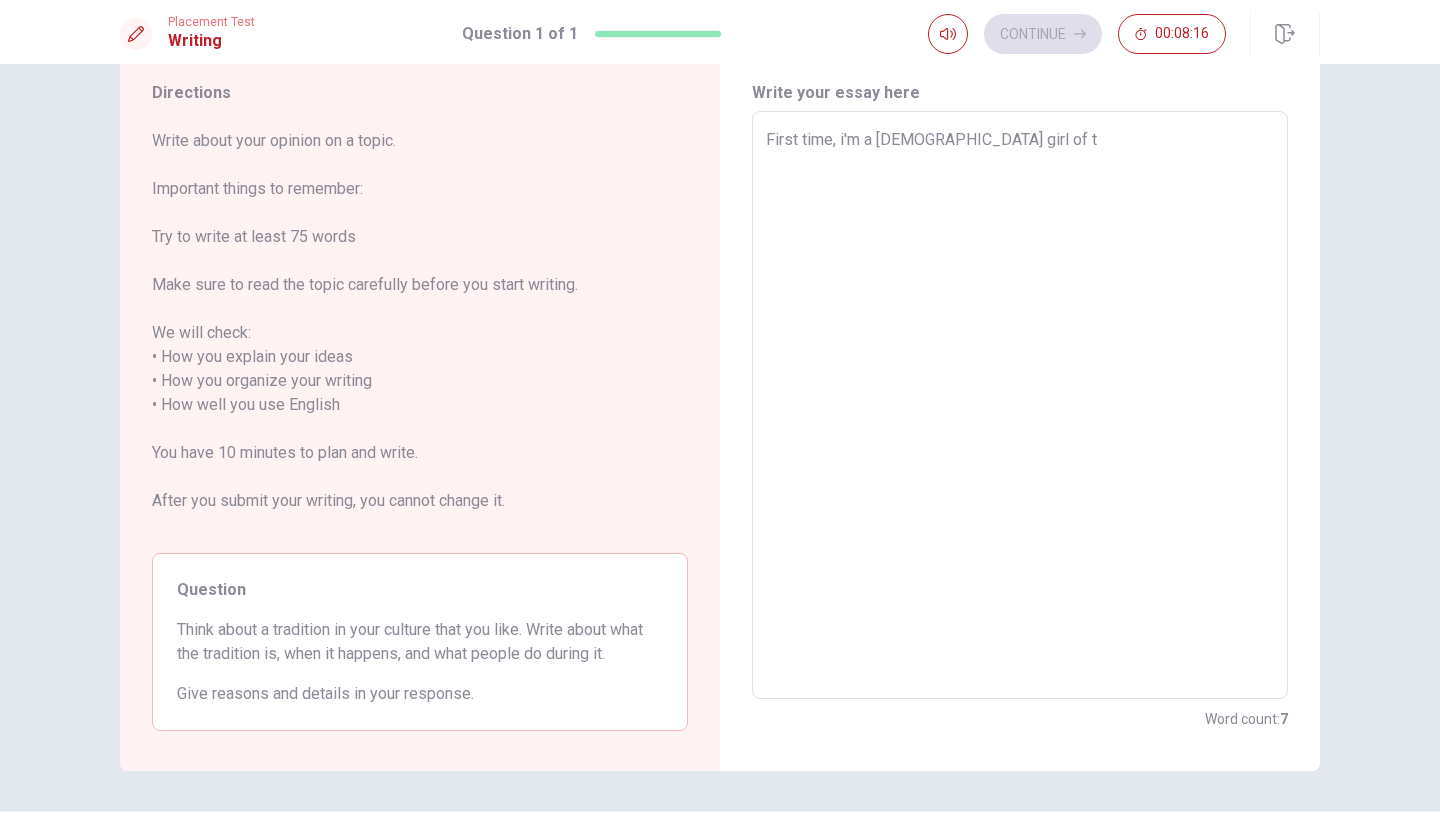 type on "x" 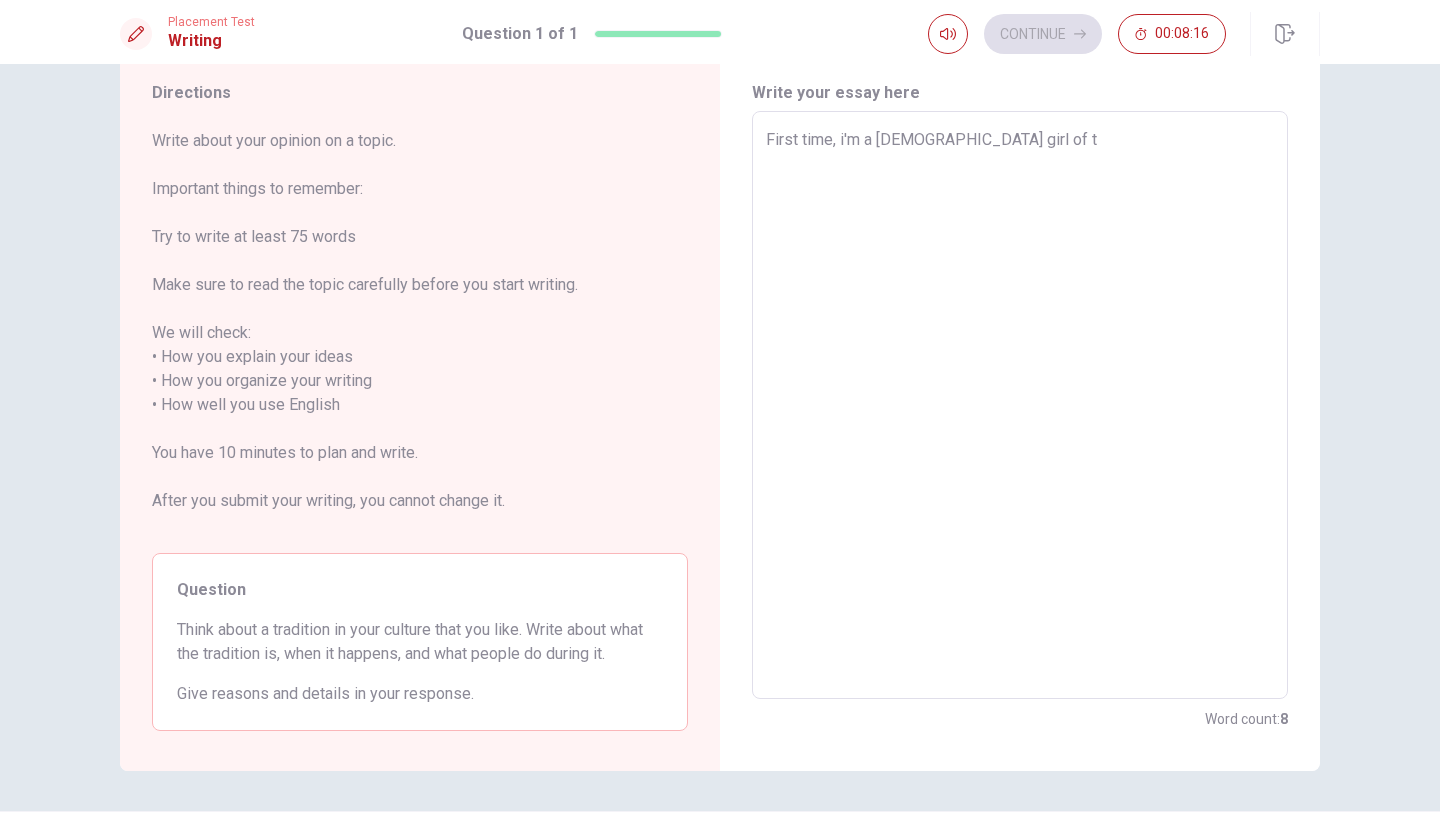 type on "First time, i'm a [DEMOGRAPHIC_DATA] girl of tw" 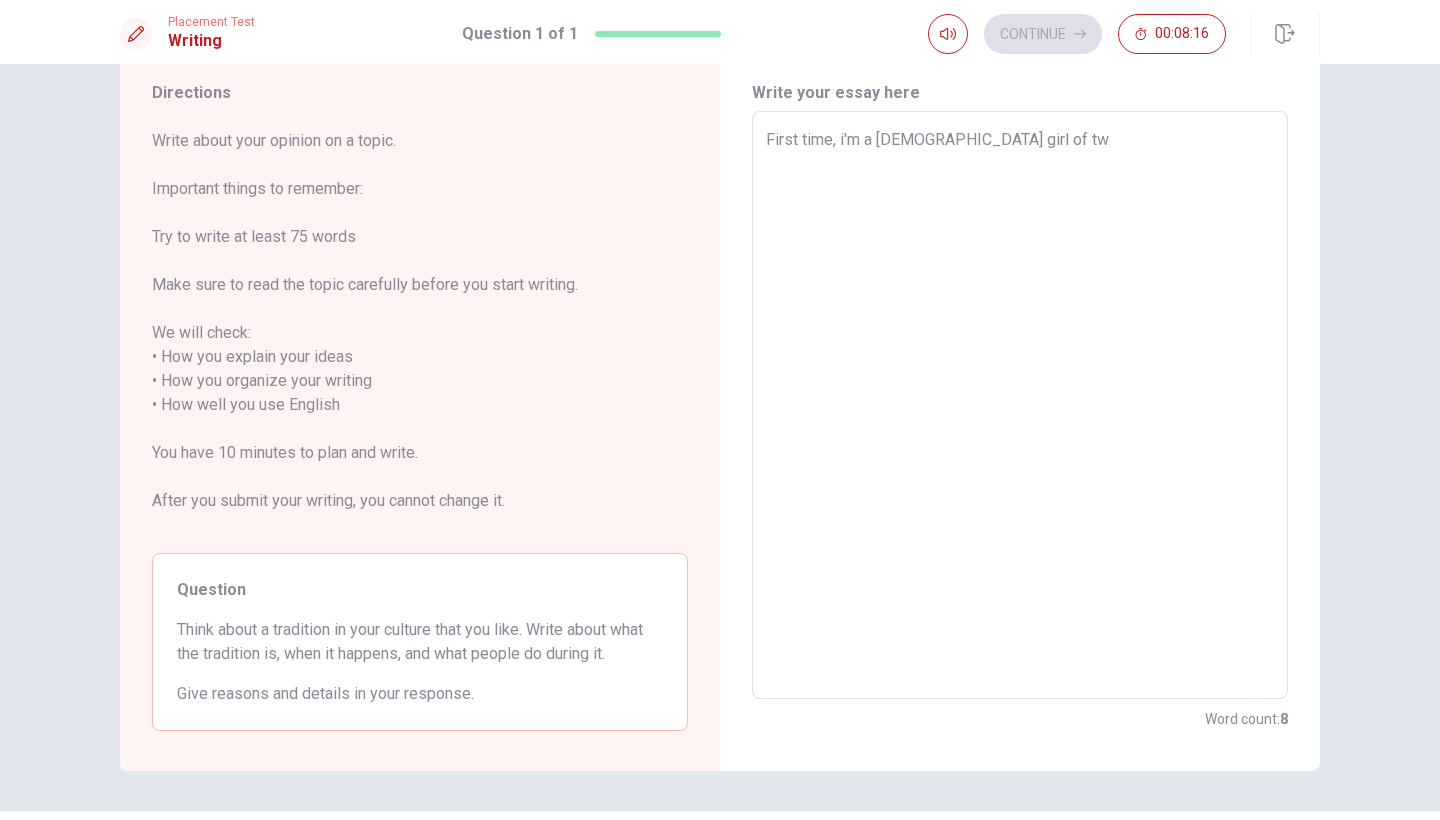 type on "x" 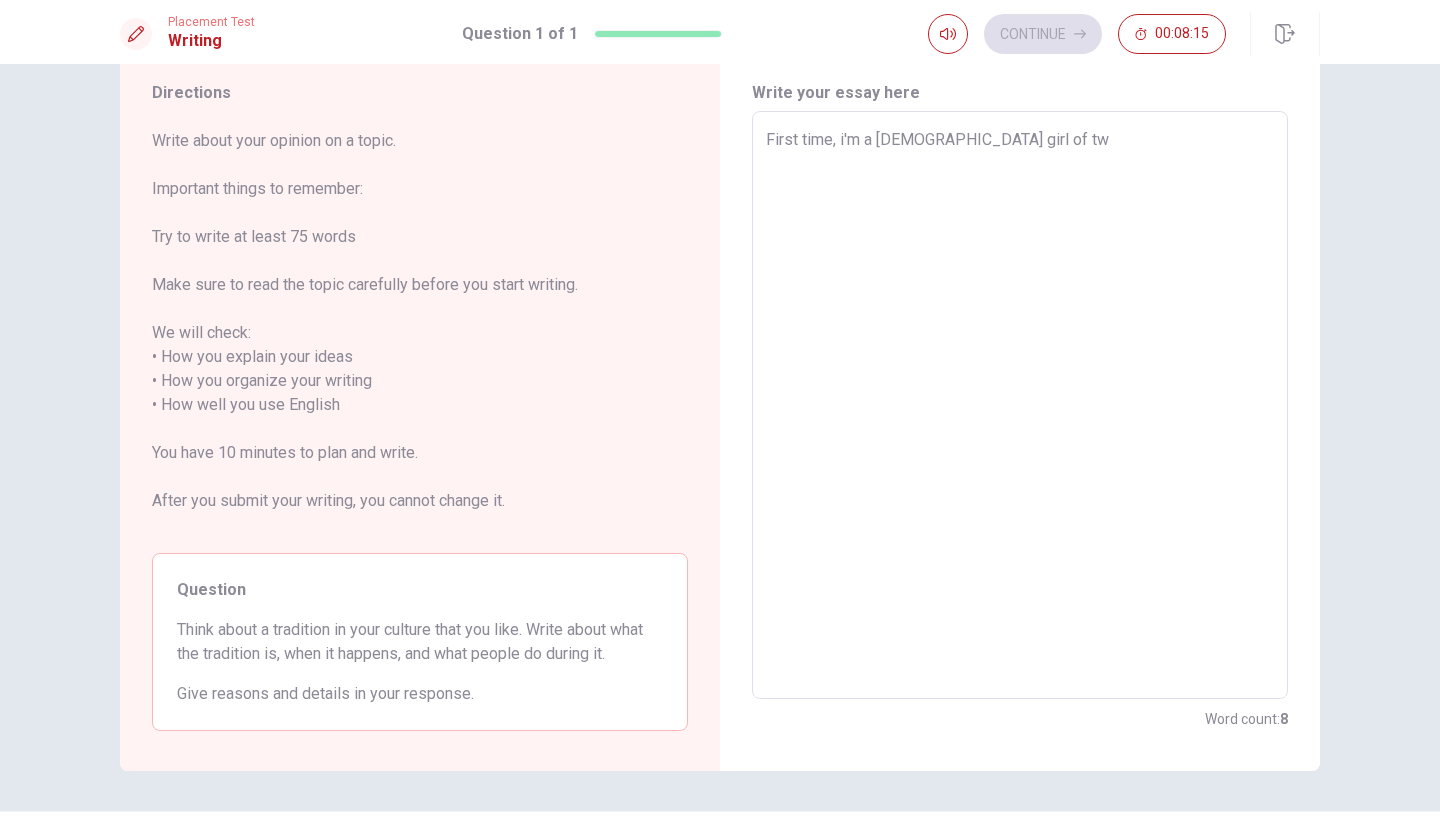 type on "First time, i'm a [DEMOGRAPHIC_DATA] girl of two" 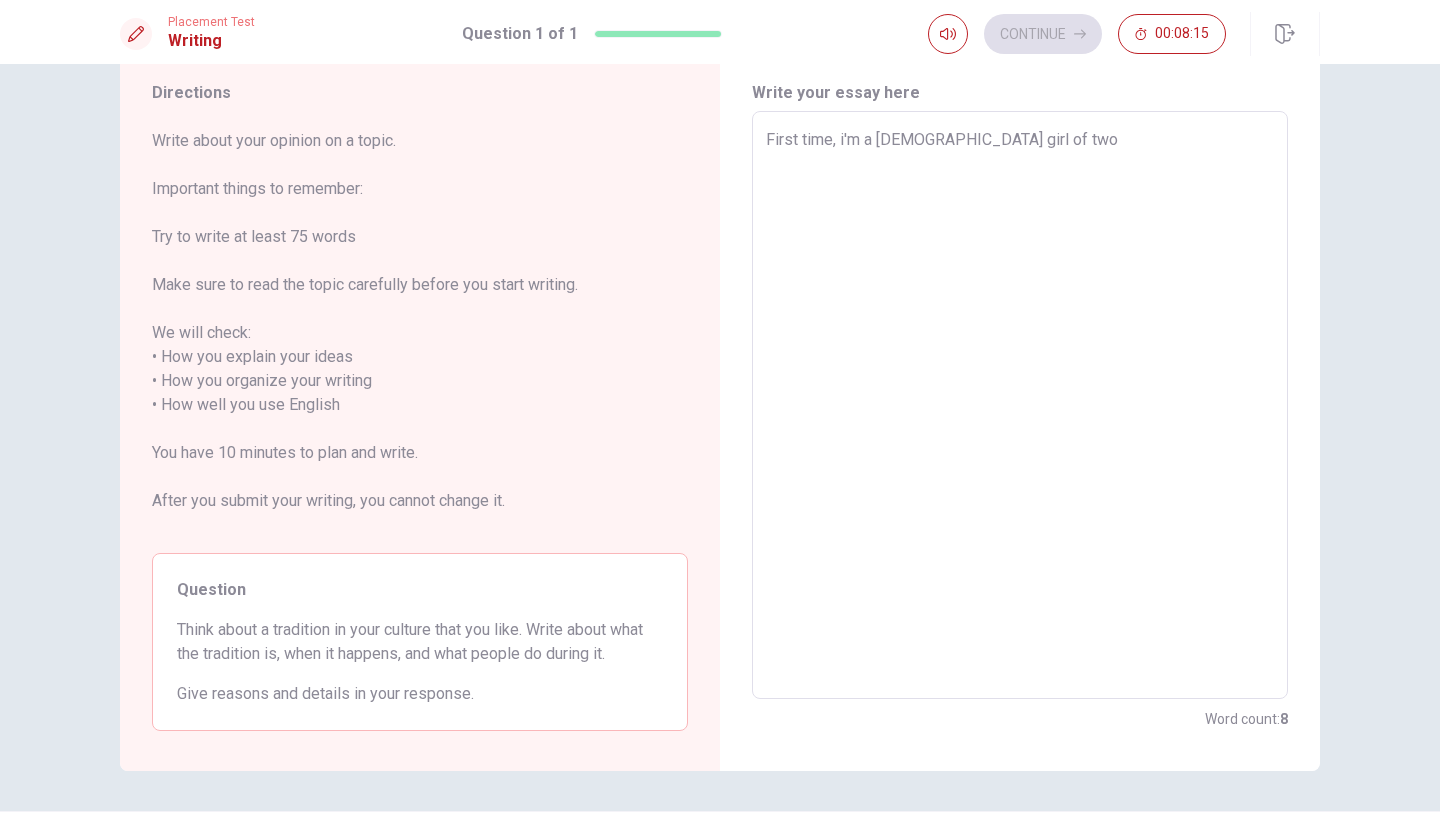 type on "x" 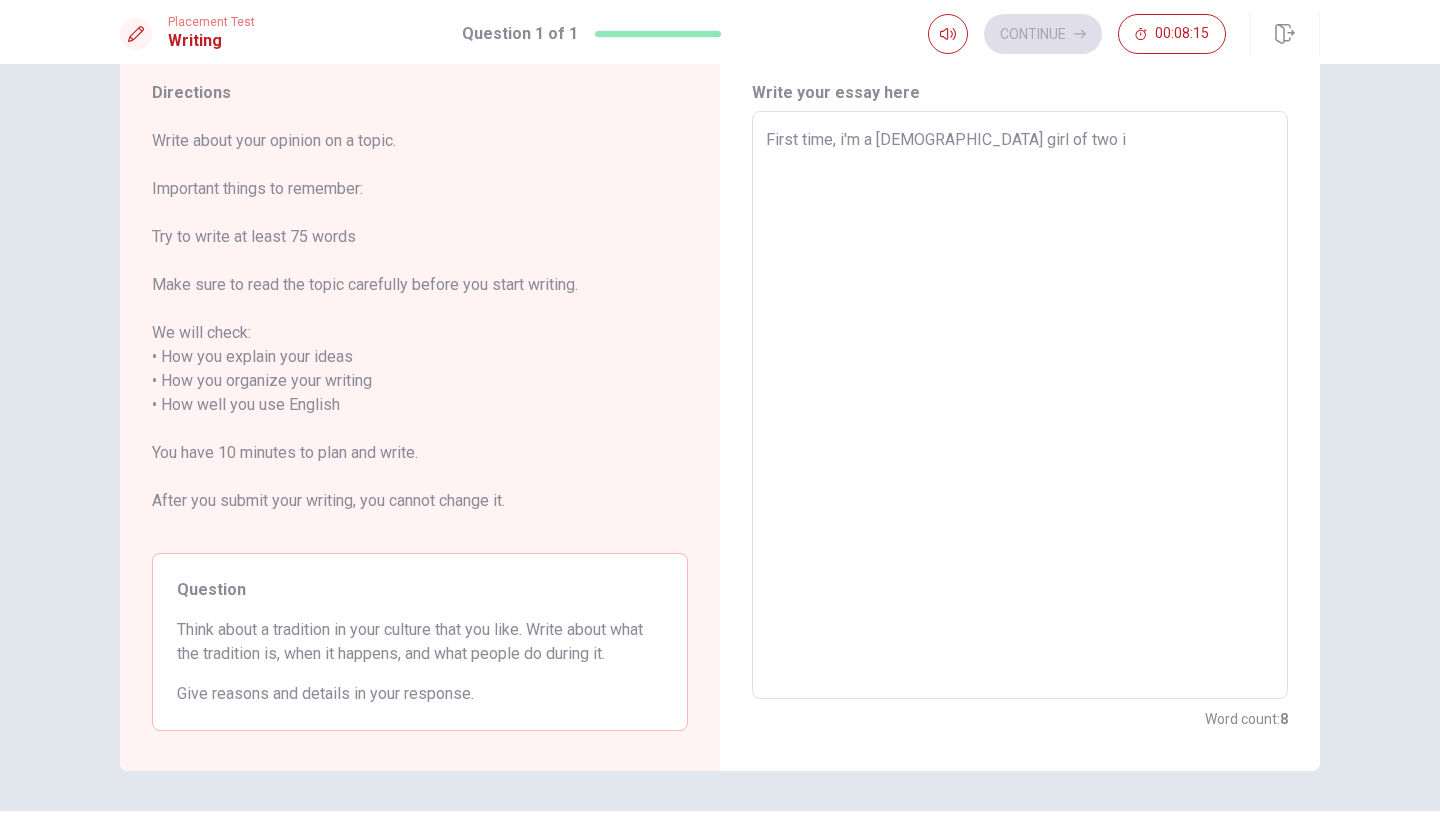 type on "x" 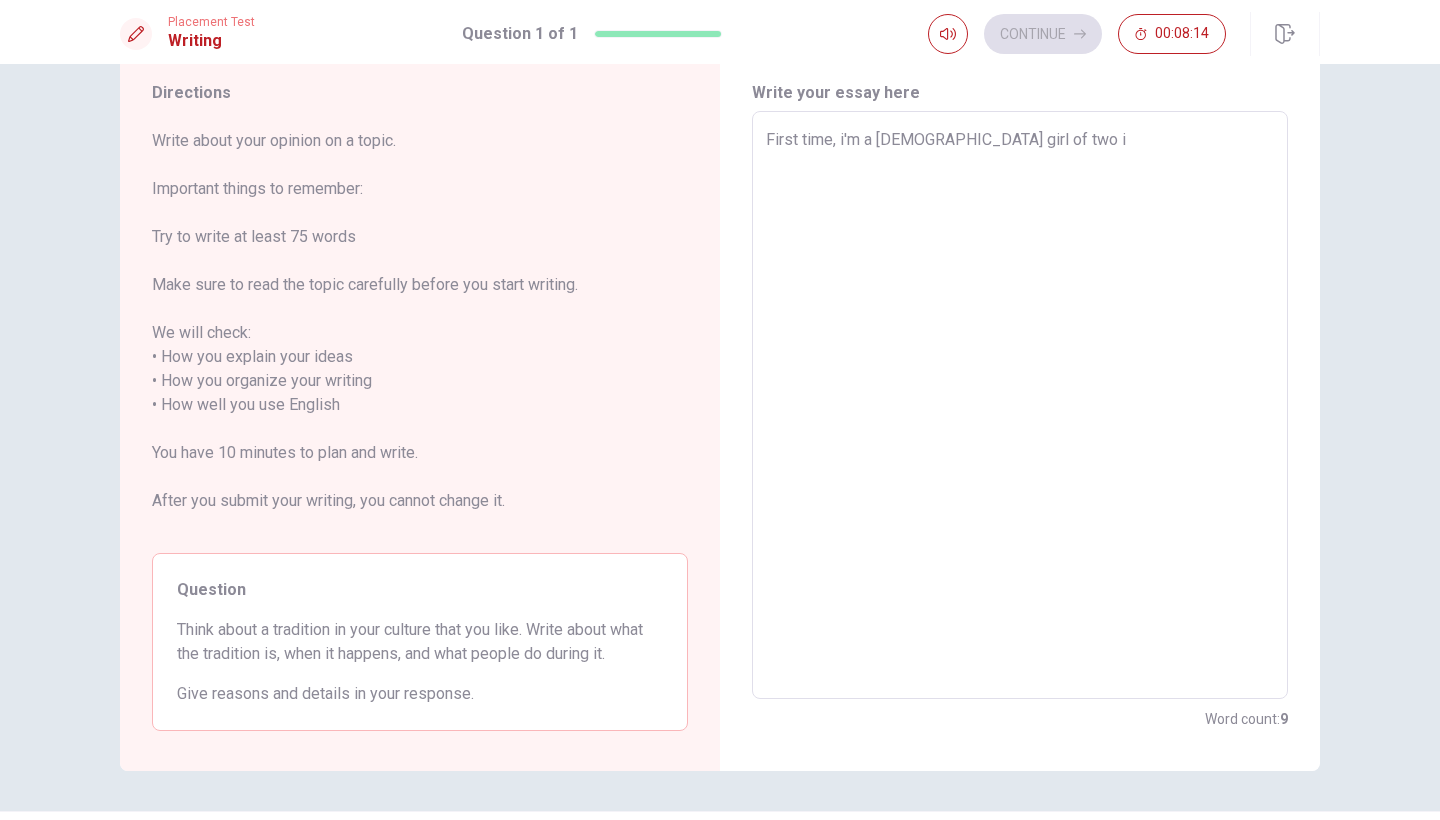 type on "First time, i'm a [DEMOGRAPHIC_DATA] girl of two il" 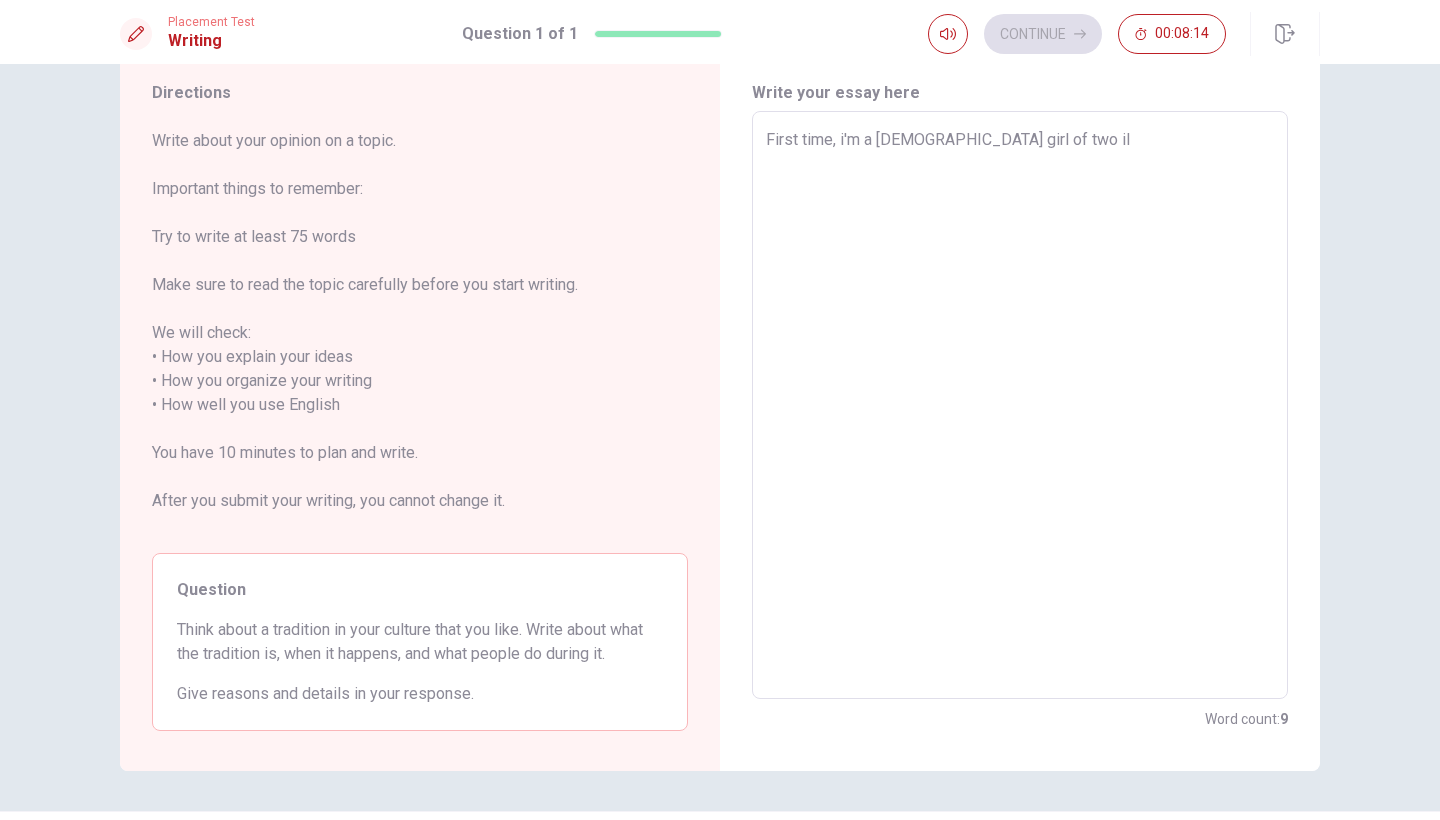type on "x" 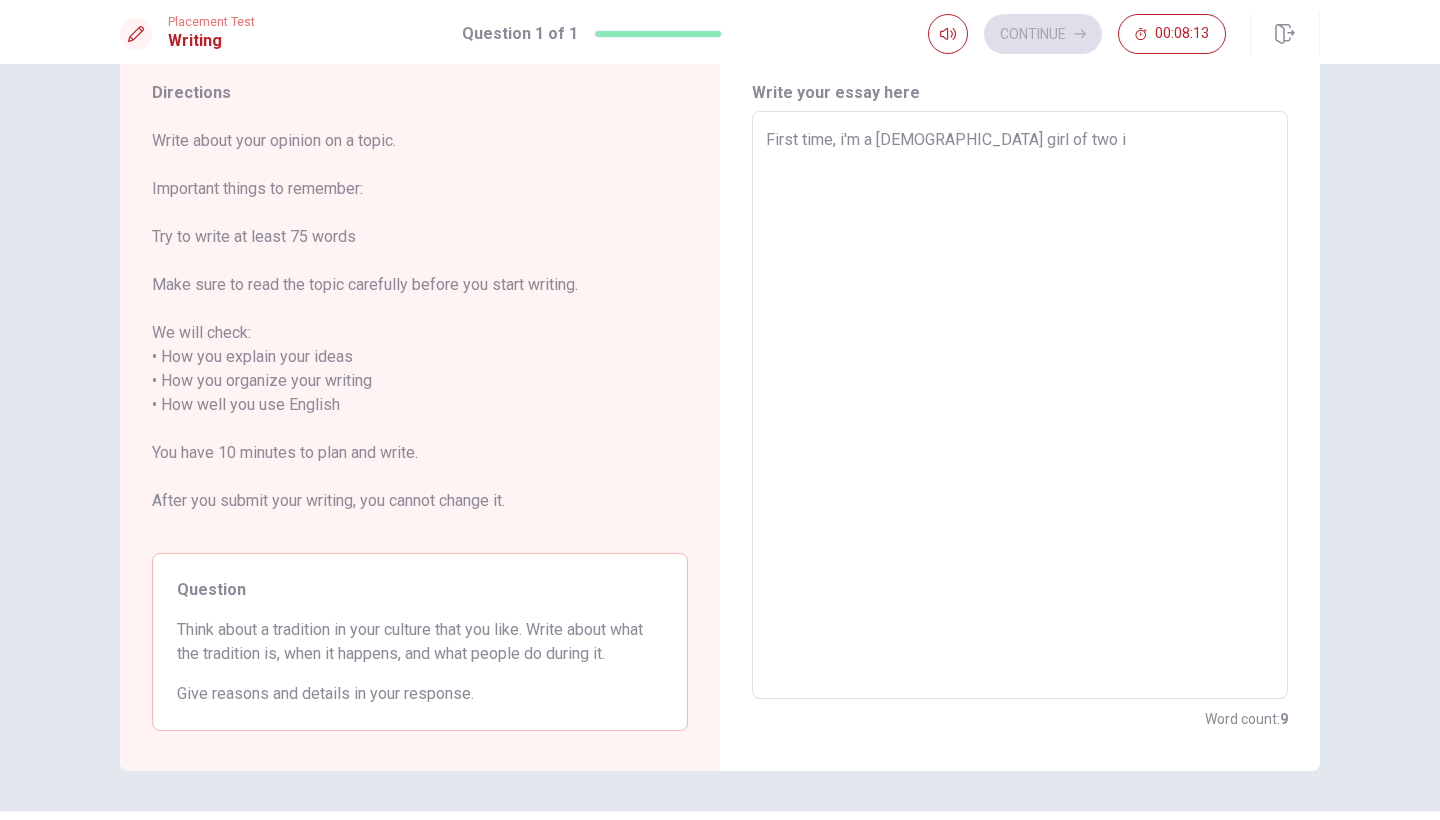 type on "x" 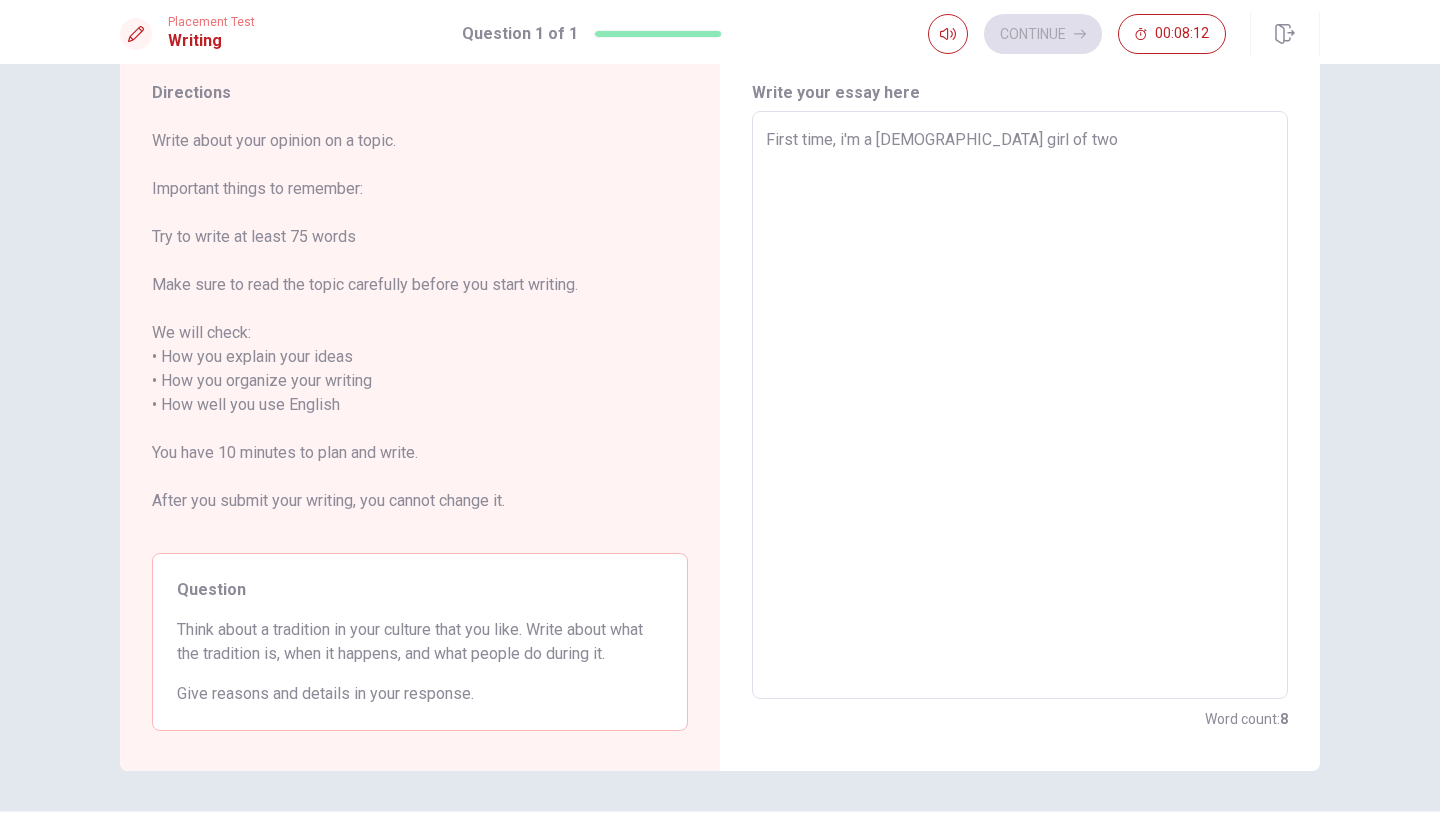 type on "x" 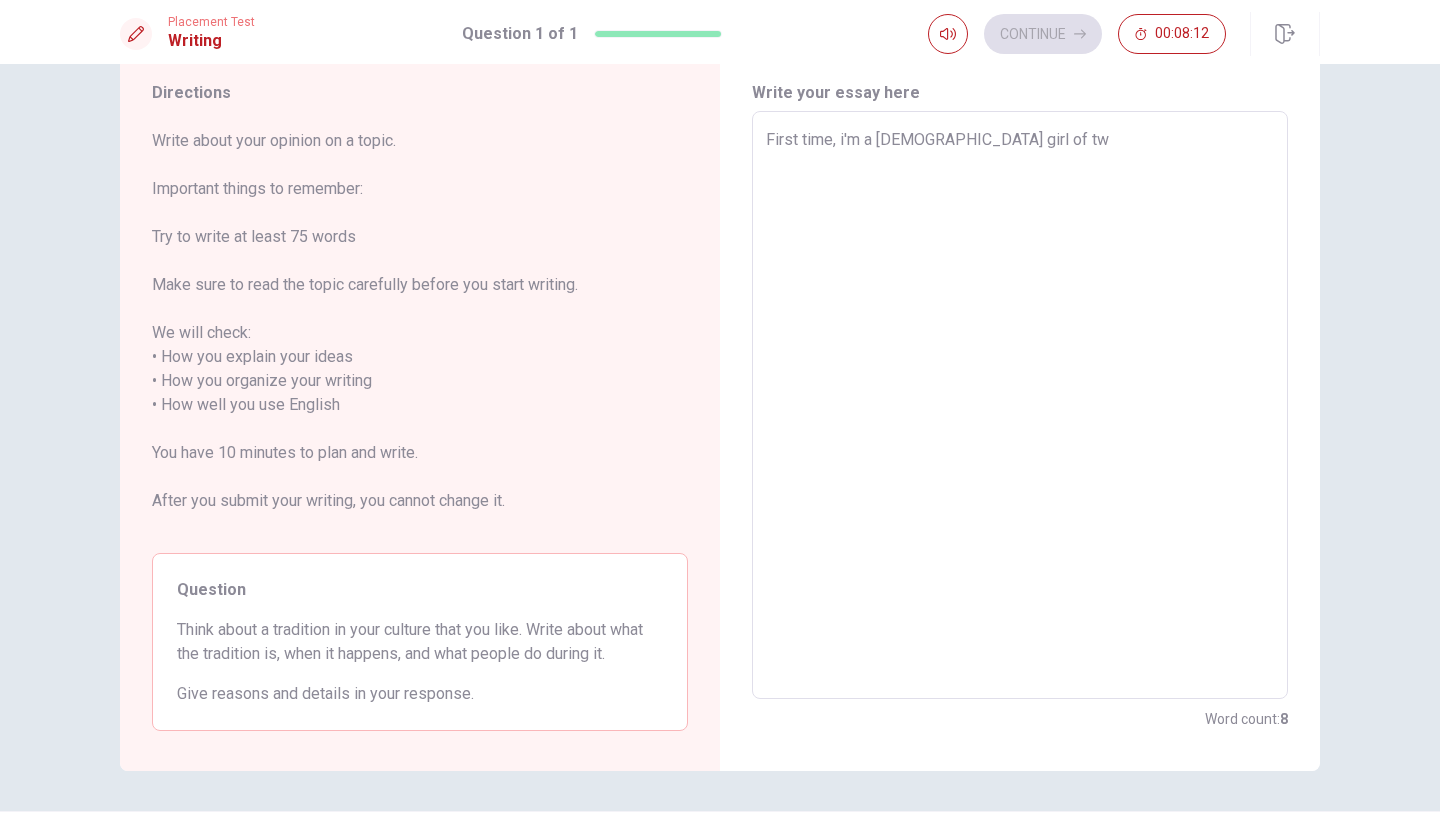 type on "x" 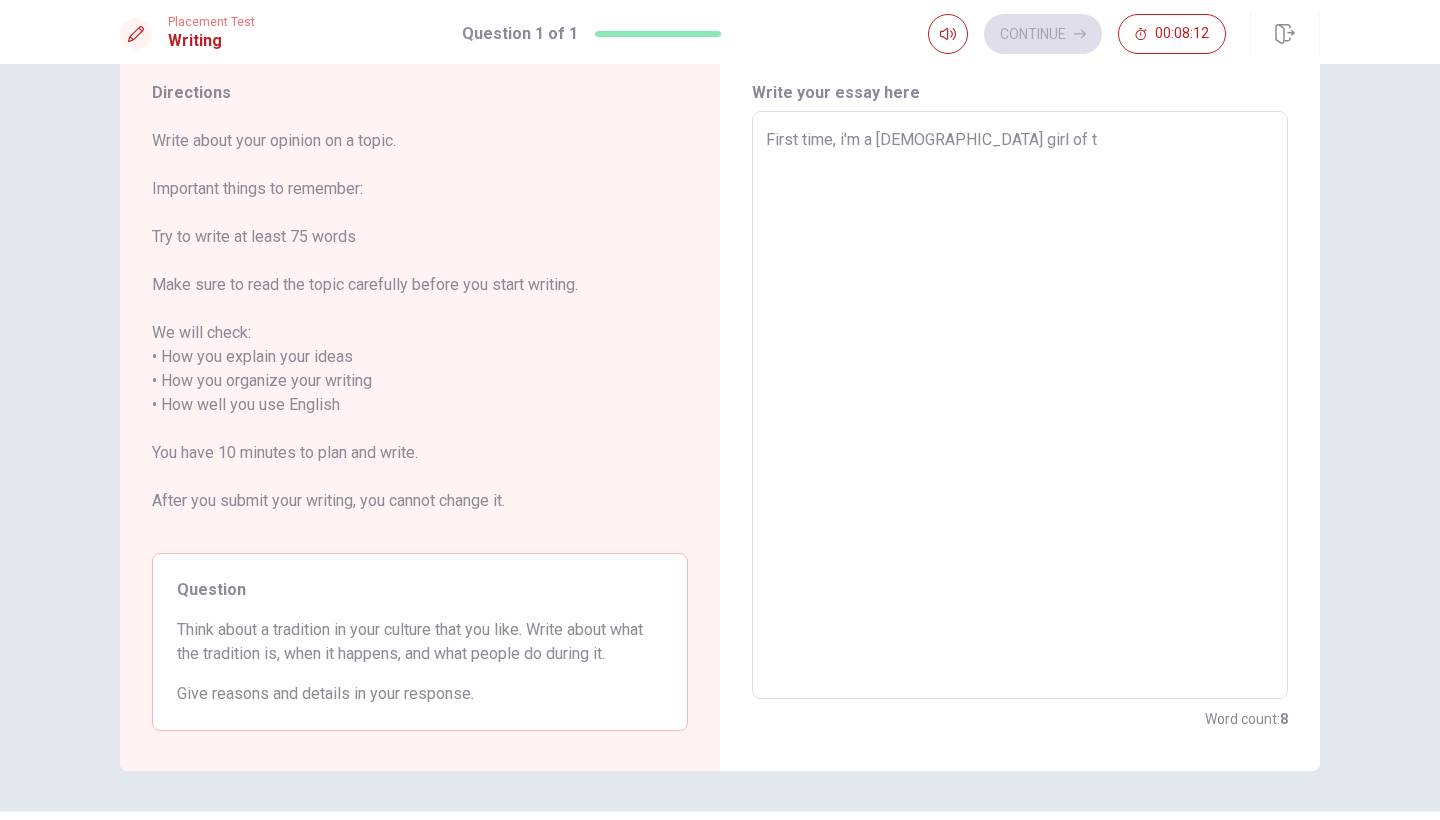 type on "x" 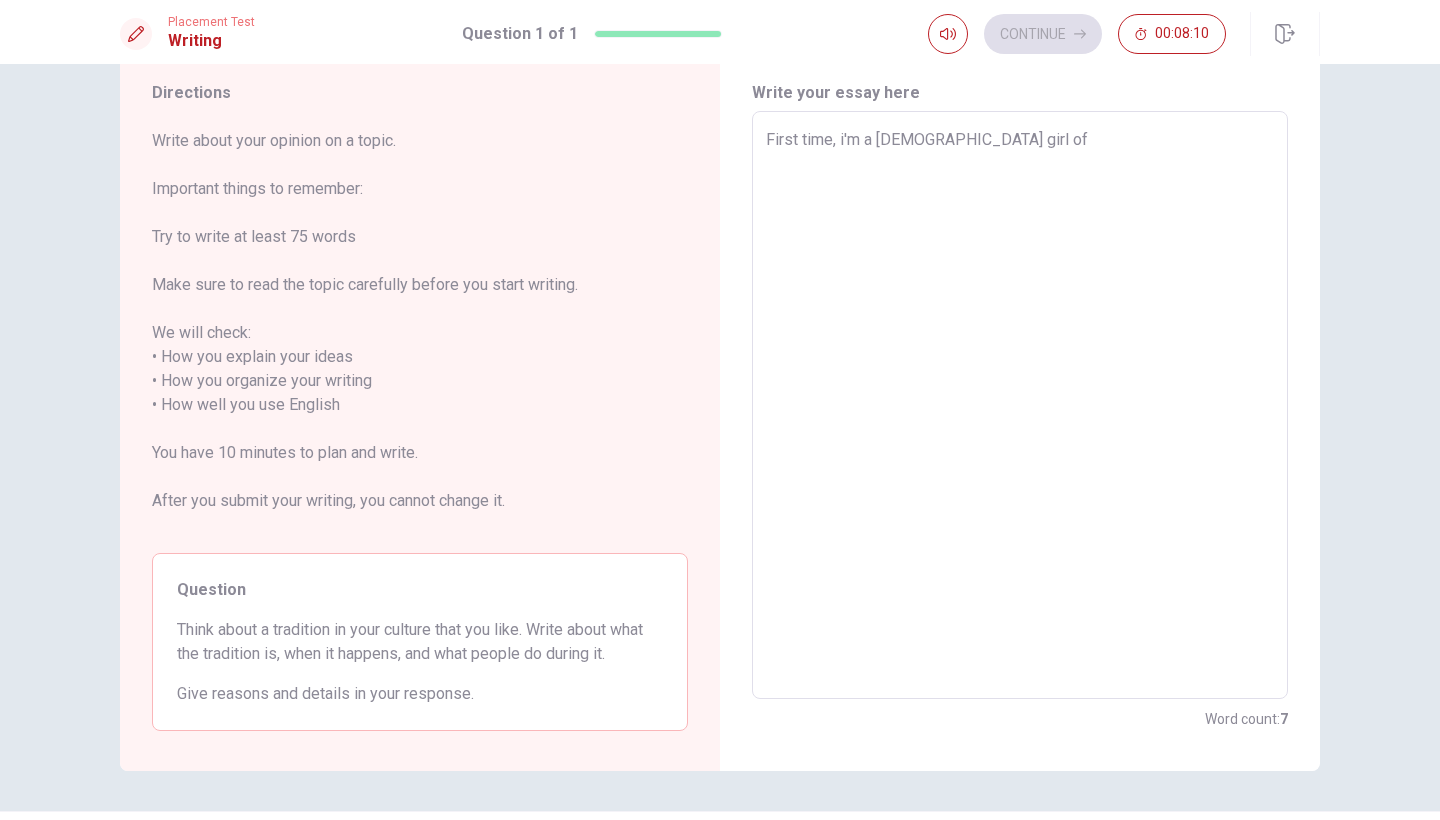 type on "x" 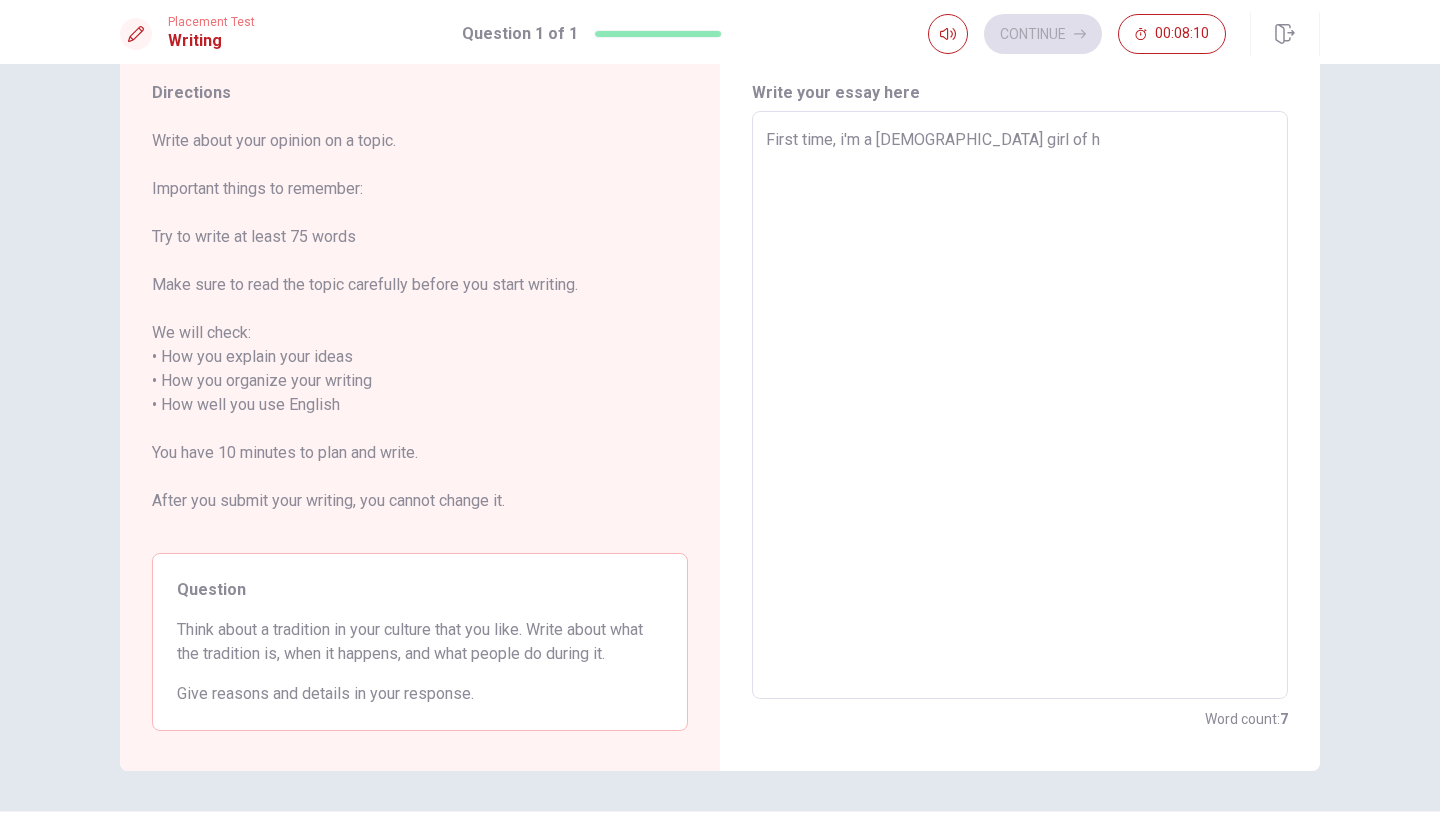 type on "x" 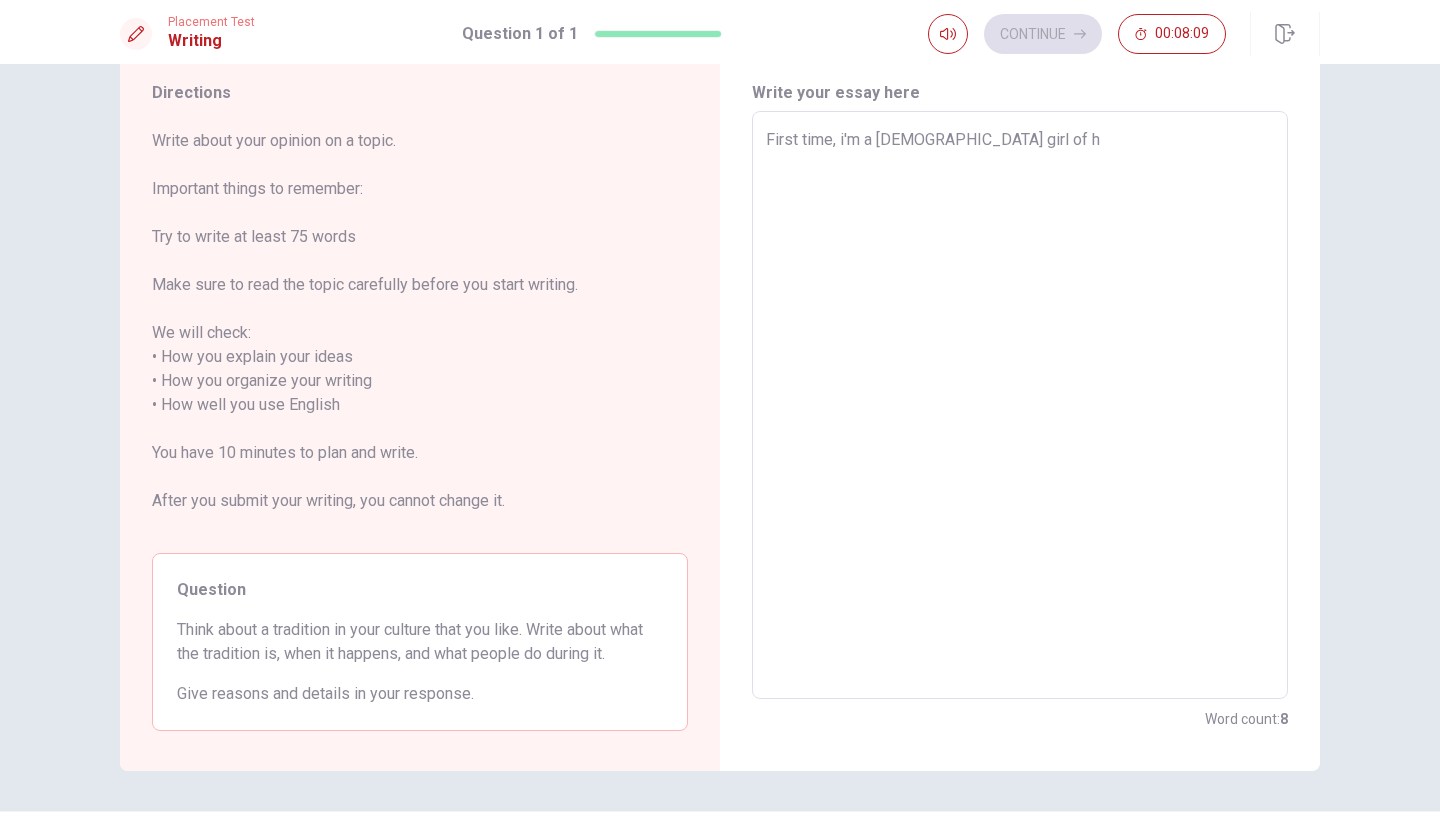 type on "First time, i'm a [DEMOGRAPHIC_DATA] girl of ha" 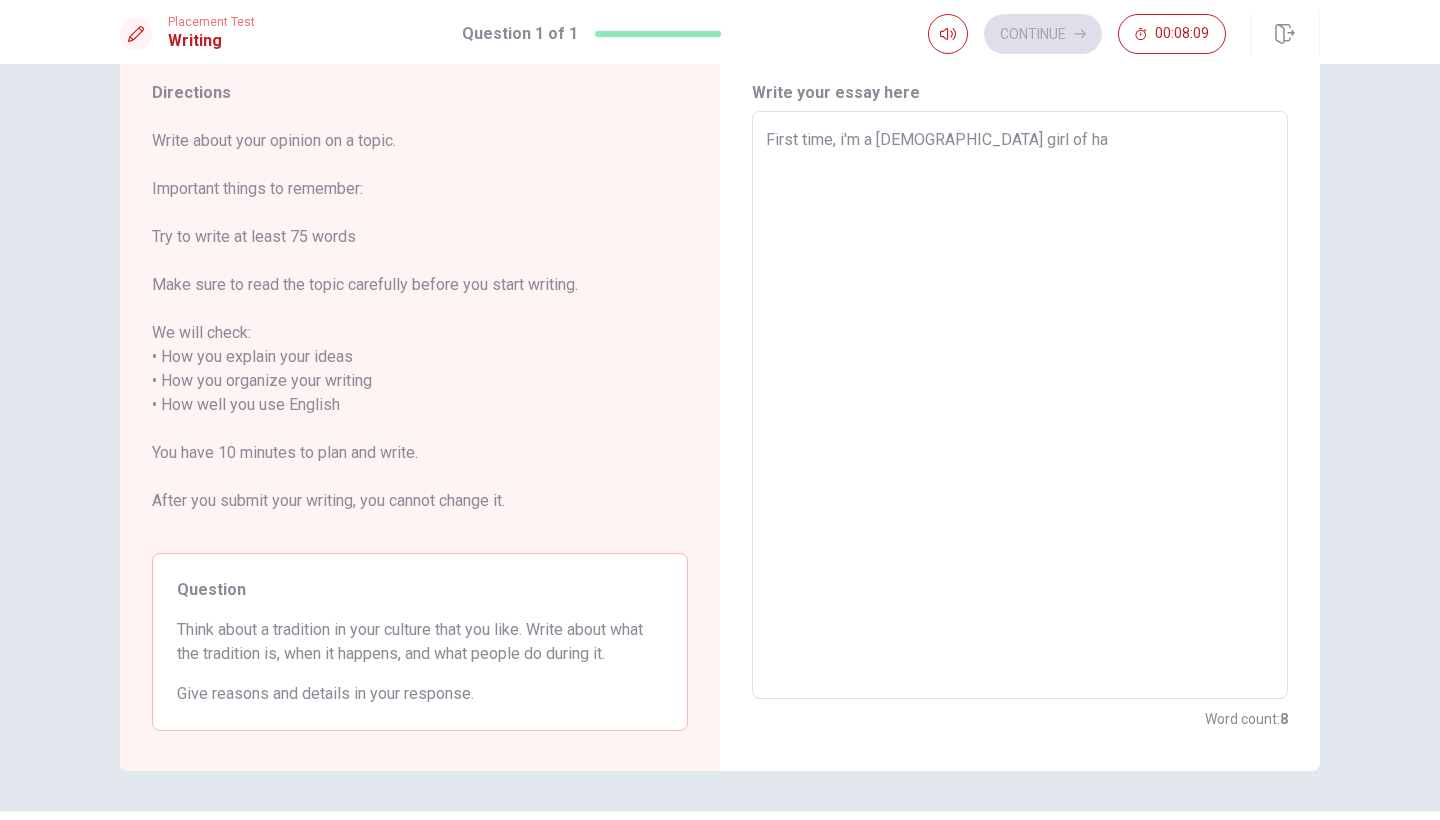 type on "x" 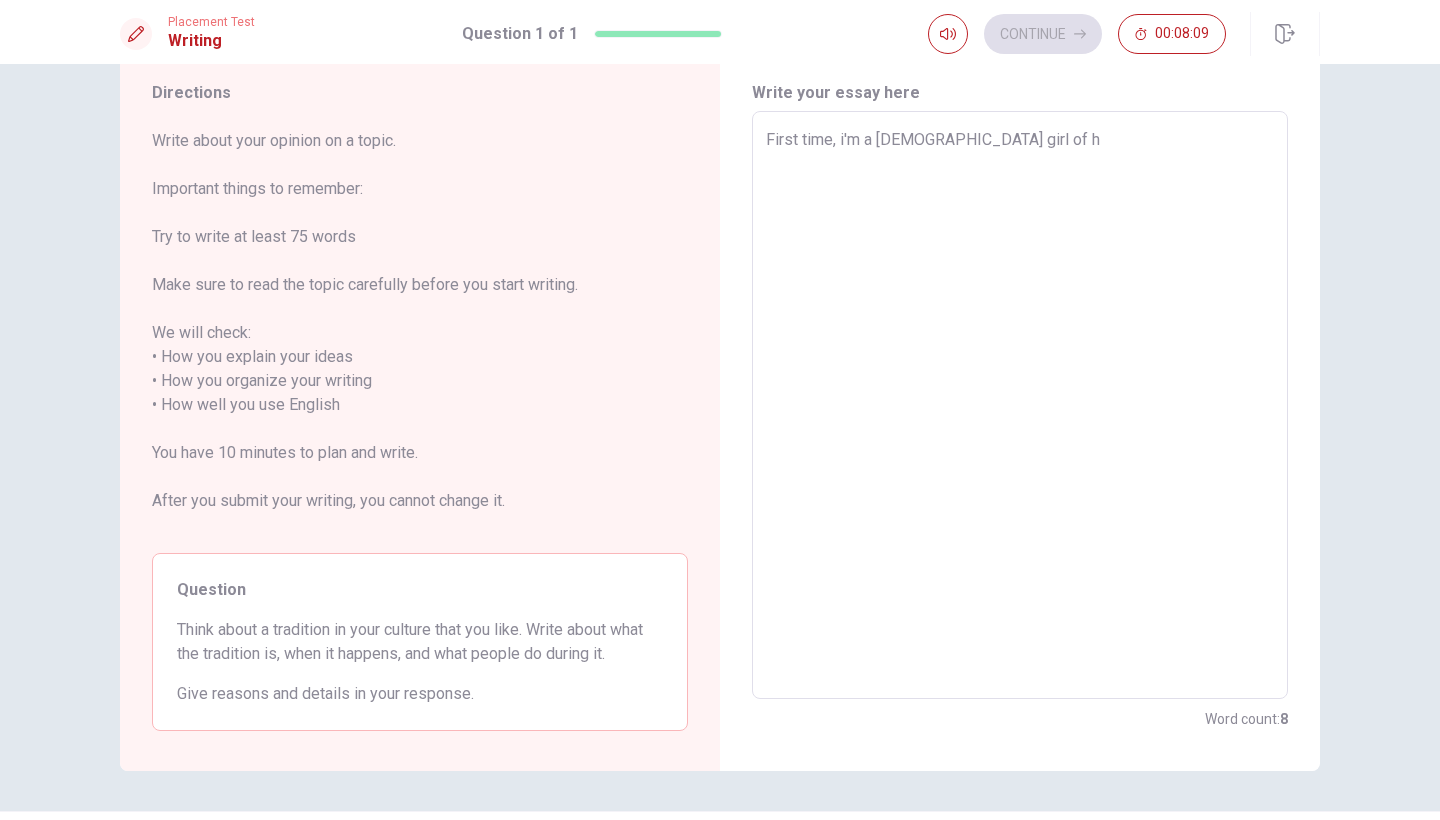 type on "x" 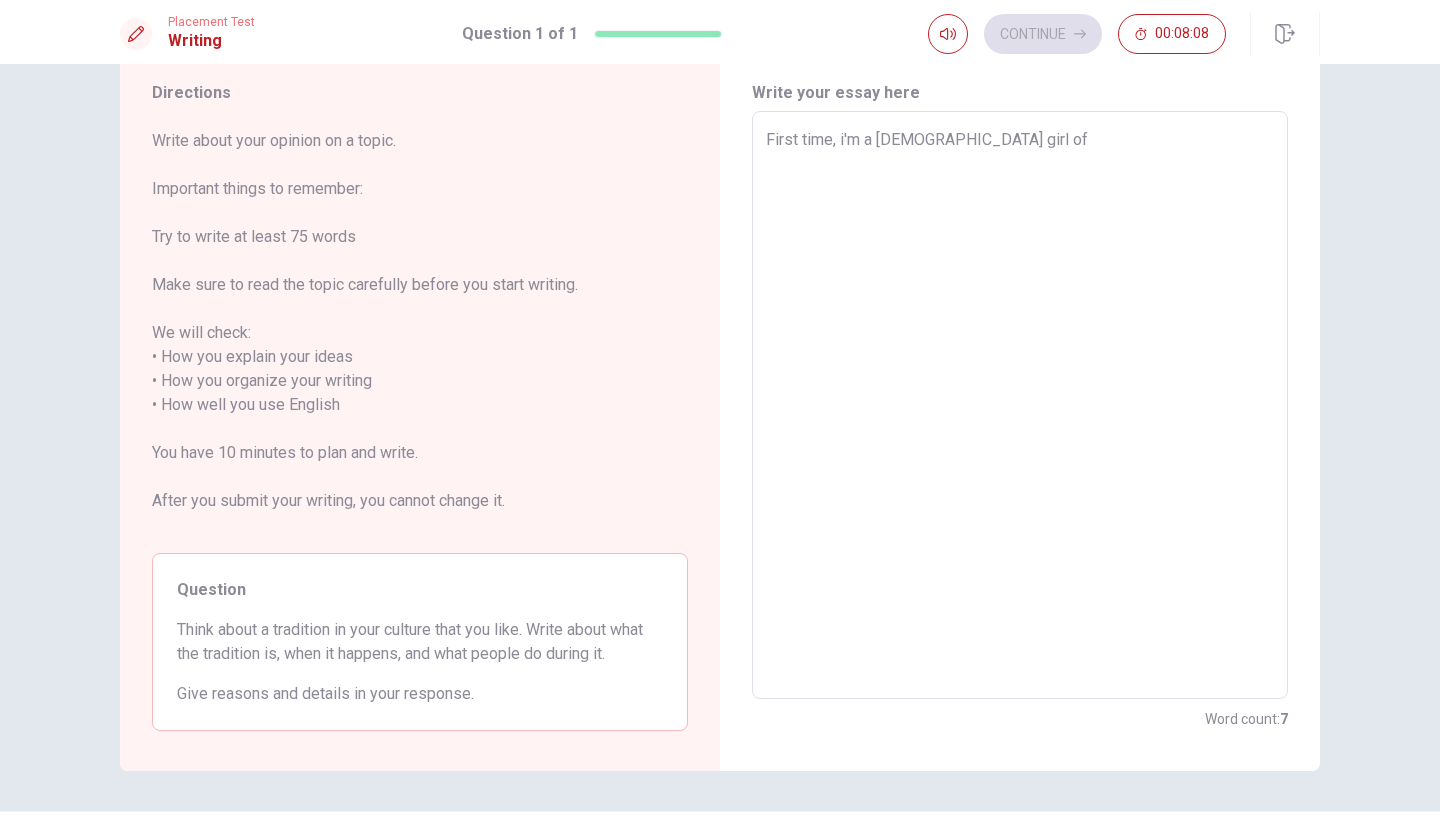 type on "x" 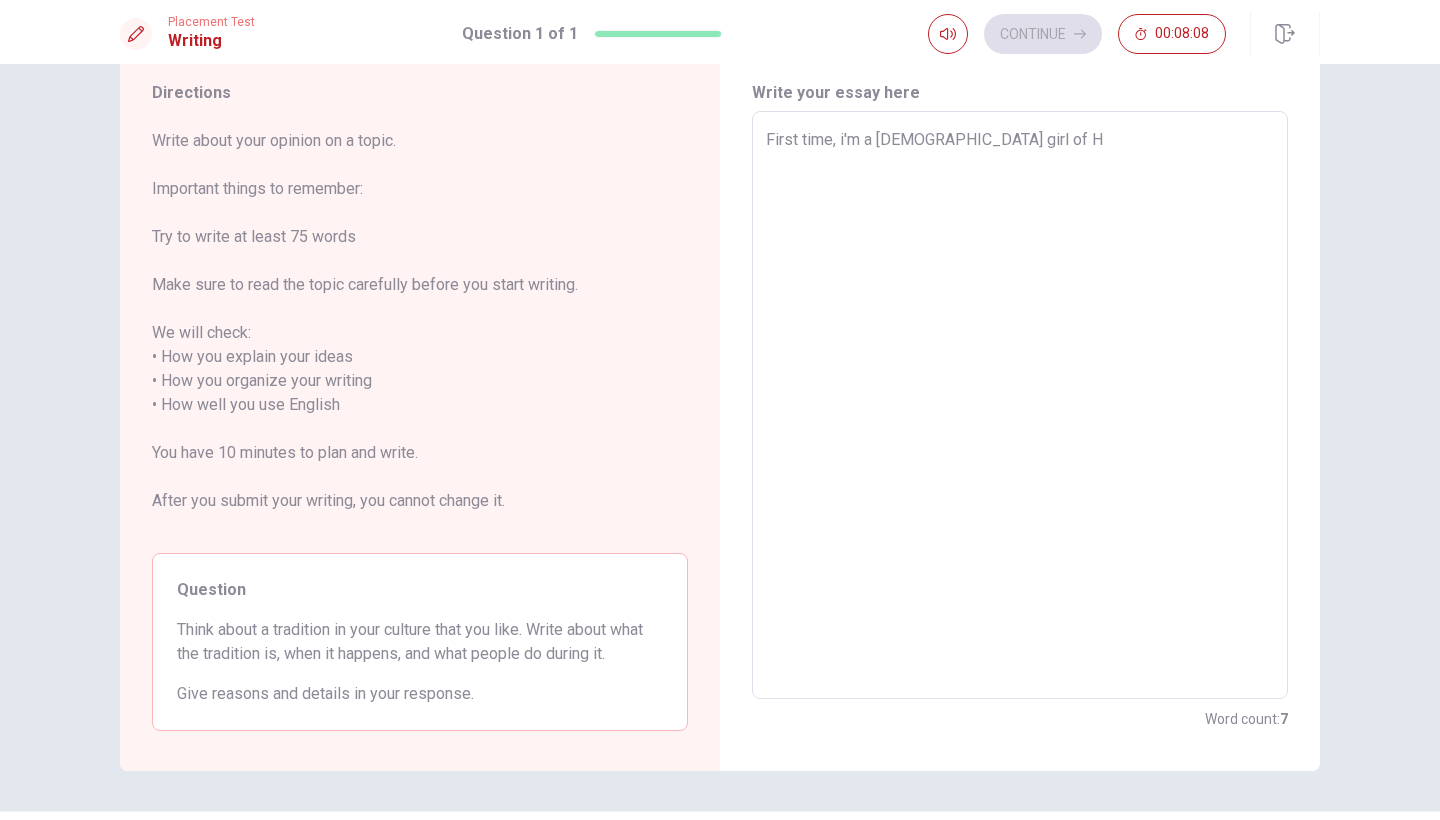 type on "x" 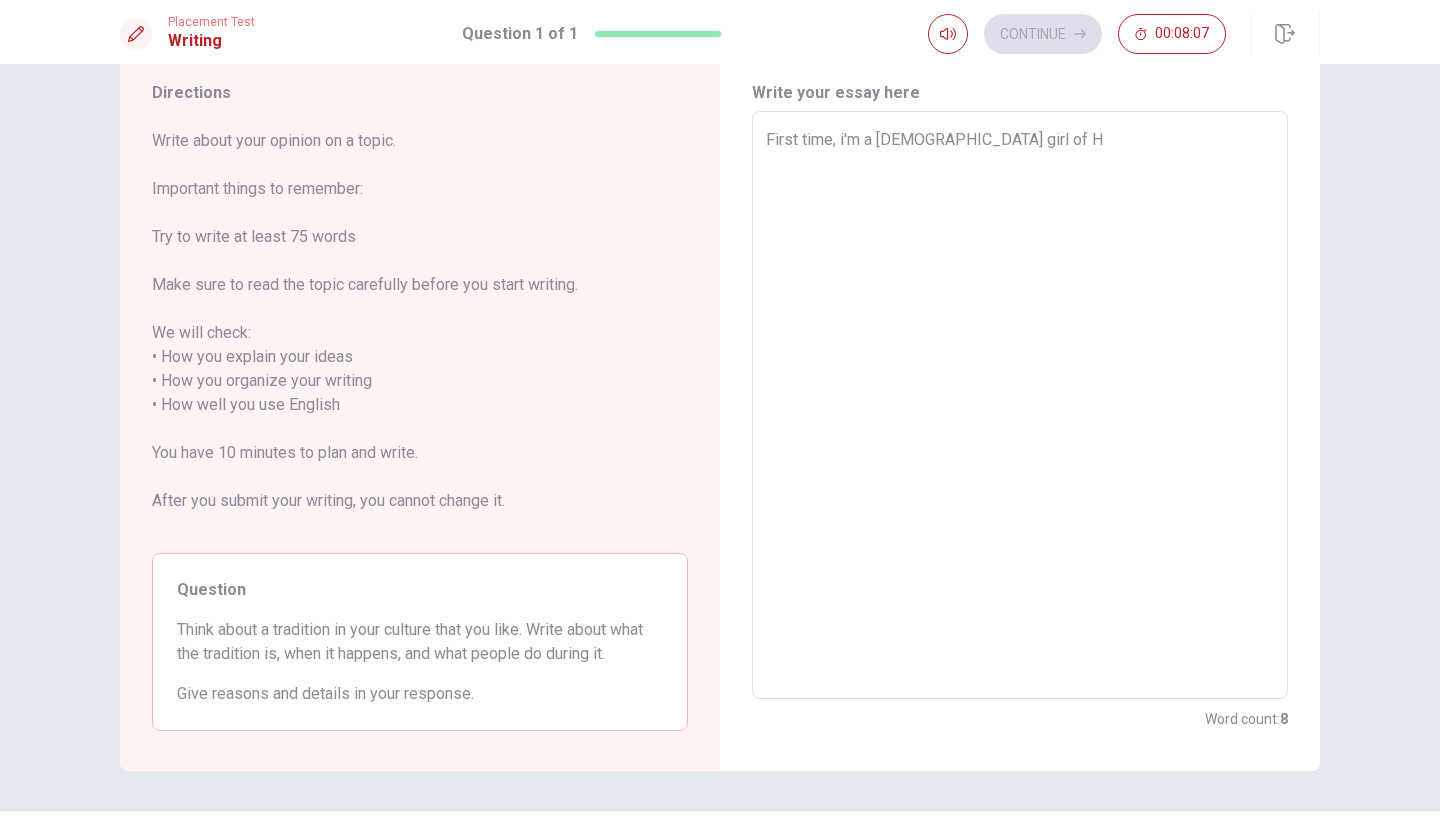 type on "First time, i'm a [DEMOGRAPHIC_DATA] girl of Ha" 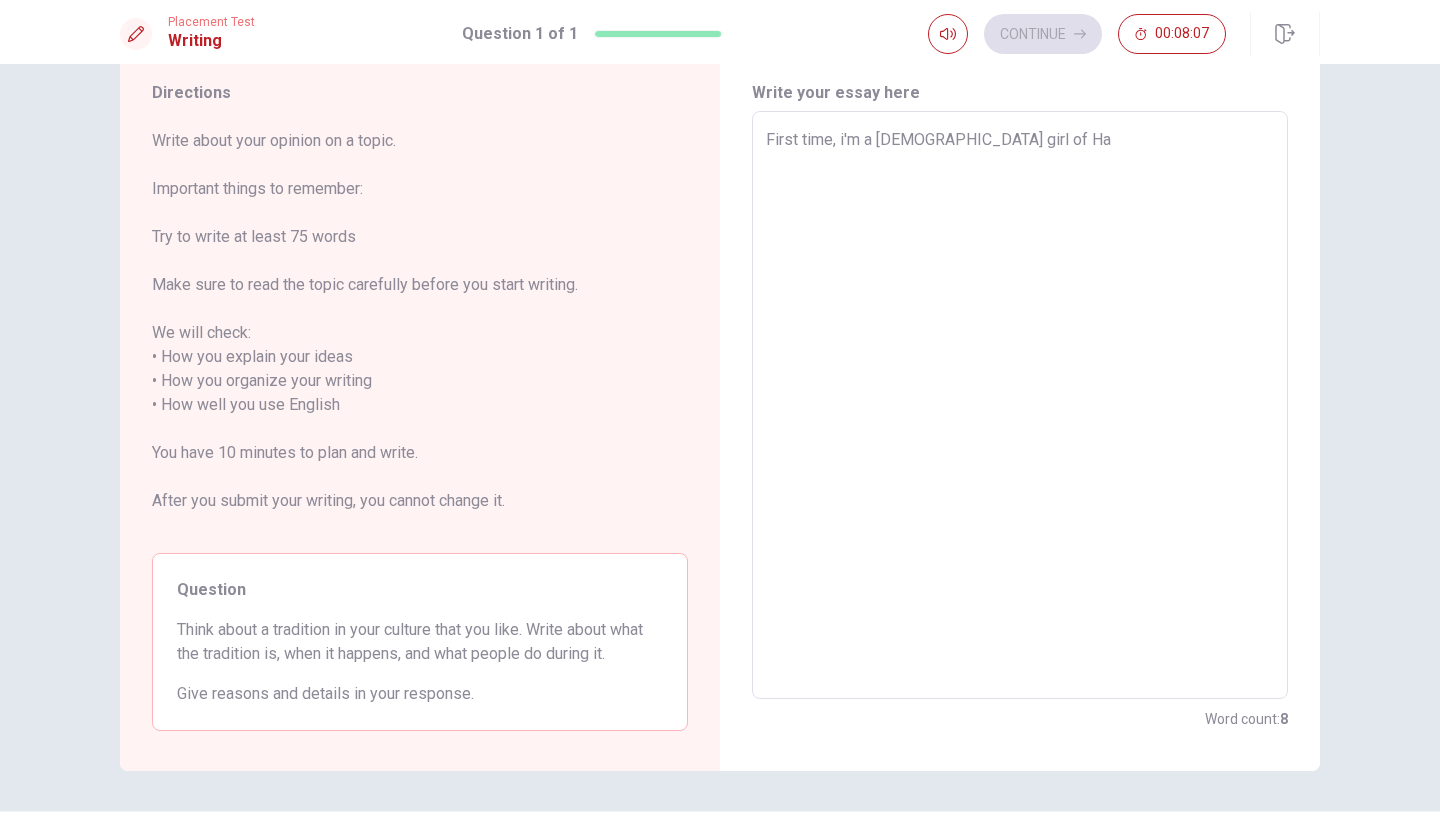 type on "x" 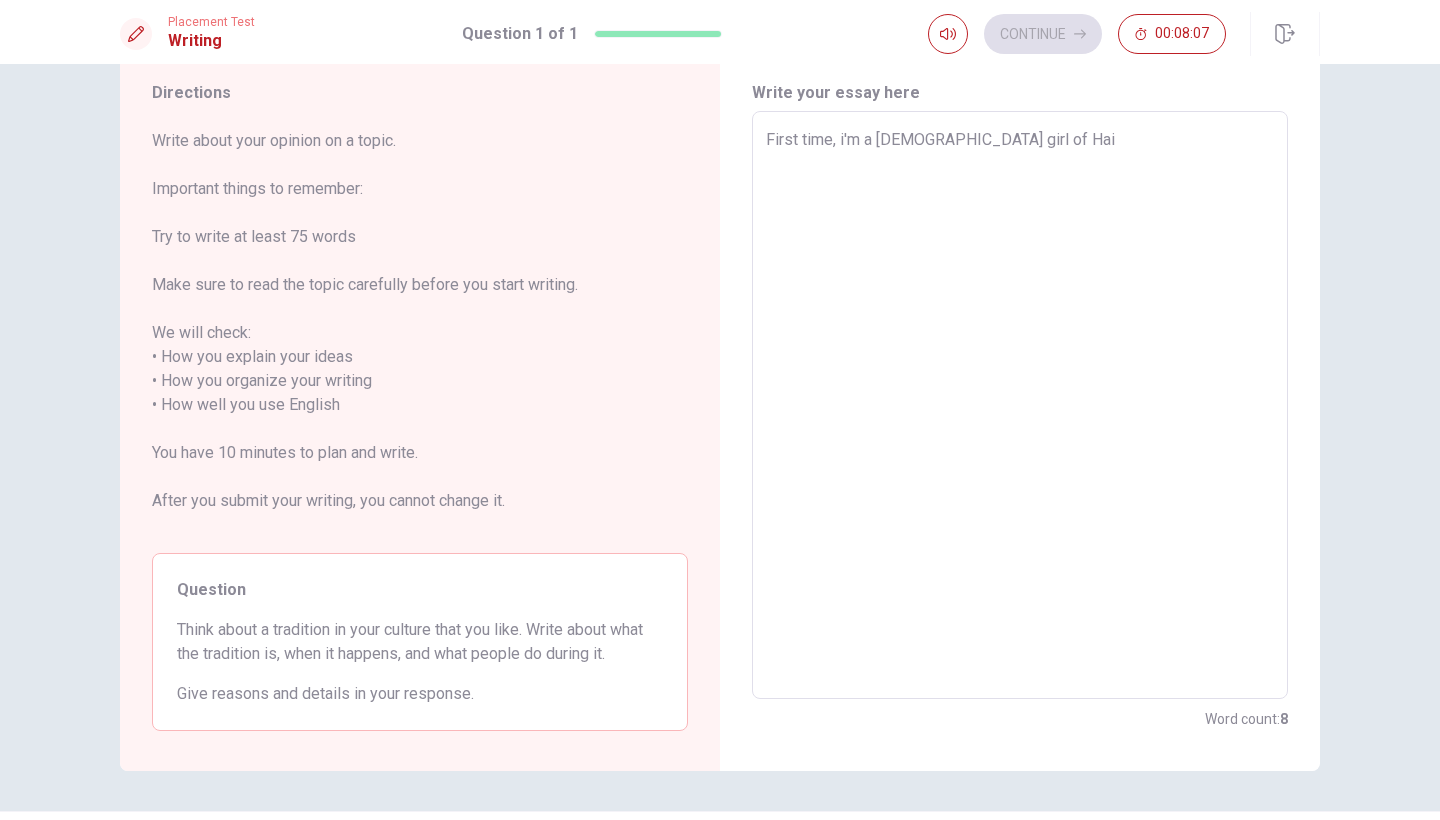 type on "x" 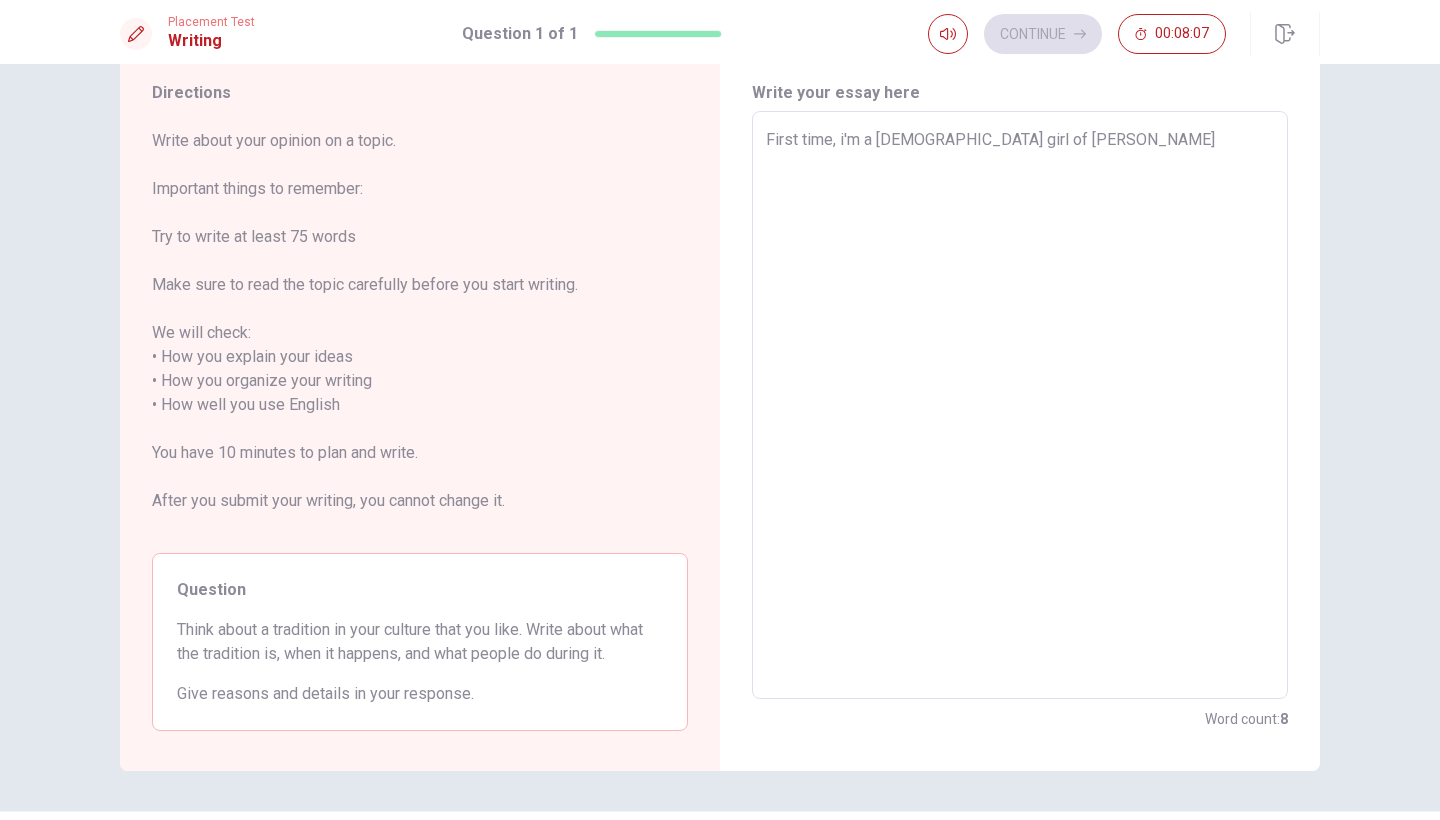 type on "x" 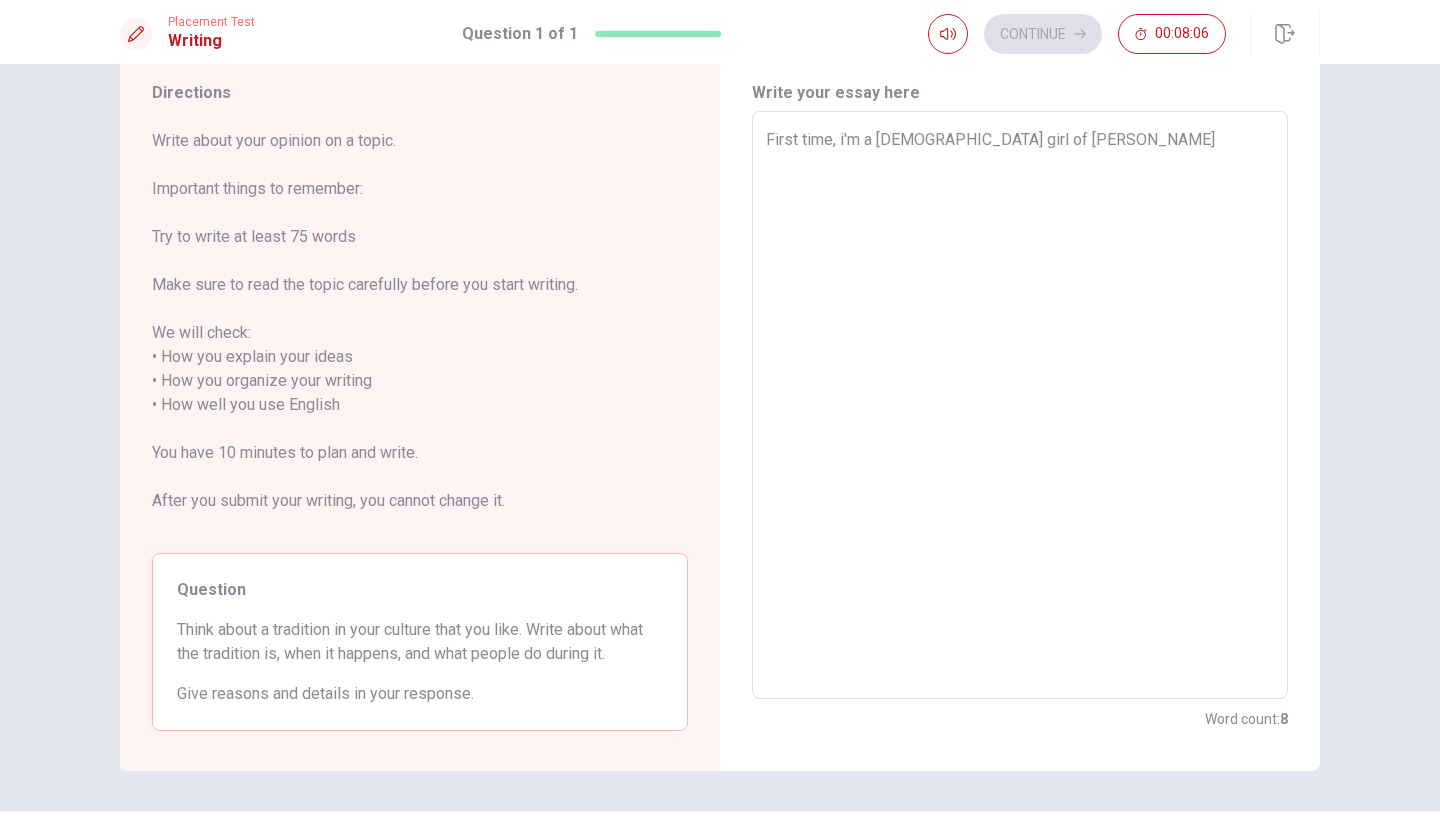 type on "First time, i'm a [DEMOGRAPHIC_DATA] girl of [GEOGRAPHIC_DATA]" 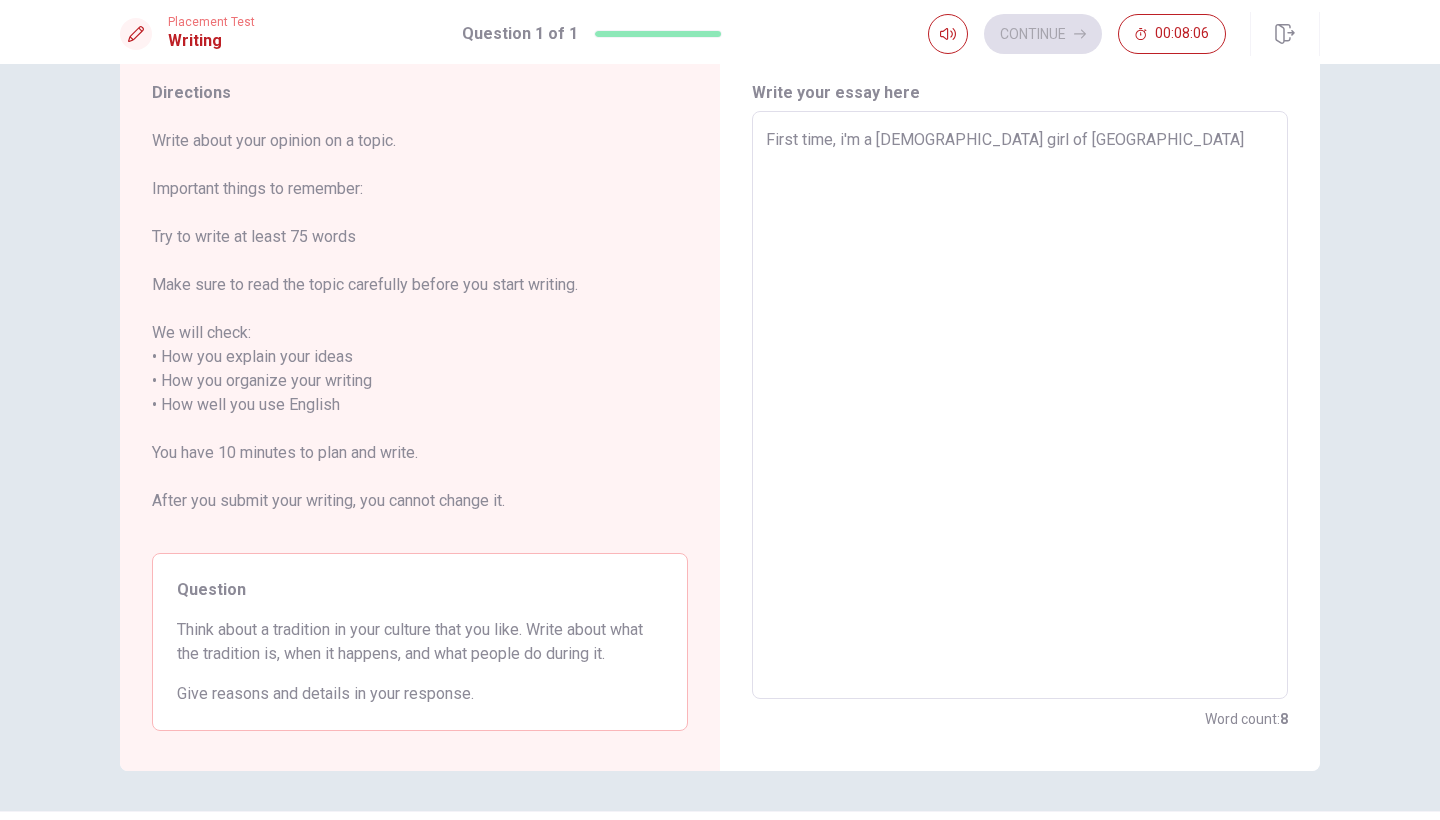 type on "x" 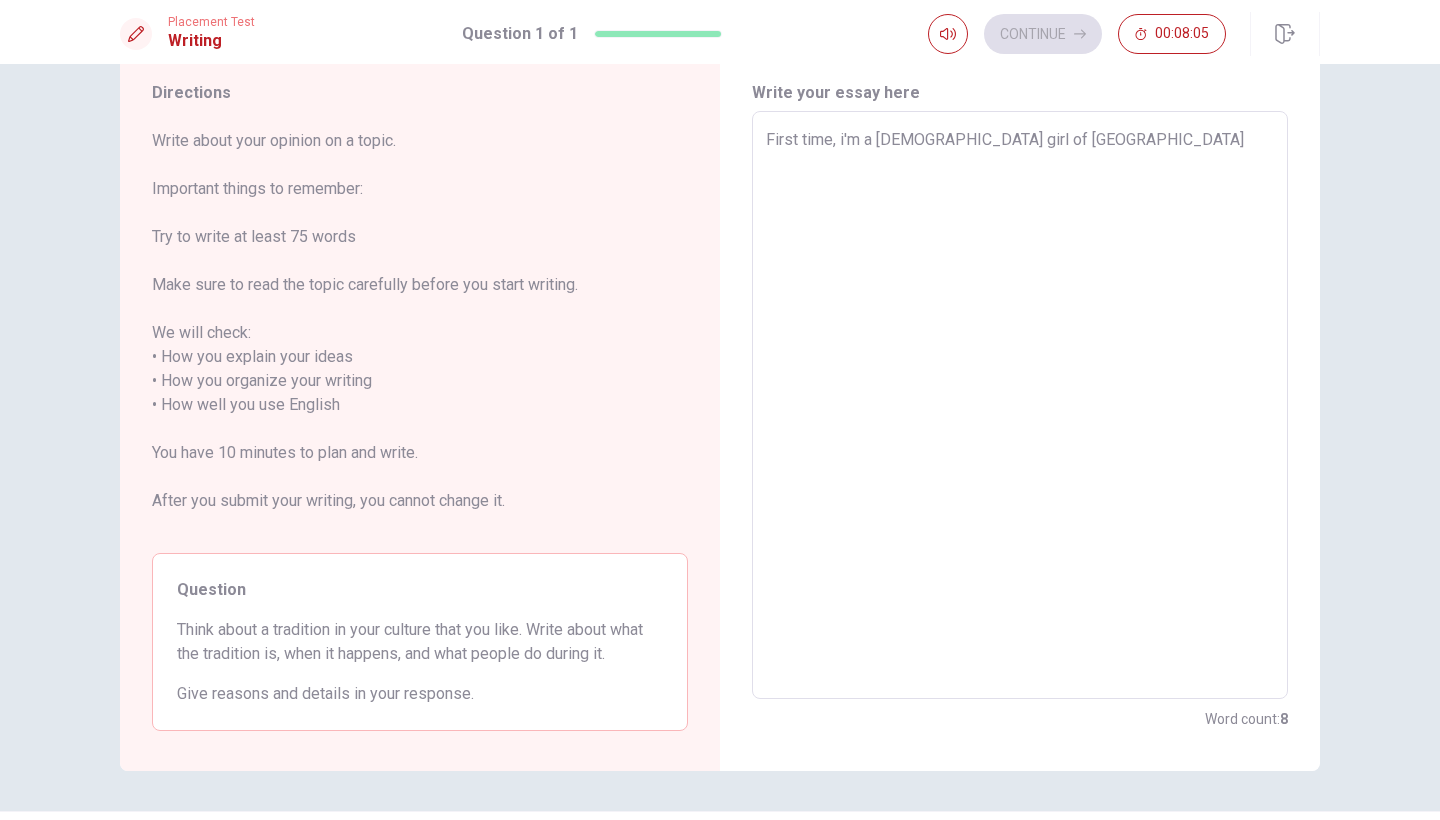 type on "x" 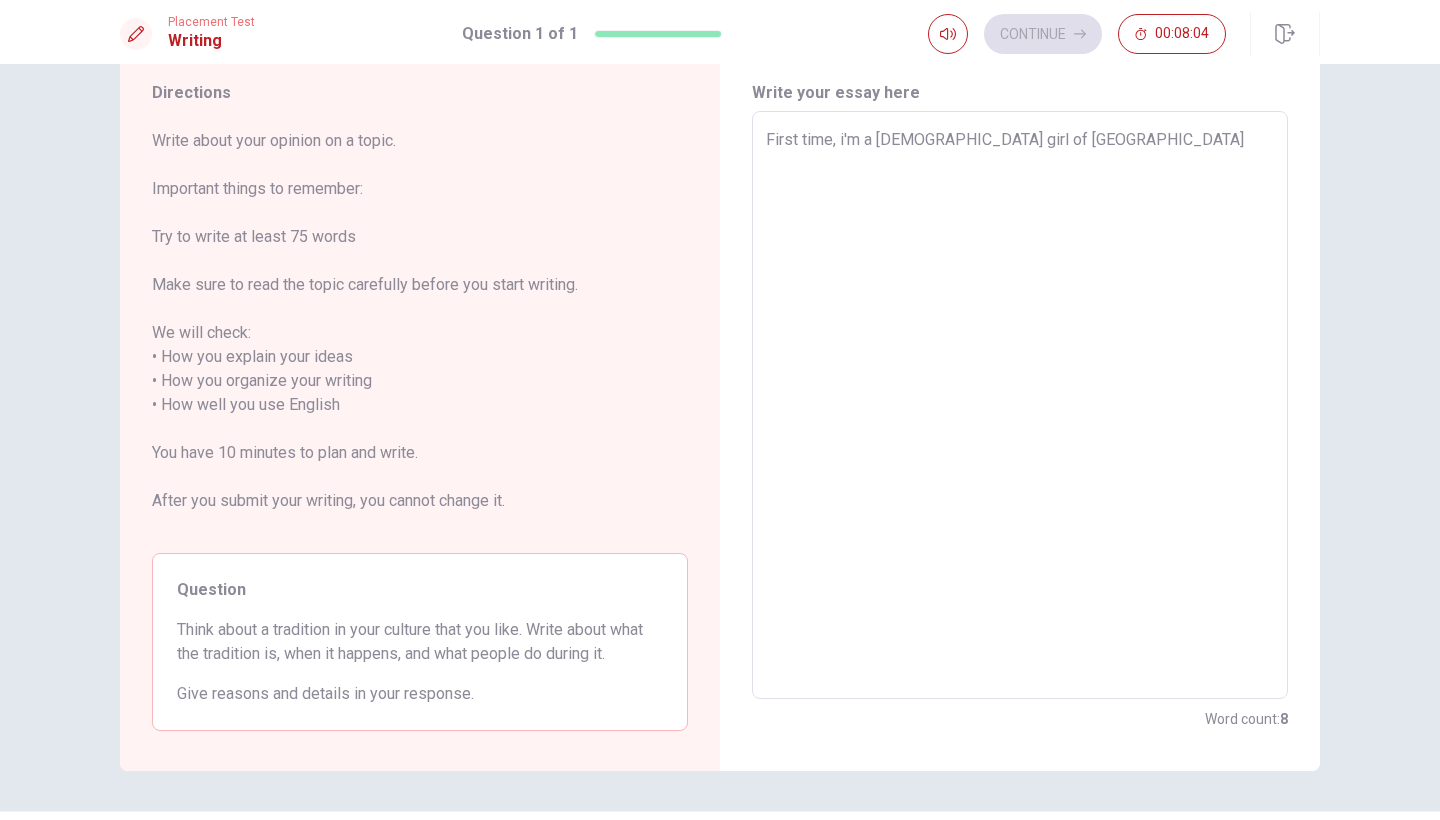 type on "First time, i'm a [DEMOGRAPHIC_DATA] girl of [GEOGRAPHIC_DATA]" 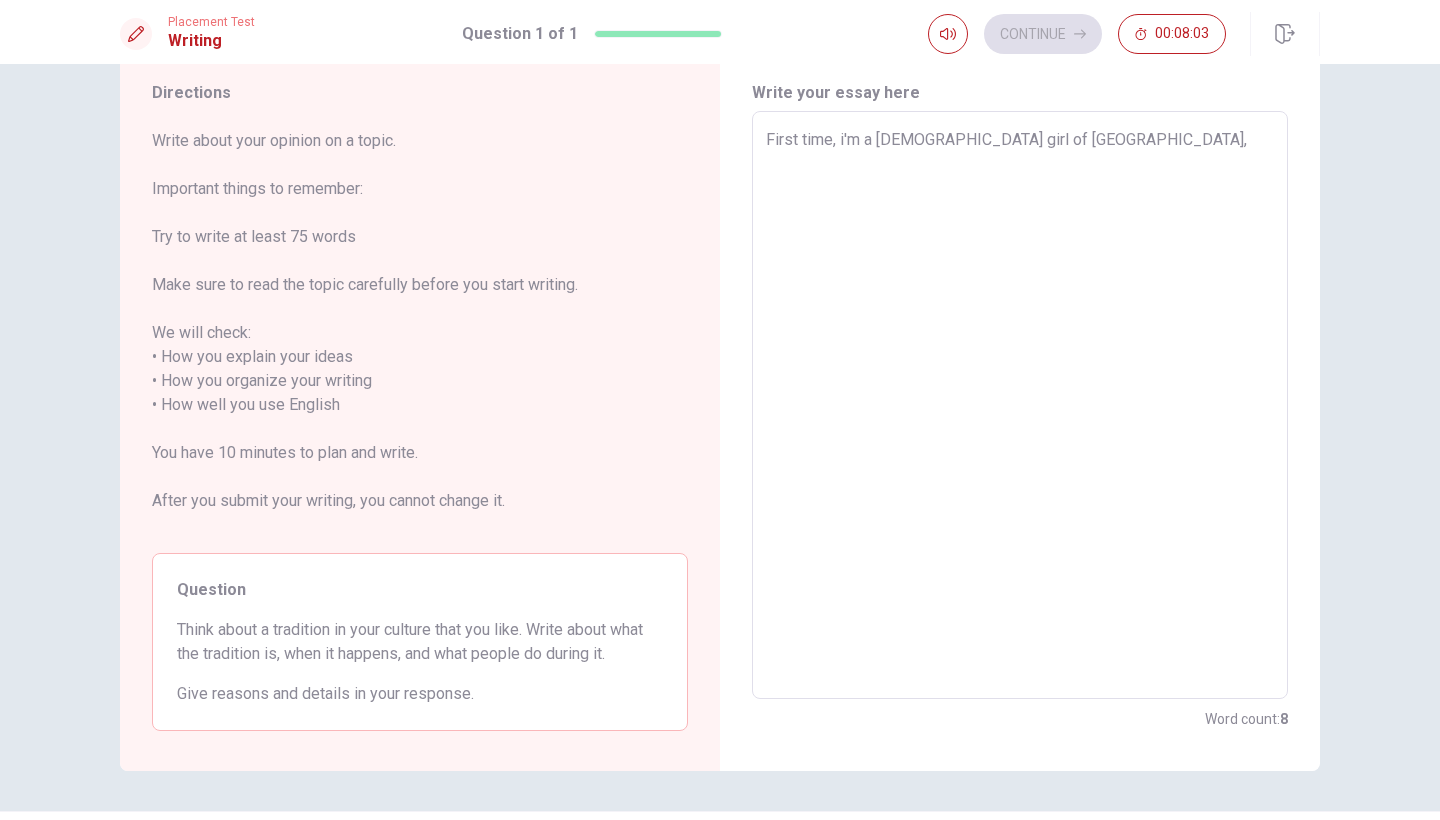 type on "First time, i'm a [DEMOGRAPHIC_DATA] girl of [GEOGRAPHIC_DATA]," 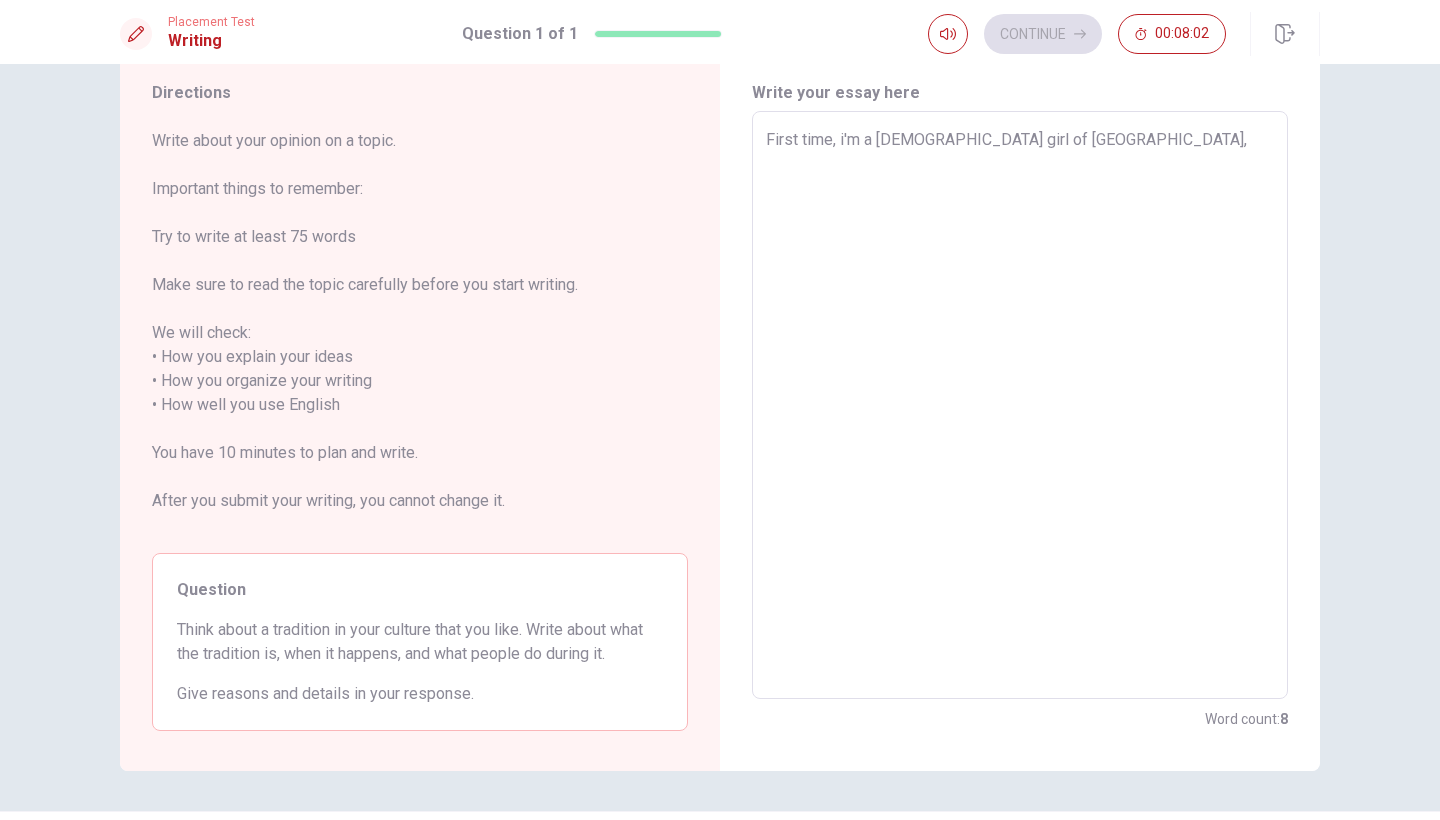 type on "First time, i'm a [DEMOGRAPHIC_DATA] girl of [GEOGRAPHIC_DATA], i" 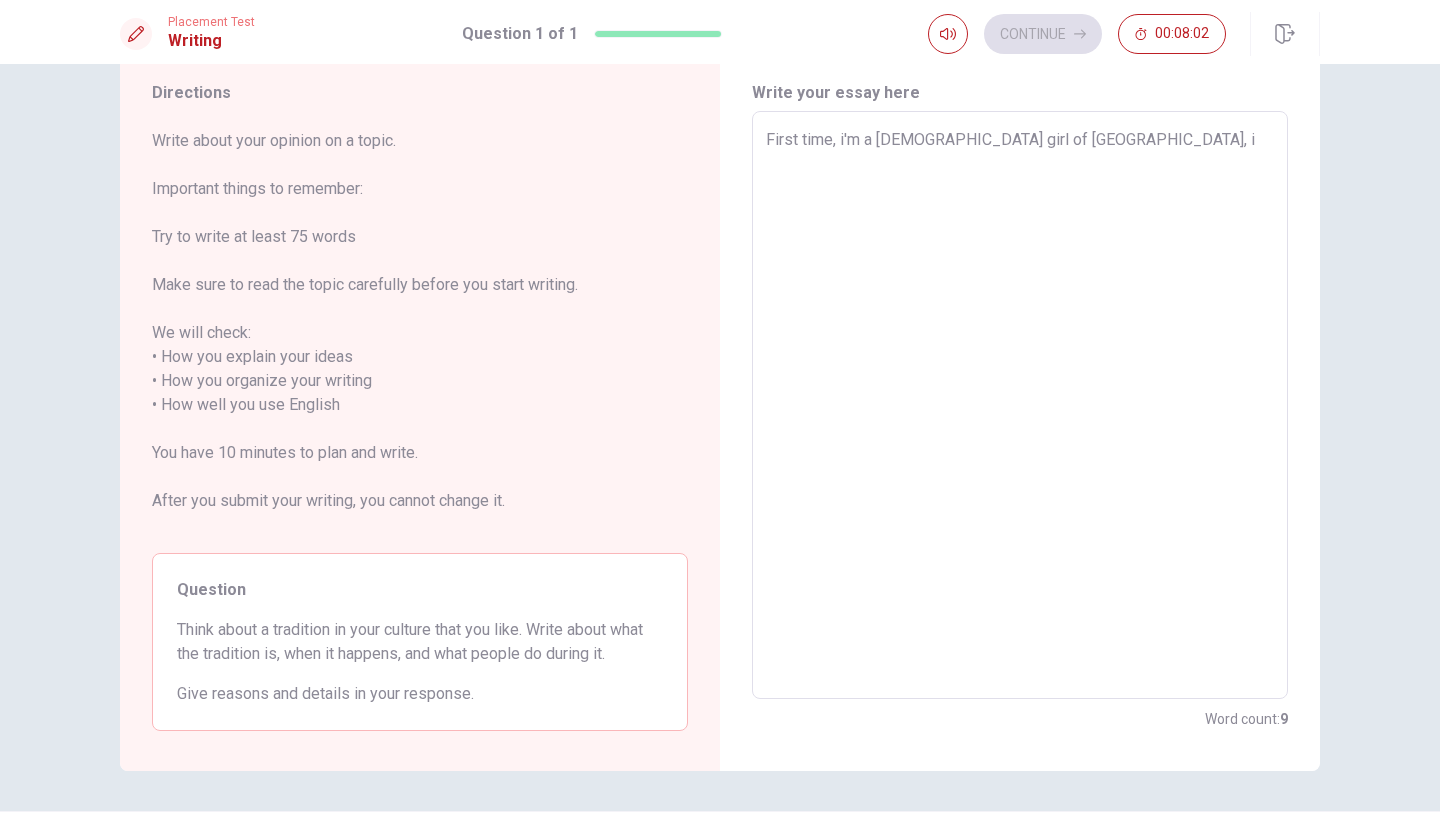 type on "x" 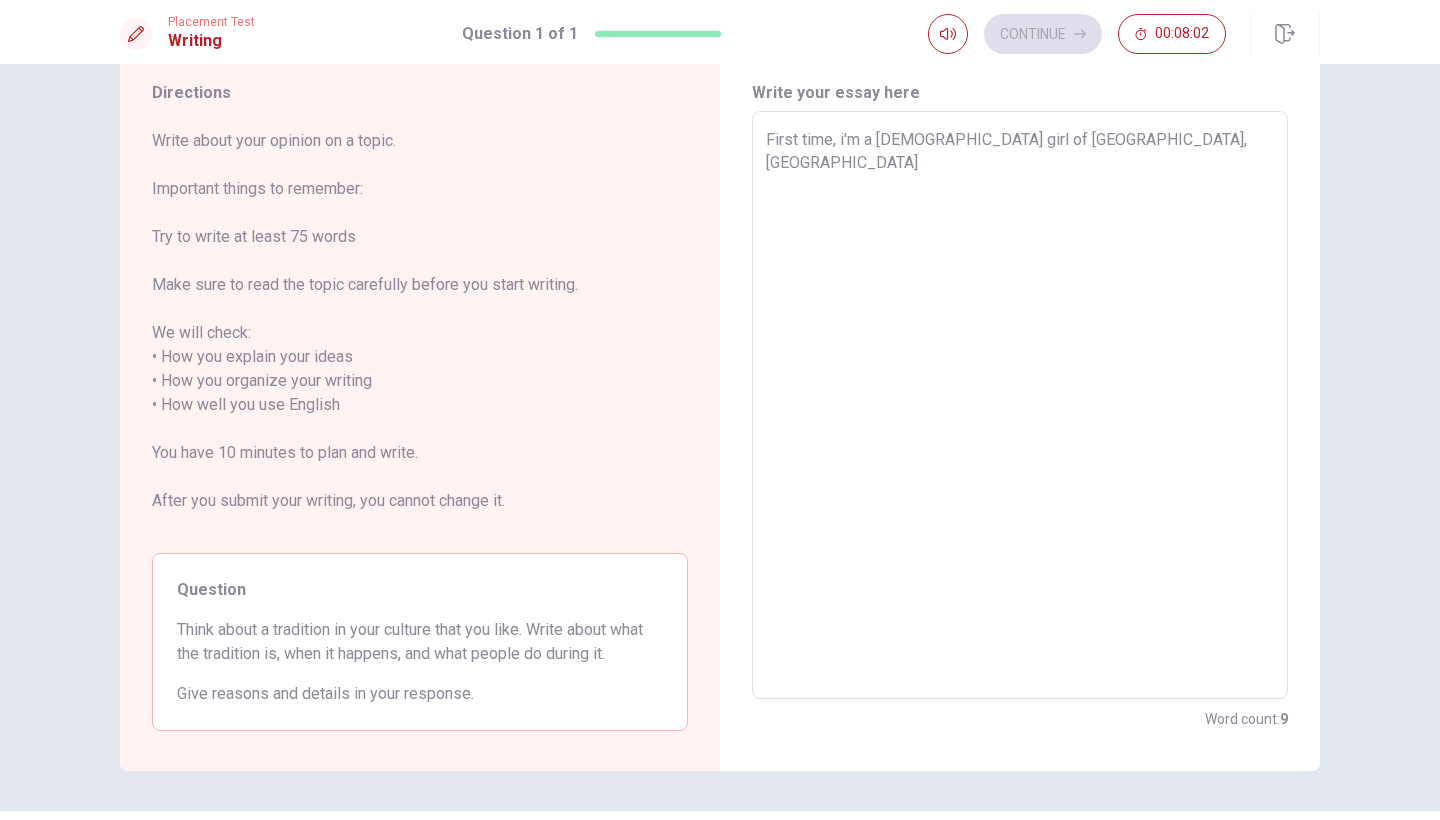 type on "x" 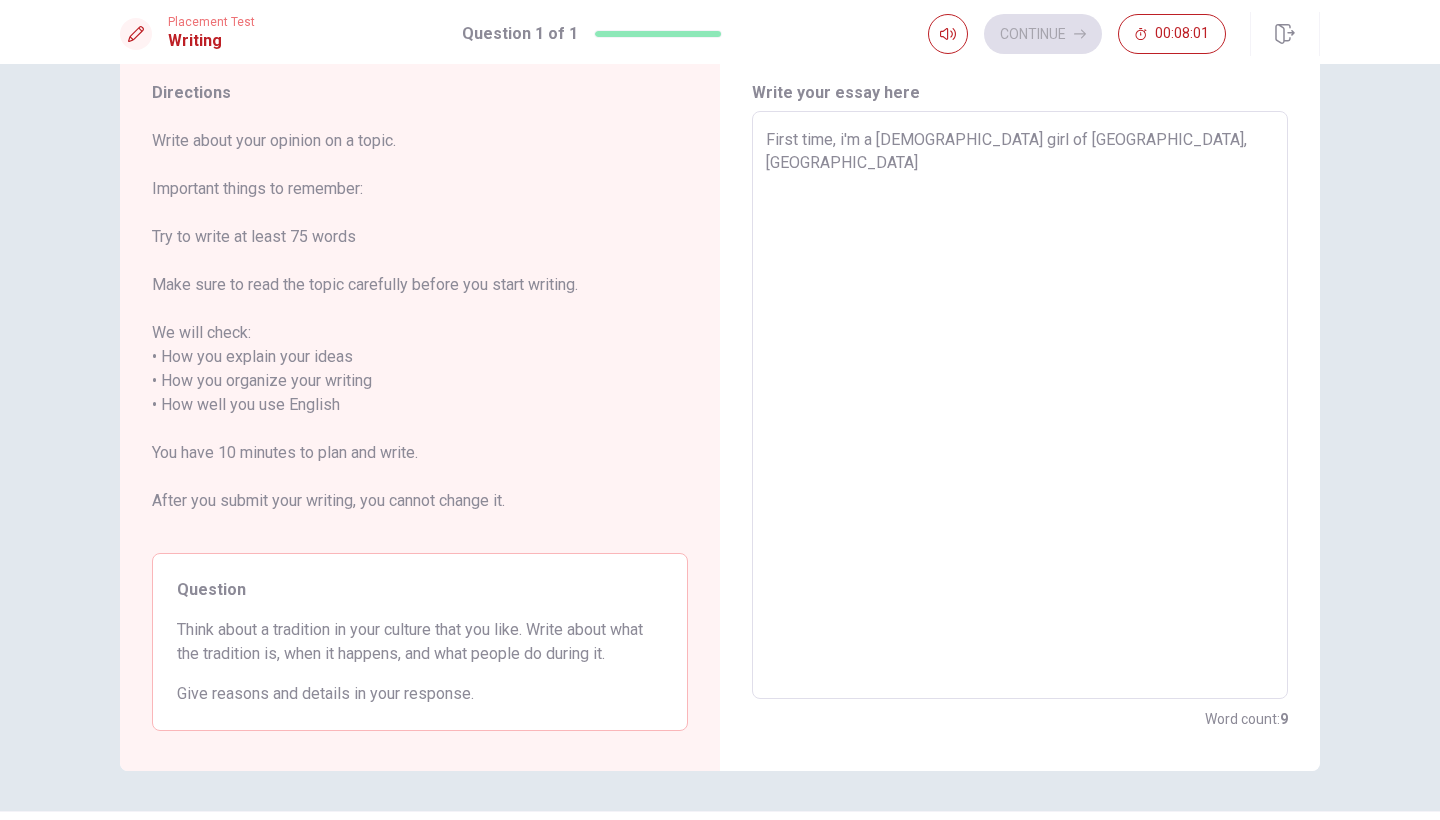 type on "First time, i'm a [DEMOGRAPHIC_DATA] girl of [GEOGRAPHIC_DATA], [GEOGRAPHIC_DATA]" 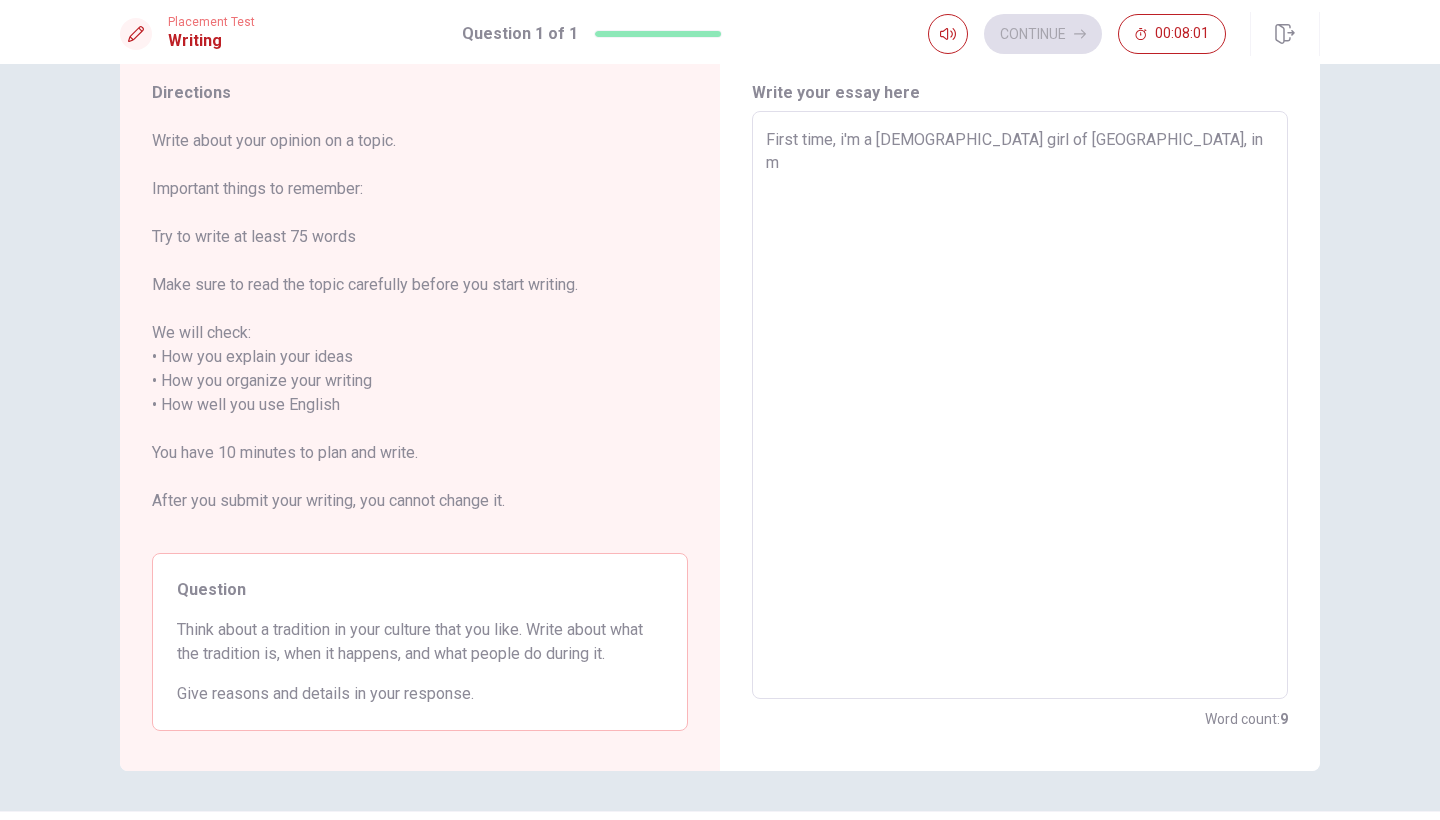 type on "x" 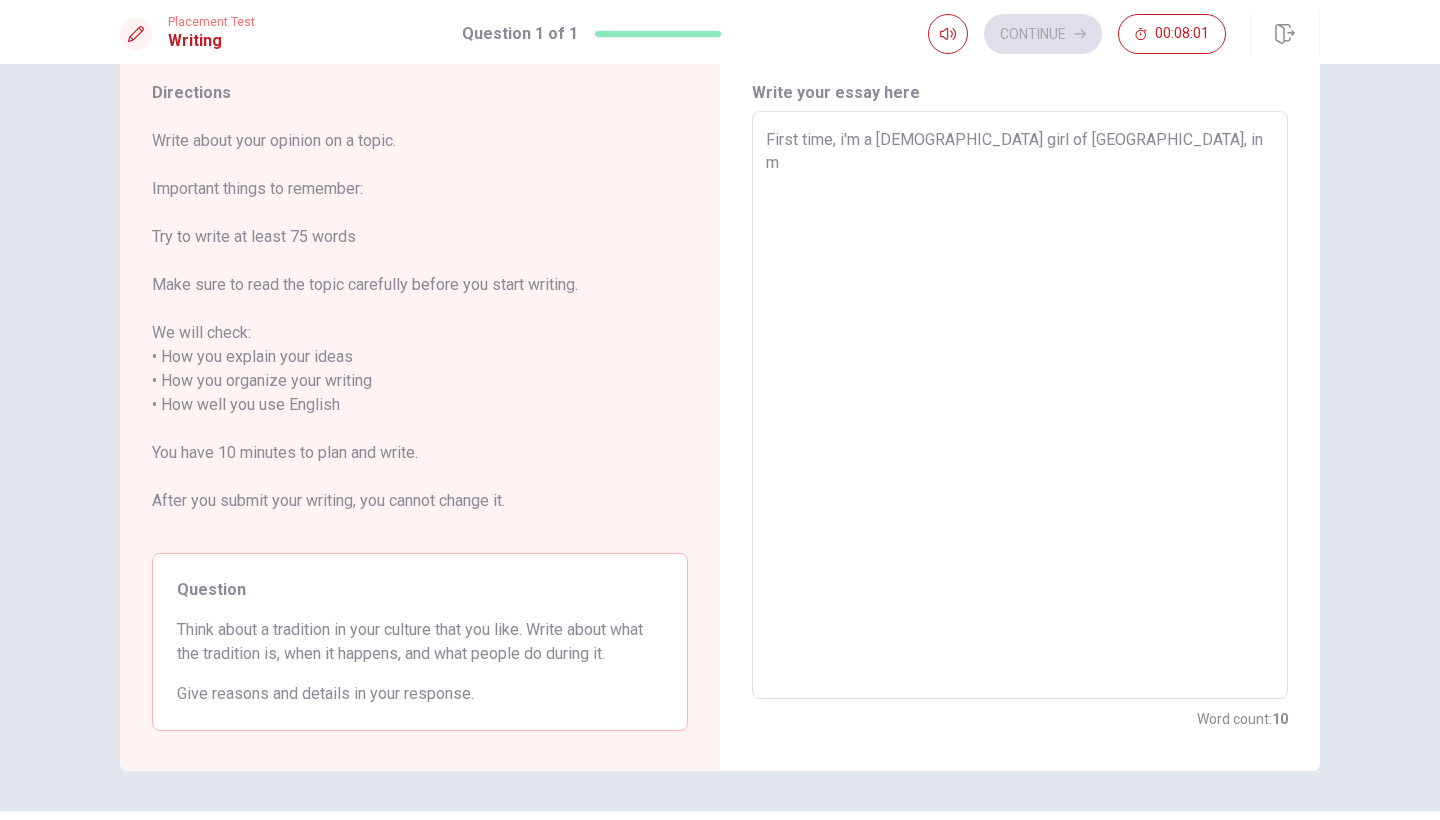 type on "First time, i'm a [DEMOGRAPHIC_DATA] girl of [GEOGRAPHIC_DATA], in my" 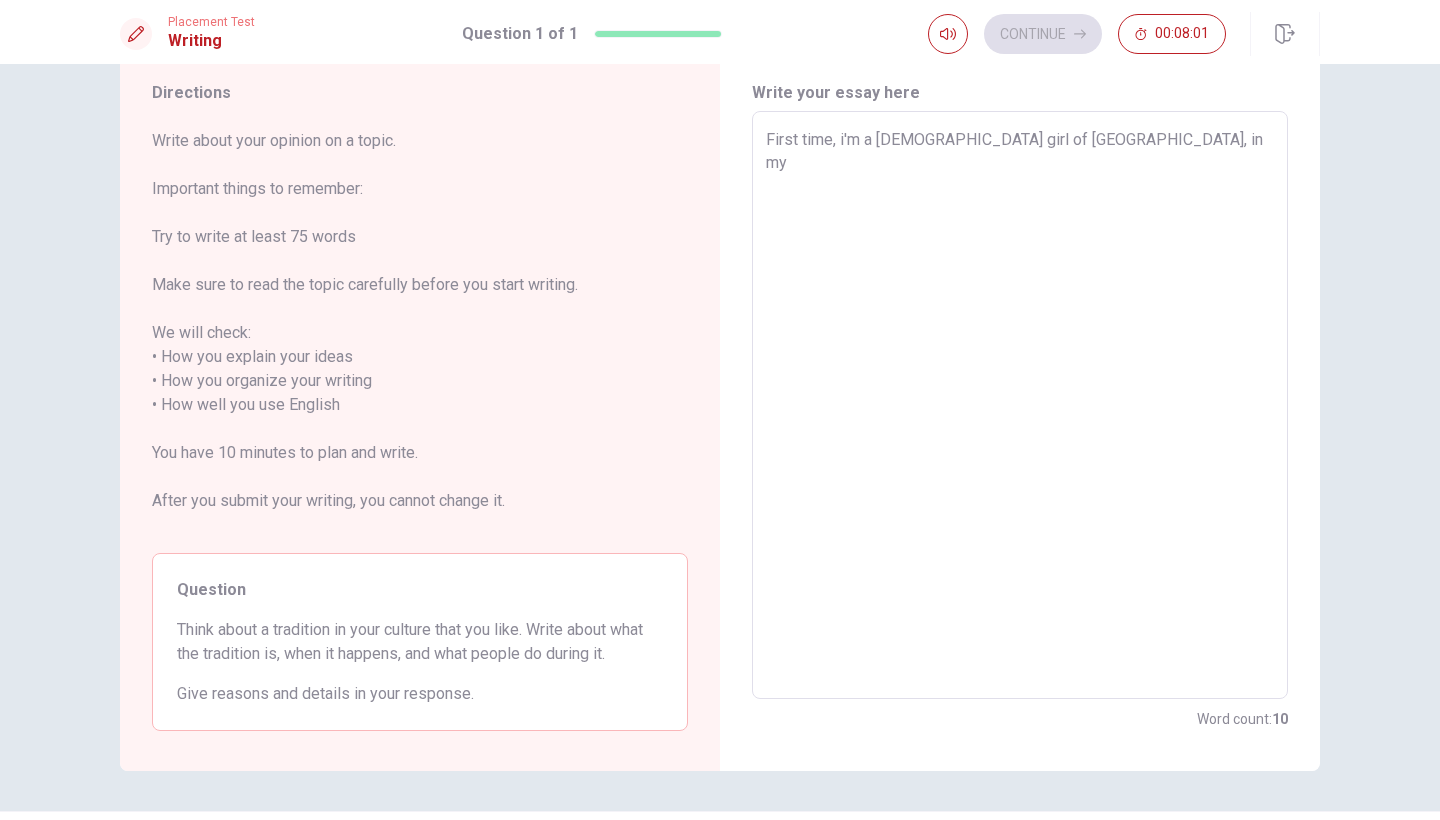 type on "x" 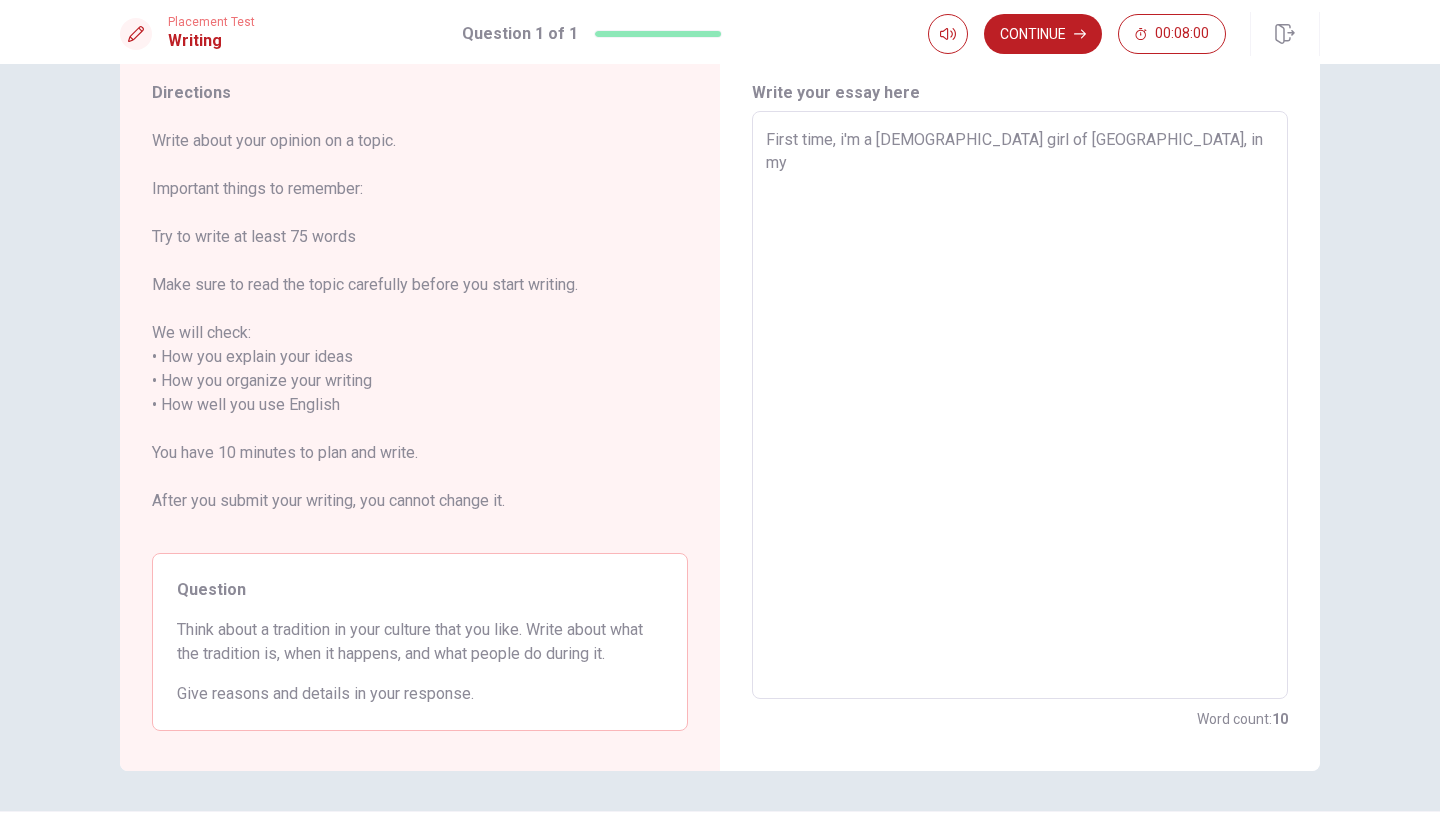 type on "First time, i'm a [DEMOGRAPHIC_DATA] girl of [GEOGRAPHIC_DATA], in my c" 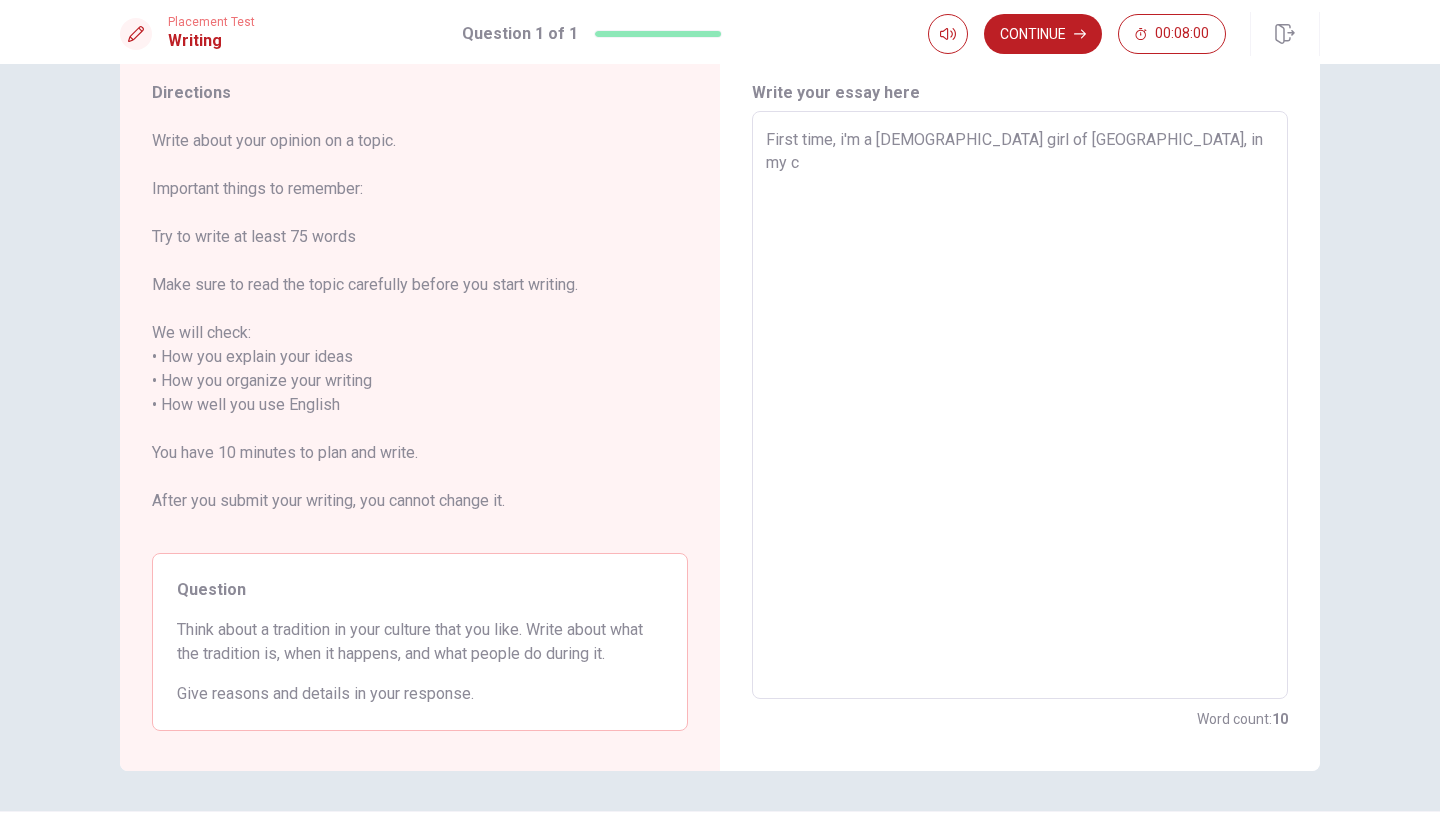 type on "x" 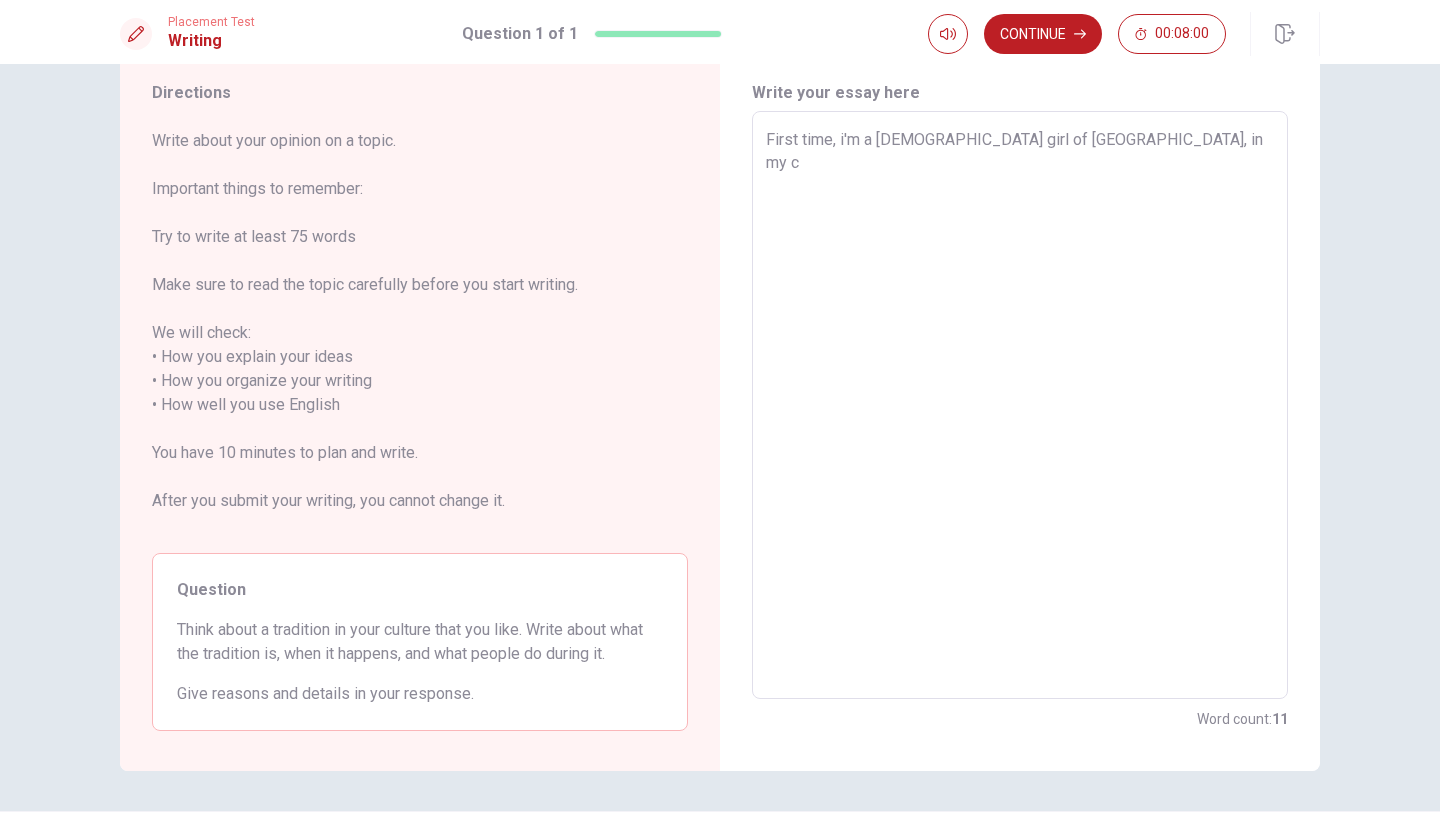 type on "First time, i'm a [DEMOGRAPHIC_DATA] girl of [GEOGRAPHIC_DATA], in my cu" 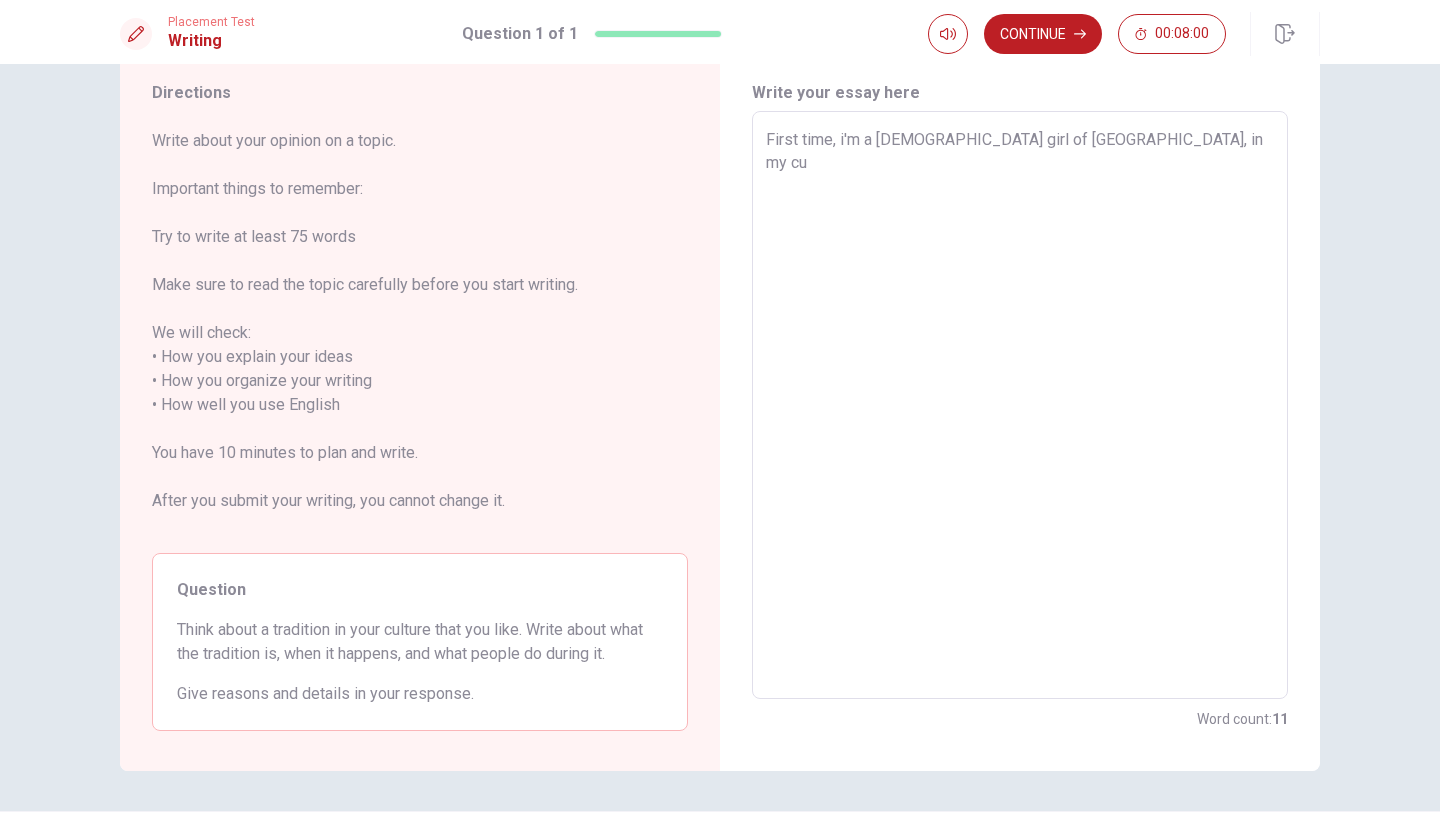 type on "x" 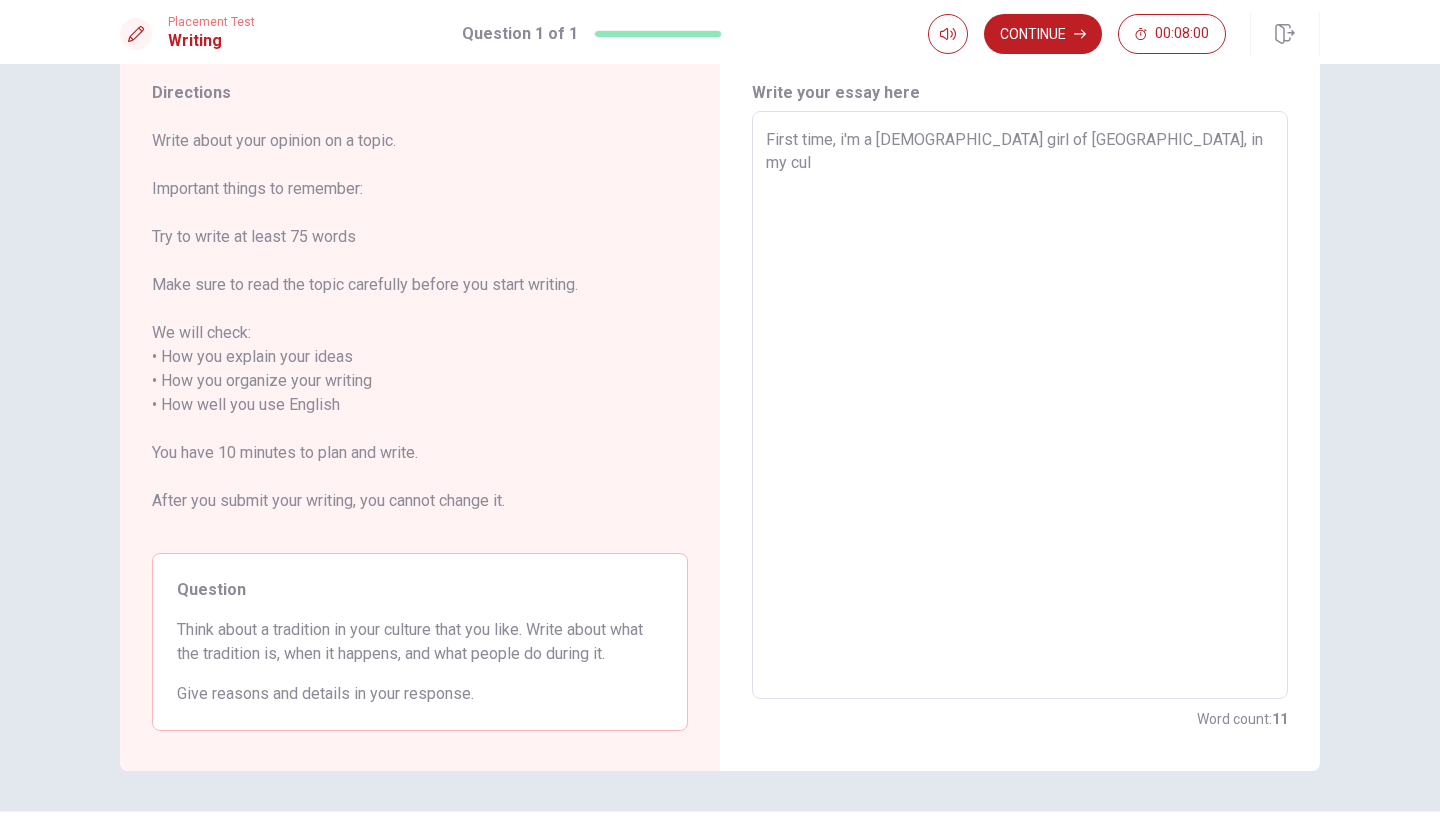 type on "x" 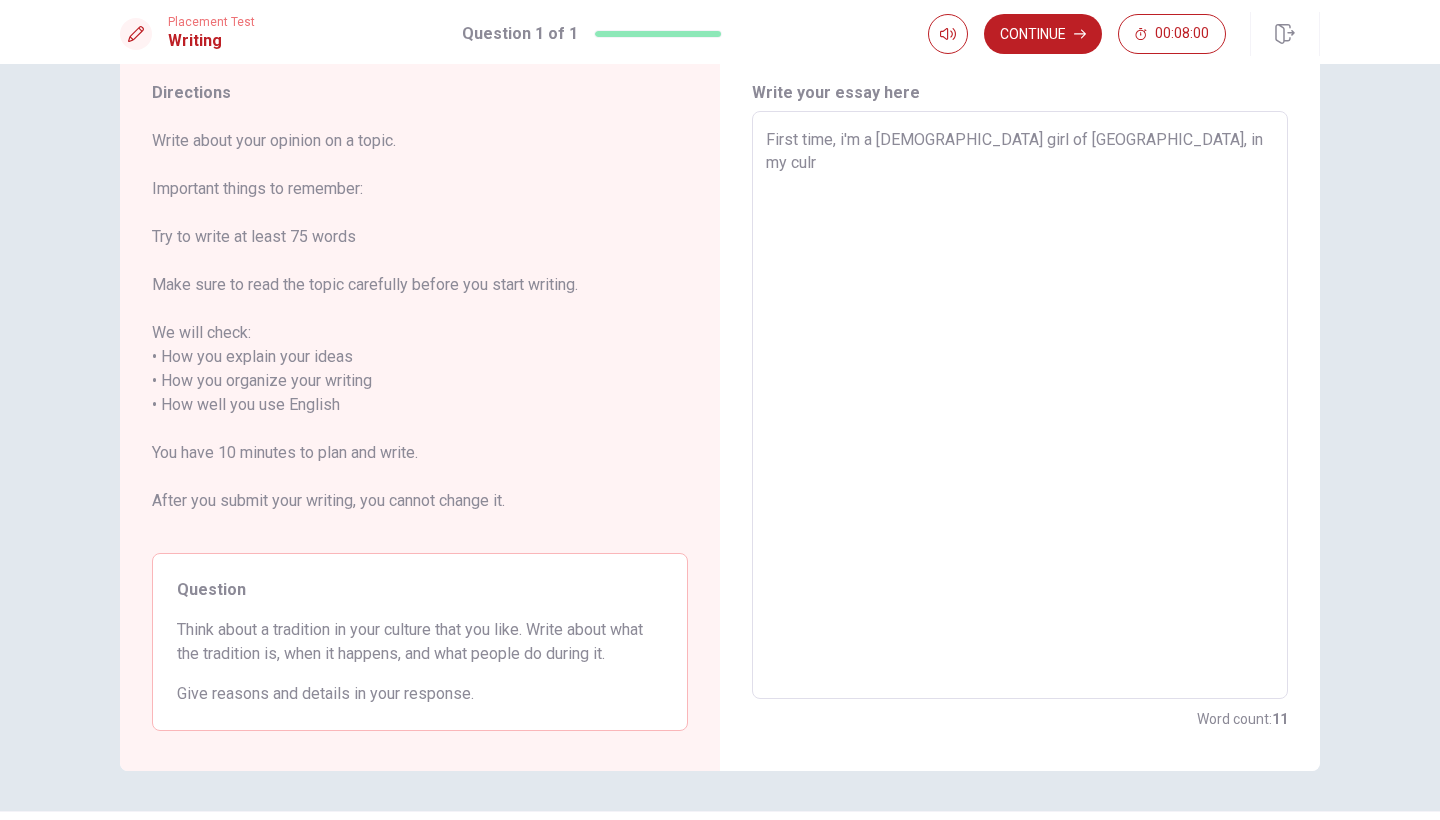 type on "x" 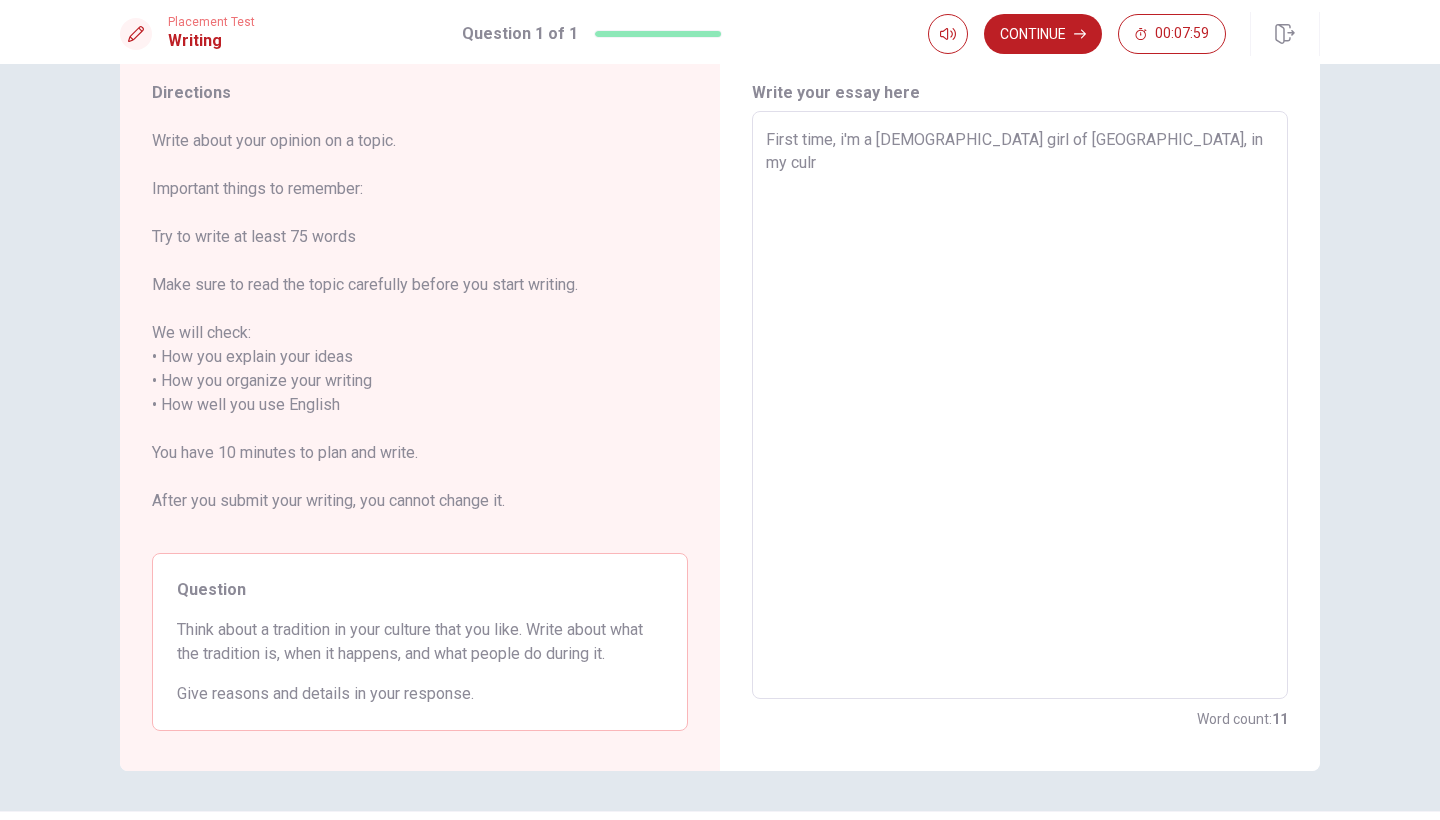 type on "First time, i'm a [DEMOGRAPHIC_DATA] girl of [GEOGRAPHIC_DATA], in my cul" 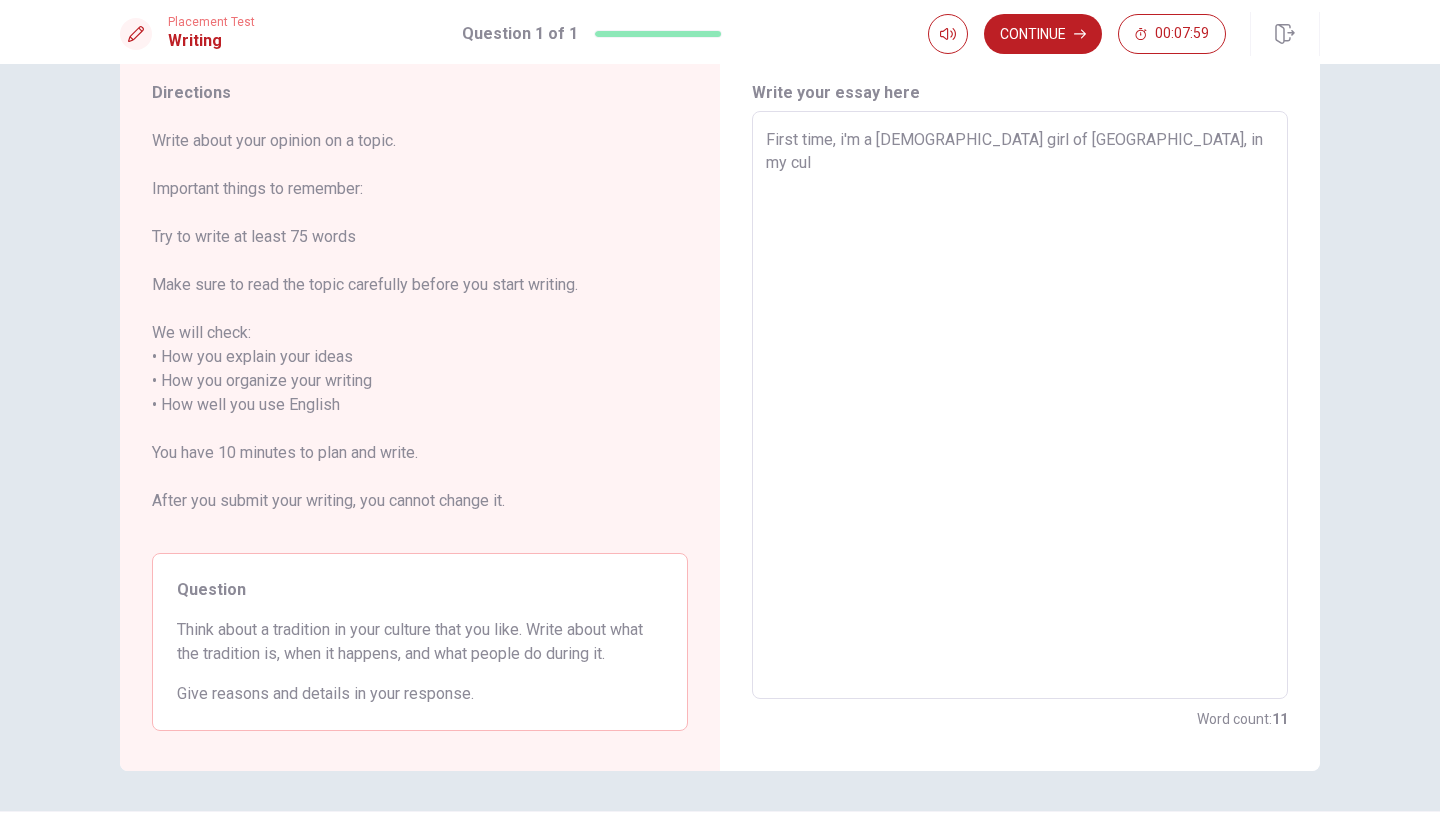 type on "x" 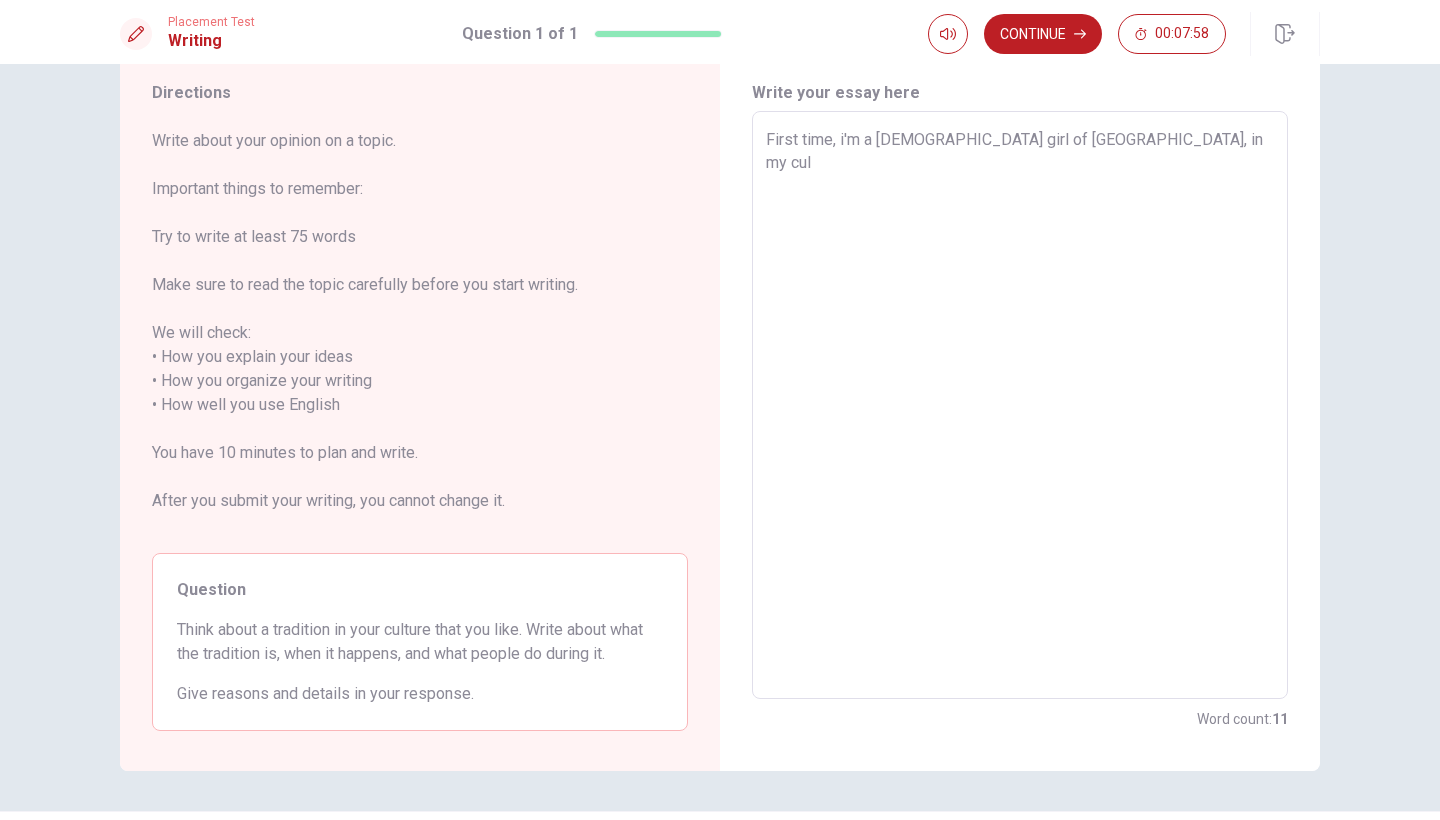 type on "First time, i'm a [DEMOGRAPHIC_DATA] girl of [GEOGRAPHIC_DATA], in my cult" 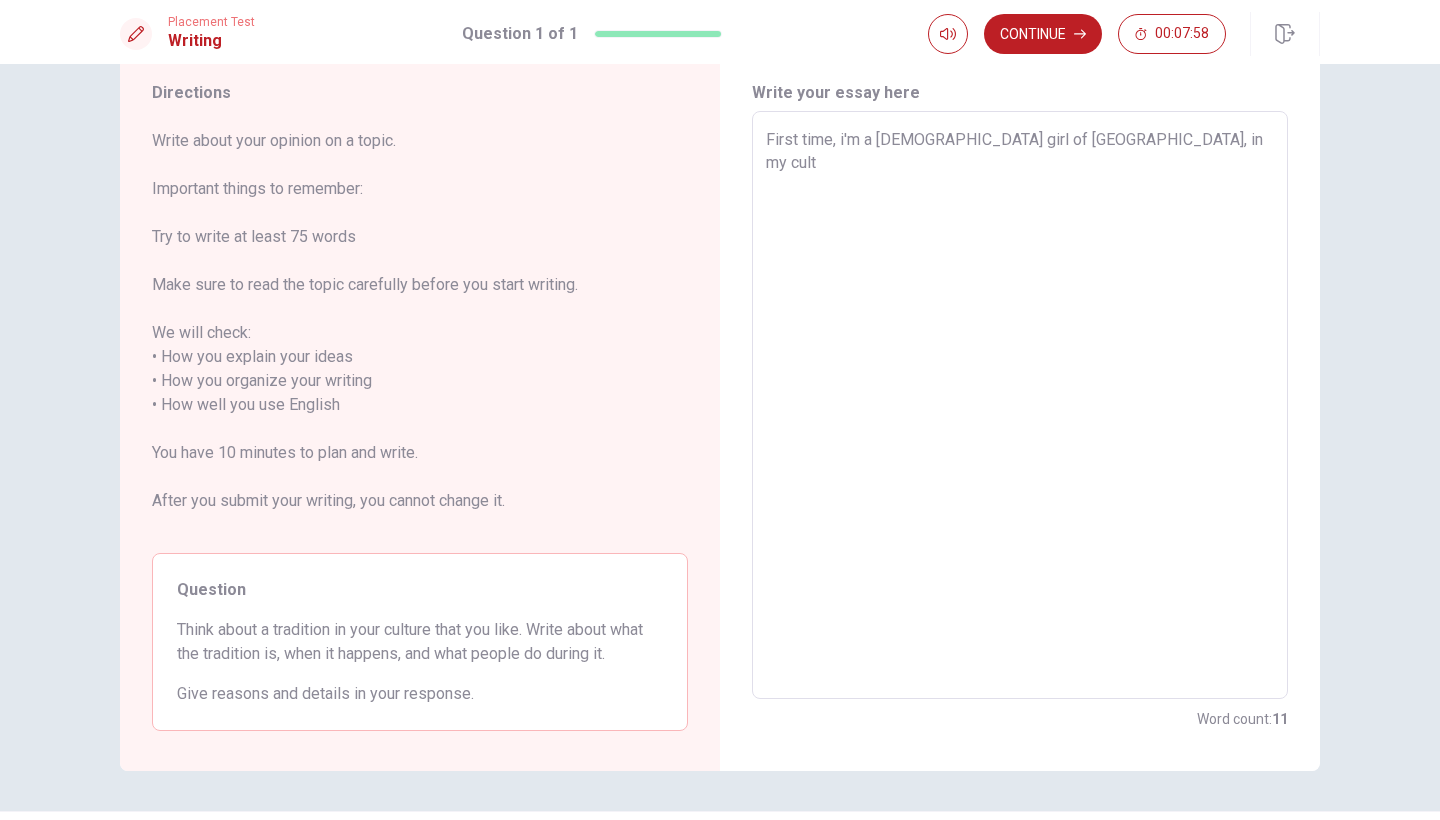 type on "x" 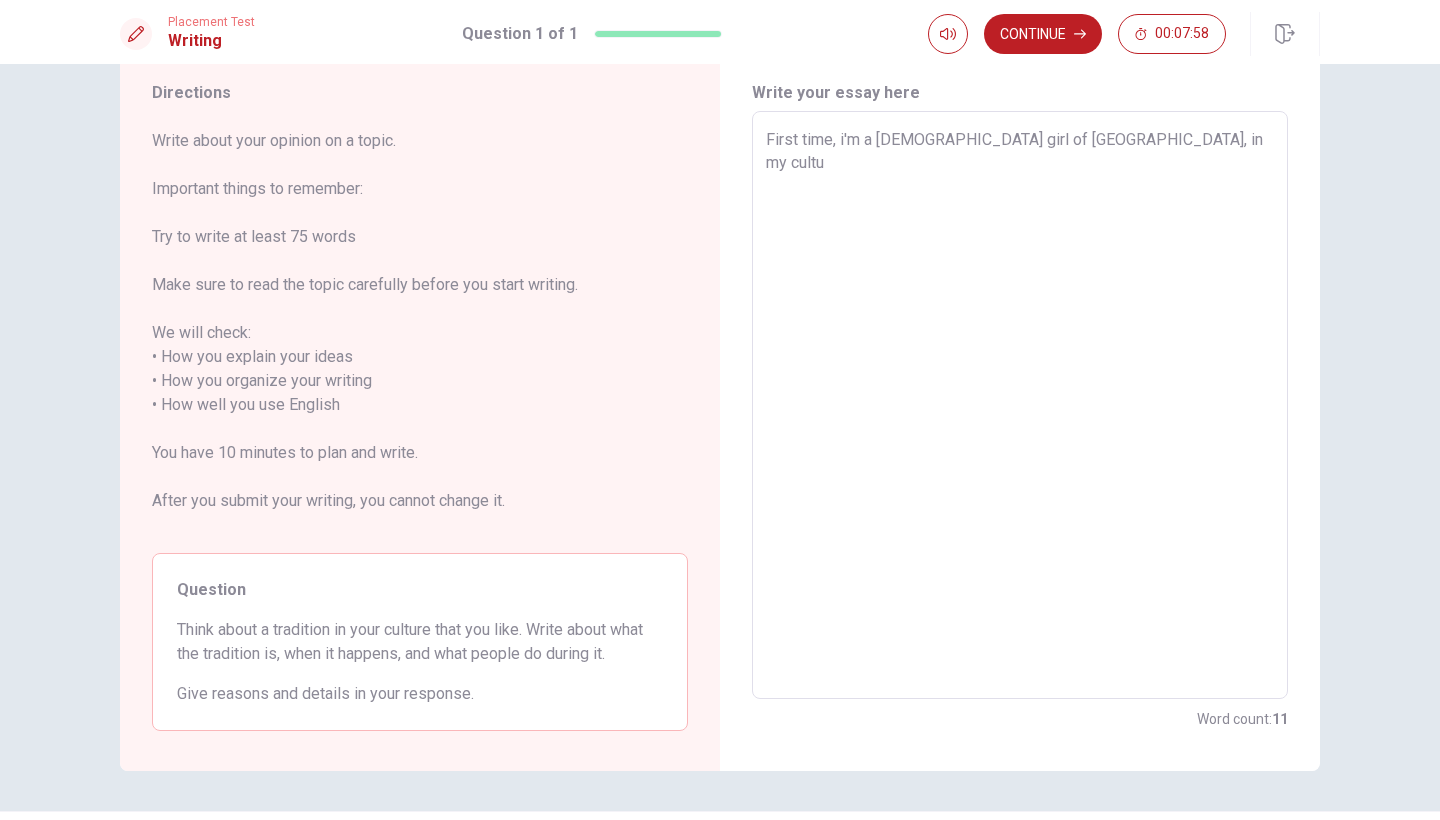 type on "x" 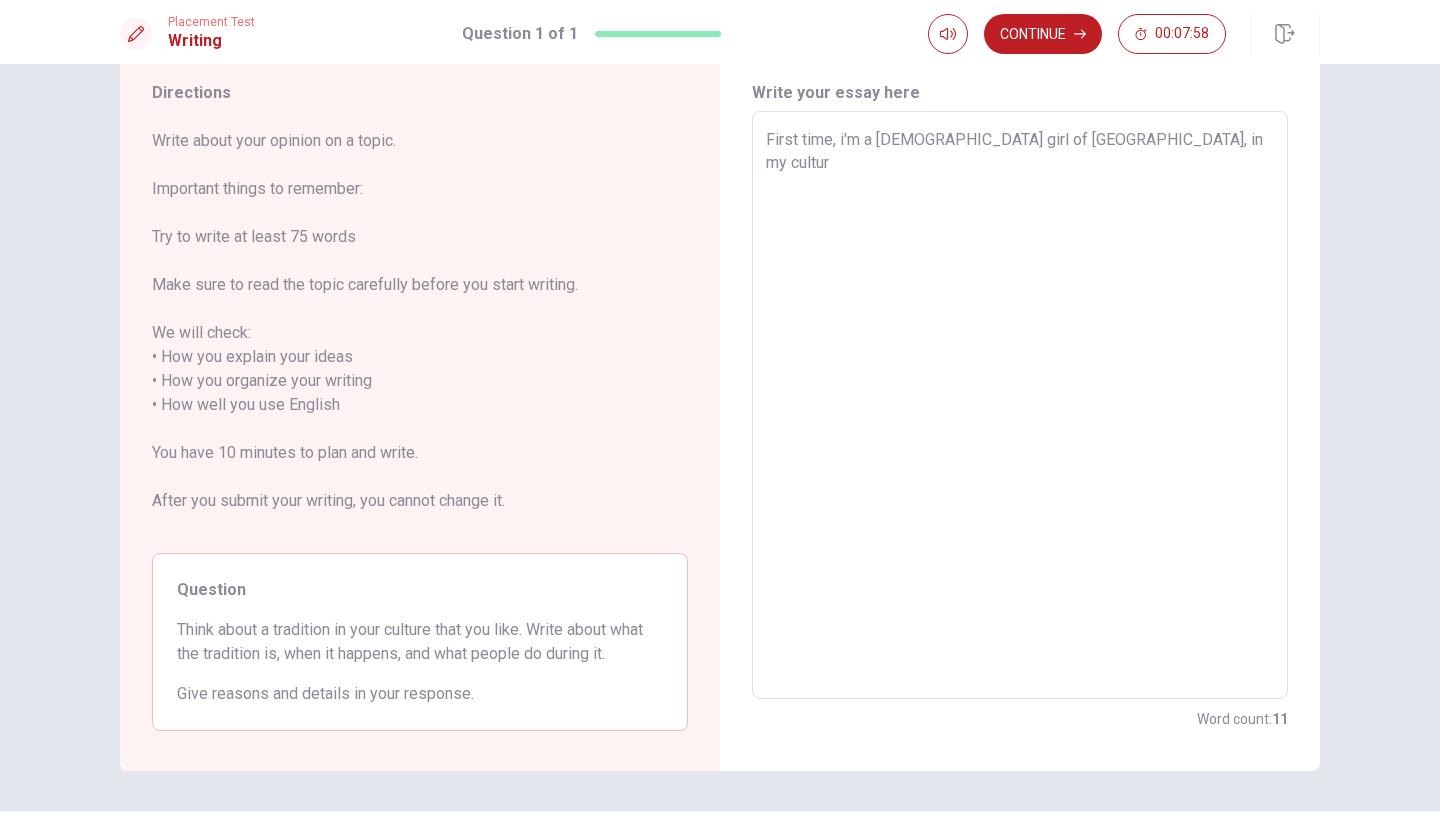 type on "x" 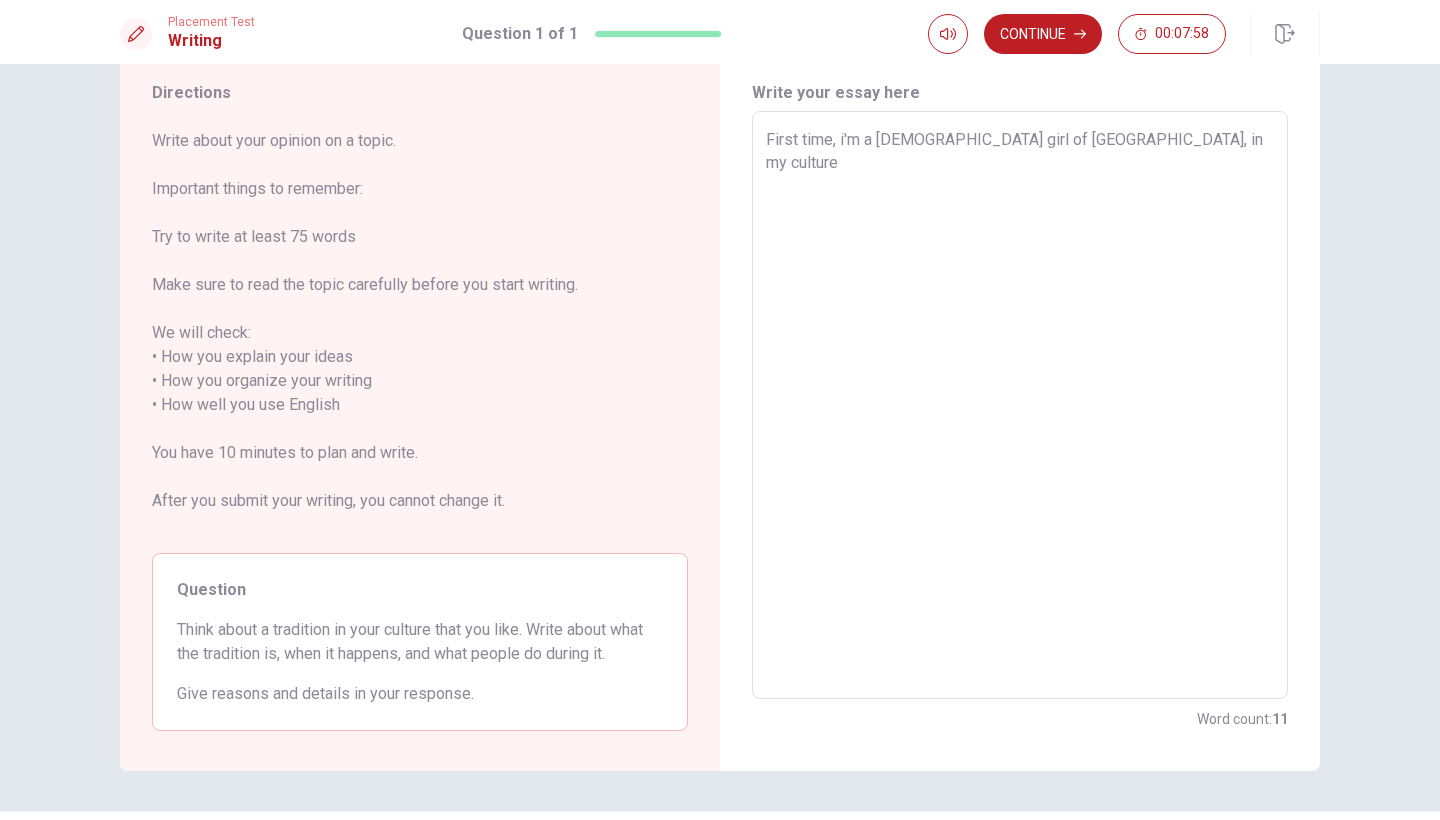 type on "x" 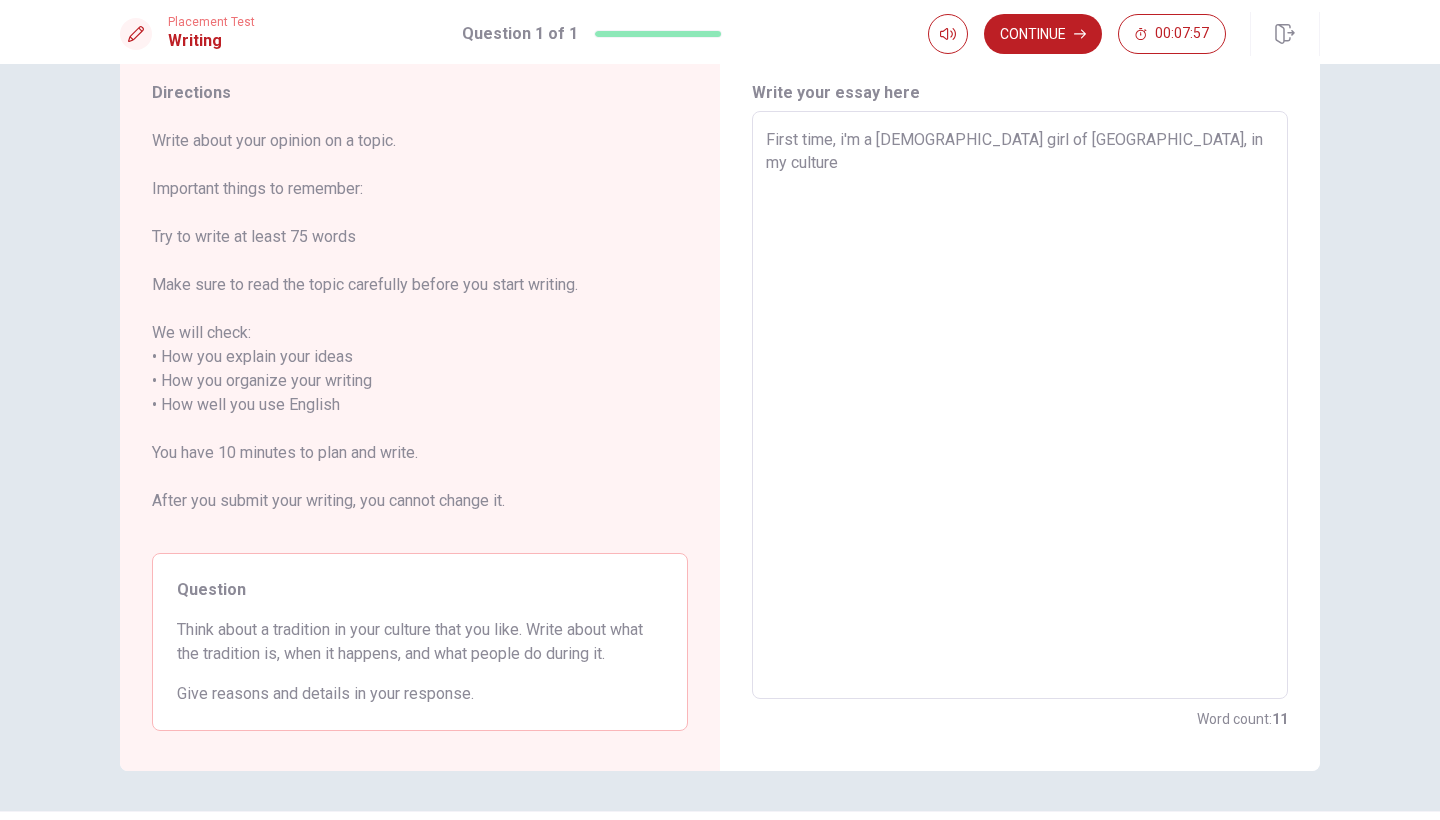 type on "First time, i'm a [DEMOGRAPHIC_DATA] girl of [GEOGRAPHIC_DATA], in my culture" 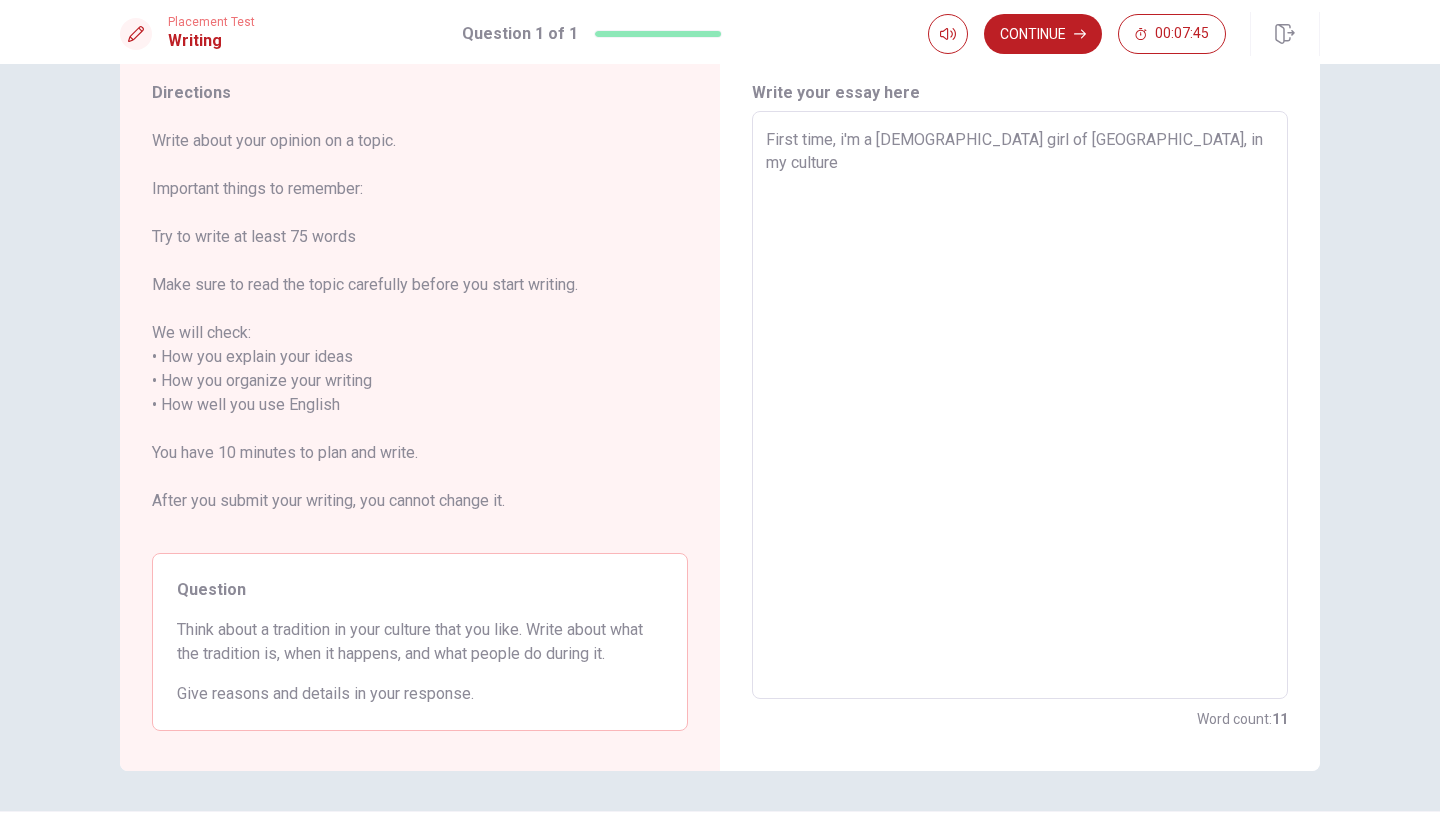 type on "x" 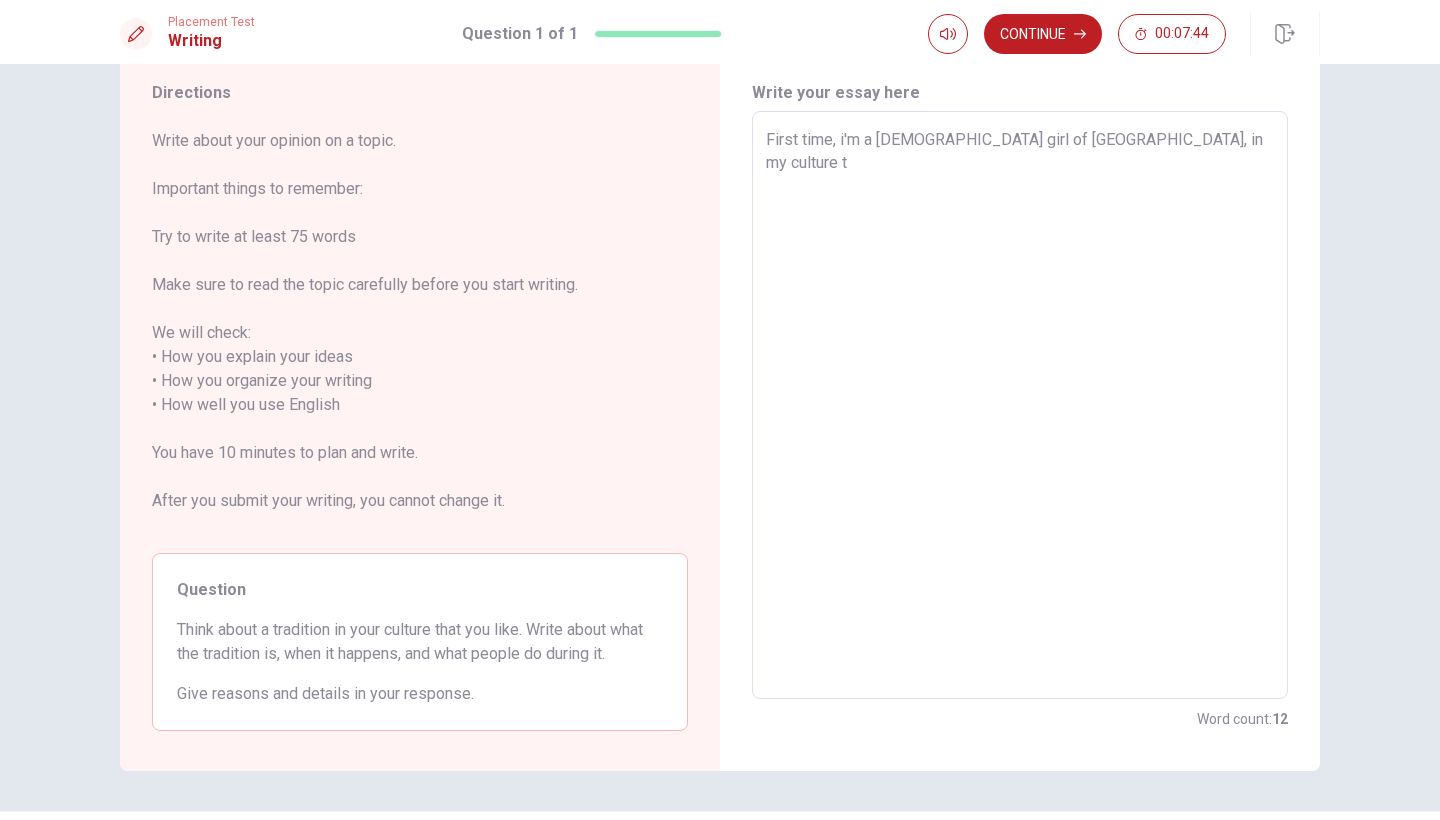 type on "First time, i'm a [DEMOGRAPHIC_DATA] girl of [GEOGRAPHIC_DATA], in my culture th" 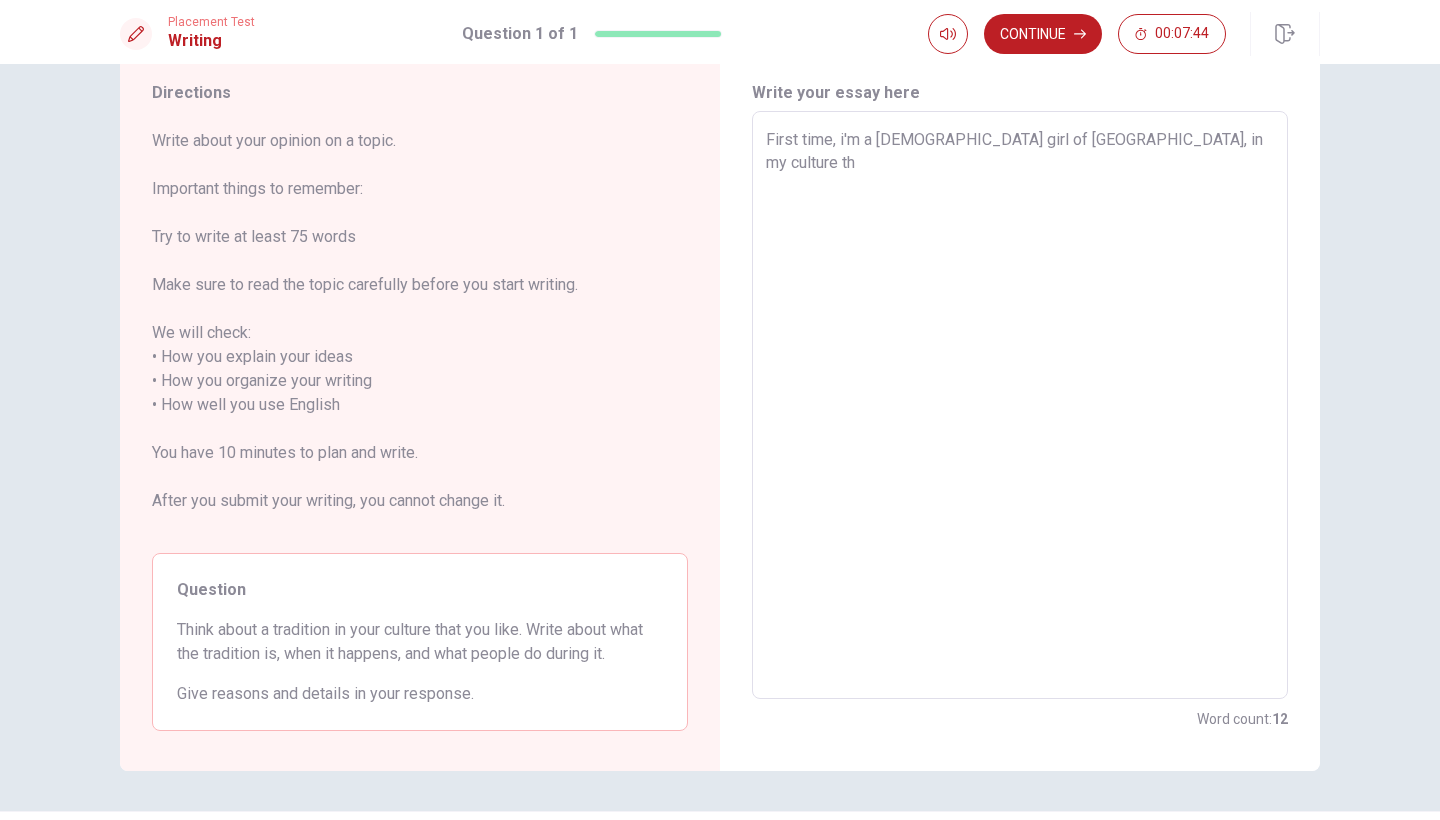 type on "x" 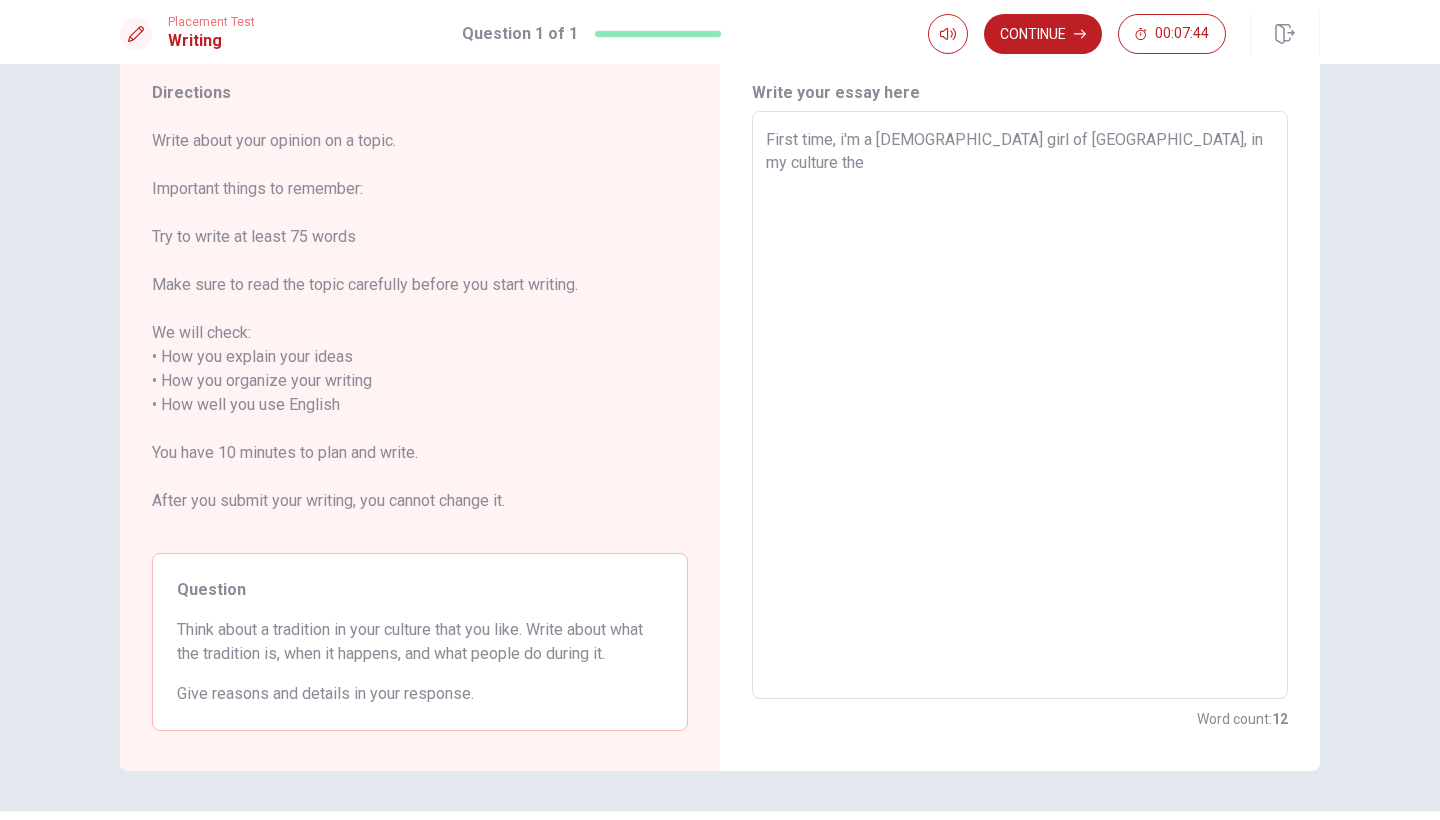 type on "x" 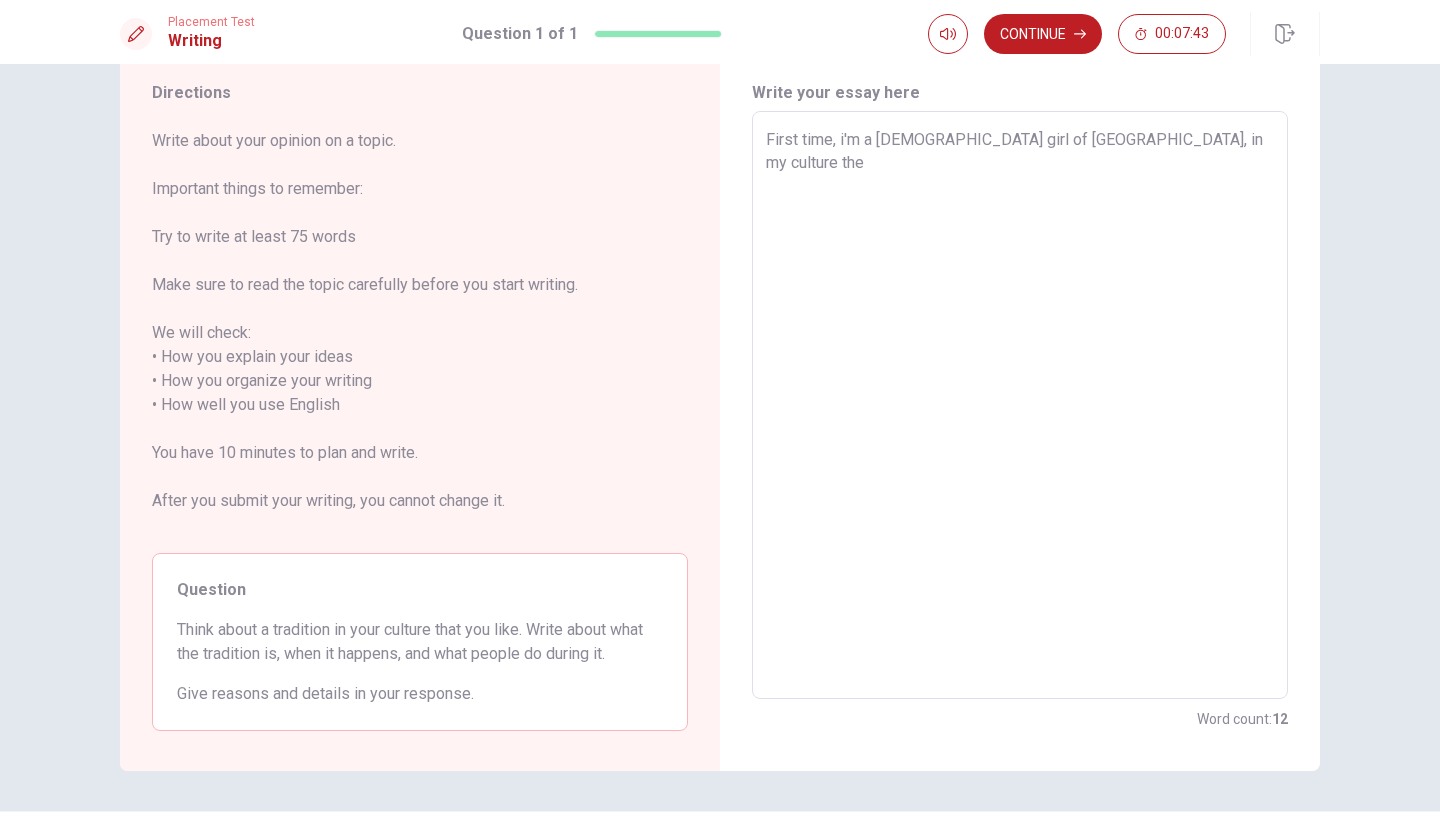 type on "x" 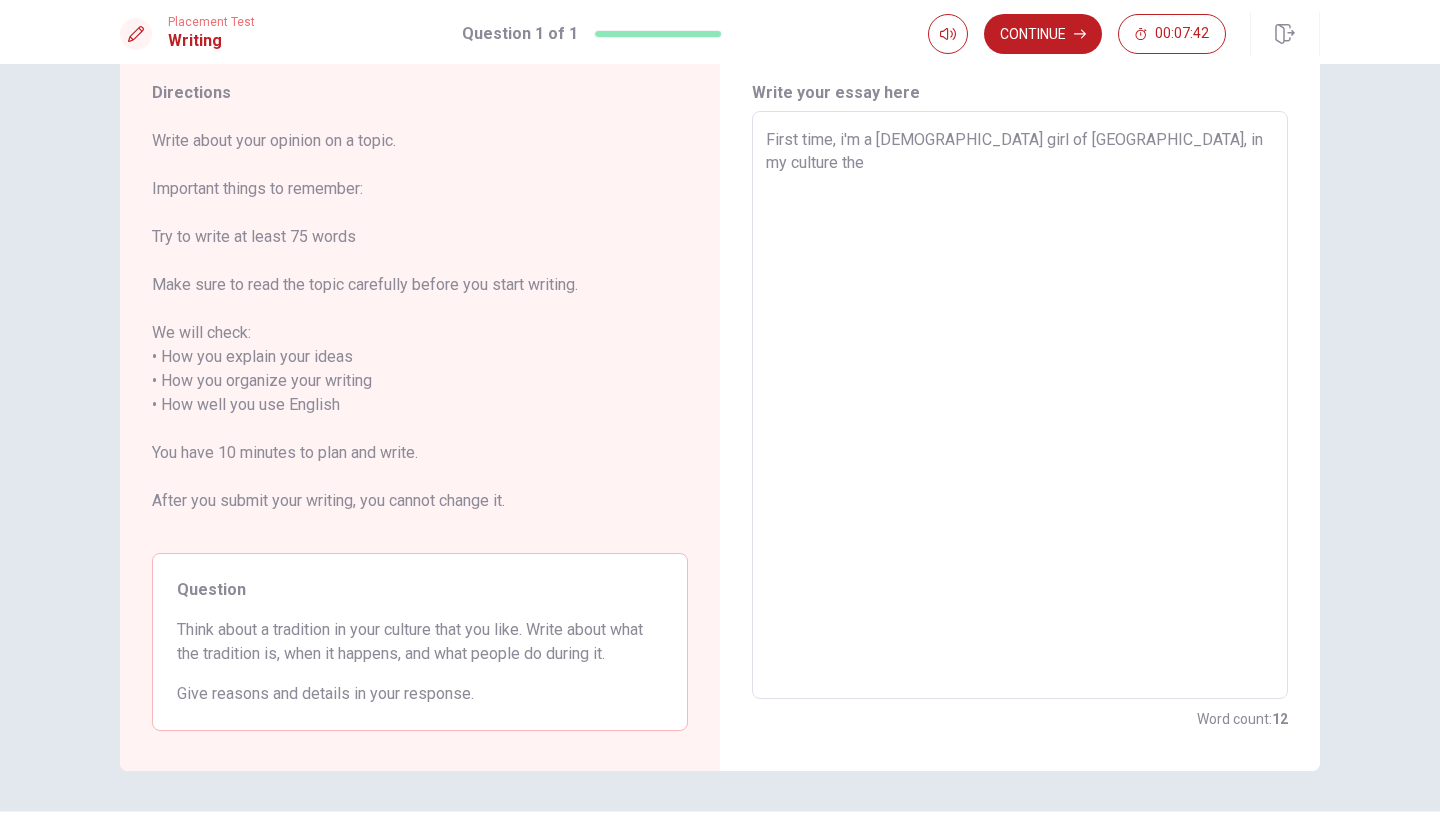 type on "First time, i'm a [DEMOGRAPHIC_DATA] girl of [GEOGRAPHIC_DATA], in my culture the t" 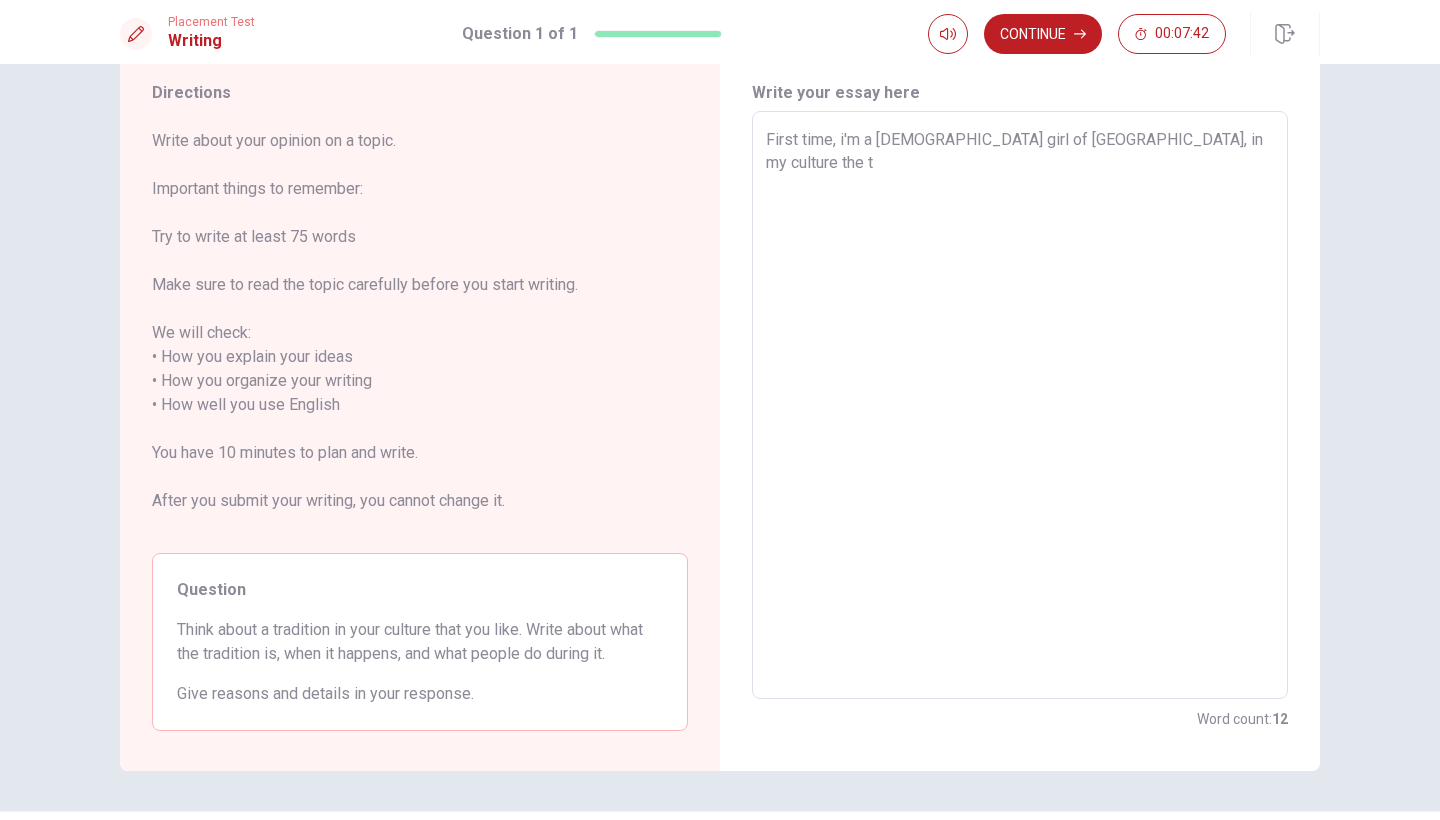 type on "x" 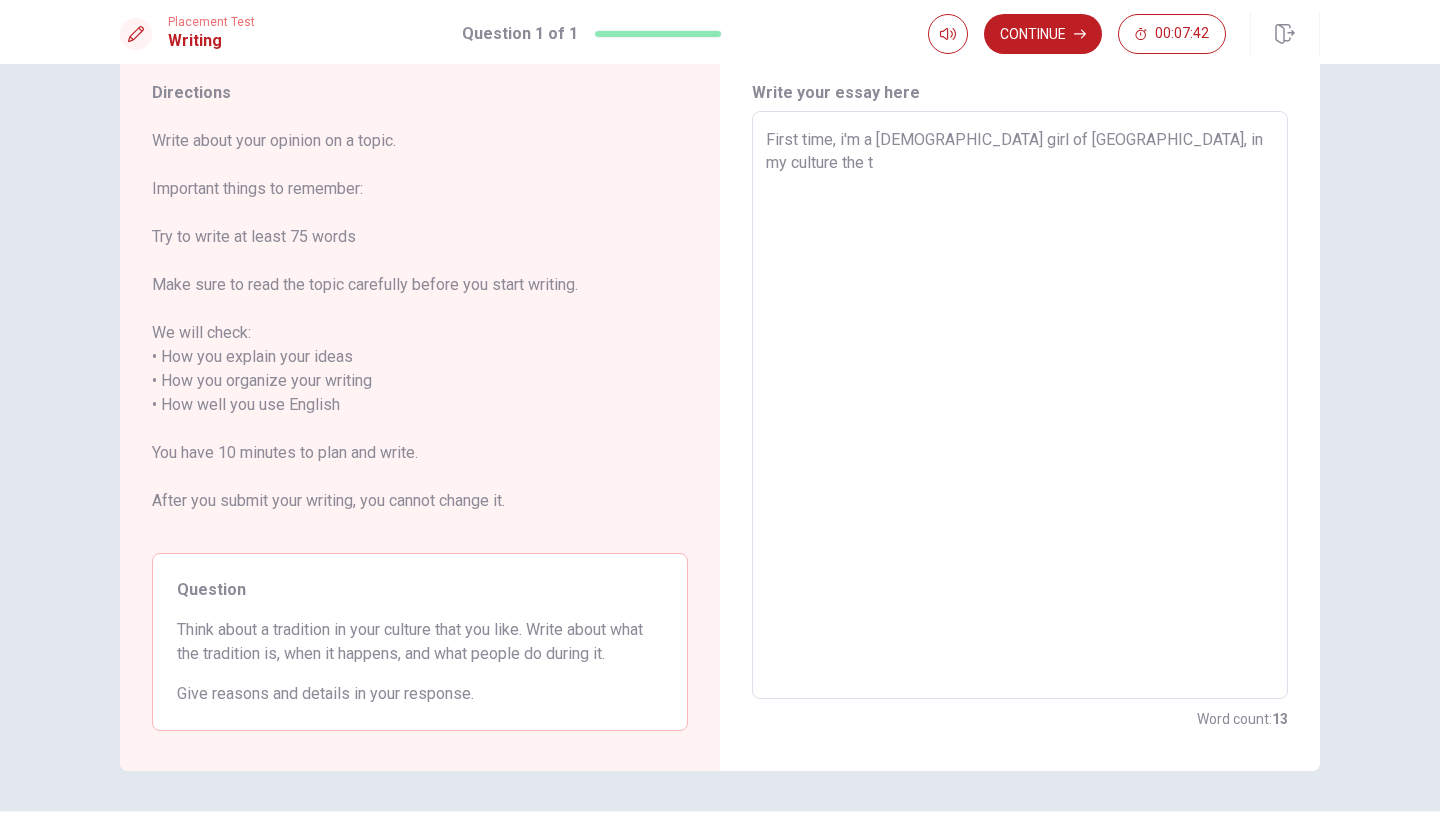 type on "First time, i'm a [DEMOGRAPHIC_DATA] girl of [GEOGRAPHIC_DATA], in my culture the tr" 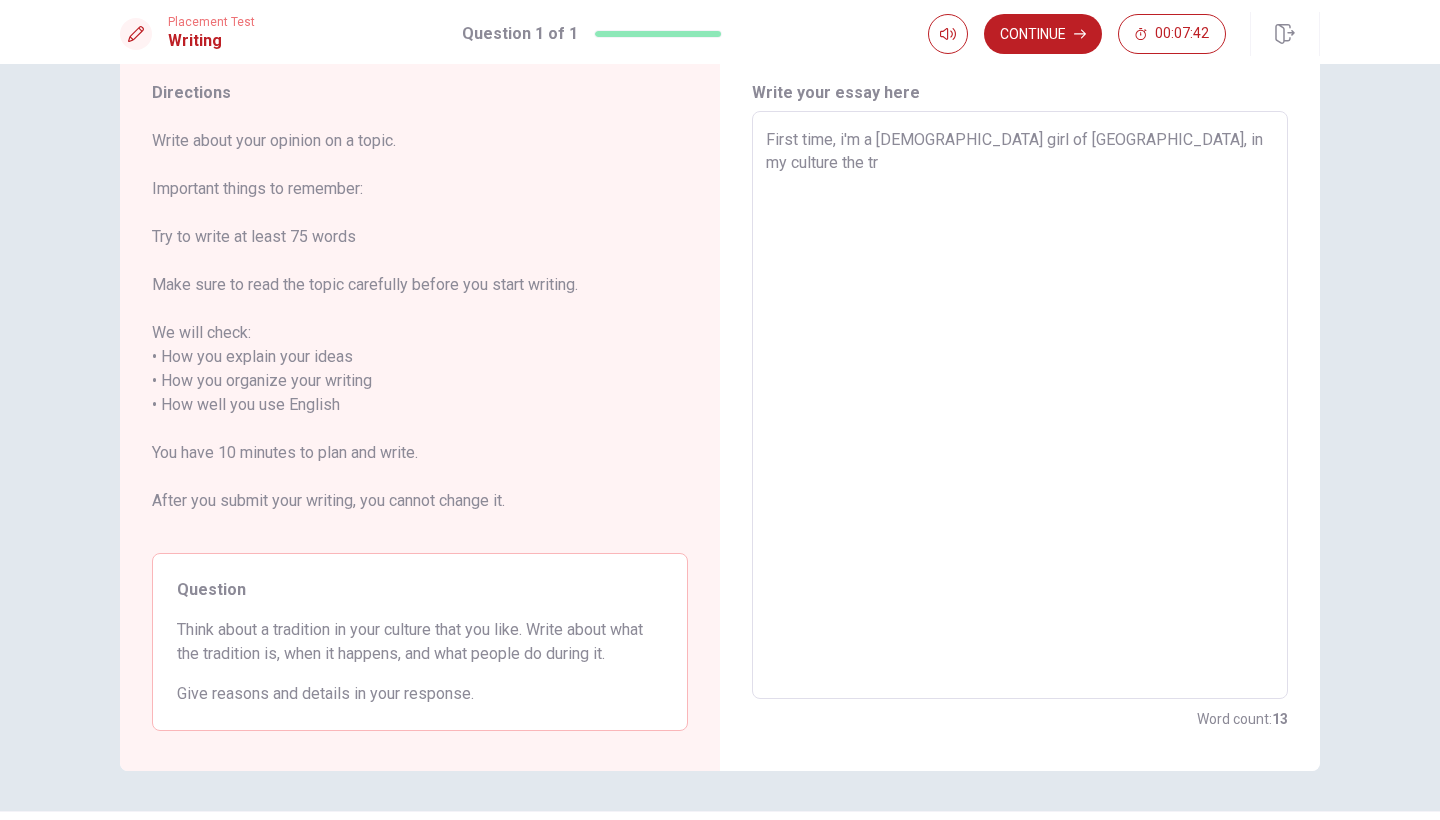 type on "x" 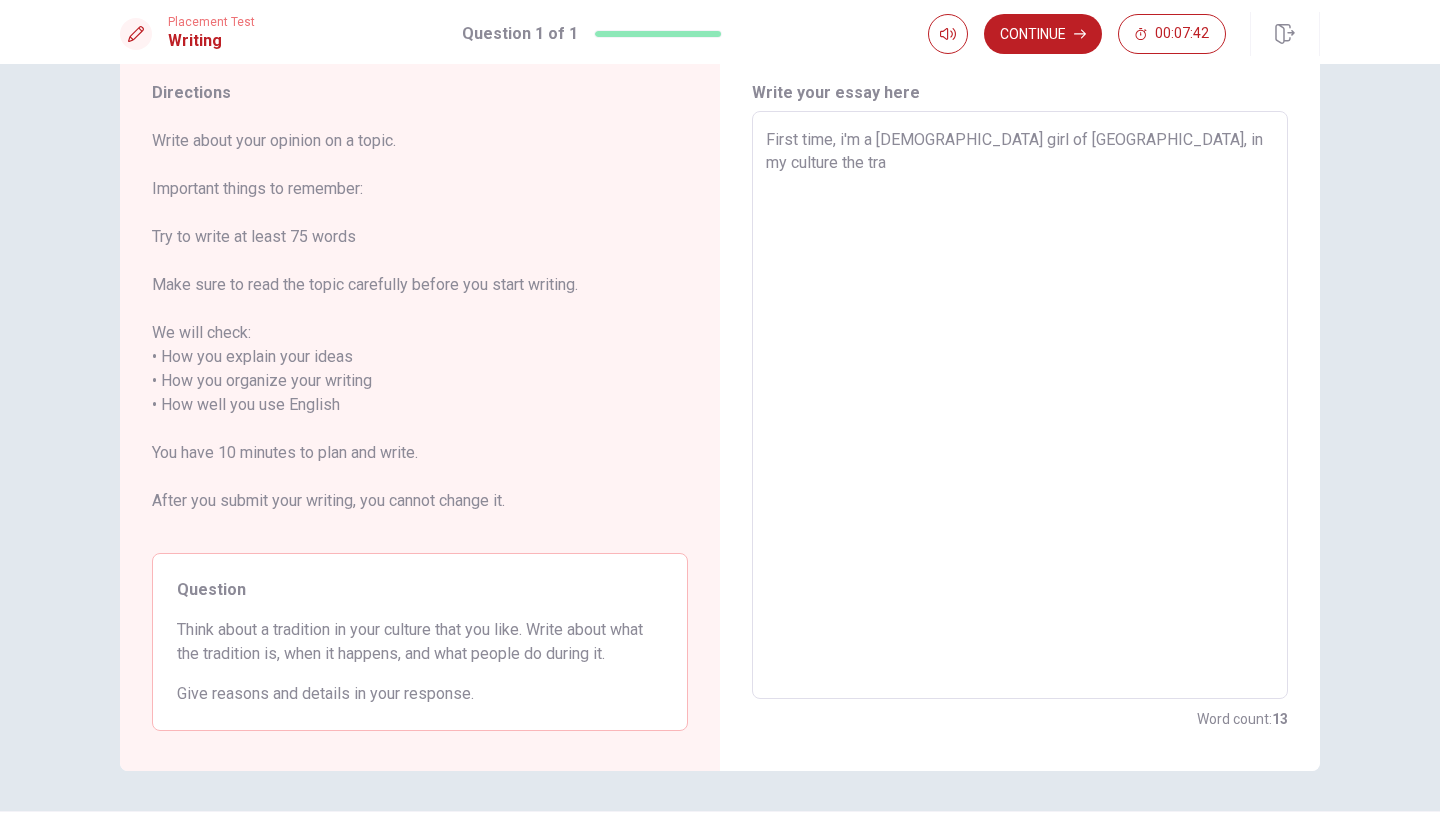 type on "x" 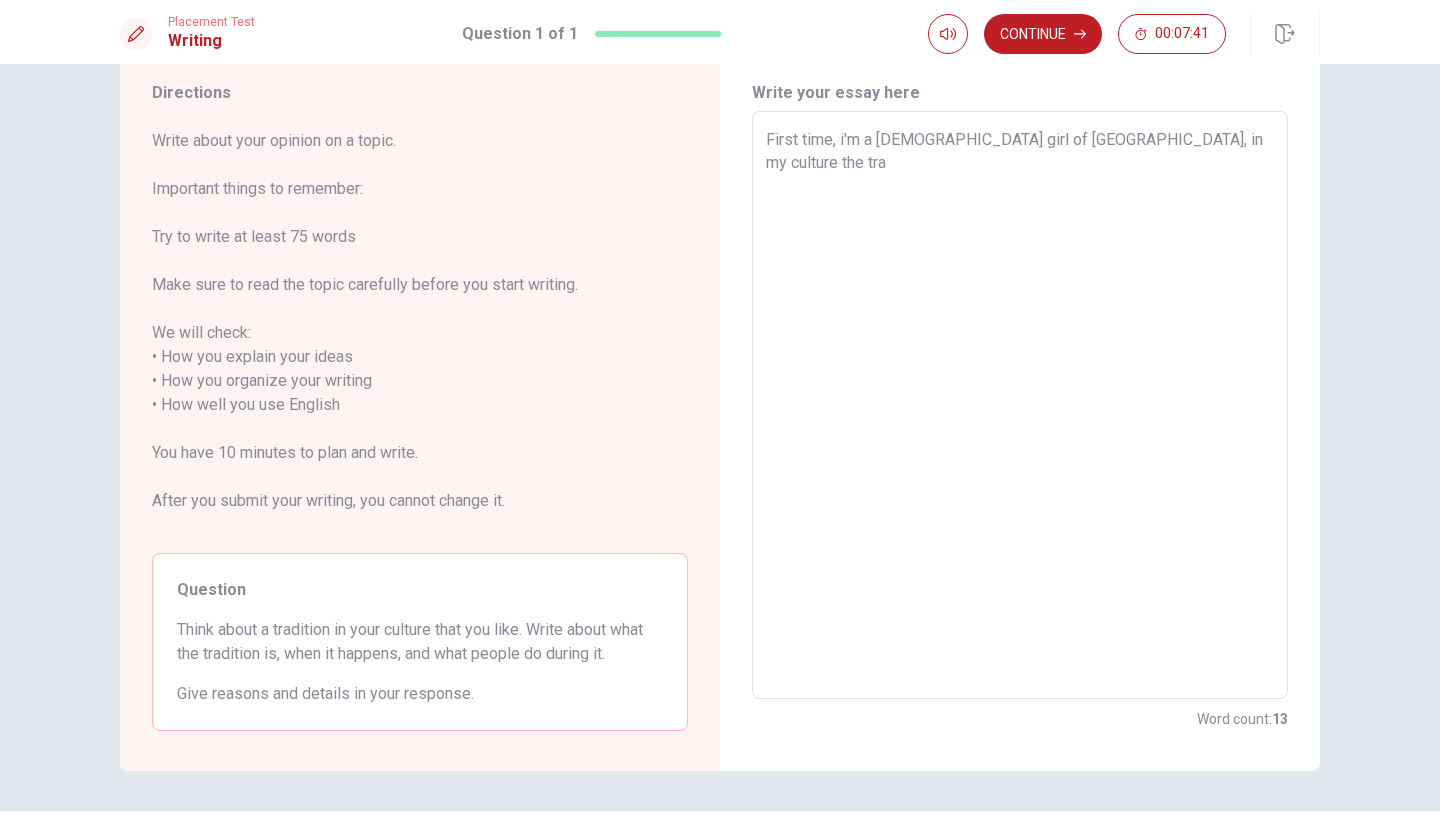 type on "First time, i'm a [DEMOGRAPHIC_DATA] girl of [GEOGRAPHIC_DATA], in my culture the trad" 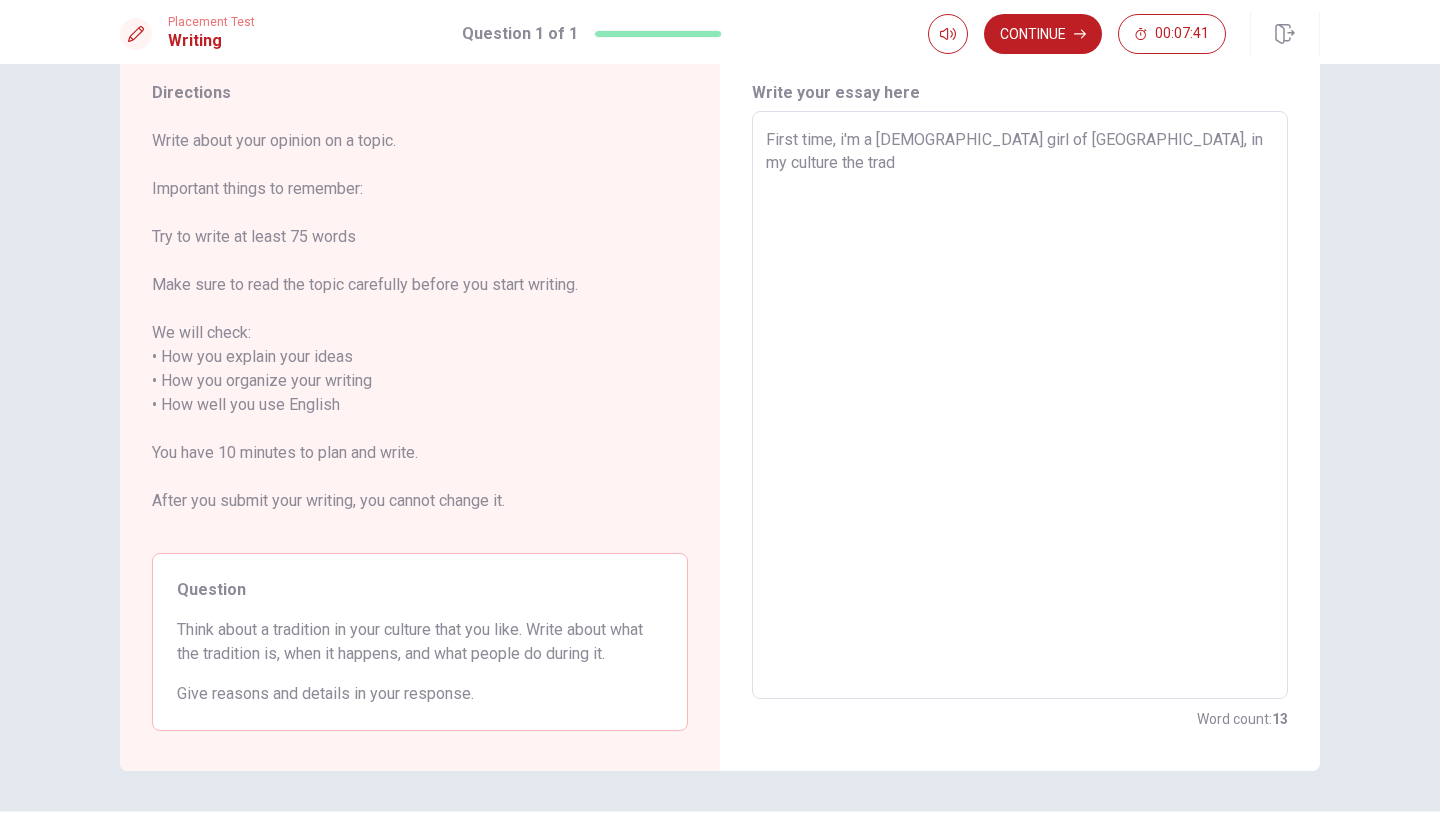 type on "x" 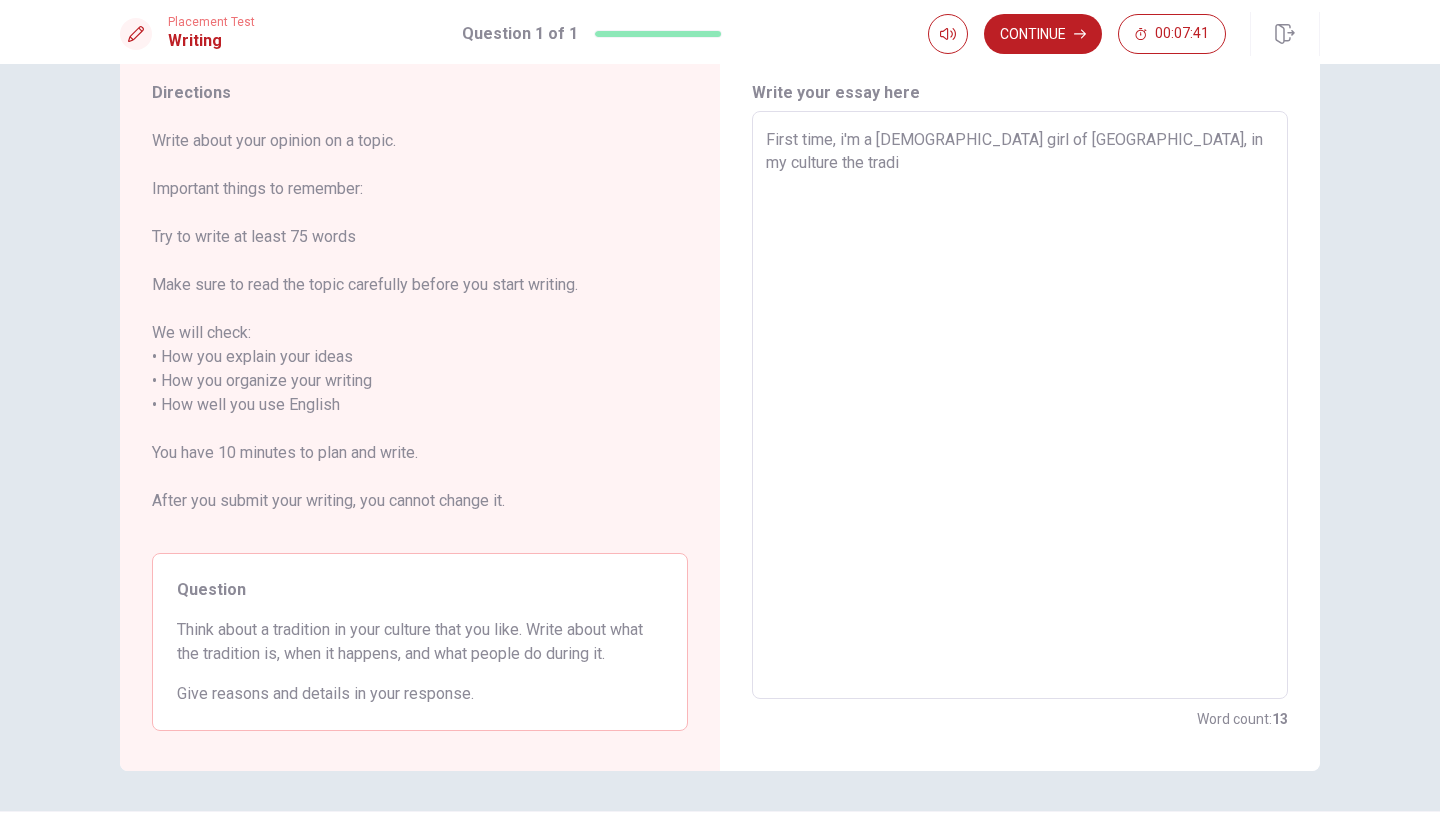 type on "x" 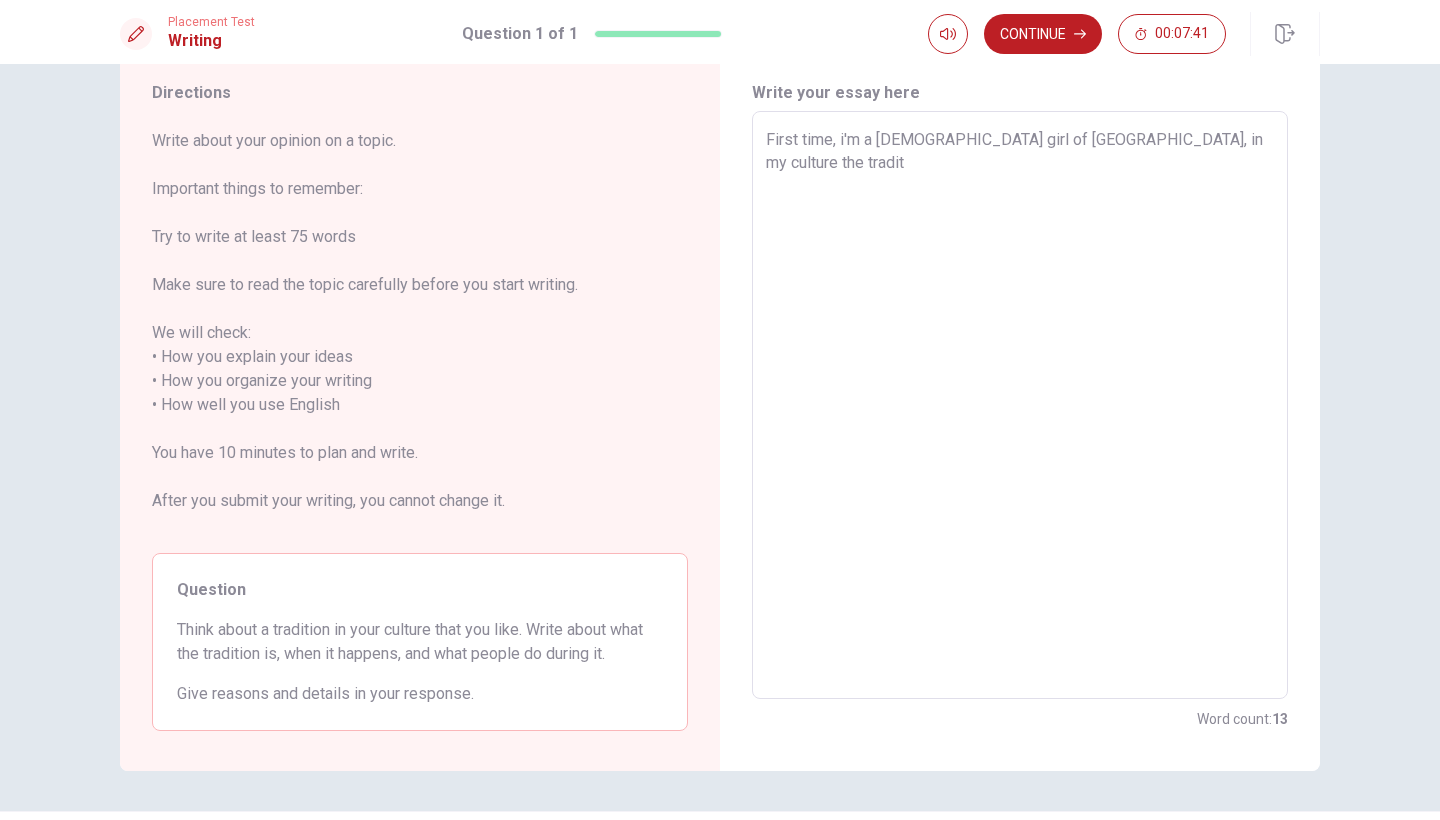 type on "x" 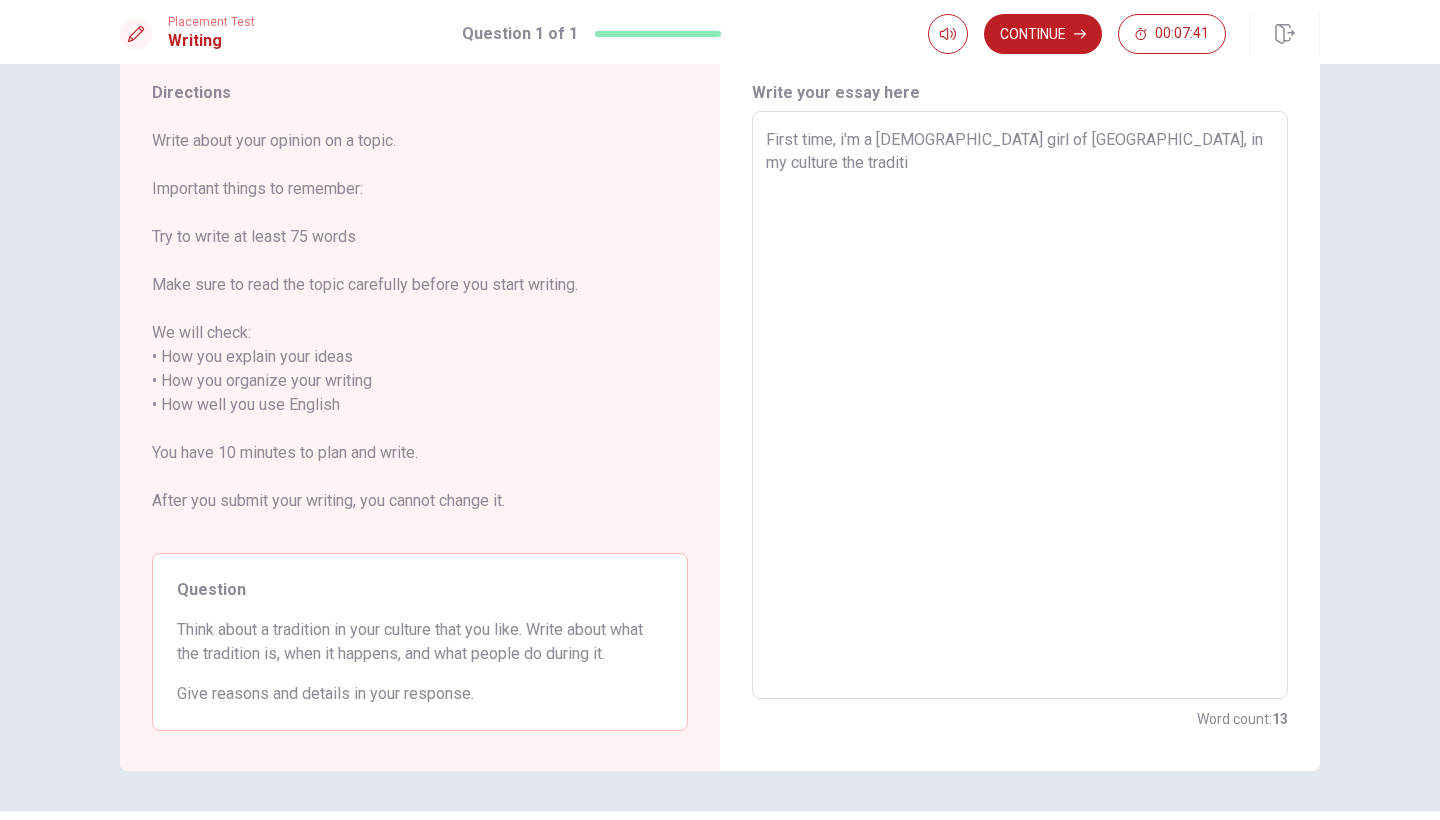 type 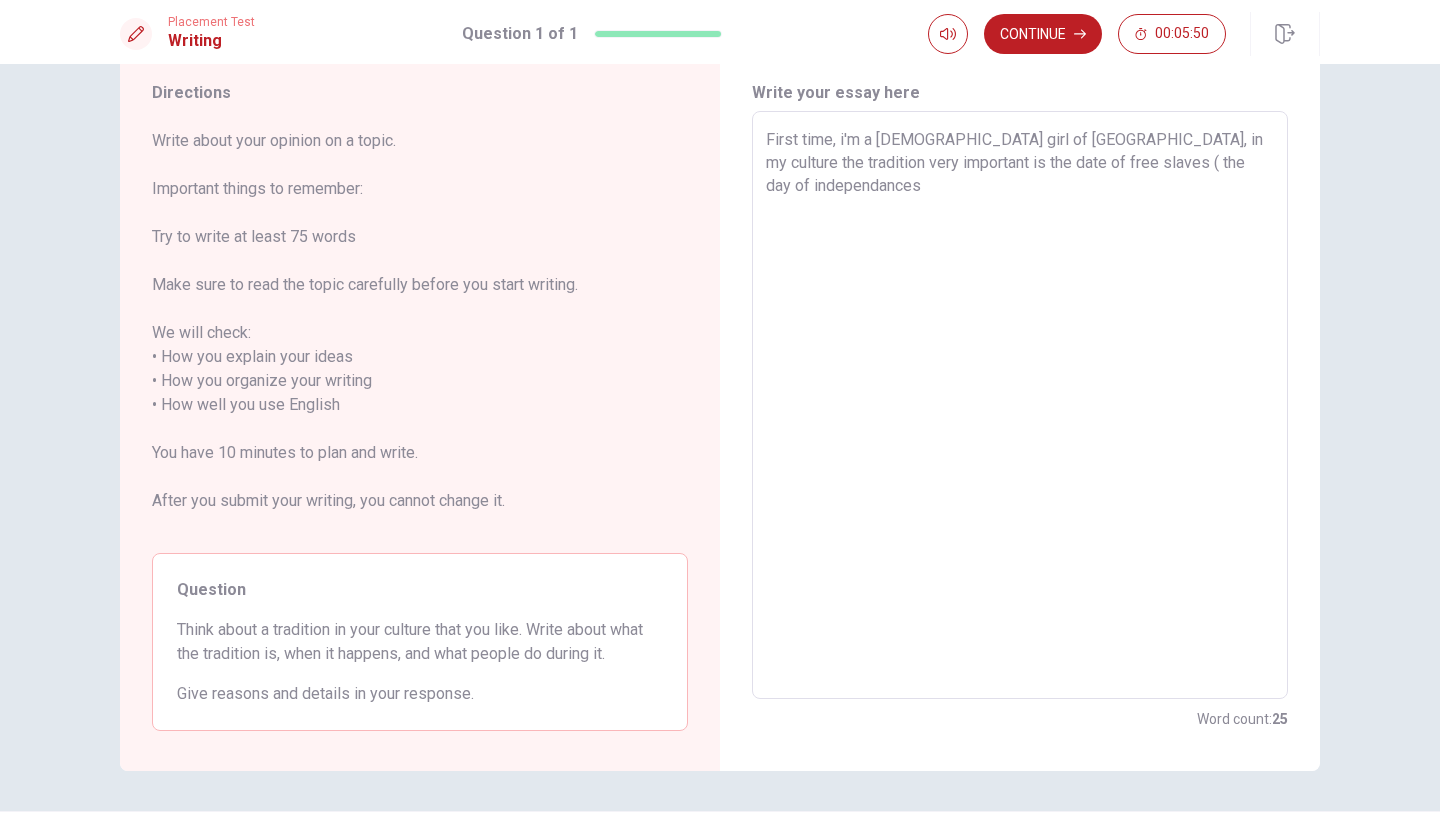 click on "First time, i'm a [DEMOGRAPHIC_DATA] girl of [GEOGRAPHIC_DATA], in my culture the tradition very important is the date of free slaves ( the day of independances" at bounding box center [1020, 405] 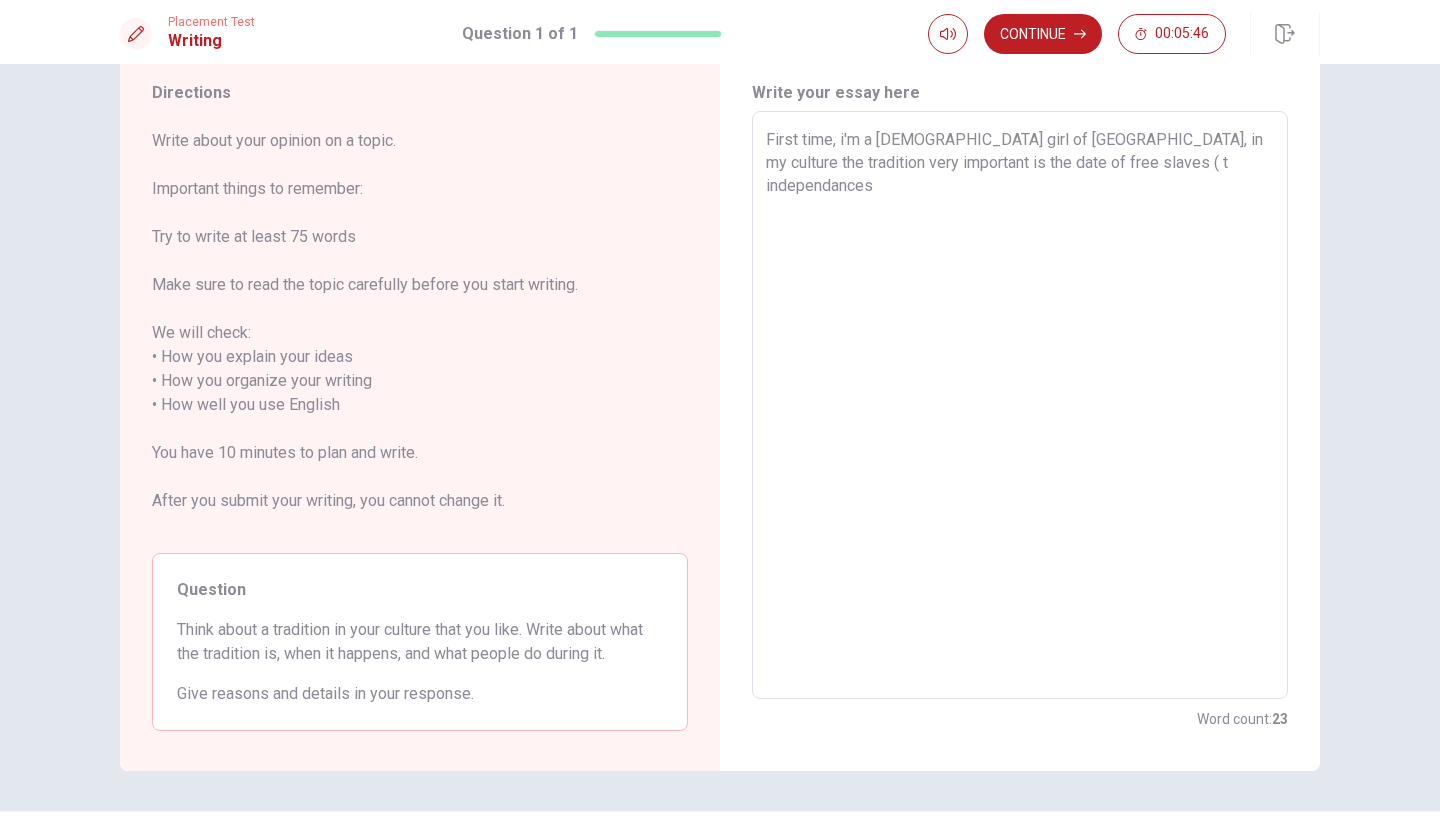 click on "First time, i'm a [DEMOGRAPHIC_DATA] girl of [GEOGRAPHIC_DATA], in my culture the tradition very important is the date of free slaves ( t independances" at bounding box center (1020, 405) 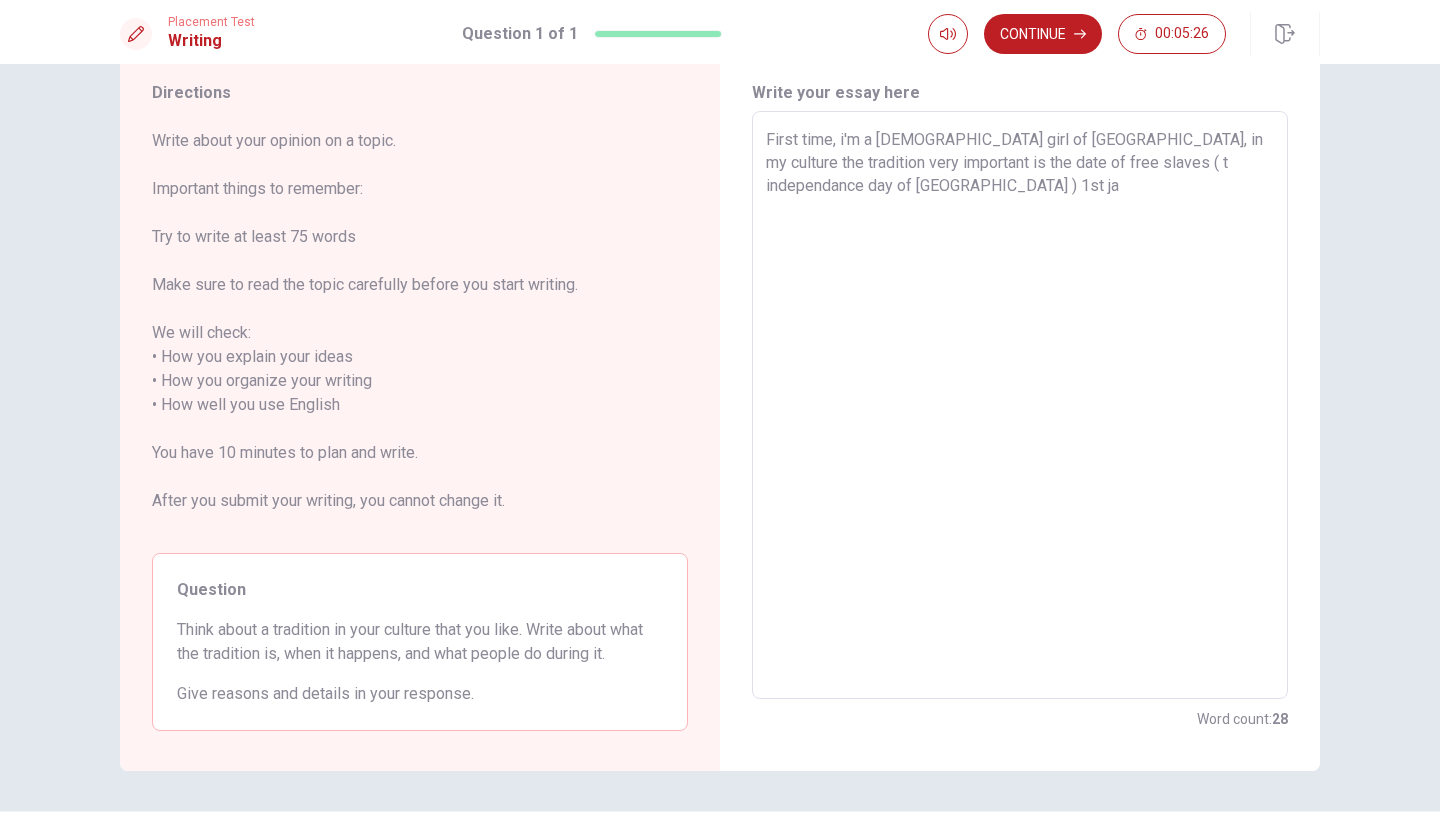 scroll, scrollTop: 21, scrollLeft: 0, axis: vertical 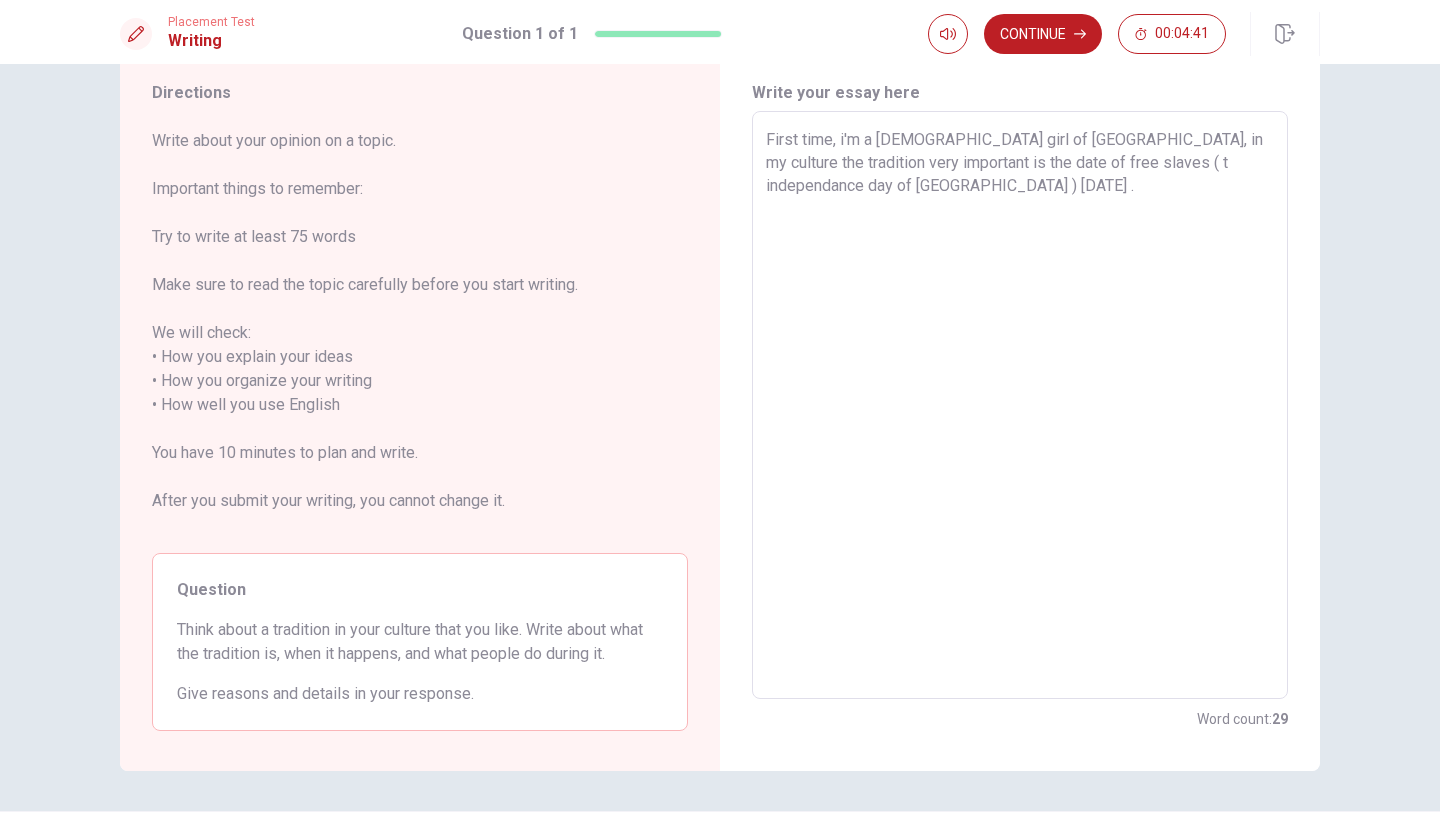click on "First time, i'm a [DEMOGRAPHIC_DATA] girl of [GEOGRAPHIC_DATA], in my culture the tradition very important is the date of free slaves ( t independance day of [GEOGRAPHIC_DATA] ) [DATE] ." at bounding box center (1020, 405) 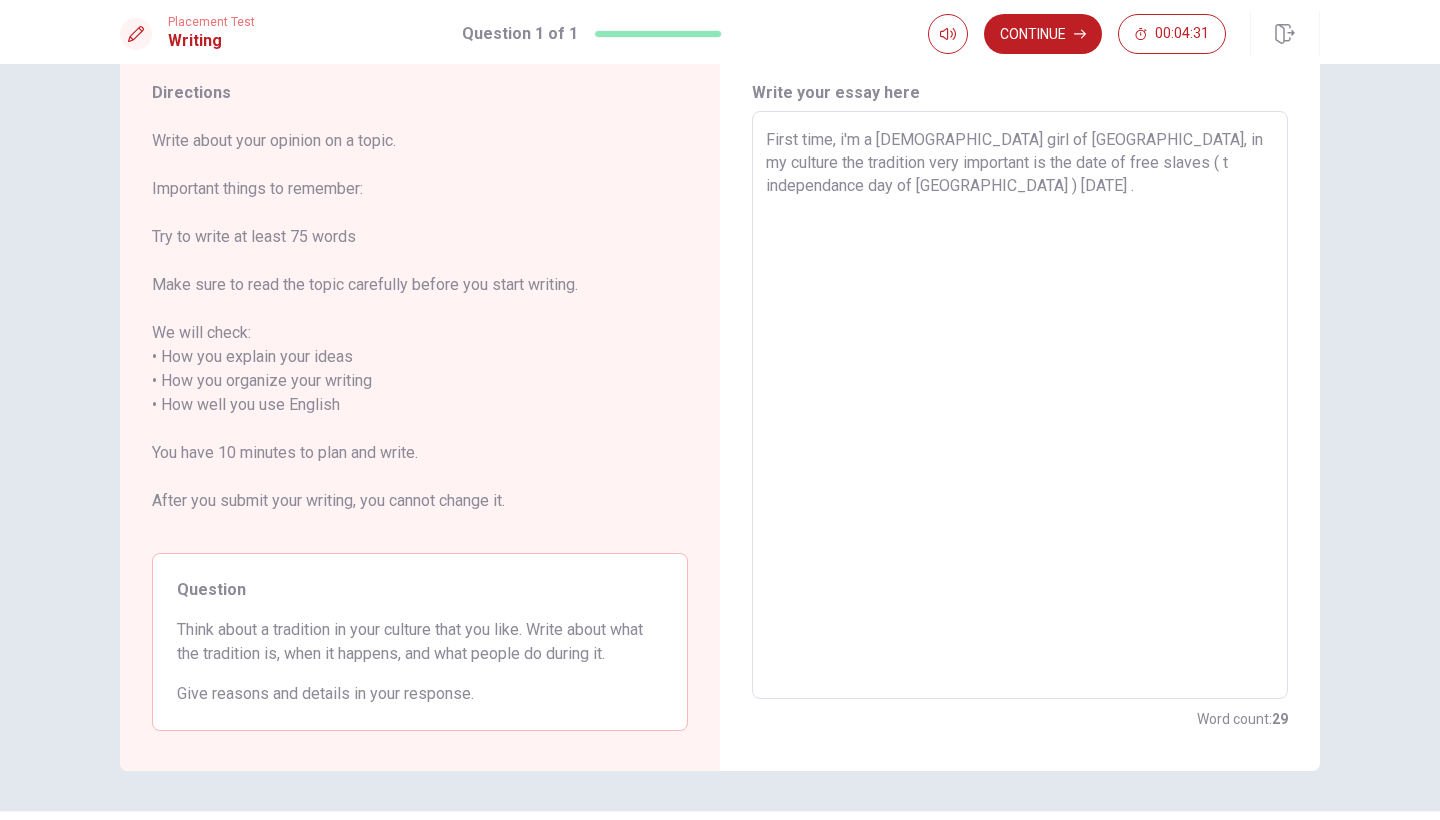 click on "First time, i'm a [DEMOGRAPHIC_DATA] girl of [GEOGRAPHIC_DATA], in my culture the tradition very important is the date of free slaves ( t independance day of [GEOGRAPHIC_DATA] ) [DATE] ." at bounding box center (1020, 405) 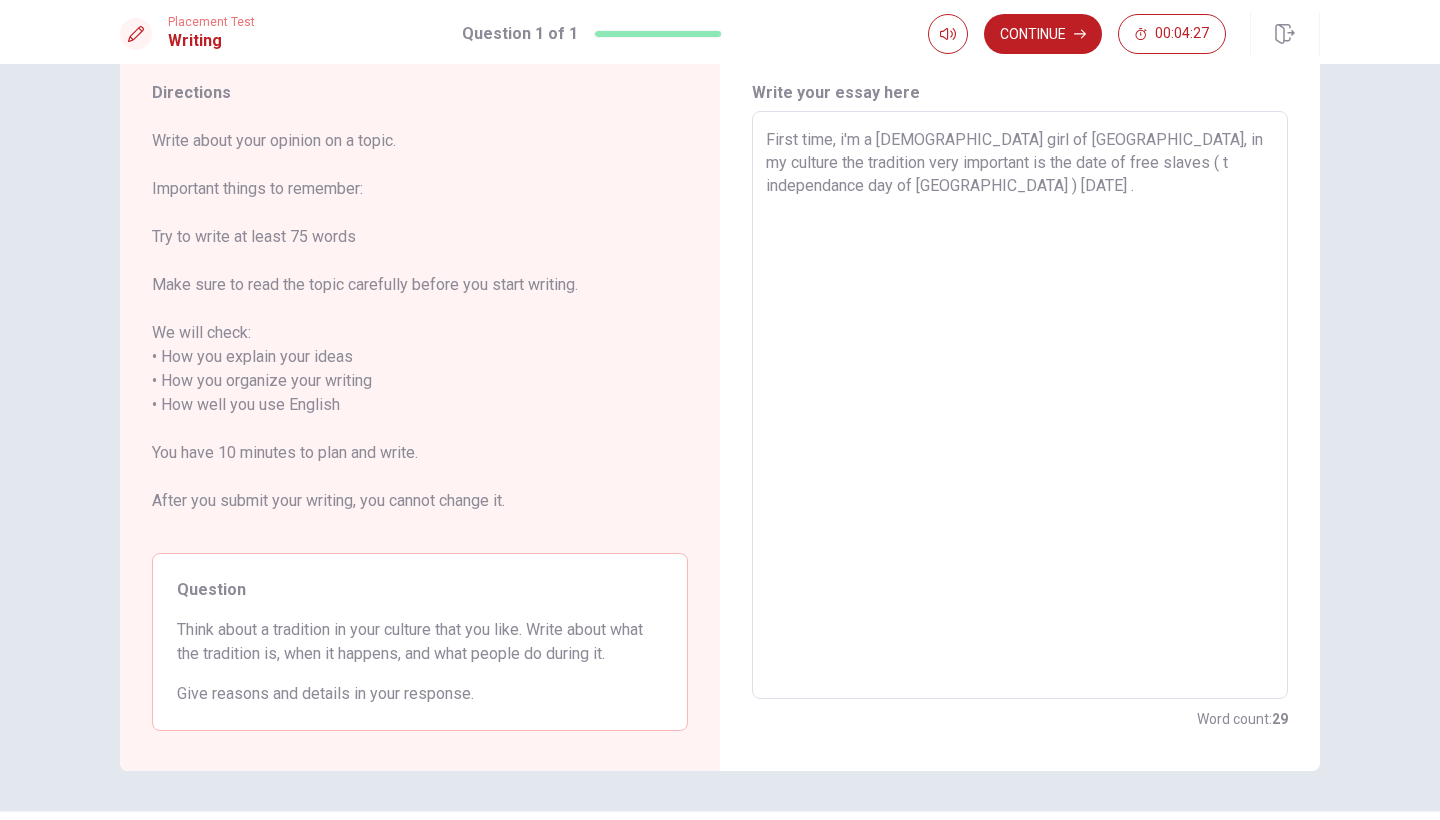 scroll, scrollTop: -2, scrollLeft: 0, axis: vertical 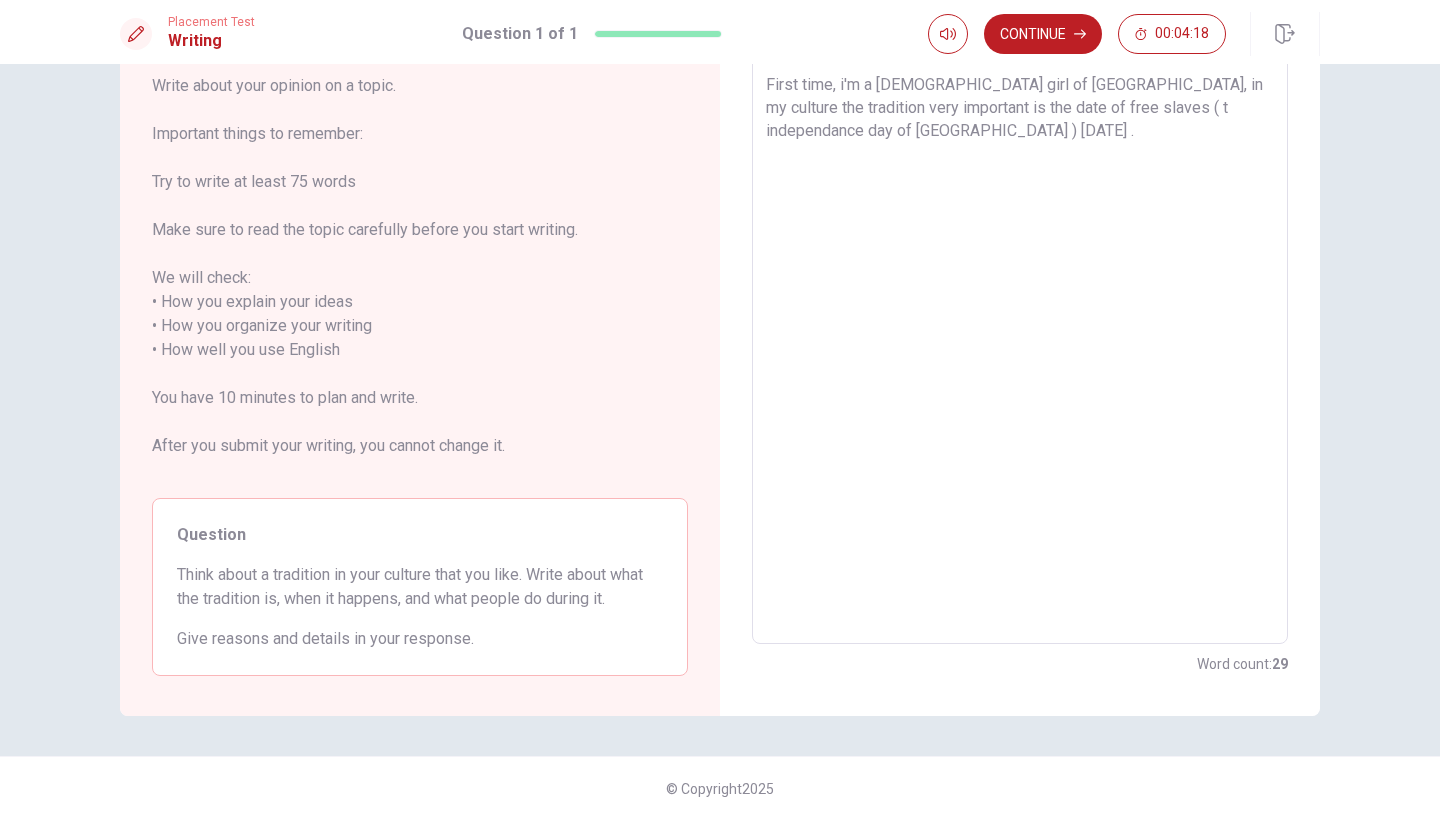 click on "Write your essay here First time, i'm a [DEMOGRAPHIC_DATA] girl of [GEOGRAPHIC_DATA], in my culture the tradition very important is the date of free slaves ( t independance day of [GEOGRAPHIC_DATA] ) [DATE] . x ​ Word count :  29" at bounding box center [1020, 351] 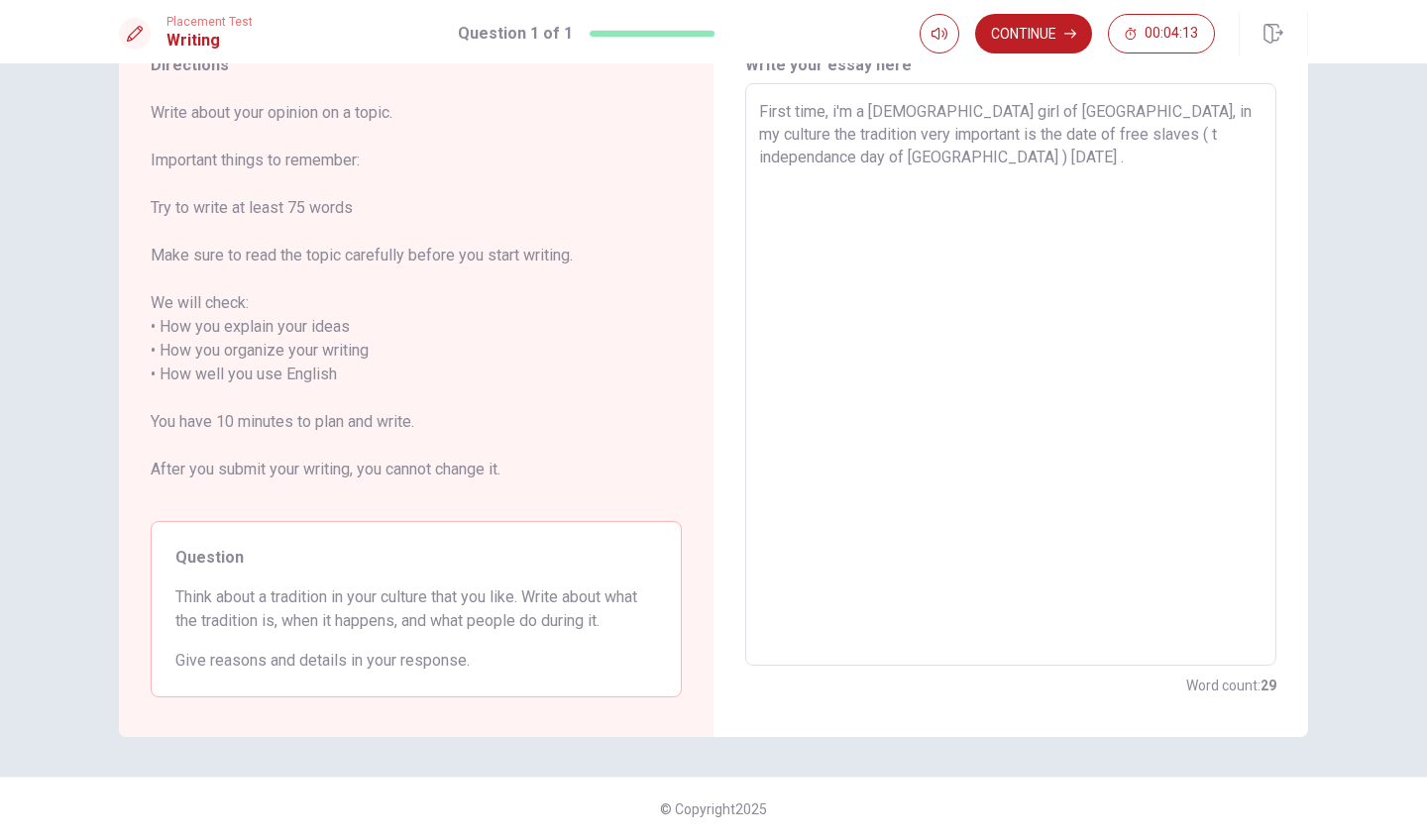 scroll, scrollTop: 89, scrollLeft: 0, axis: vertical 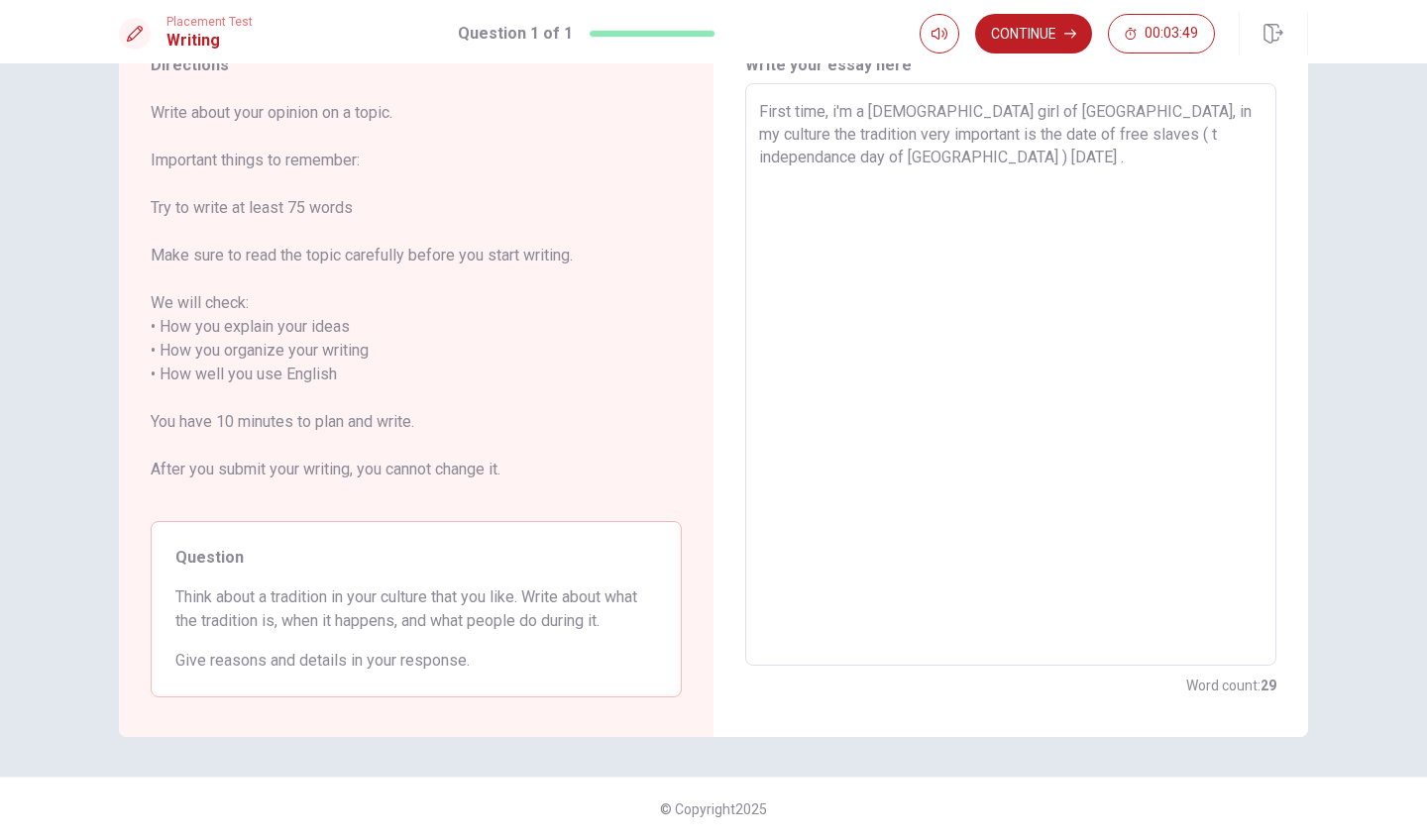 click on "Word count :  29" at bounding box center [1011, 685] 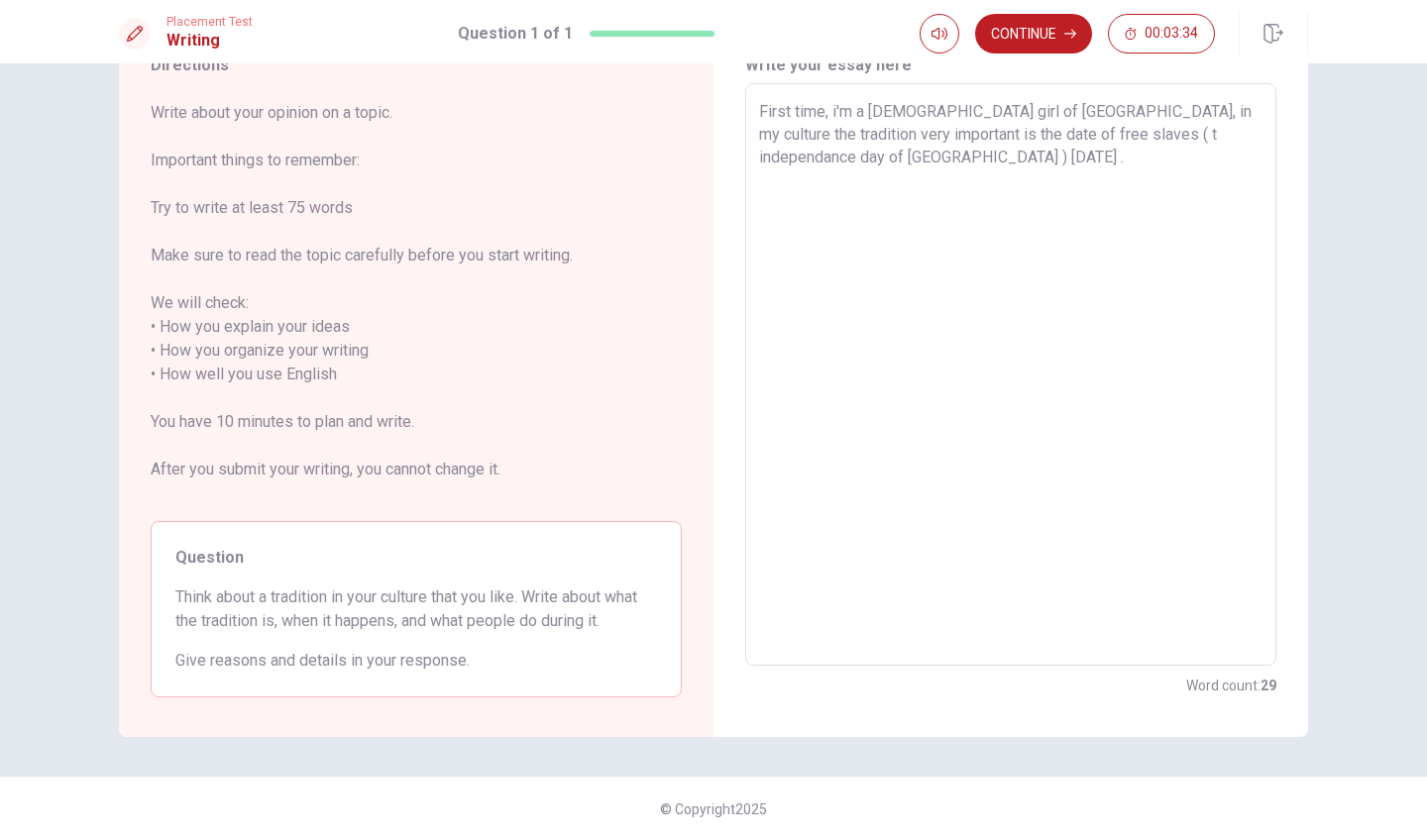 scroll, scrollTop: 8, scrollLeft: 0, axis: vertical 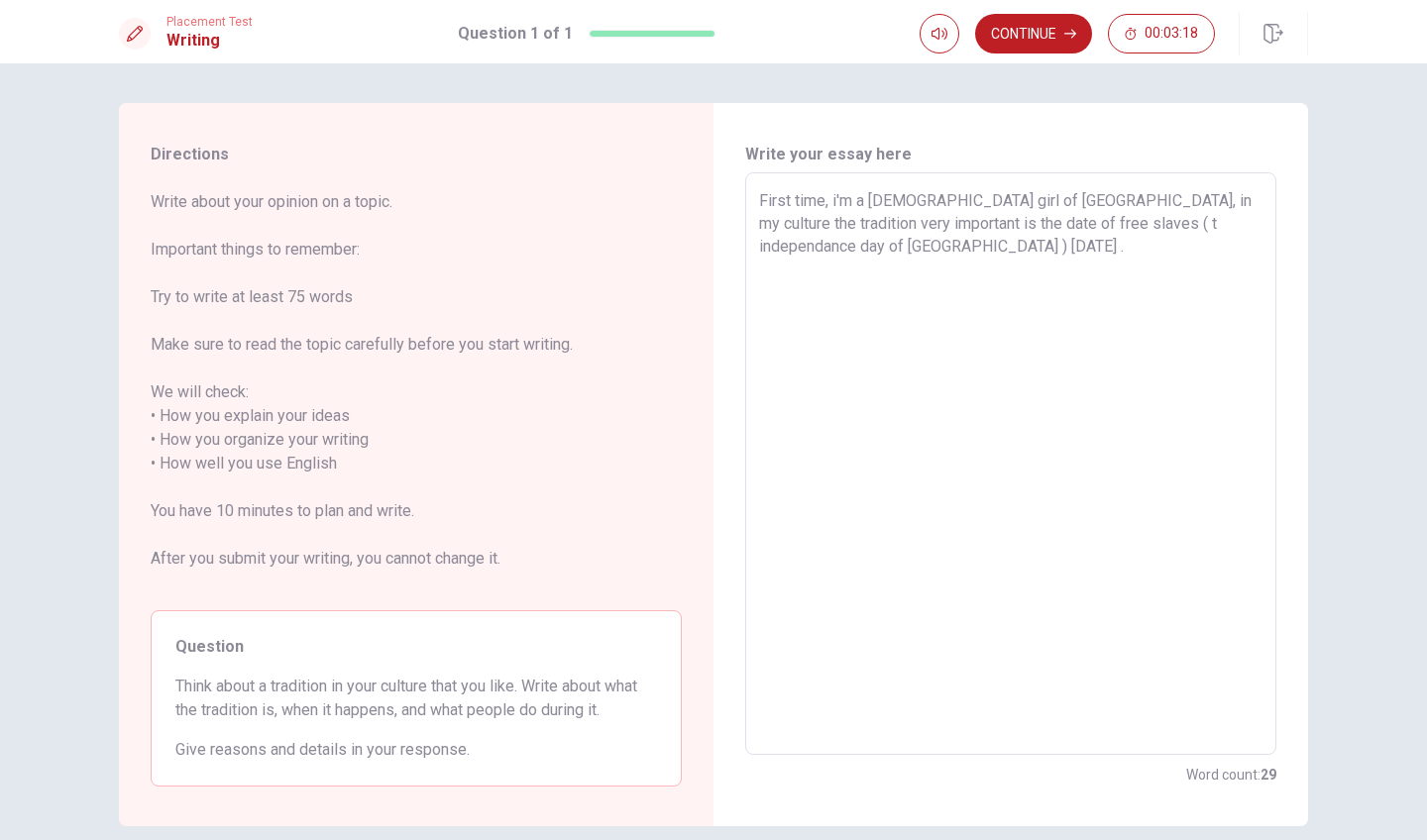click on "Write your essay here First time, i'm a [DEMOGRAPHIC_DATA] girl of [GEOGRAPHIC_DATA], in my culture the tradition very important is the date of free slaves ( t independance day of [GEOGRAPHIC_DATA] ) [DATE] . x ​ Word count :  29" at bounding box center [1011, 465] 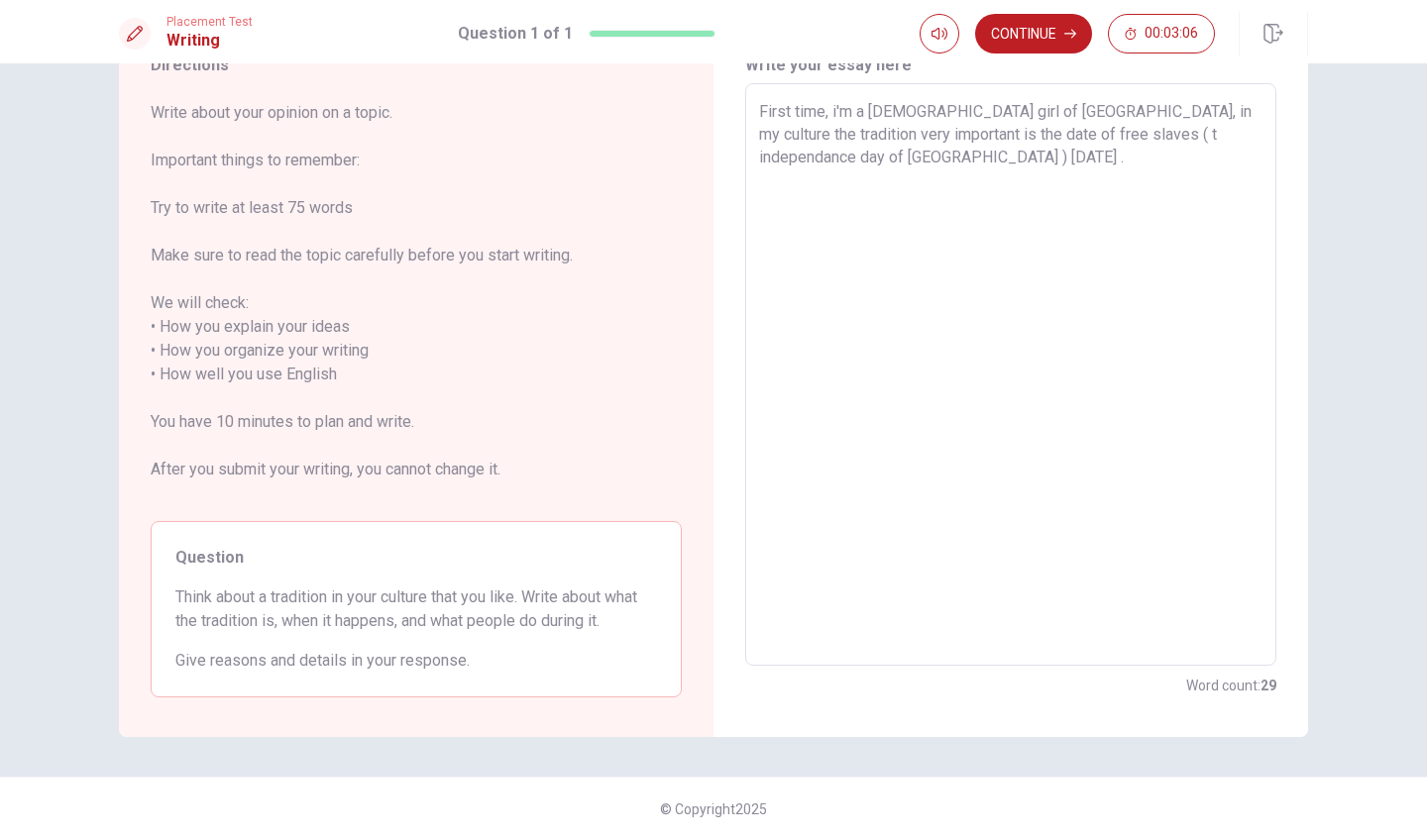 scroll, scrollTop: 87, scrollLeft: 0, axis: vertical 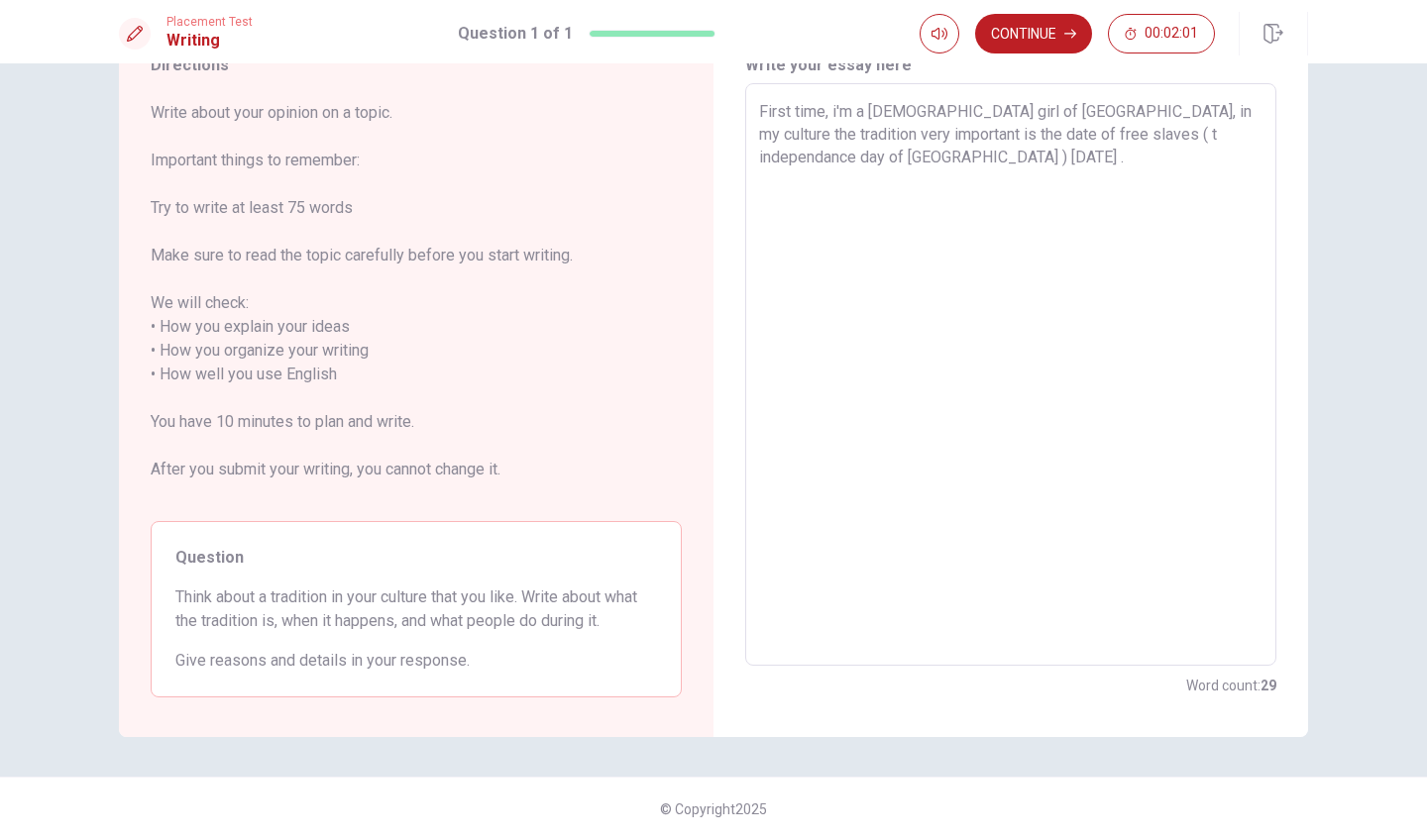 click on "Word count :  29" at bounding box center [1011, 685] 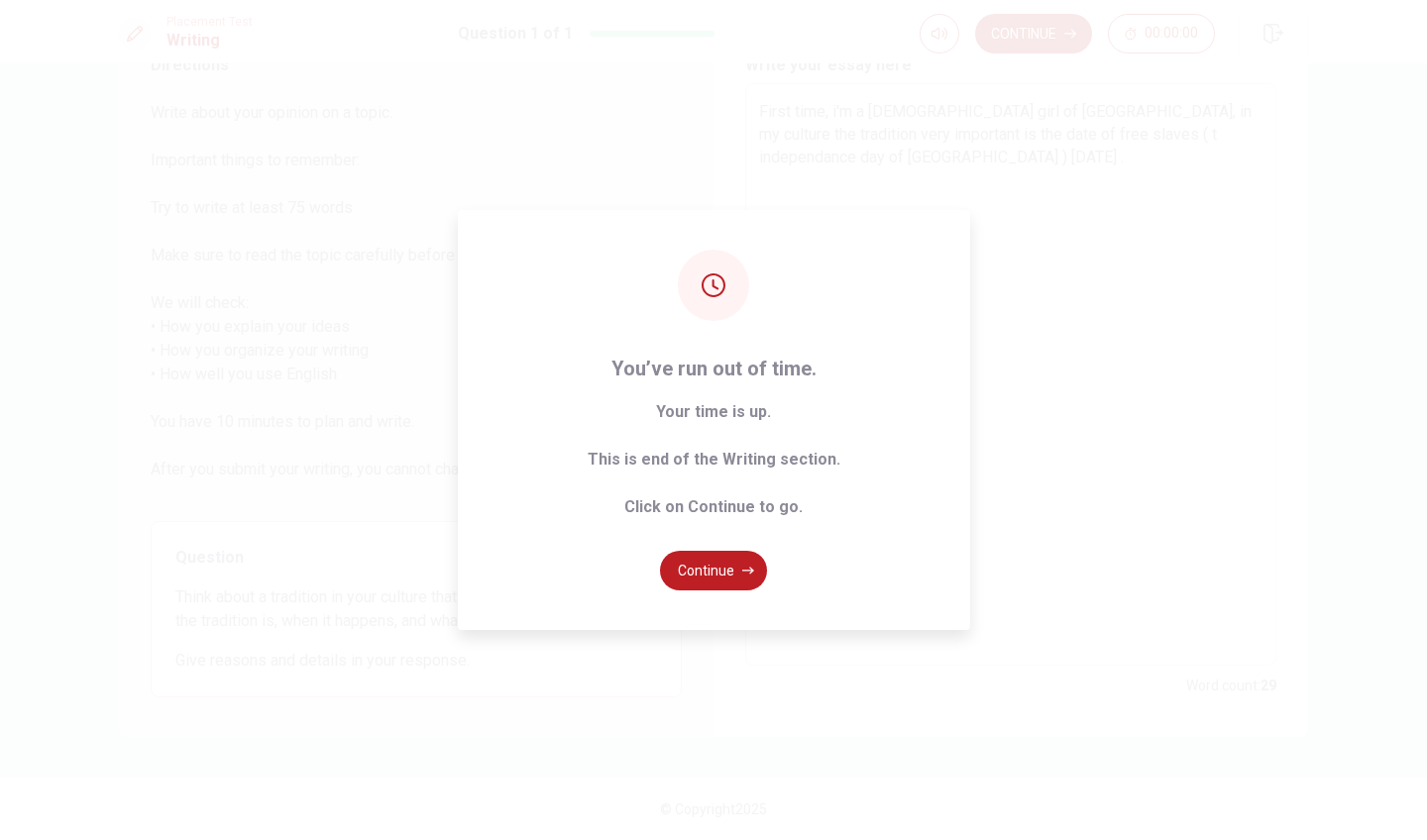 click on "Placement Test   Writing Question 1 of 1 Continue 00:00:00 Question 1 of 1 Continue 00:00:00 Directions Write about your opinion on a topic.
Important things to remember:
Try to write at least 75 words
Make sure to read the topic carefully before you start writing.
We will check:
• How you explain your ideas
• How you organize your writing
• How well you use English
You have 10 minutes to plan and write.
After you submit your writing, you cannot change it.  Question Think about a tradition in your culture that you like. Write about what the tradition is, when it happens, and what people do during it. Give reasons and details in your response. Write your essay here First time, i'm a [DEMOGRAPHIC_DATA] girl of [GEOGRAPHIC_DATA], in my culture the tradition very important is the date of free slaves ( t independance day of [GEOGRAPHIC_DATA] ) [DATE] . x ​ Word count :  29 © Copyright  2025 Going somewhere? You are not allowed to open other tabs/pages or switch windows during a test. 00:00 Click to reconnect" at bounding box center [714, 420] 